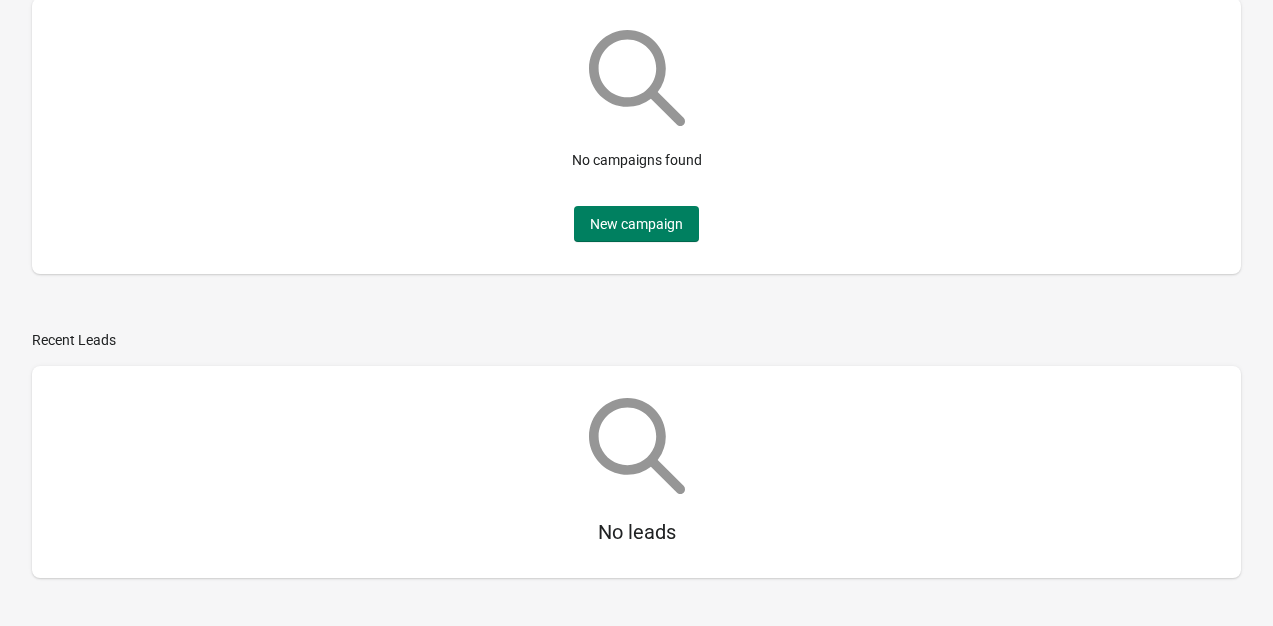 scroll, scrollTop: 0, scrollLeft: 0, axis: both 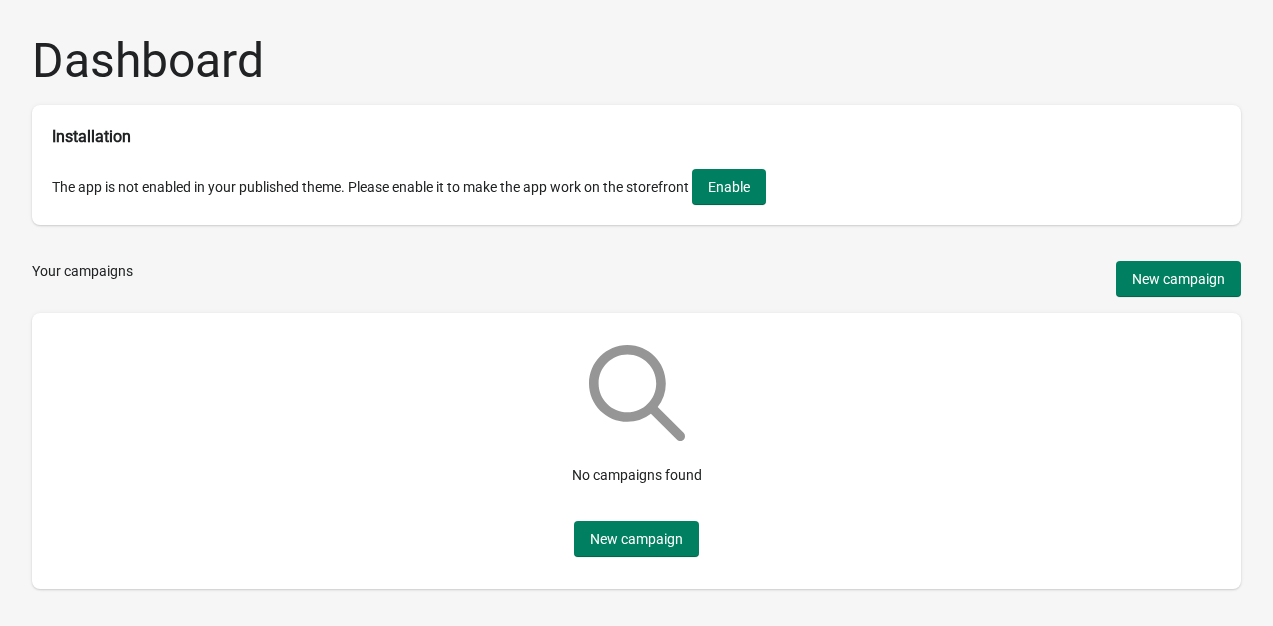 click on "Dashboard" at bounding box center [636, 60] 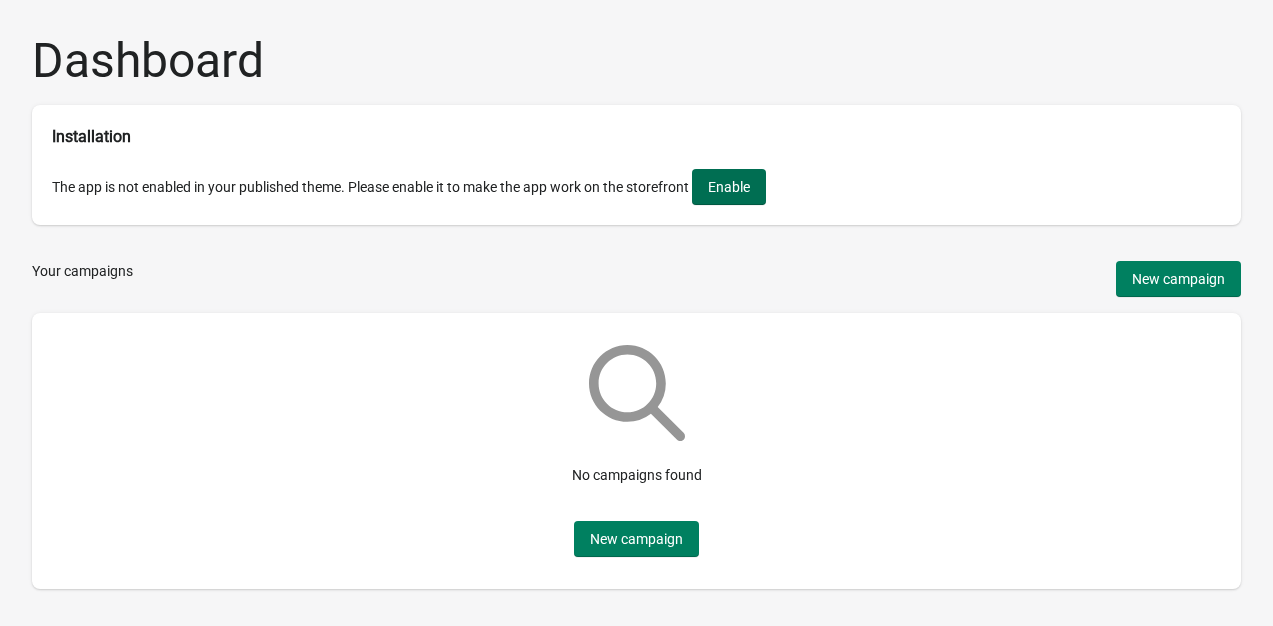 click on "Enable" at bounding box center [729, 187] 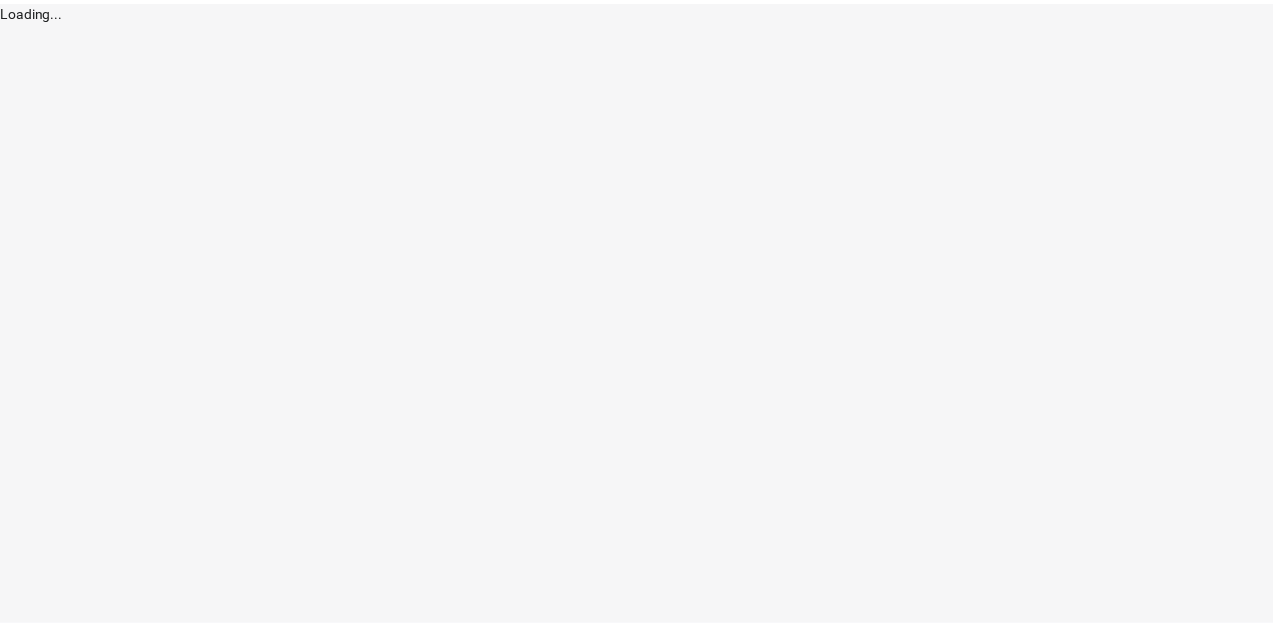 scroll, scrollTop: 0, scrollLeft: 0, axis: both 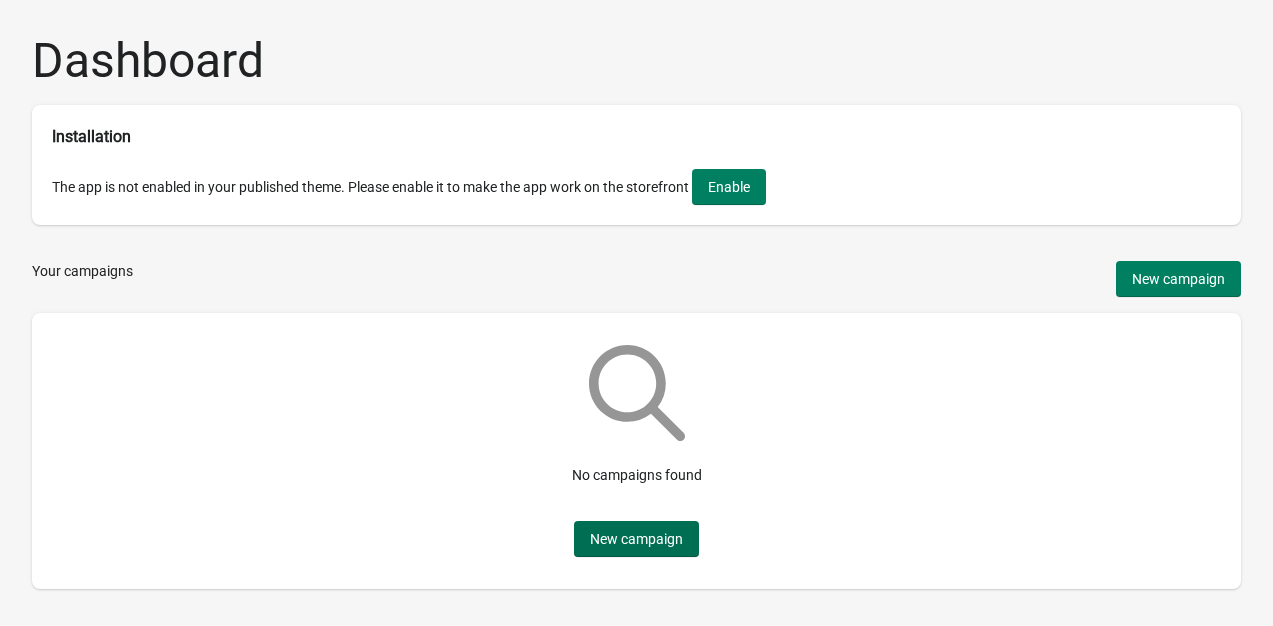 click on "New campaign" at bounding box center (636, 539) 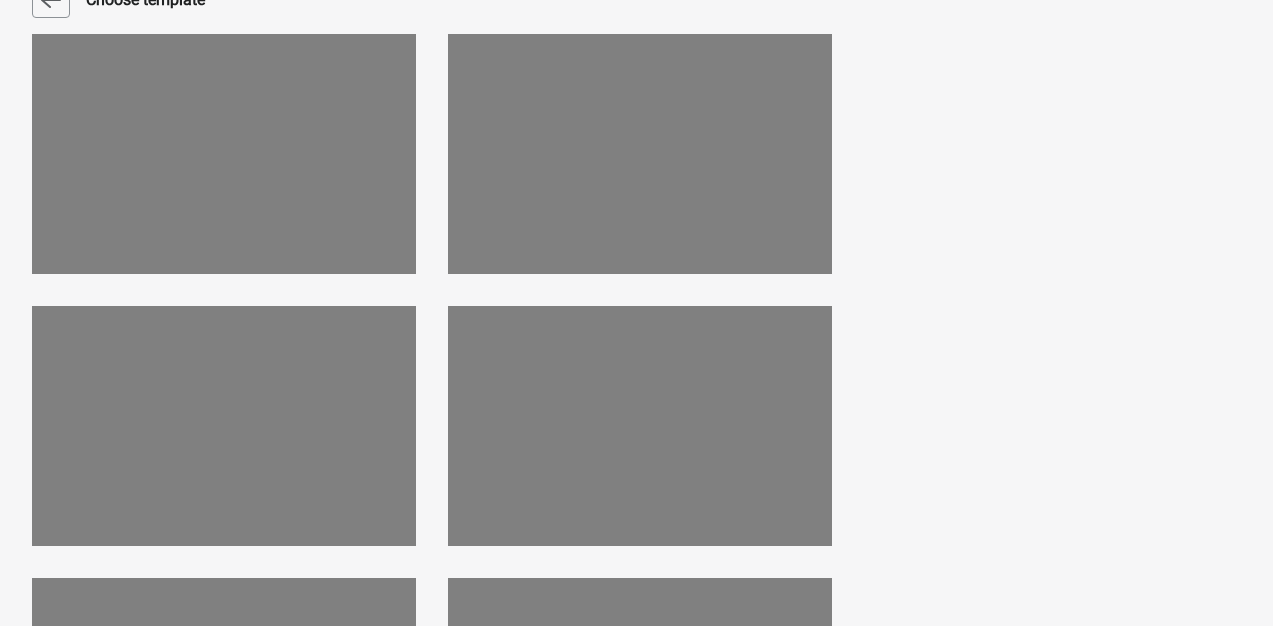 scroll, scrollTop: 0, scrollLeft: 0, axis: both 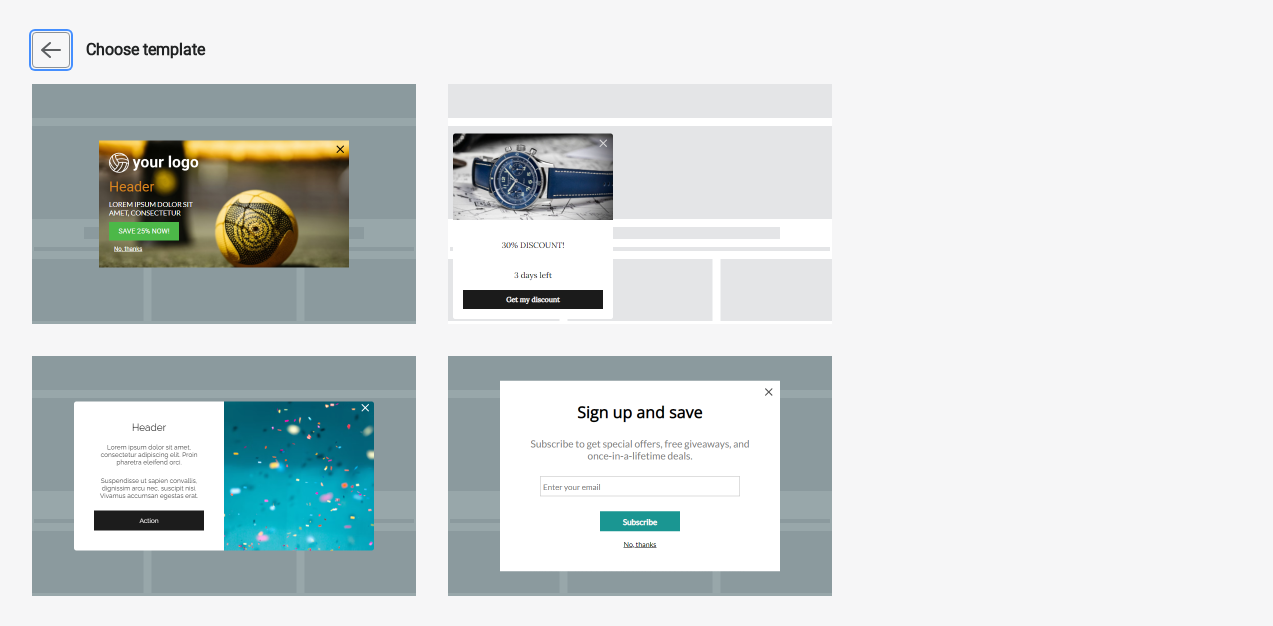 click 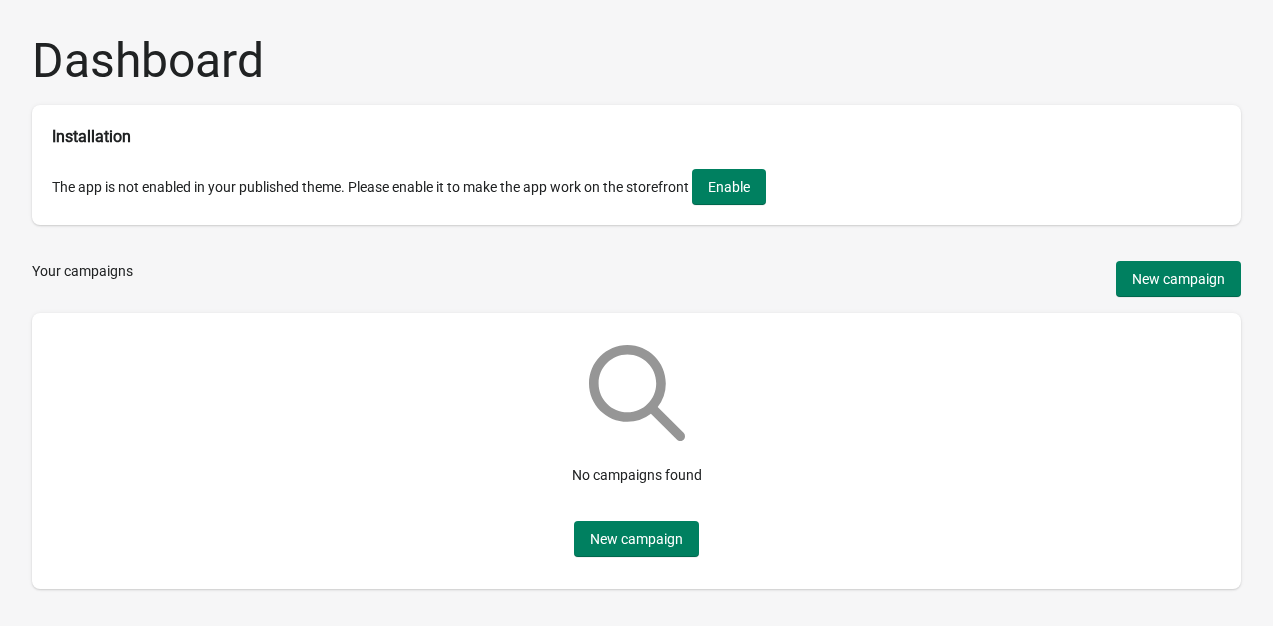 click on "Your campaigns New campaign" at bounding box center (636, 279) 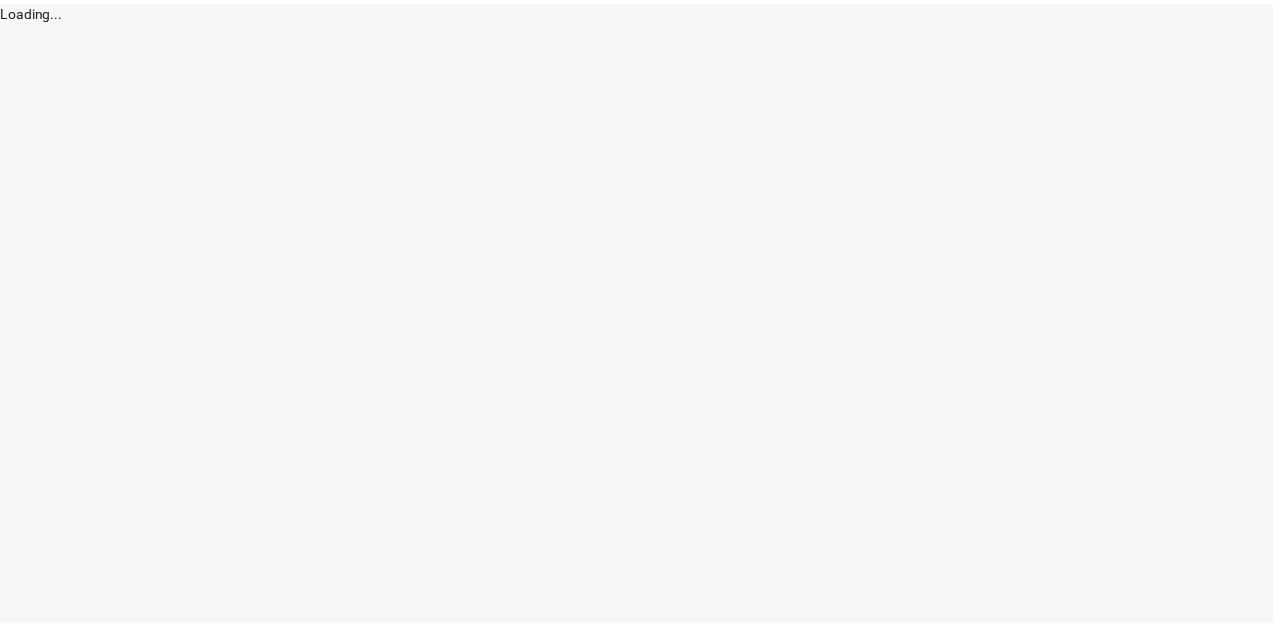 scroll, scrollTop: 0, scrollLeft: 0, axis: both 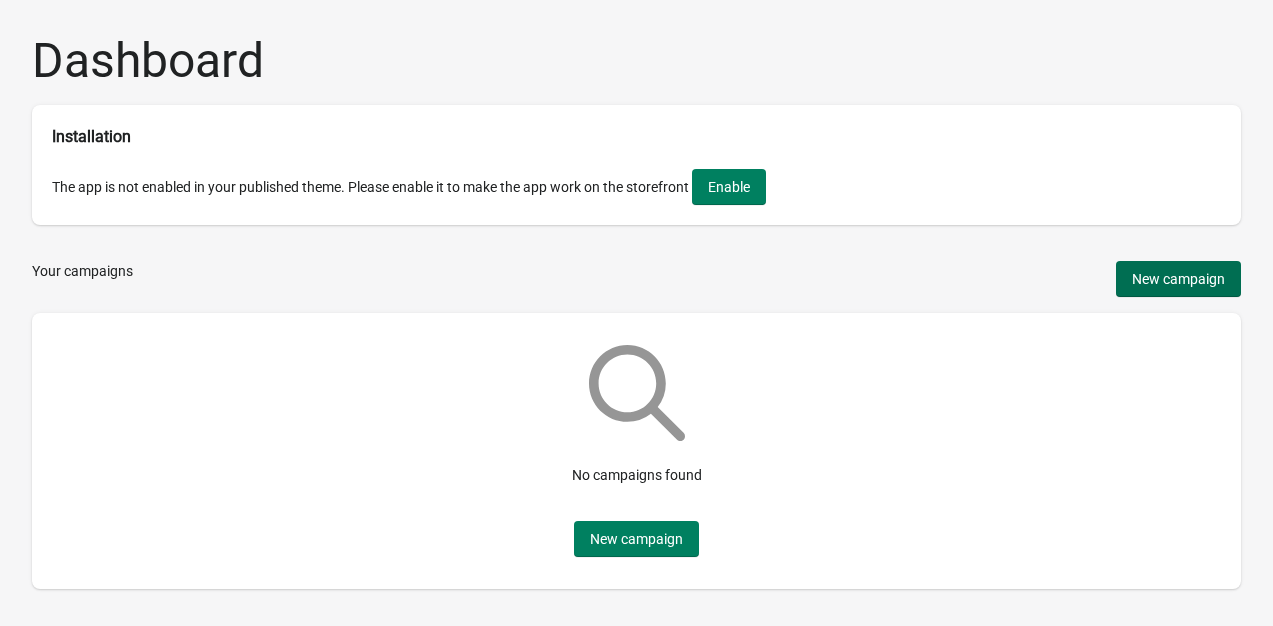 click on "New campaign" at bounding box center [1178, 279] 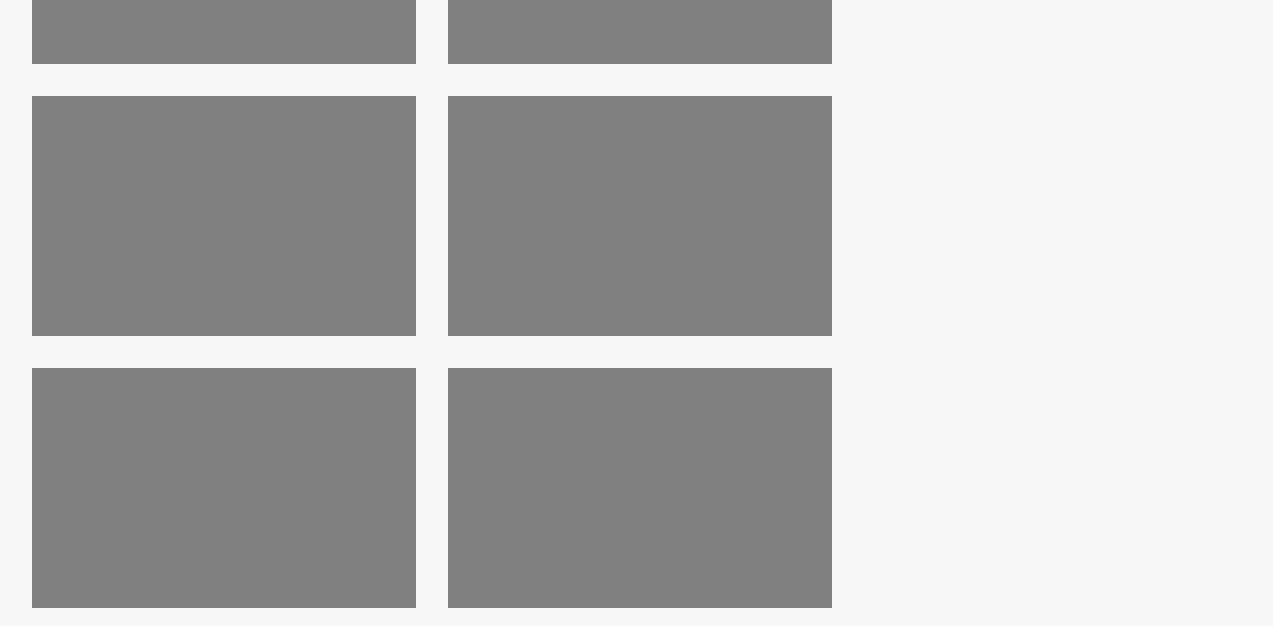 scroll, scrollTop: 1089, scrollLeft: 0, axis: vertical 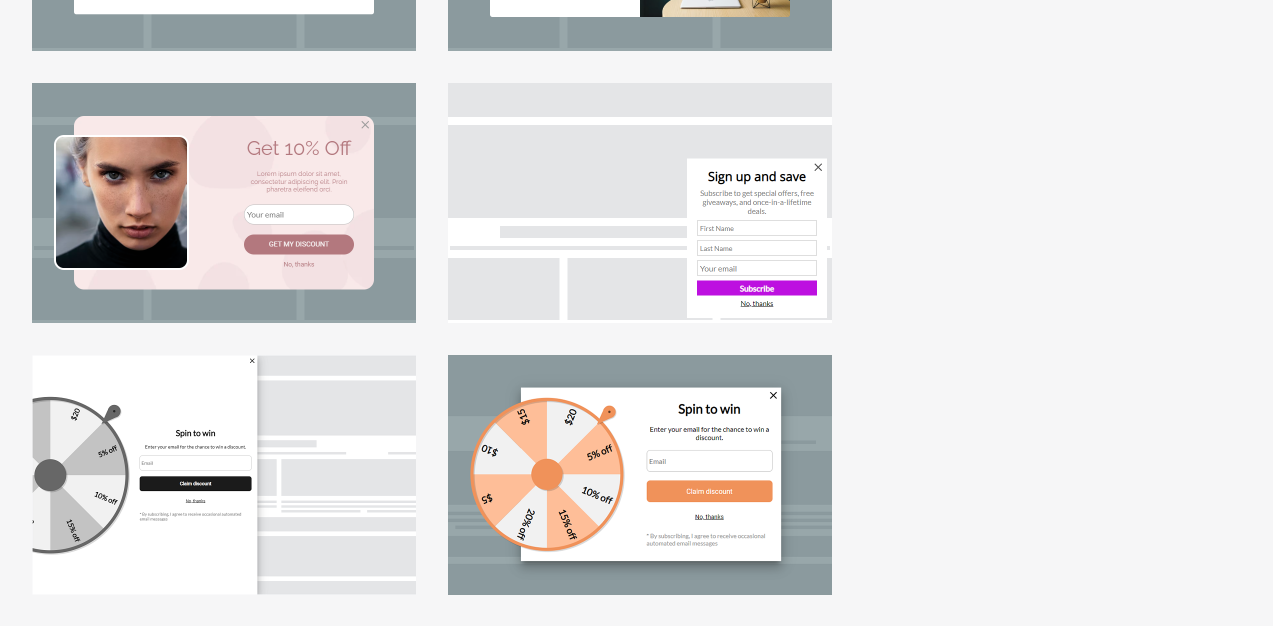 click at bounding box center [224, 475] 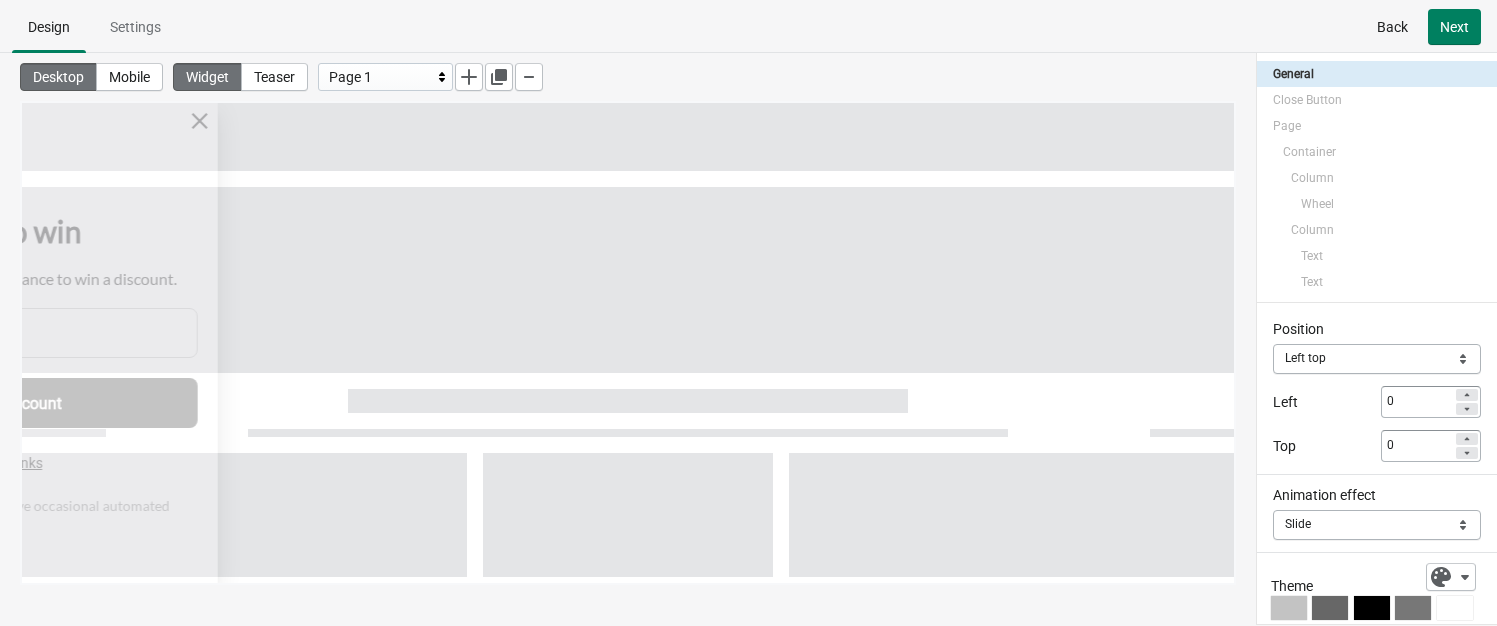 scroll, scrollTop: 0, scrollLeft: 0, axis: both 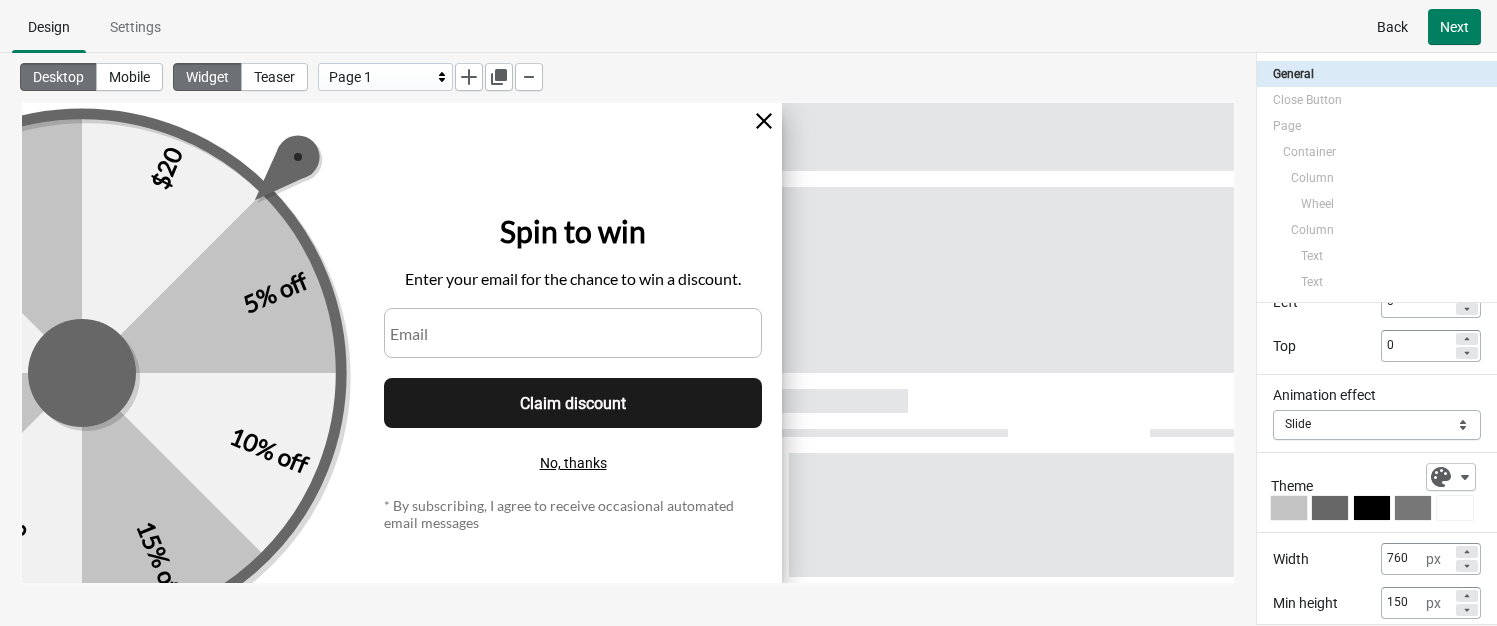 click at bounding box center (1289, 508) 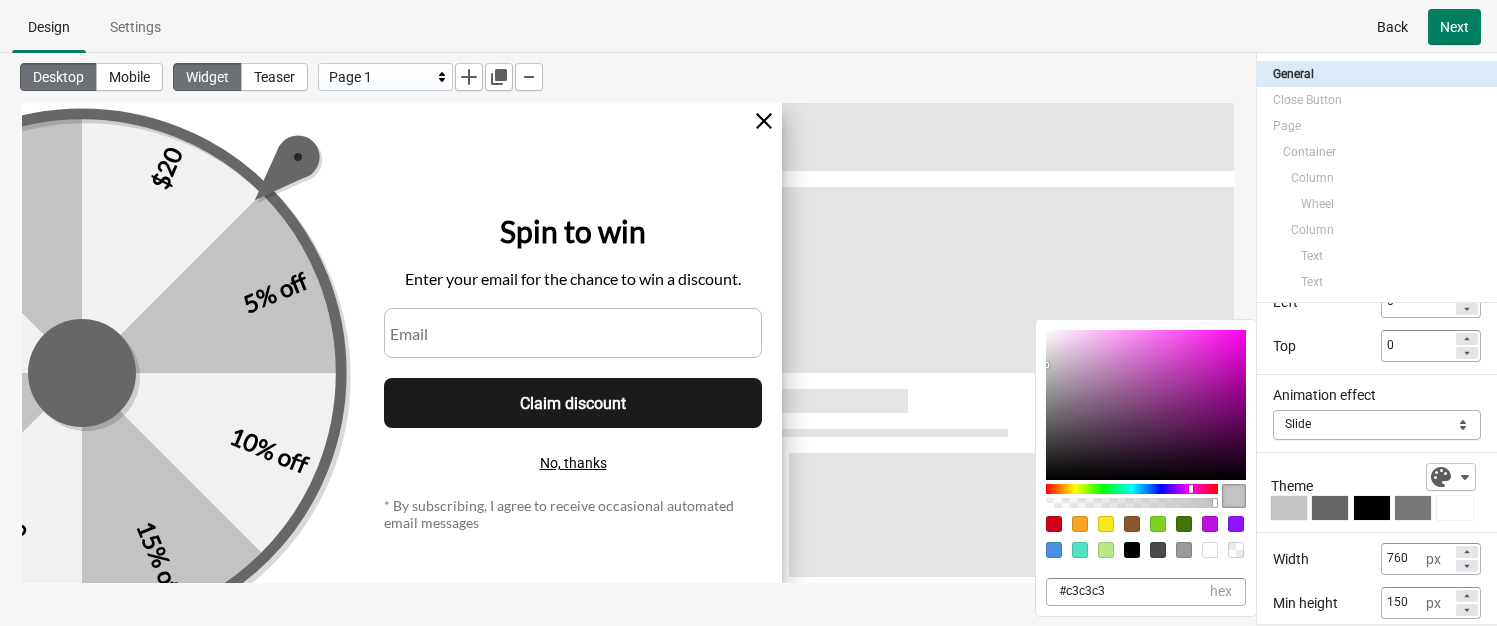 click at bounding box center [1132, 489] 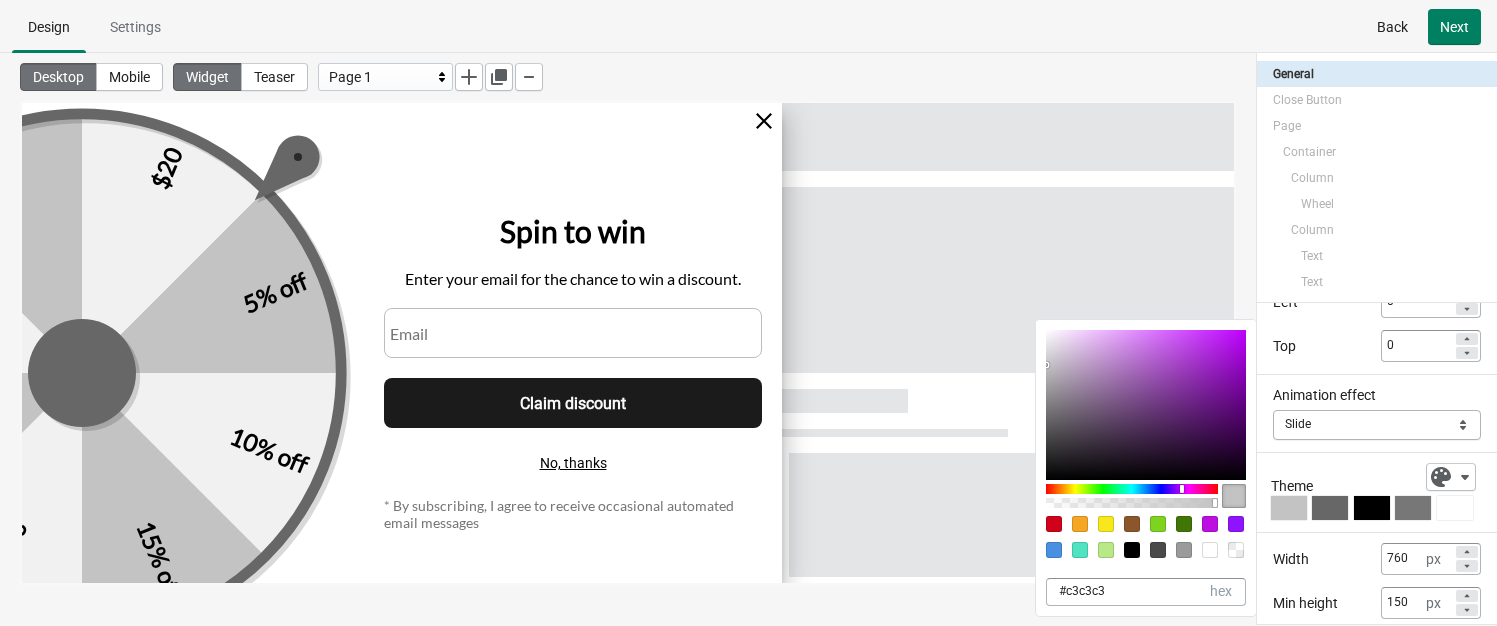 click at bounding box center (1132, 489) 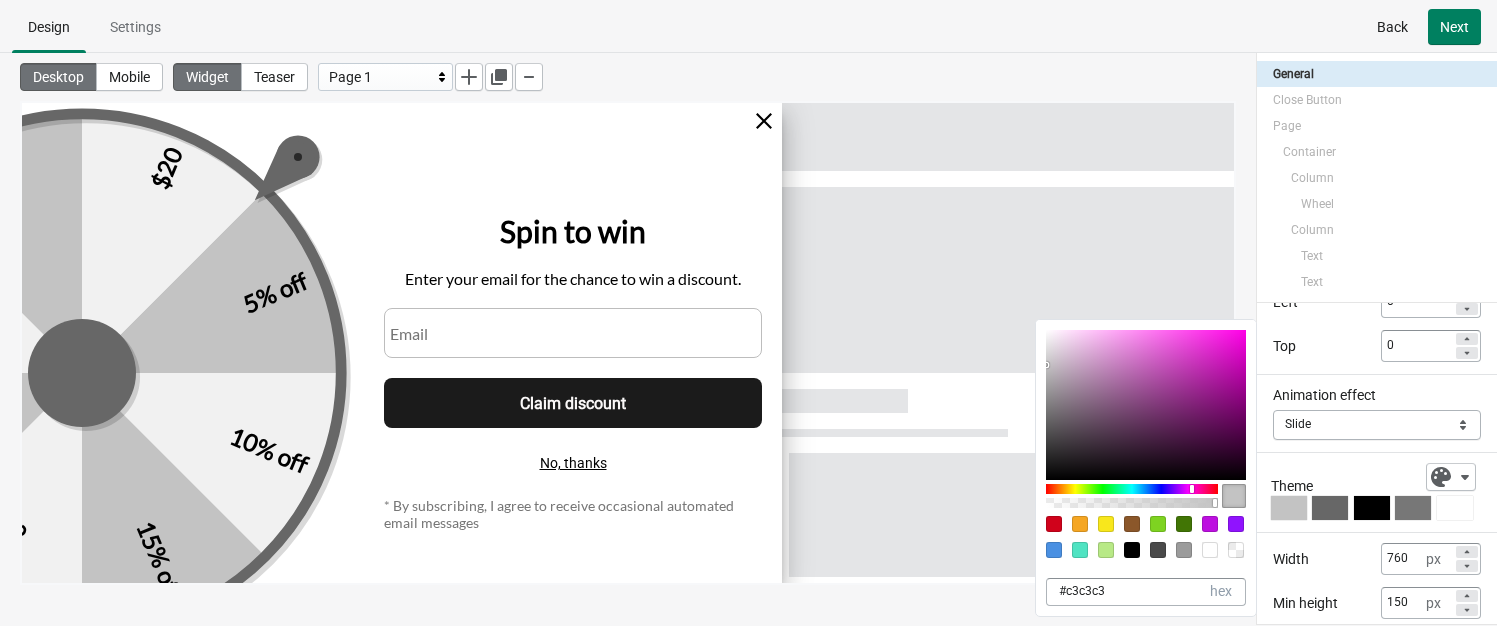 click at bounding box center (1132, 489) 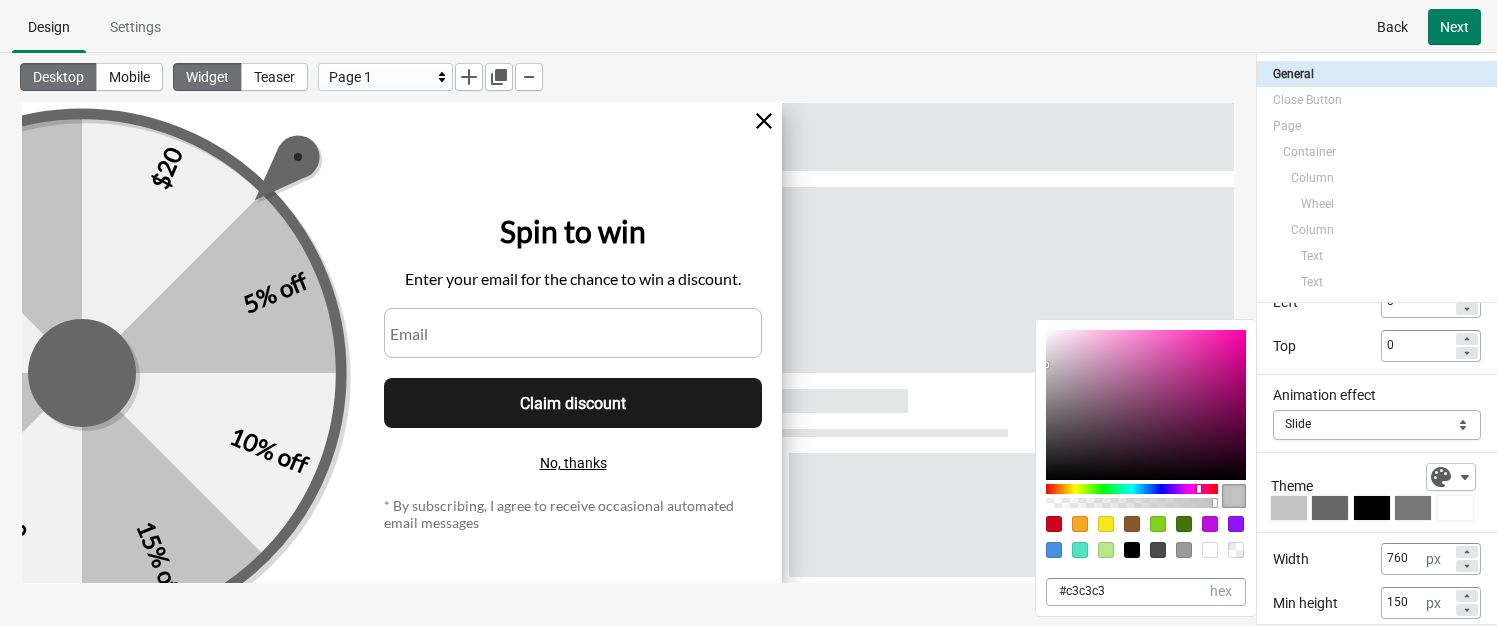 click at bounding box center [1146, 405] 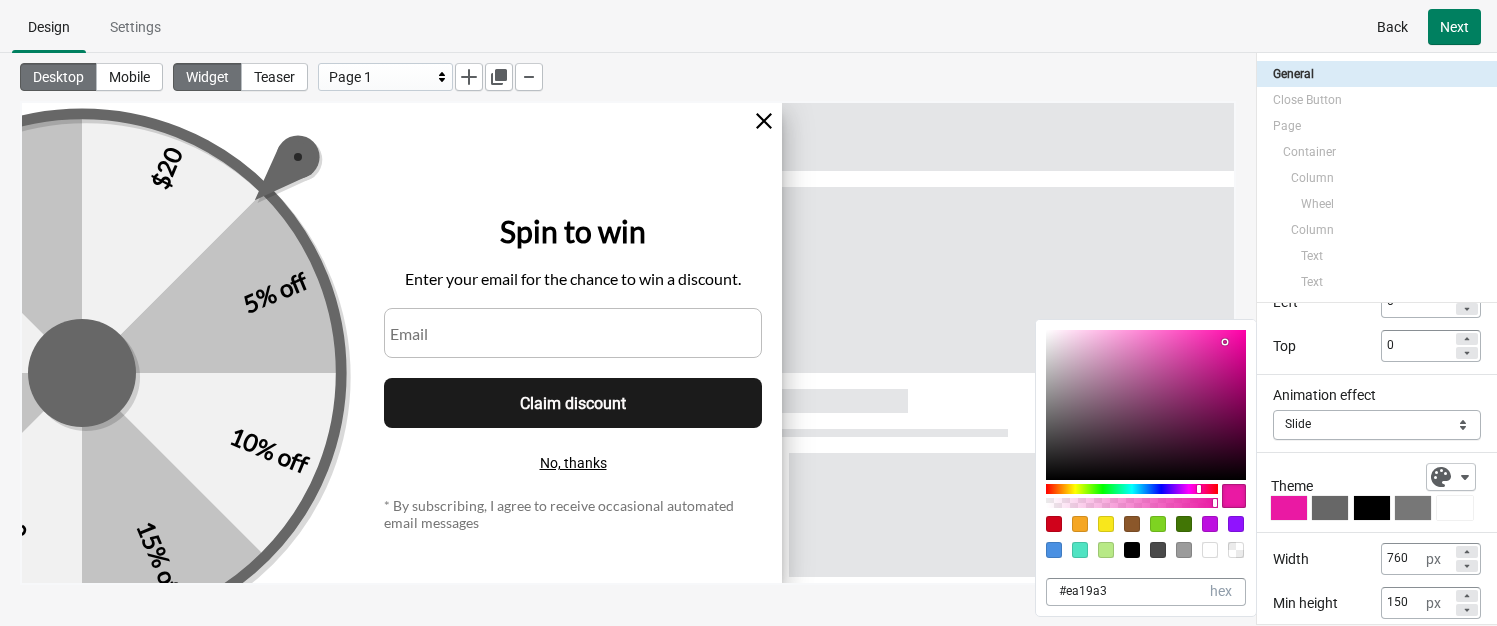 click at bounding box center [1225, 342] 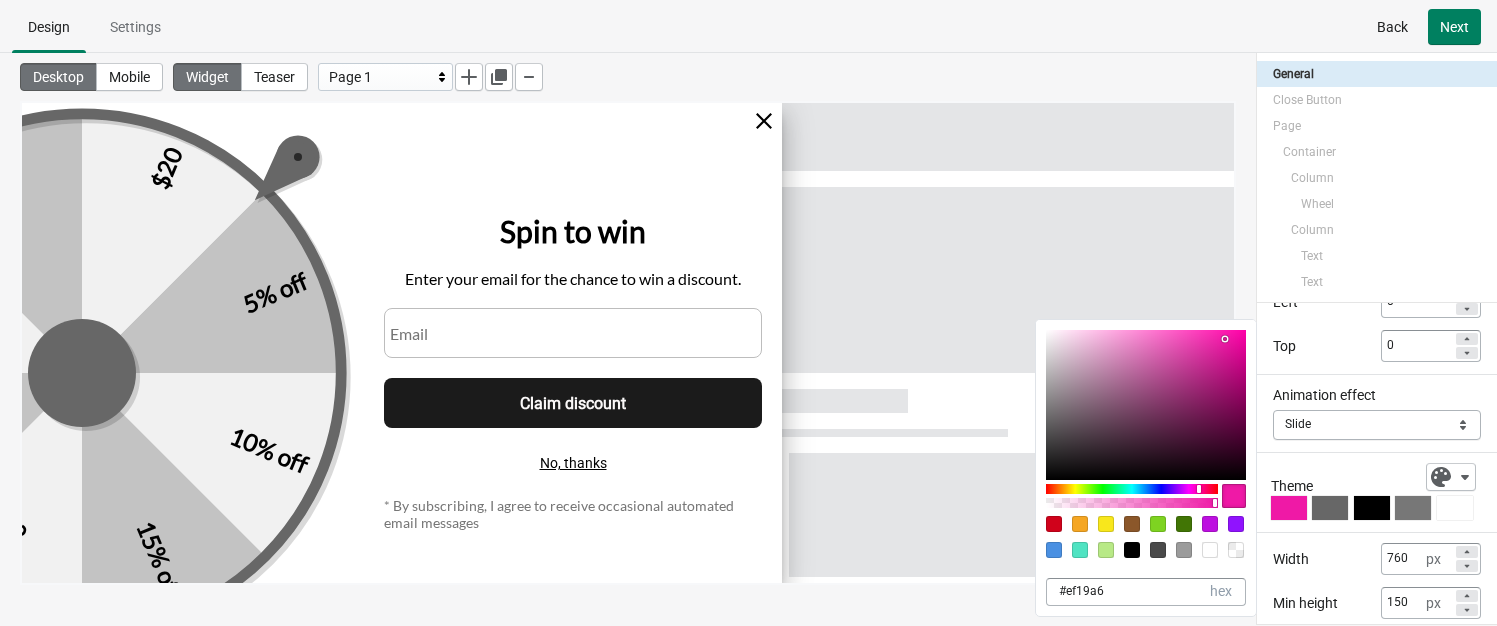 click at bounding box center [1330, 508] 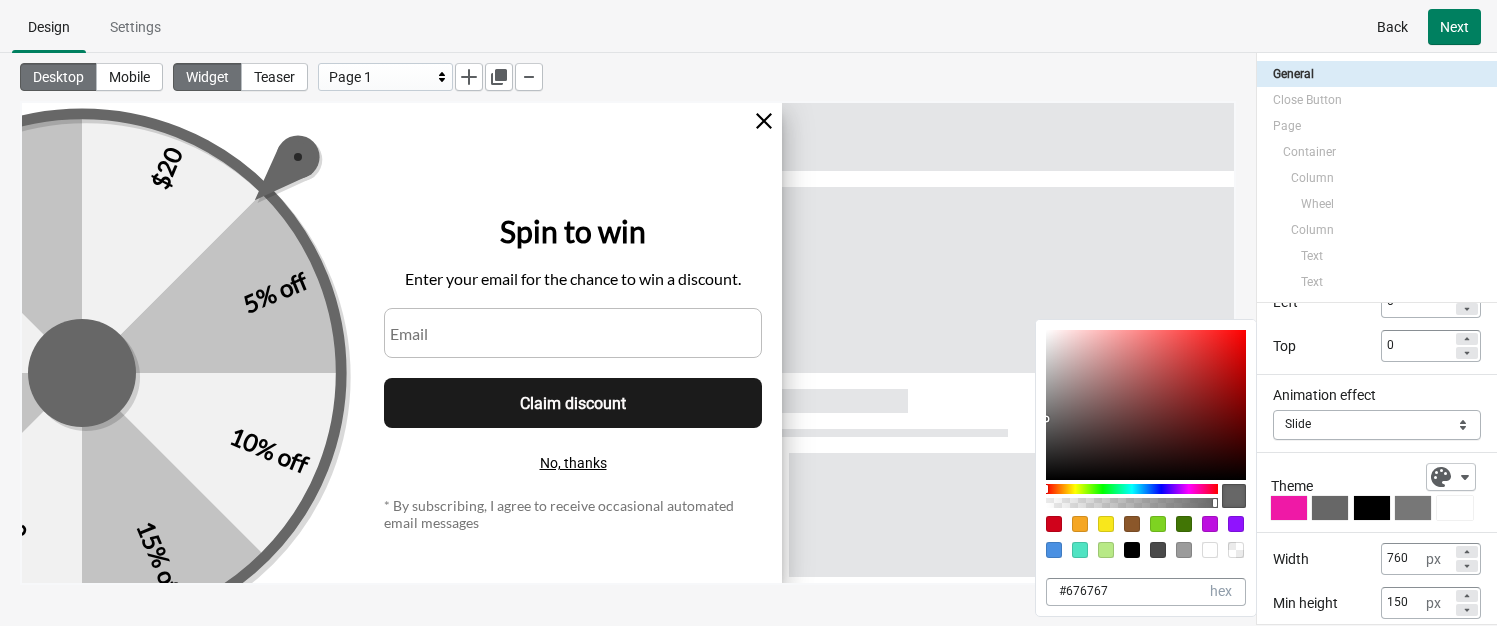 click at bounding box center [1132, 489] 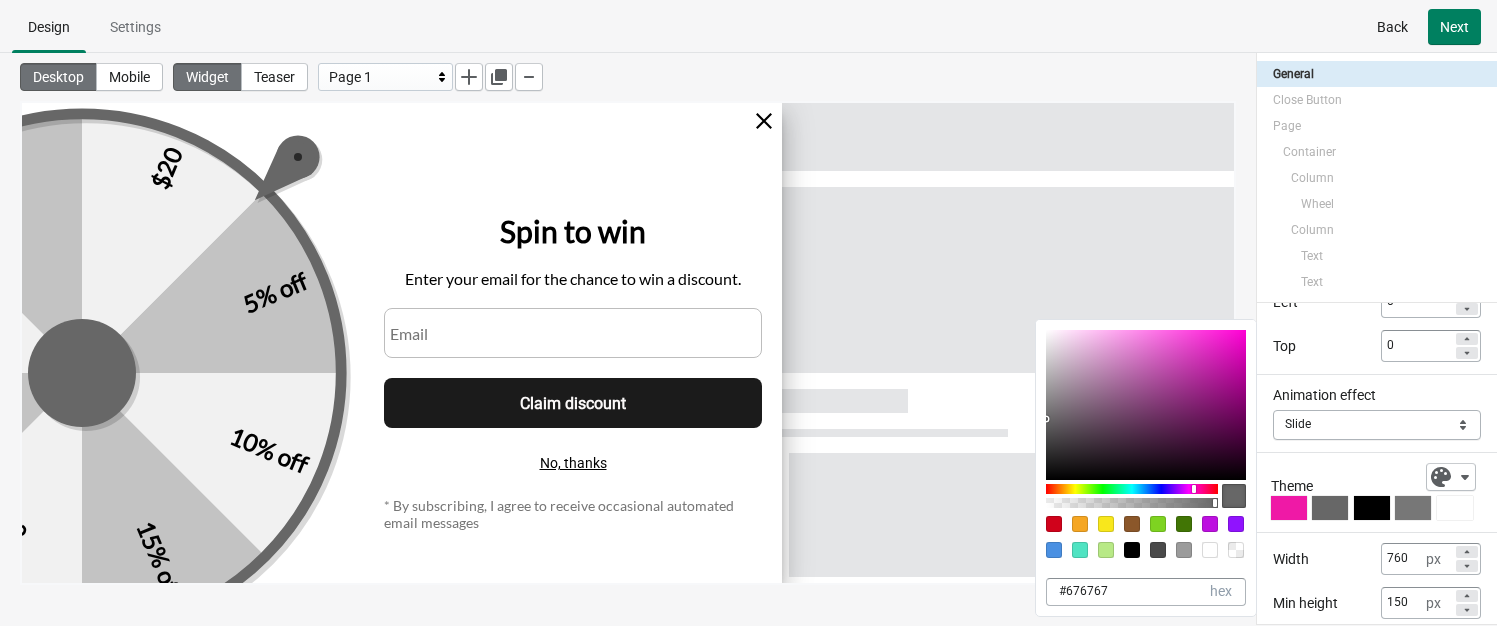 click at bounding box center [1132, 489] 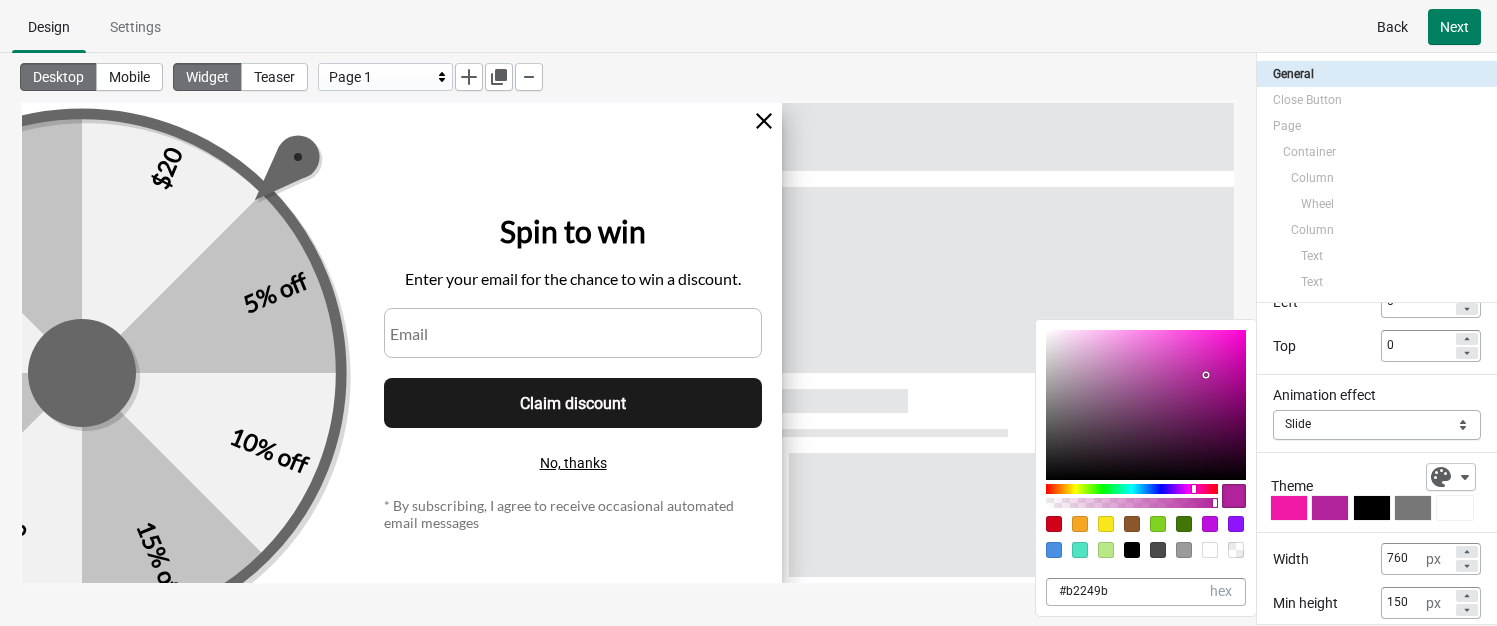 click at bounding box center [1146, 405] 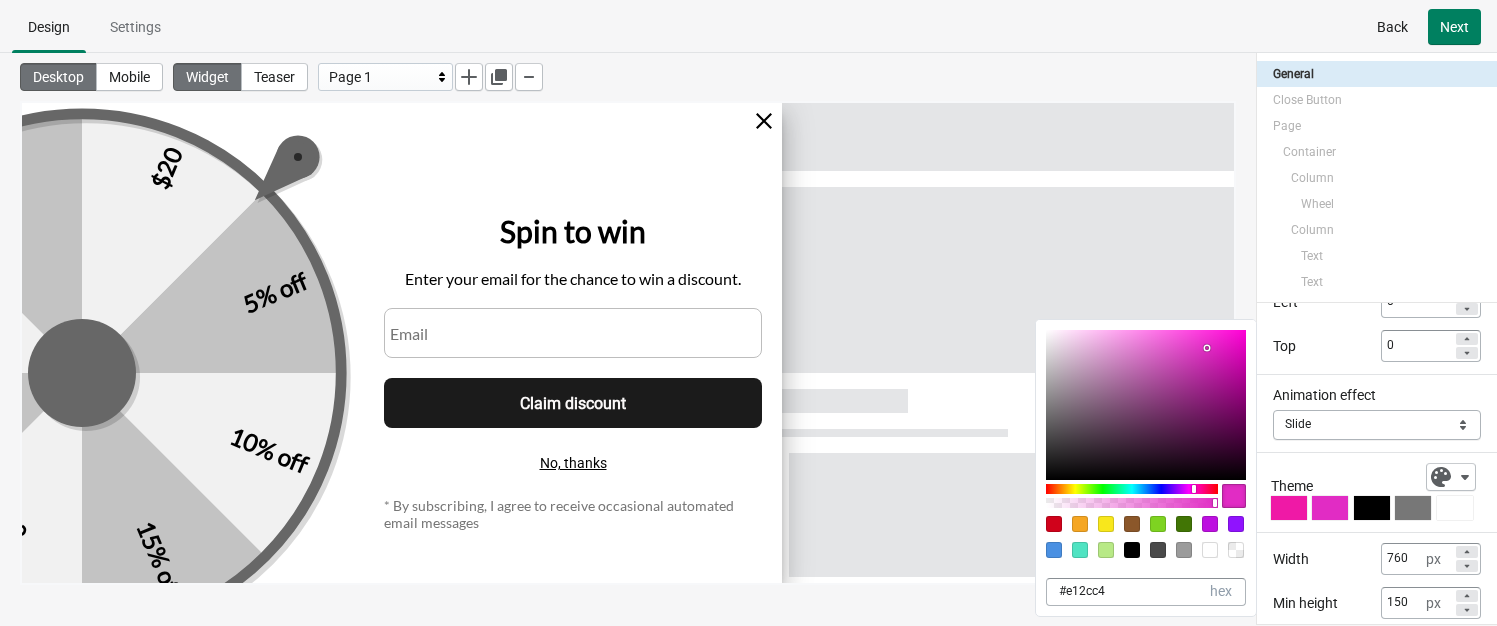 click at bounding box center (1146, 405) 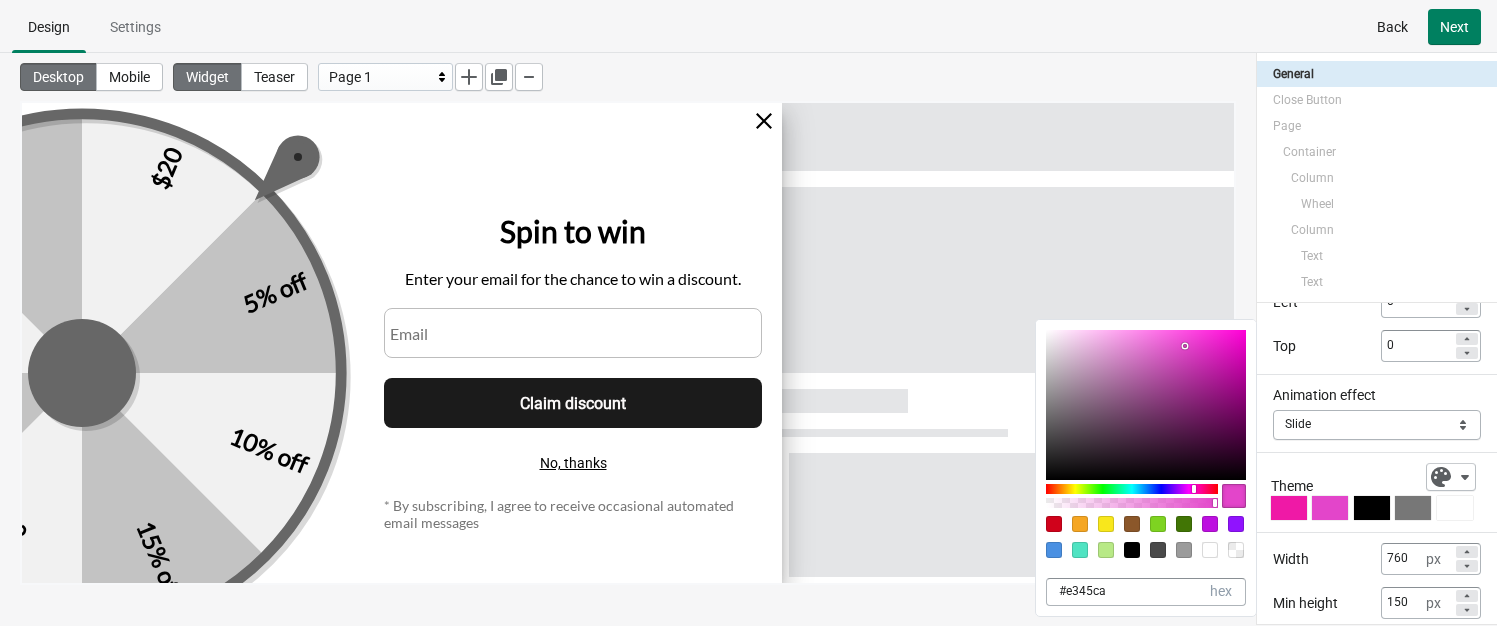 click at bounding box center (1146, 405) 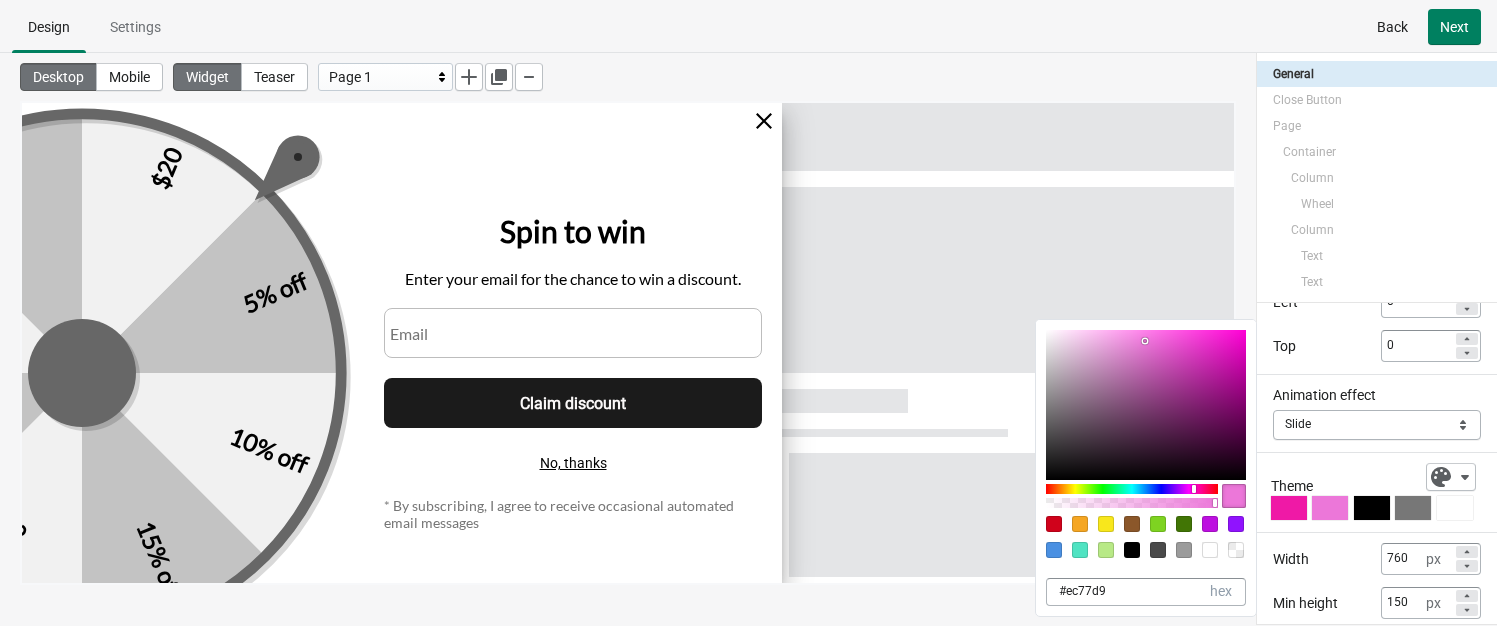 click on "Theme" at bounding box center (1373, 477) 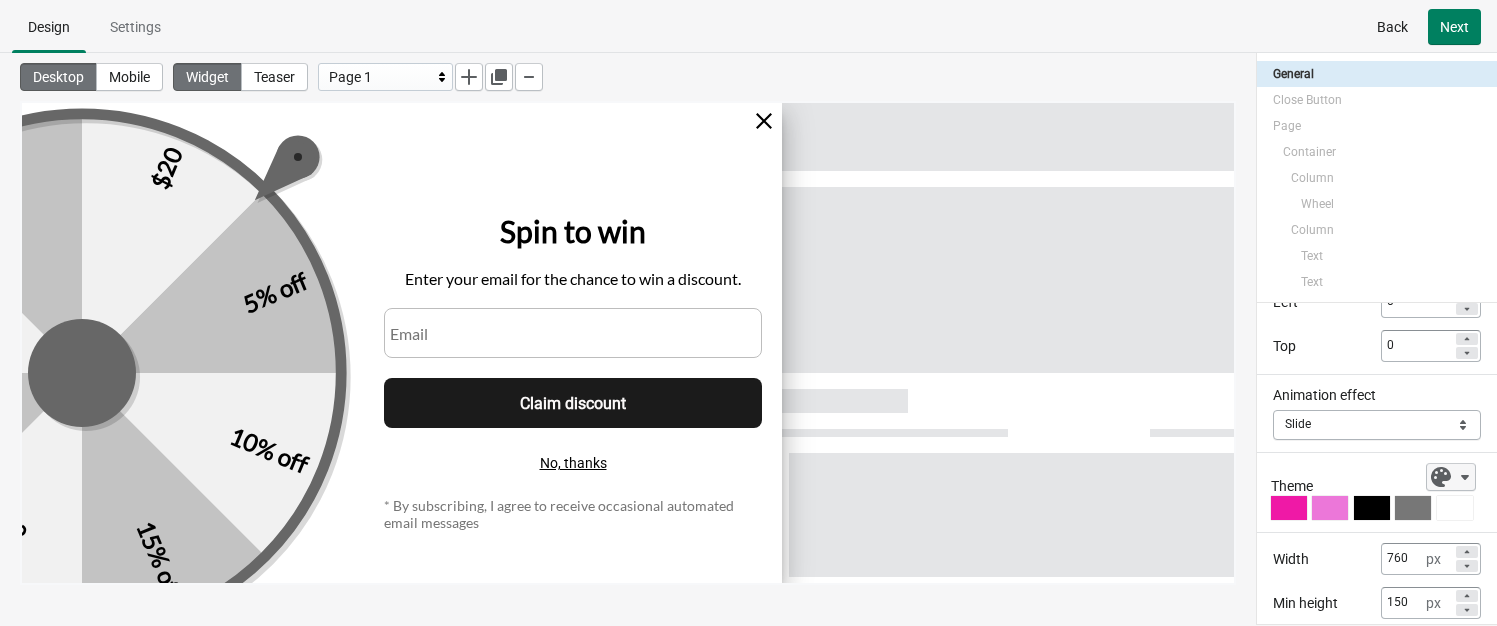 click 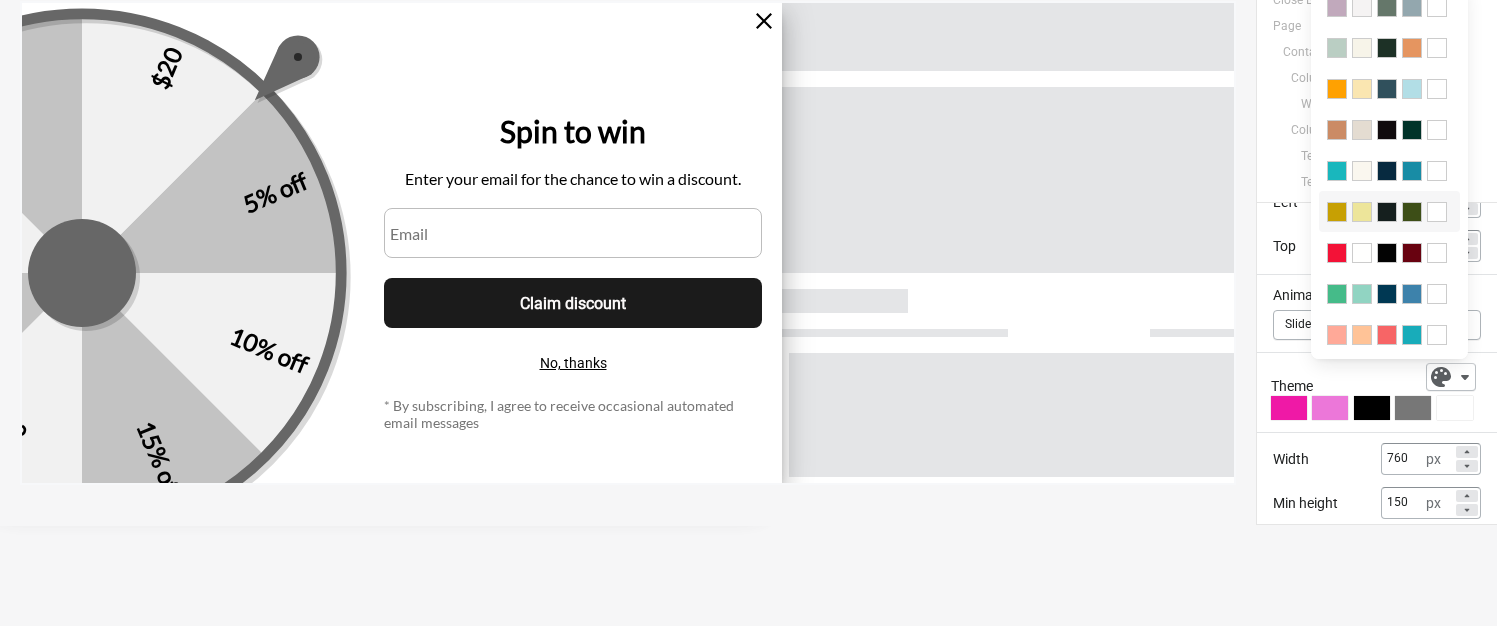 scroll, scrollTop: 0, scrollLeft: 0, axis: both 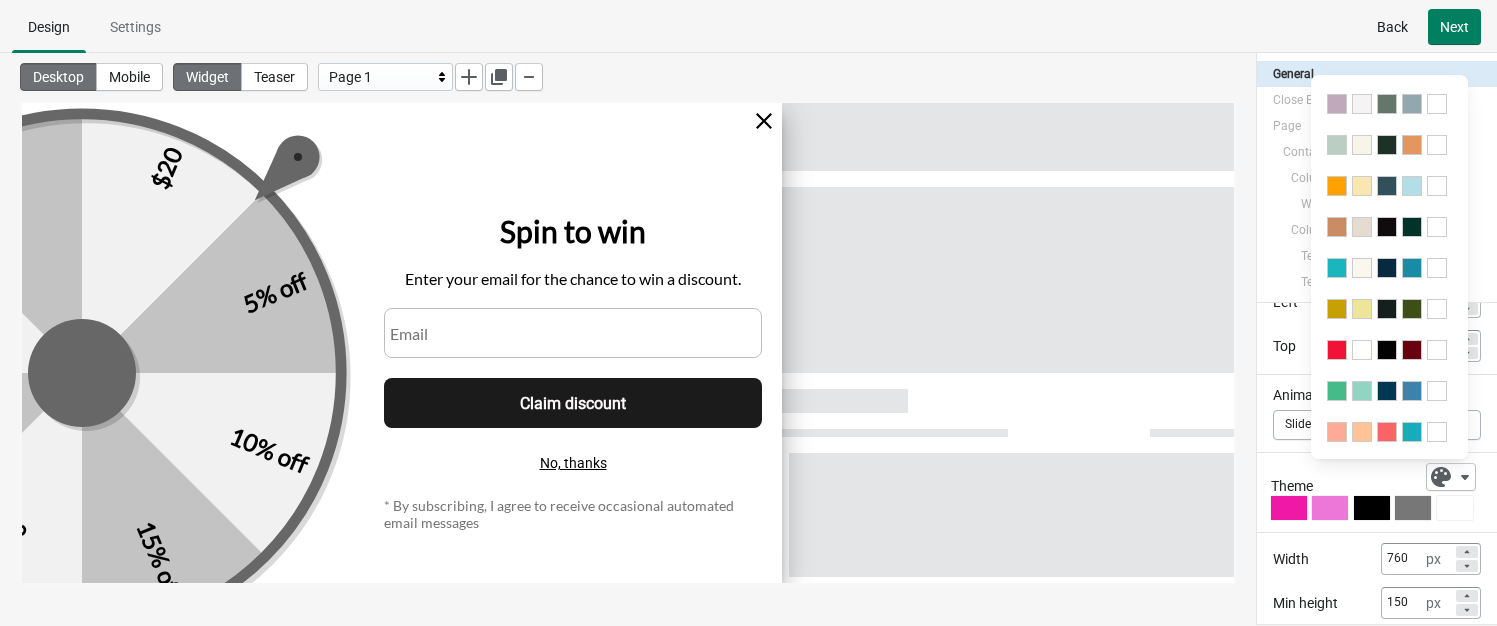 click on "Theme" at bounding box center (1373, 477) 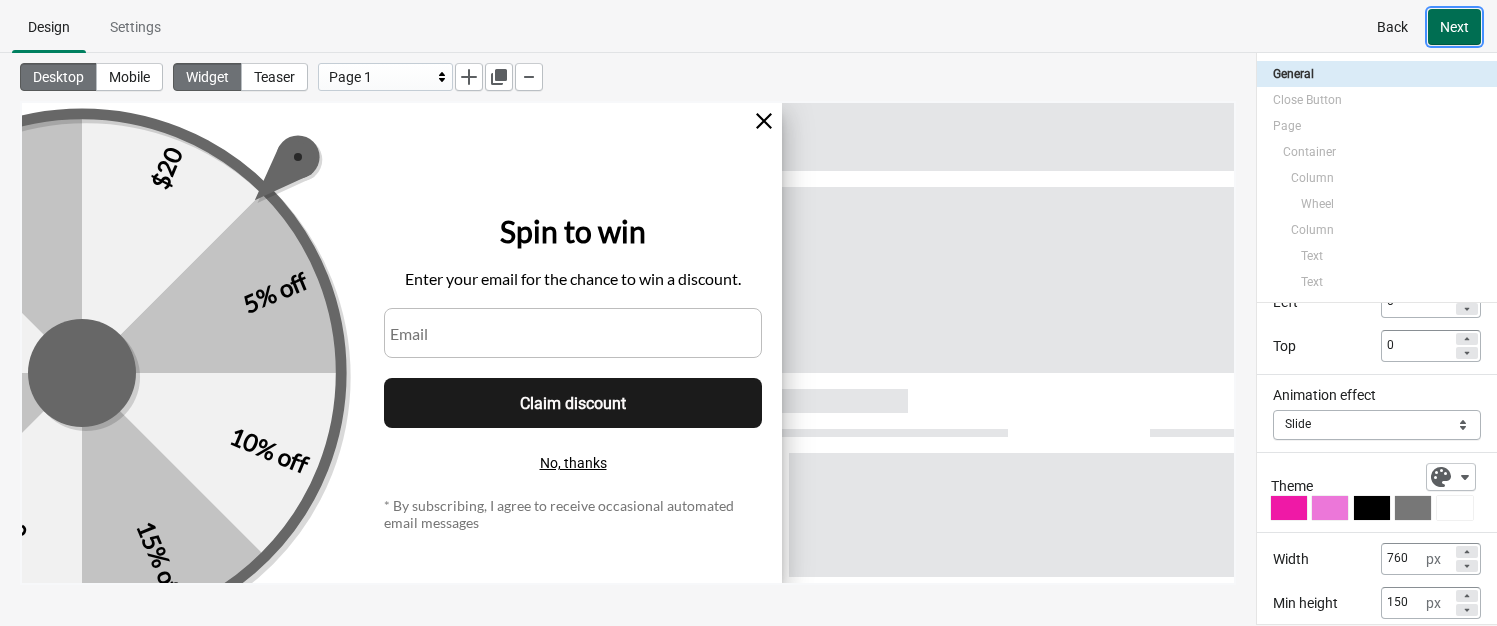 click on "Next" at bounding box center (1454, 27) 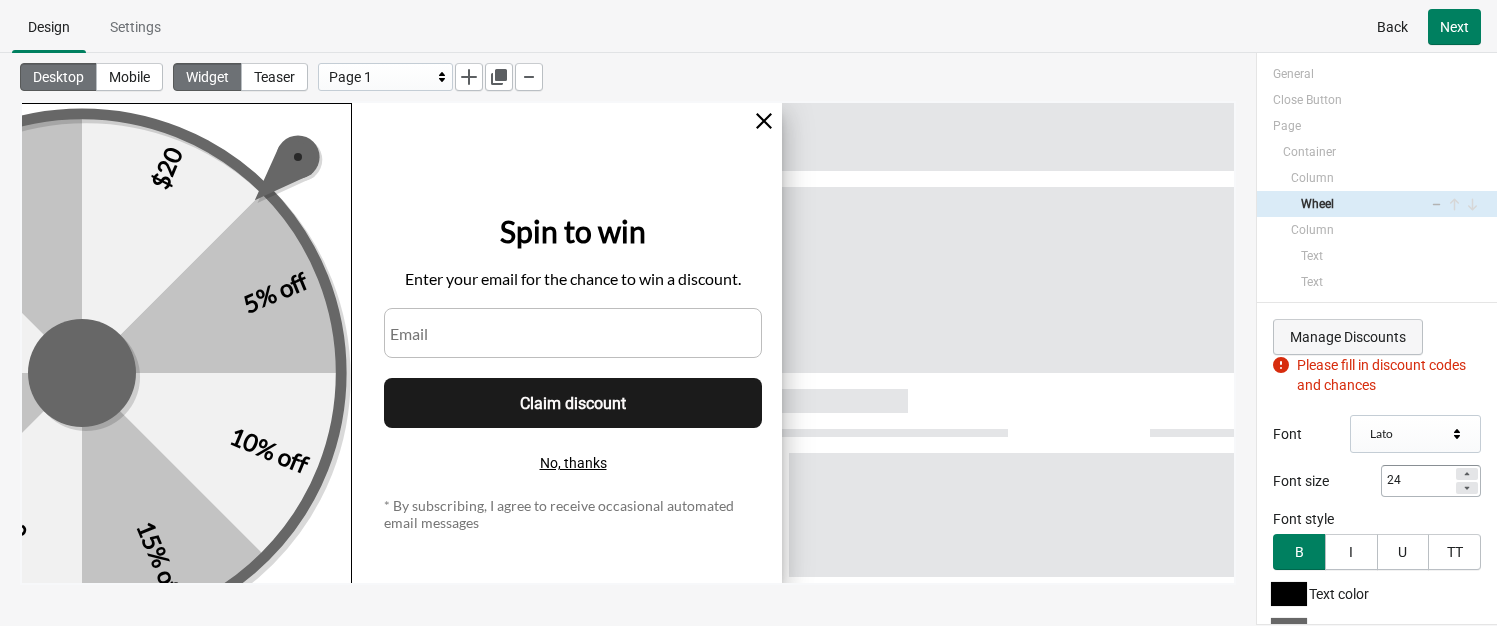 click on "Manage Discounts" at bounding box center [1348, 337] 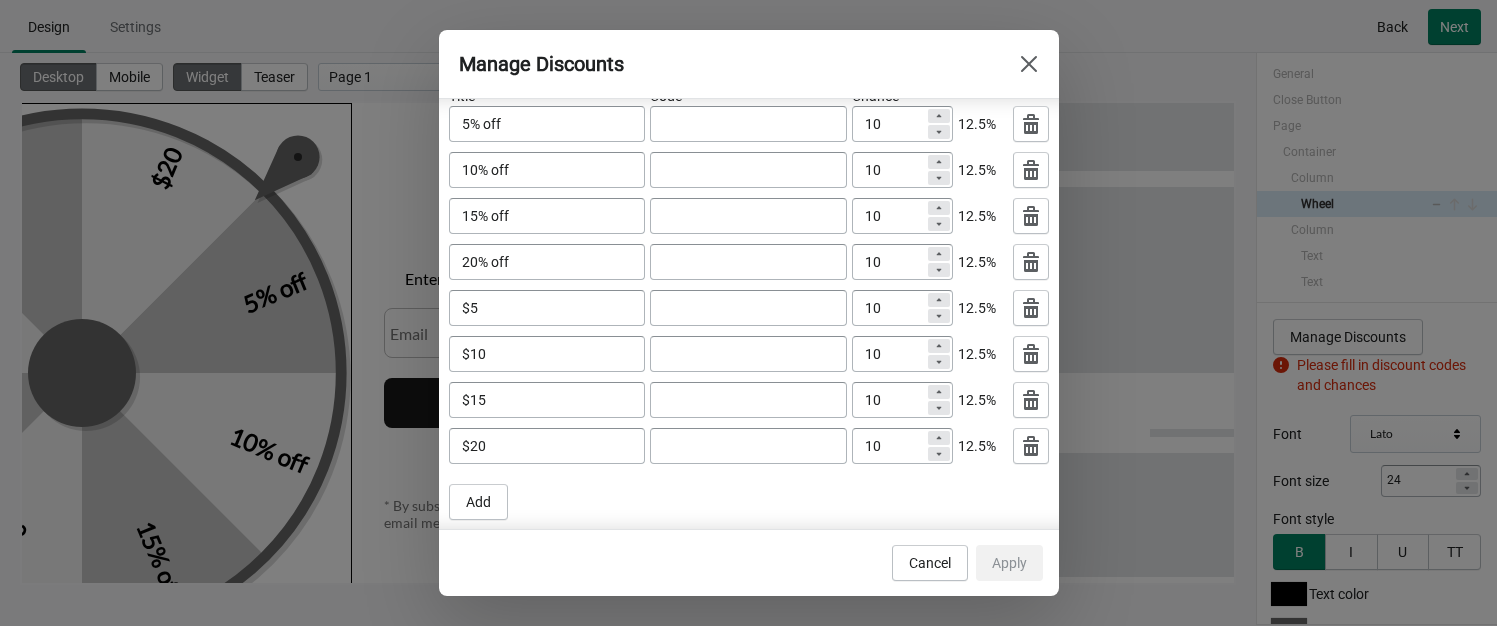 scroll, scrollTop: 0, scrollLeft: 0, axis: both 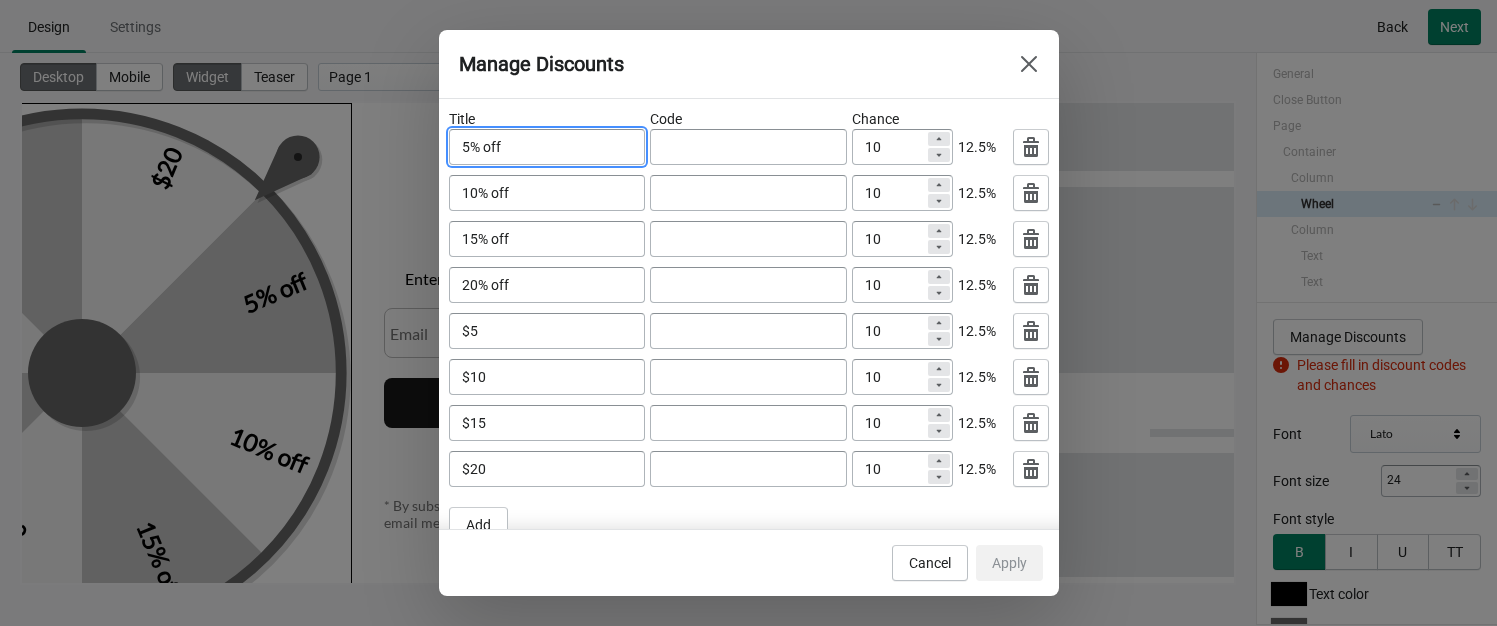 drag, startPoint x: 535, startPoint y: 148, endPoint x: 448, endPoint y: 147, distance: 87.005745 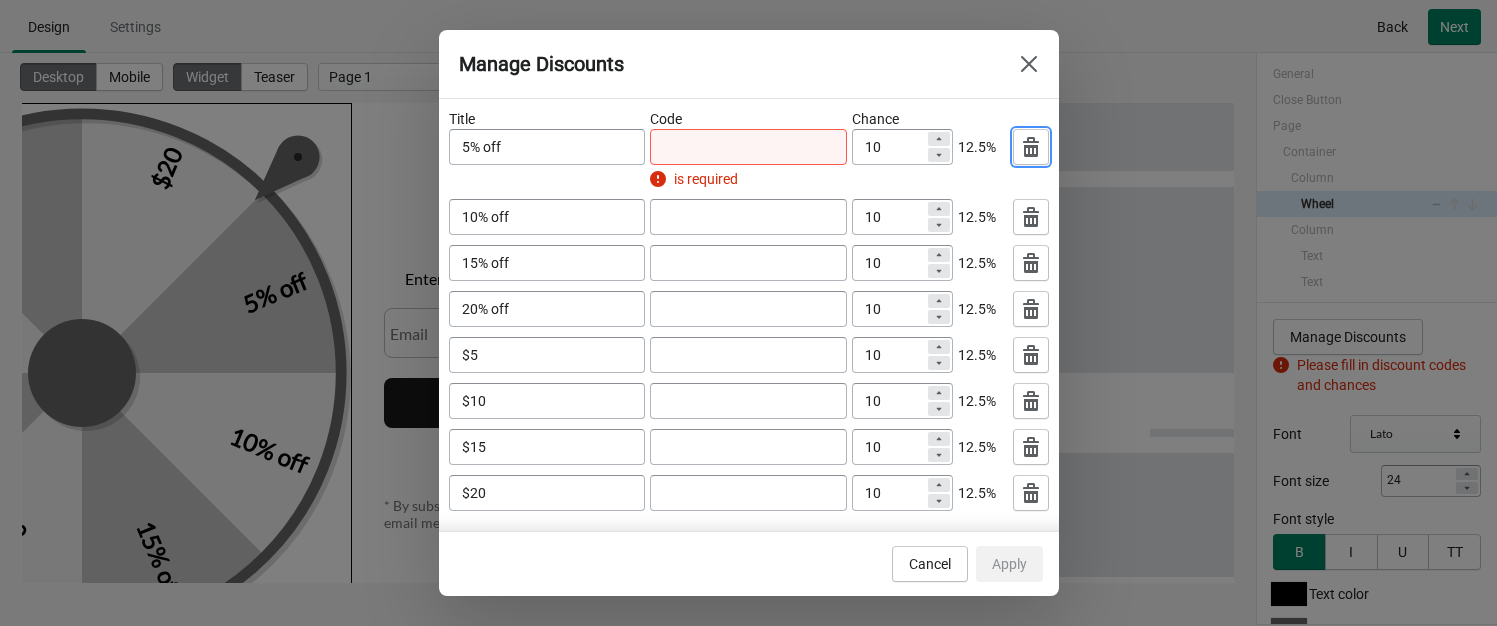 type 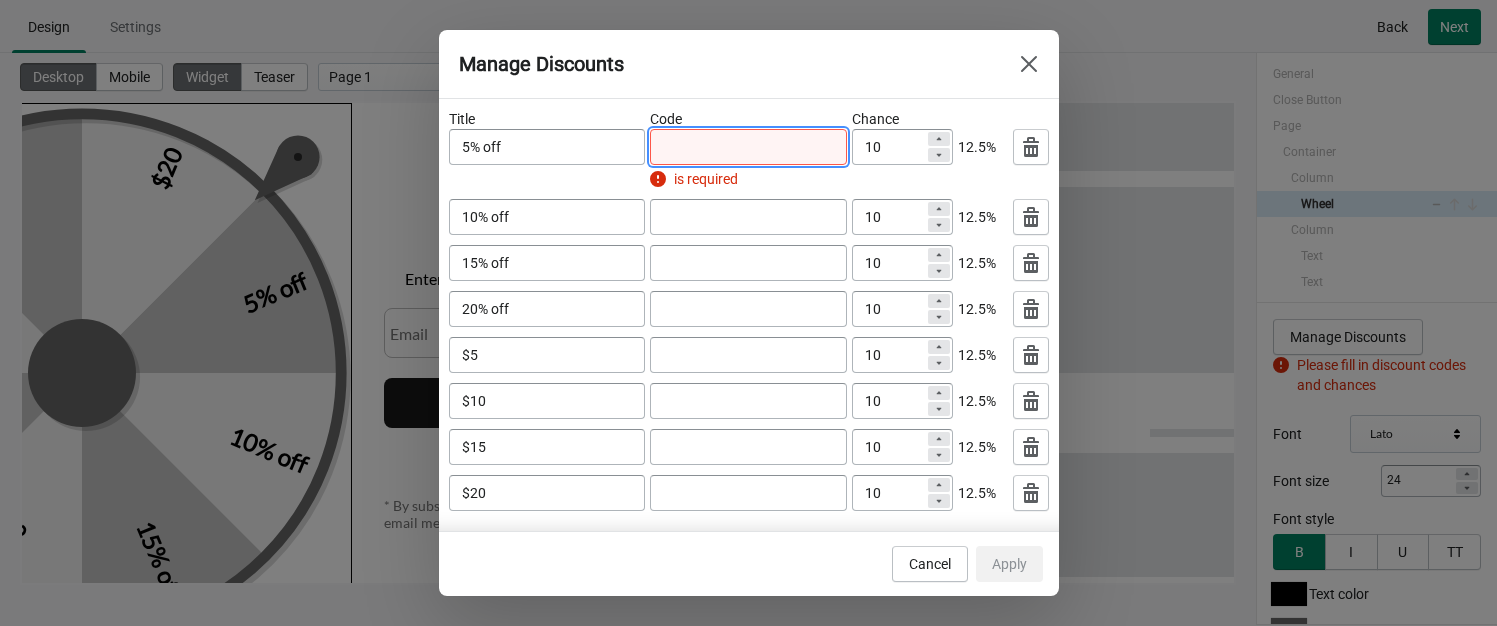 click at bounding box center [748, 147] 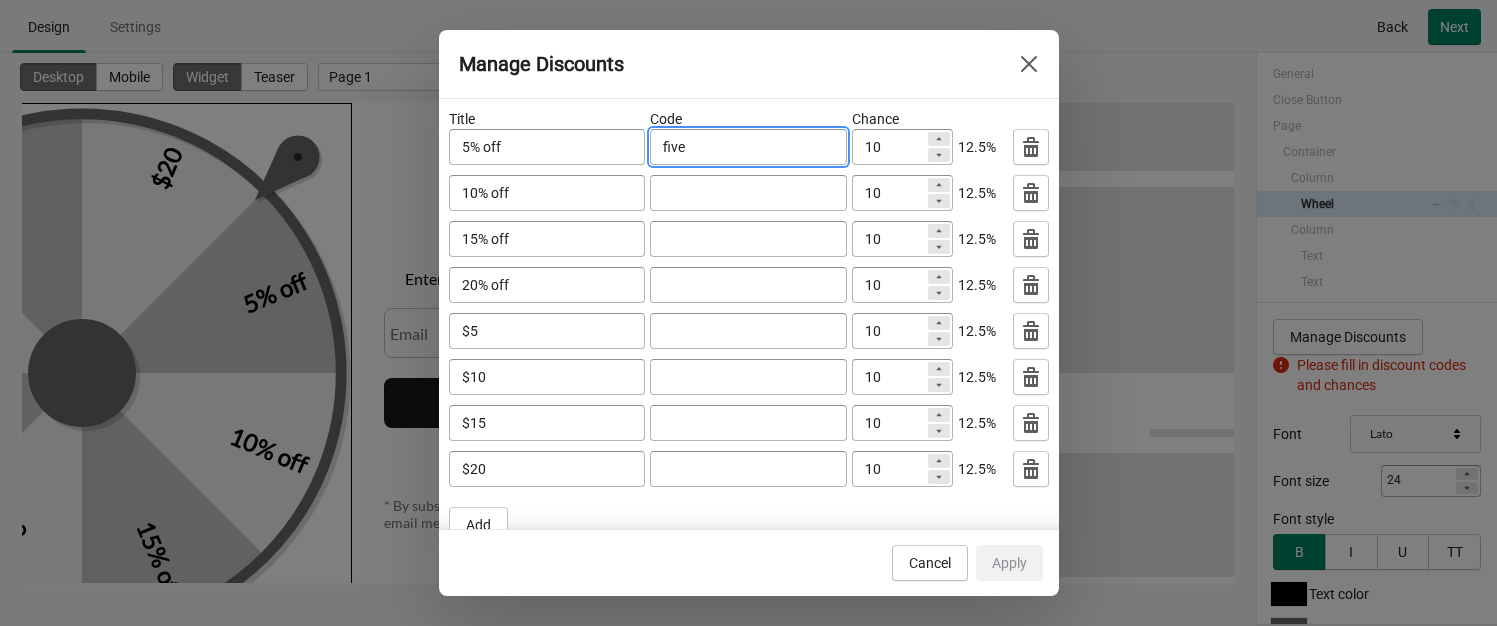 type on "five" 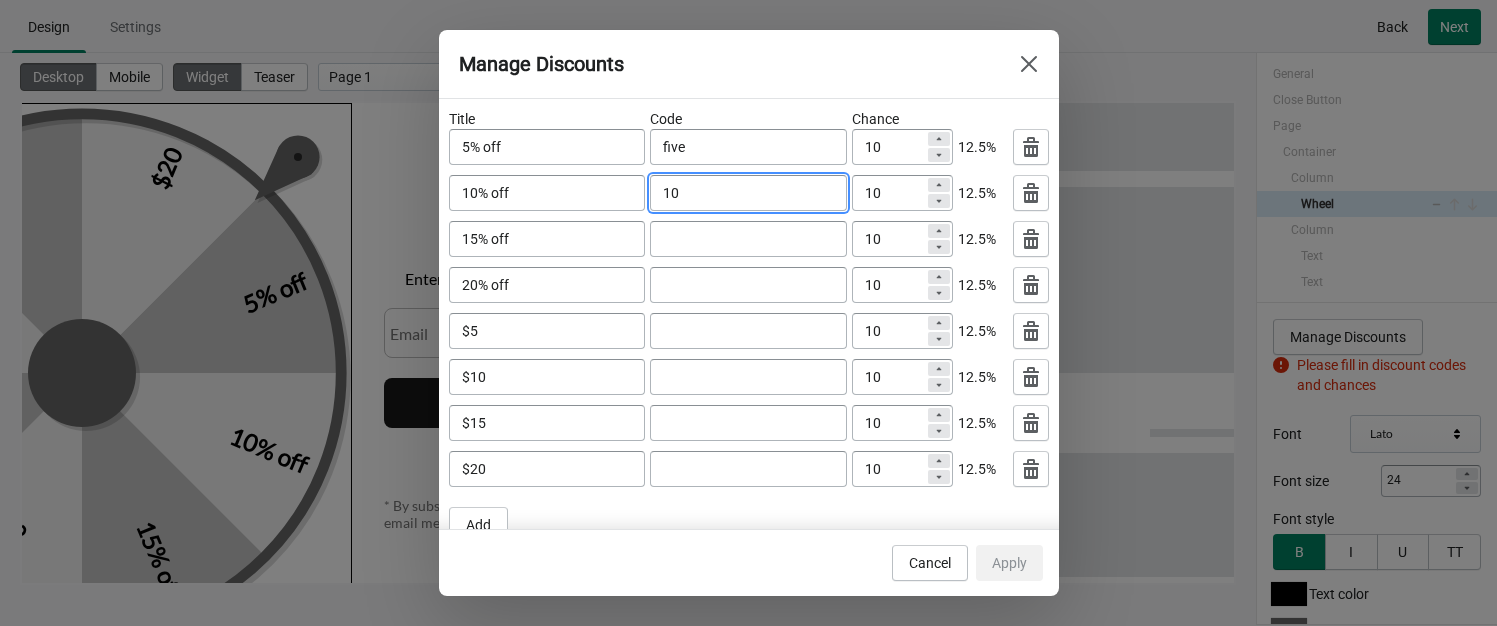 type on "10off" 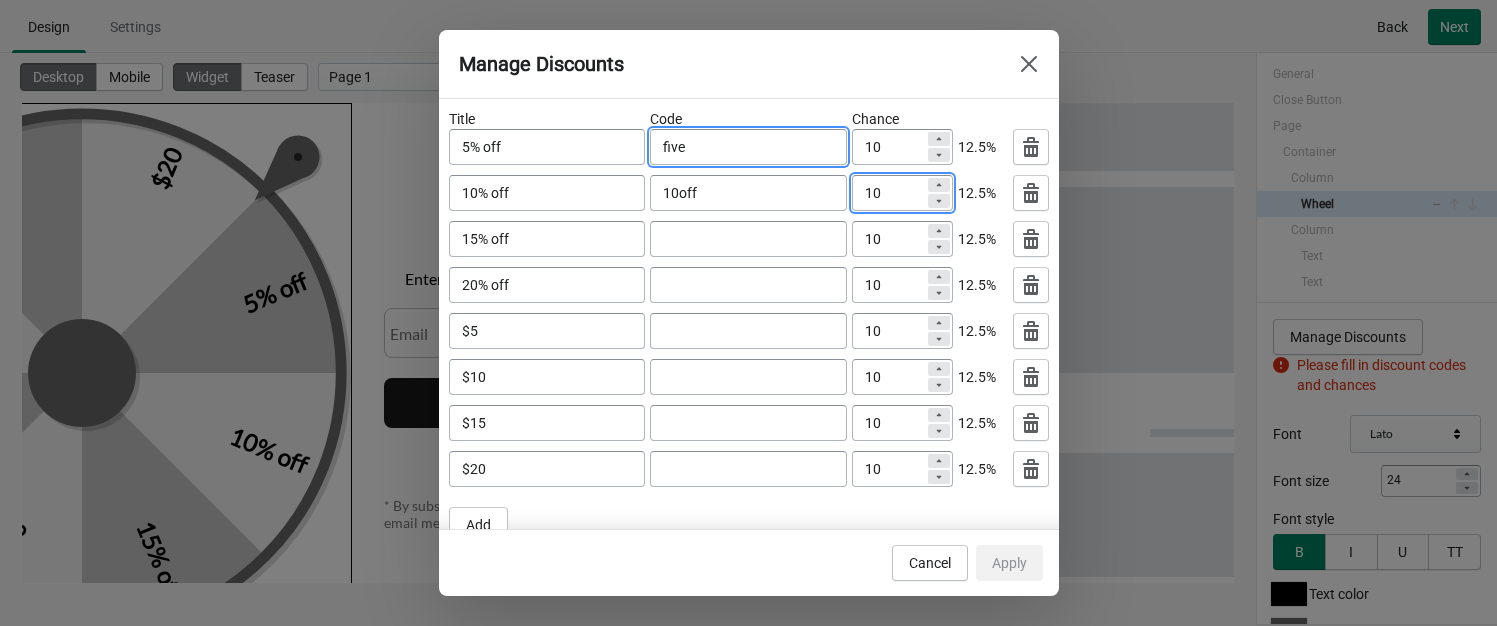 click on "five" at bounding box center (748, 147) 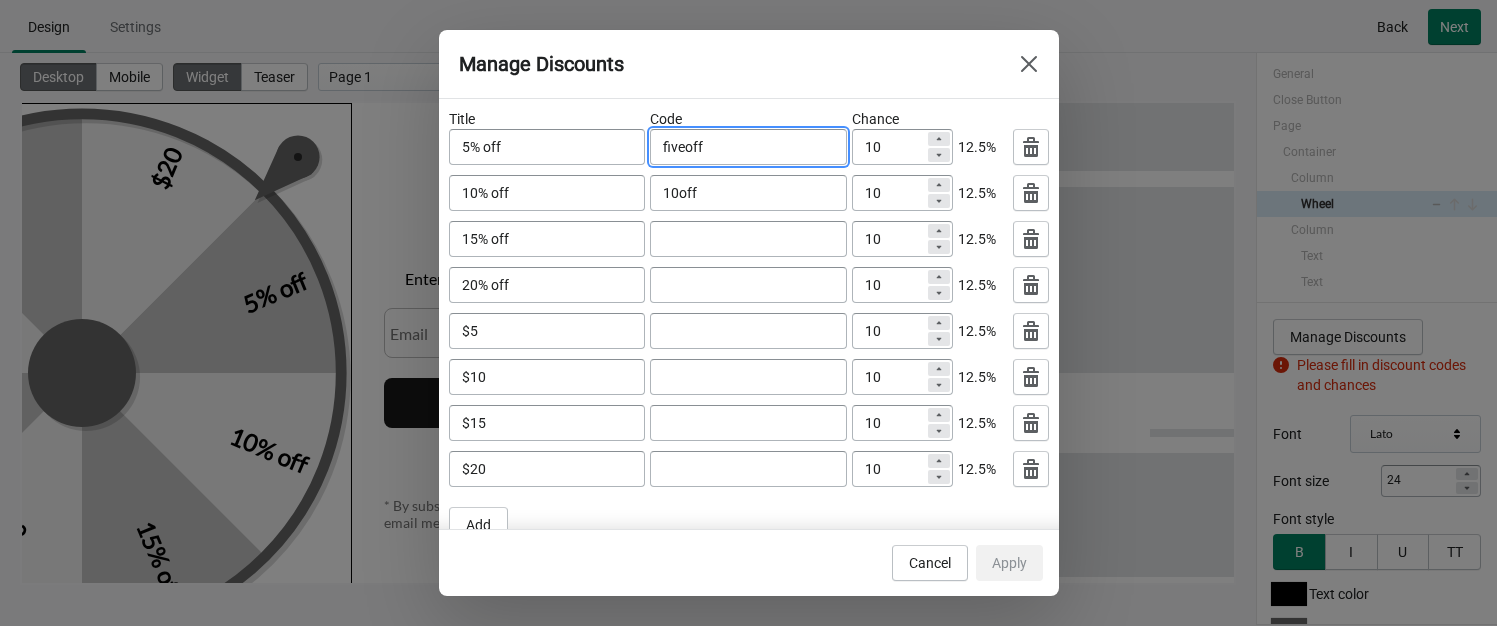 type on "fiveoff" 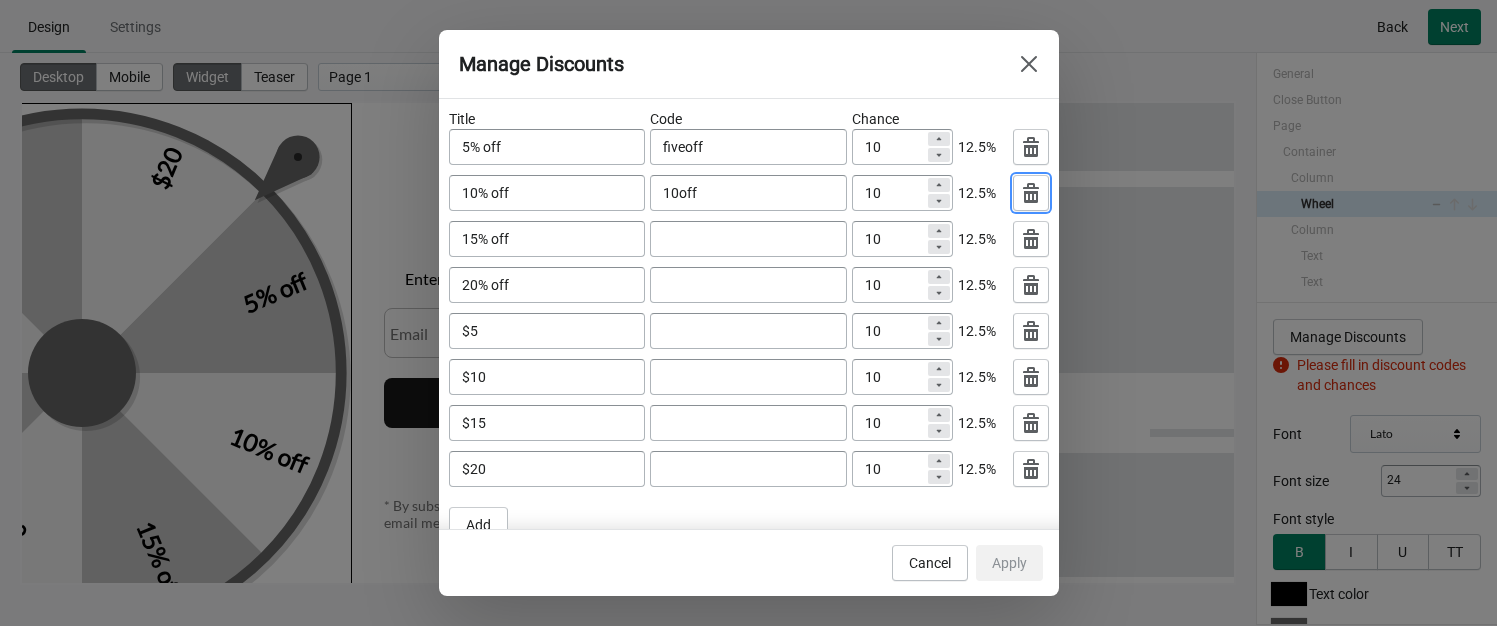 type 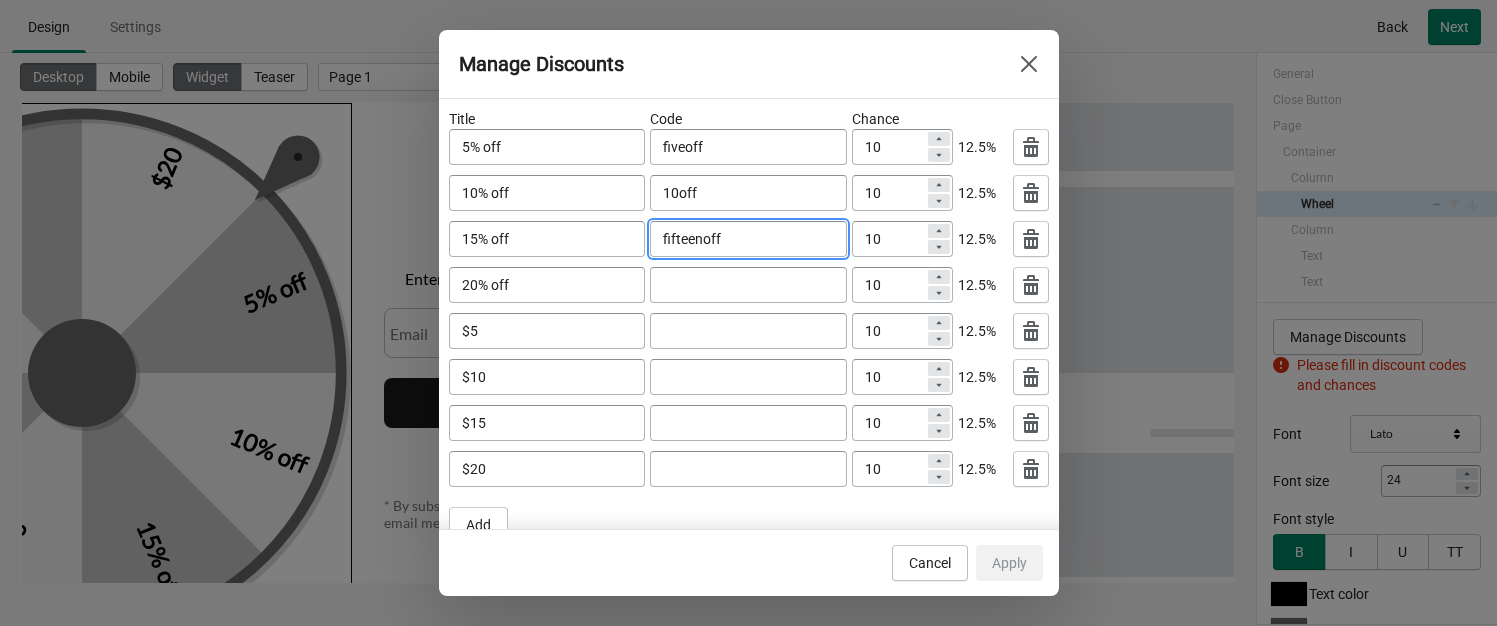 type on "fifteenoff" 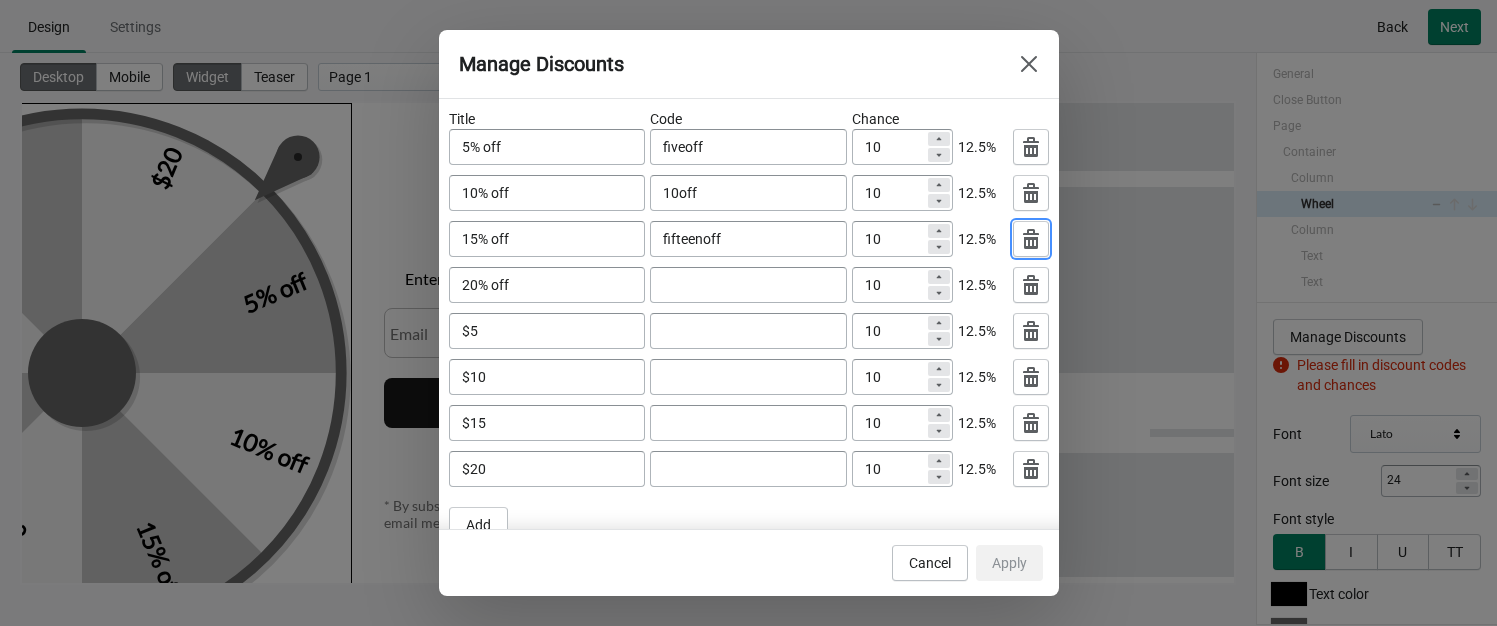 type 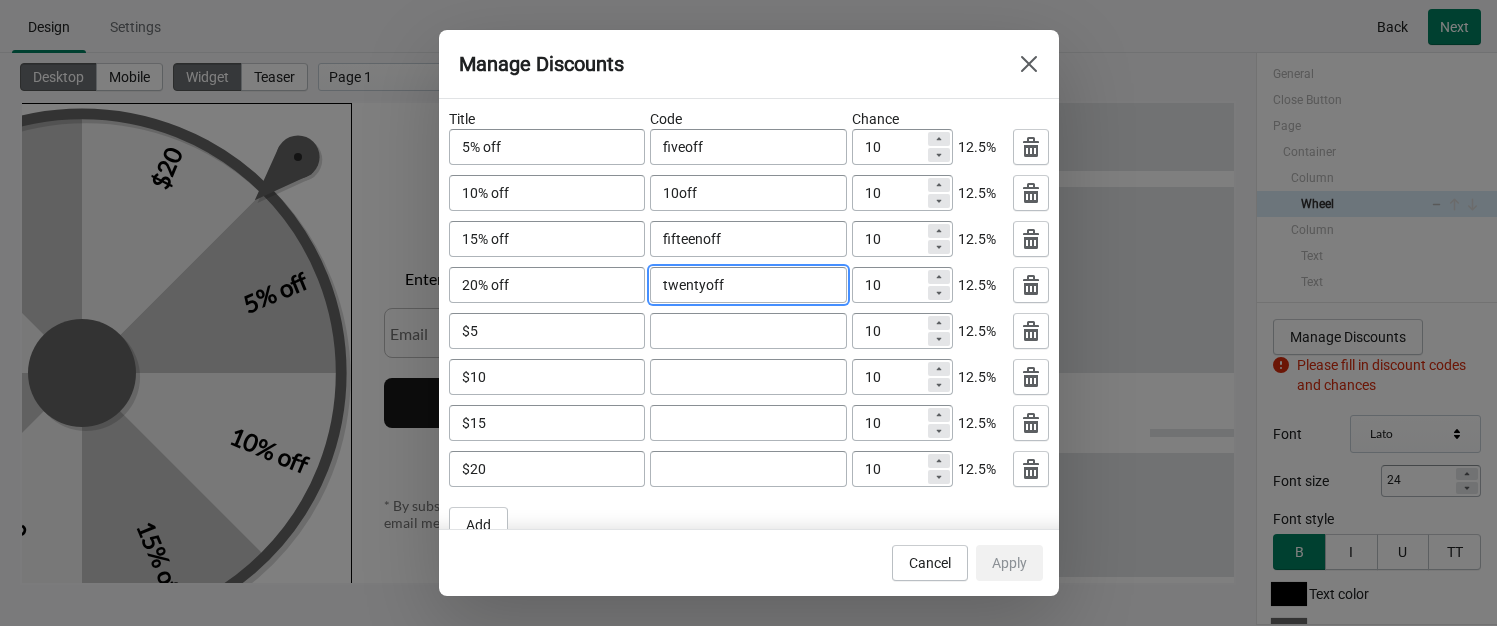 type on "twentyoff" 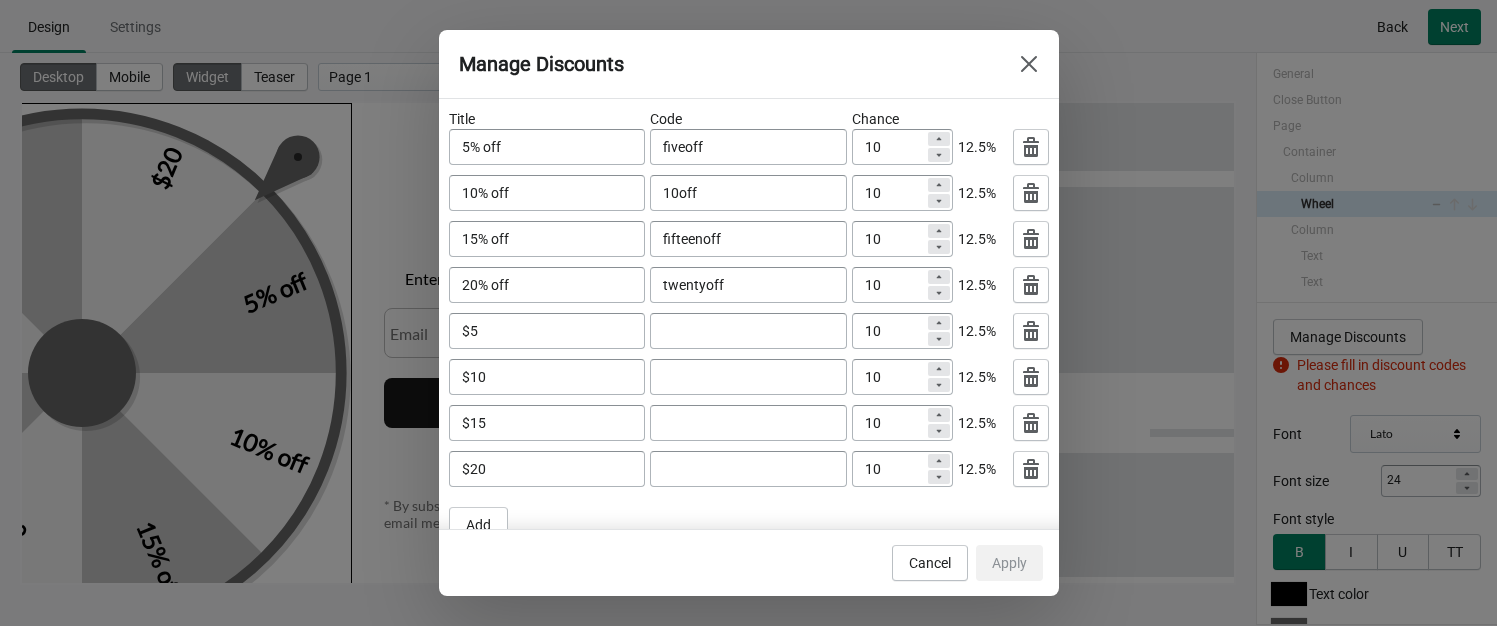 click 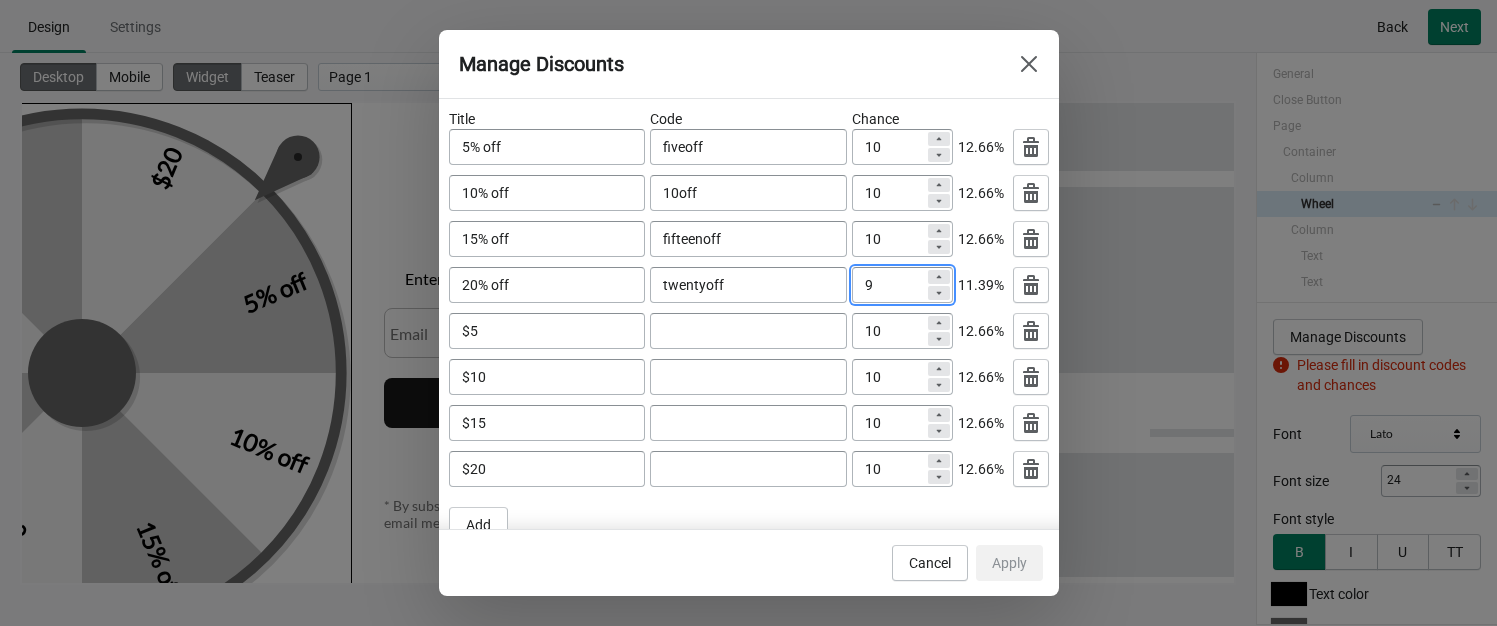 click 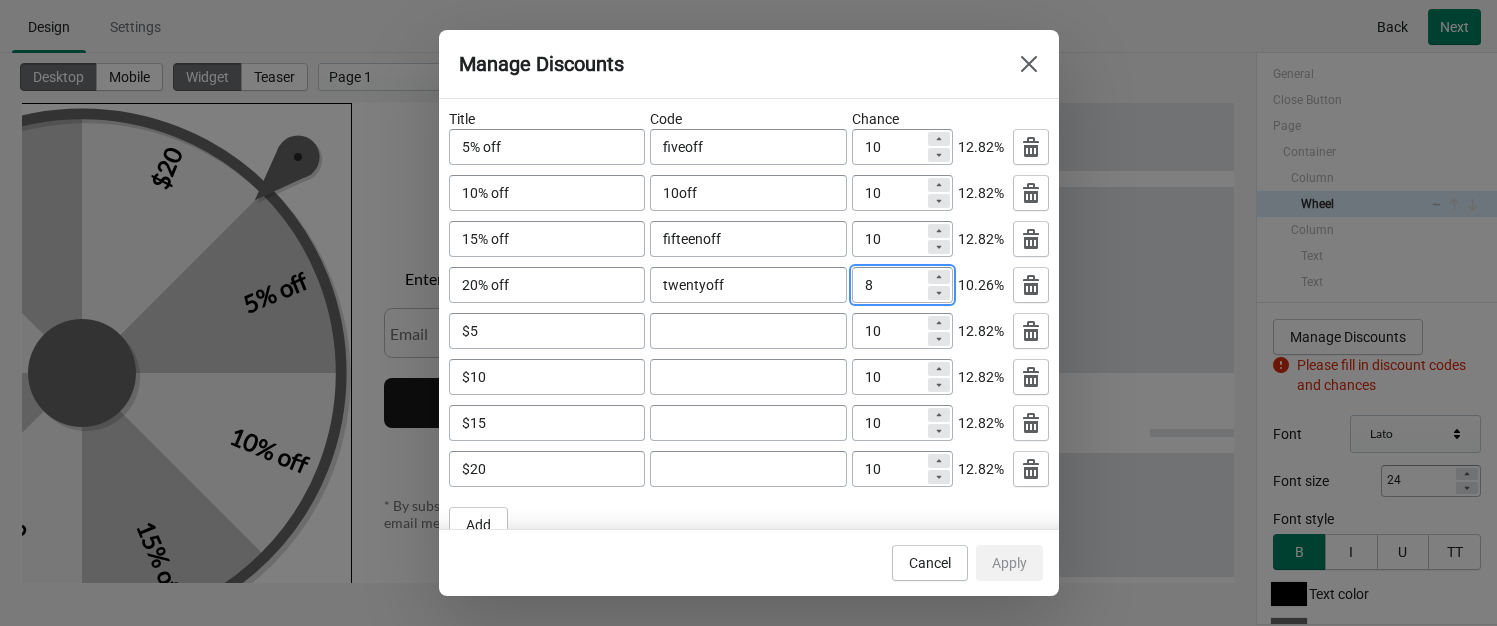 click 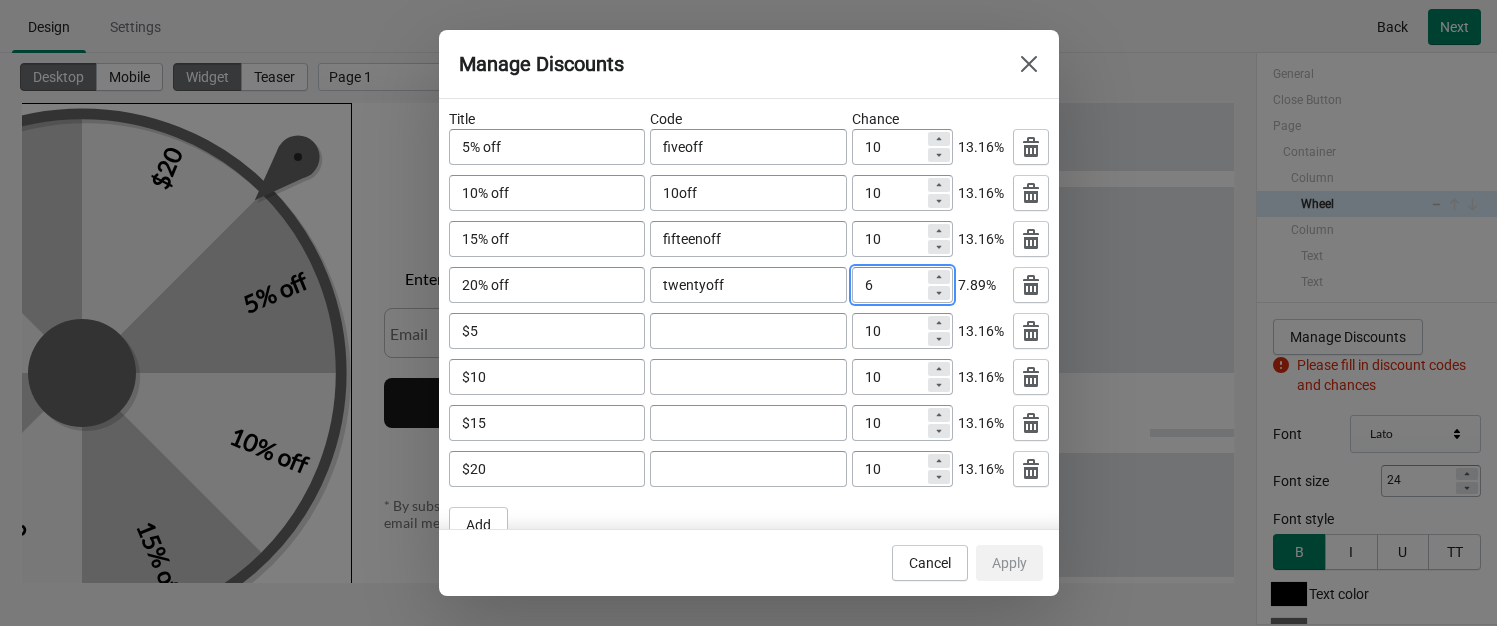 click 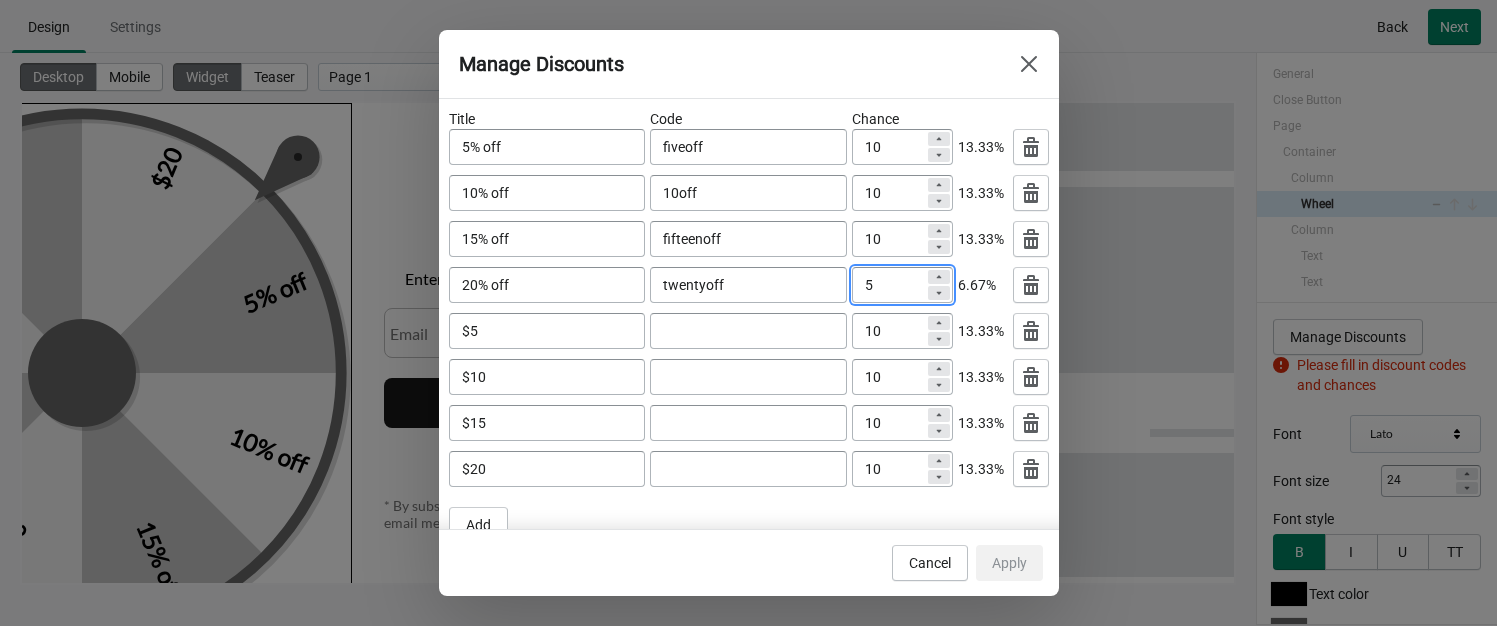 click 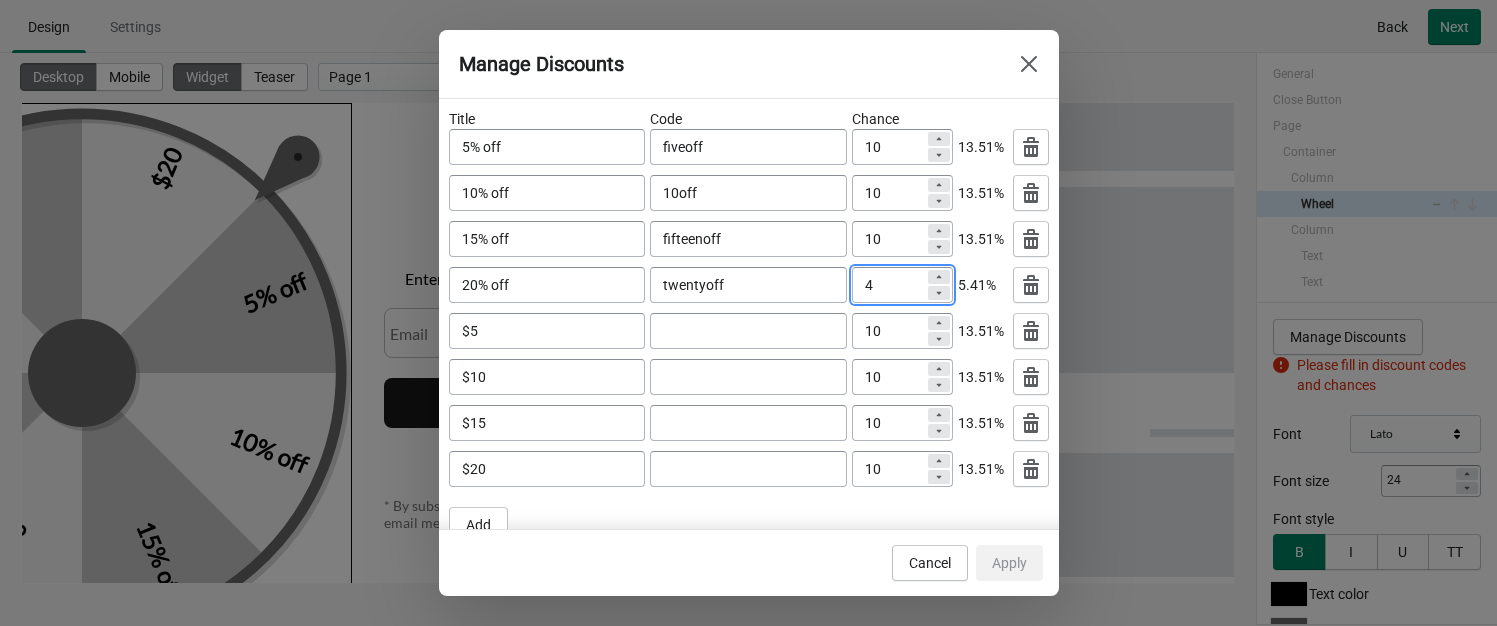 click 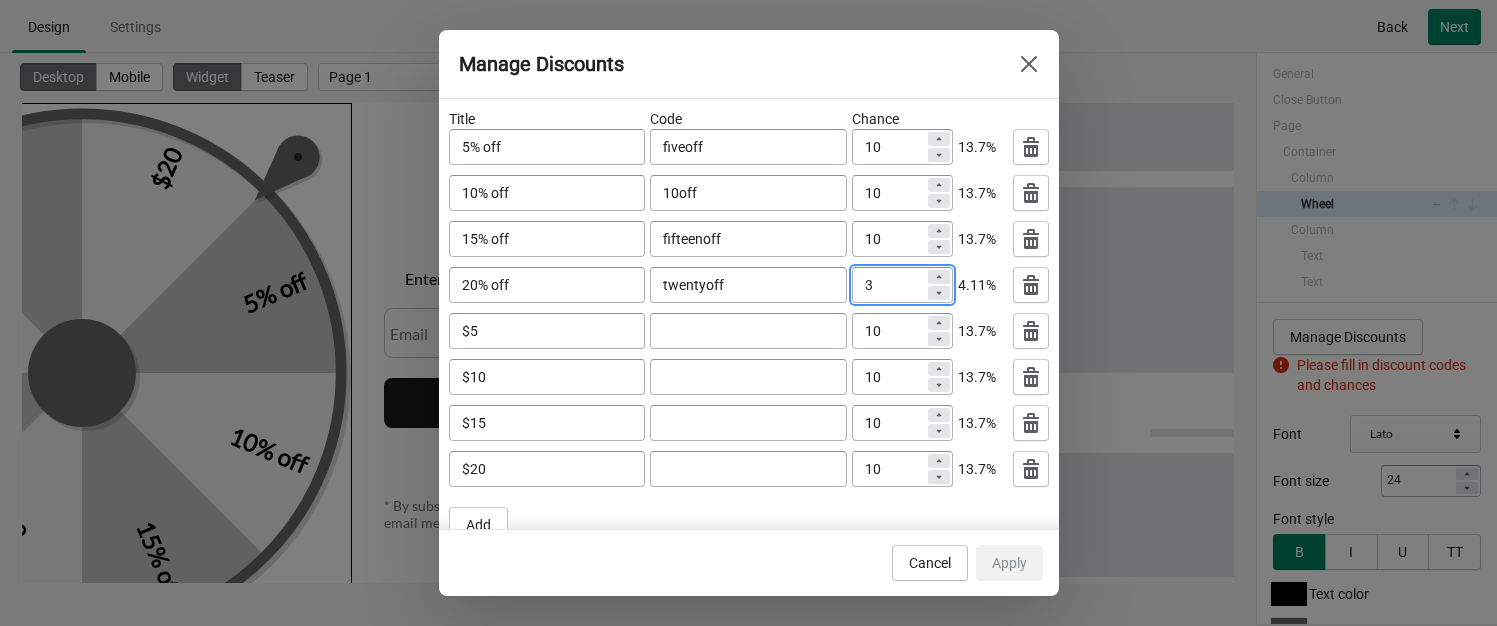 click 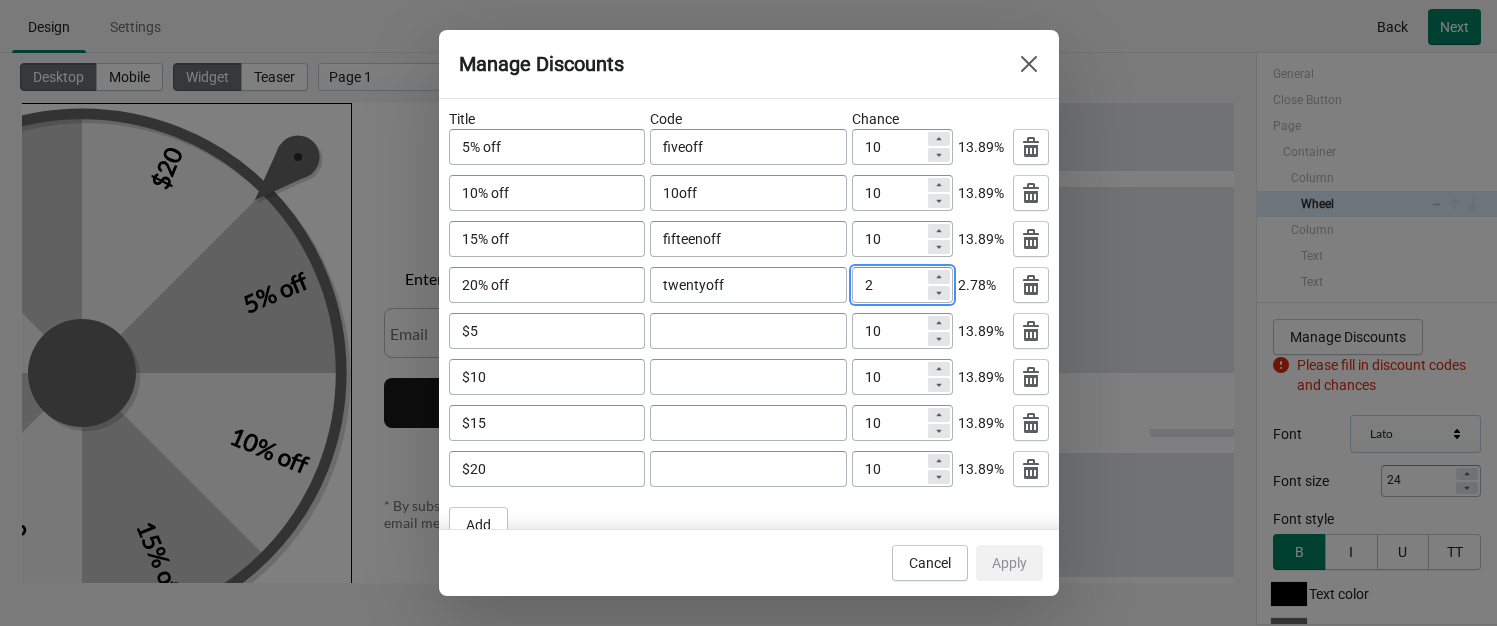 click 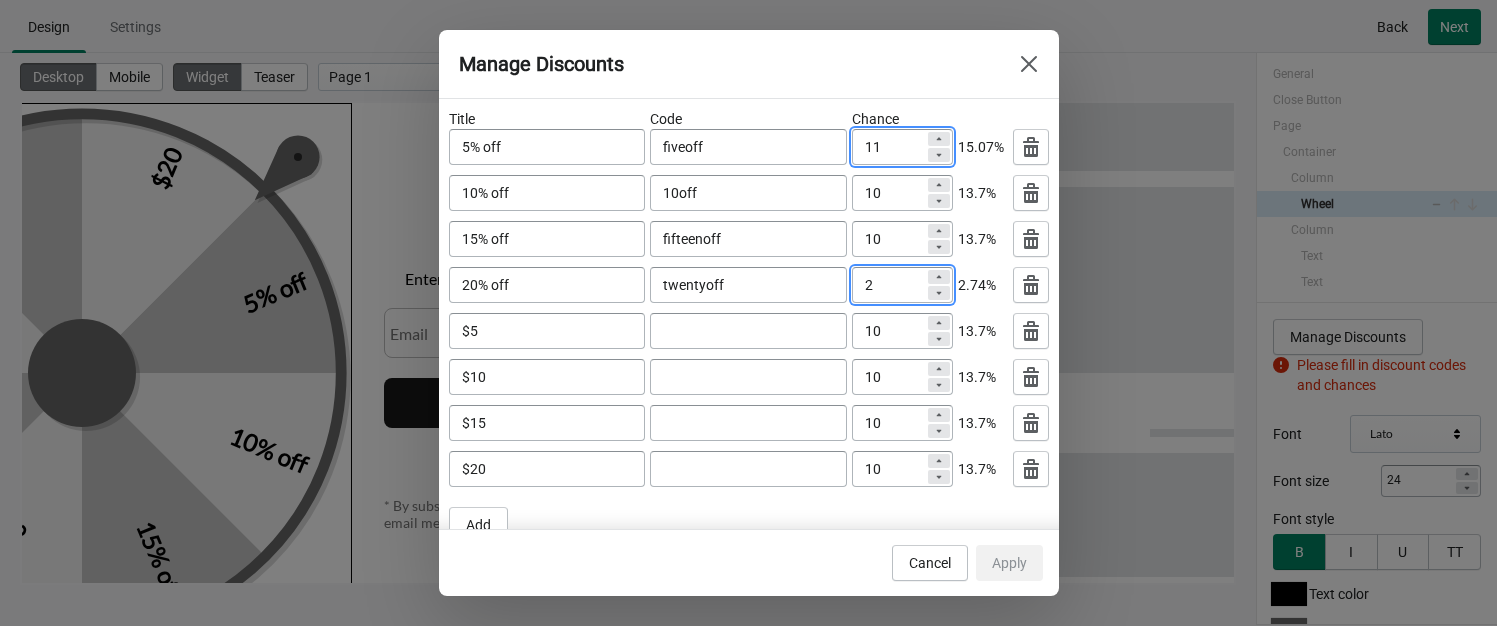 click 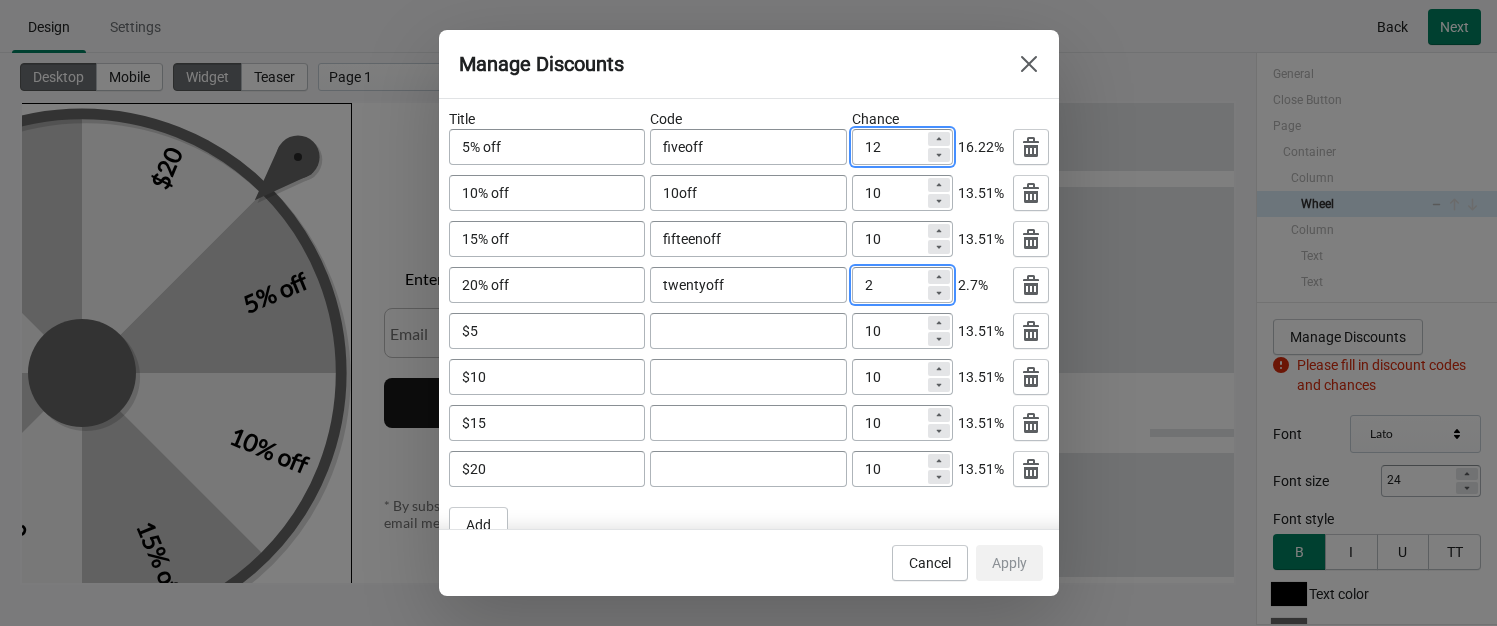 click 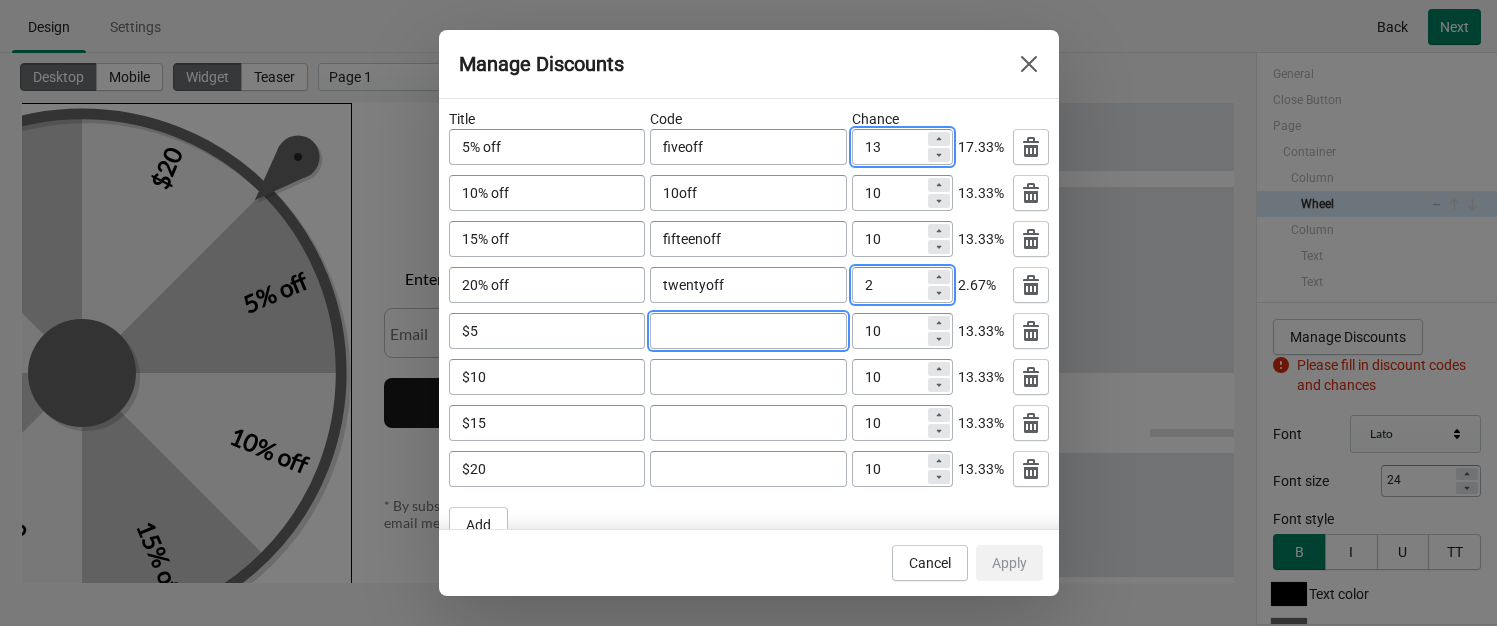 click at bounding box center (748, 331) 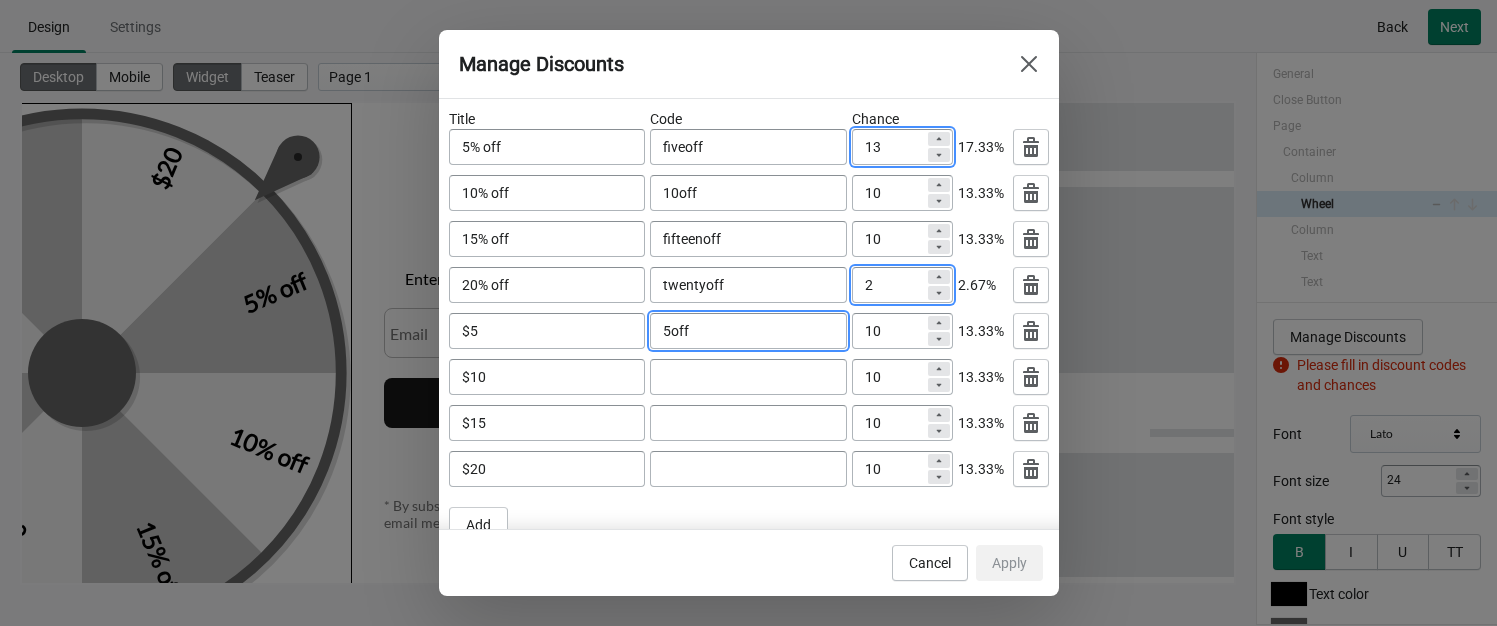 type on "5off" 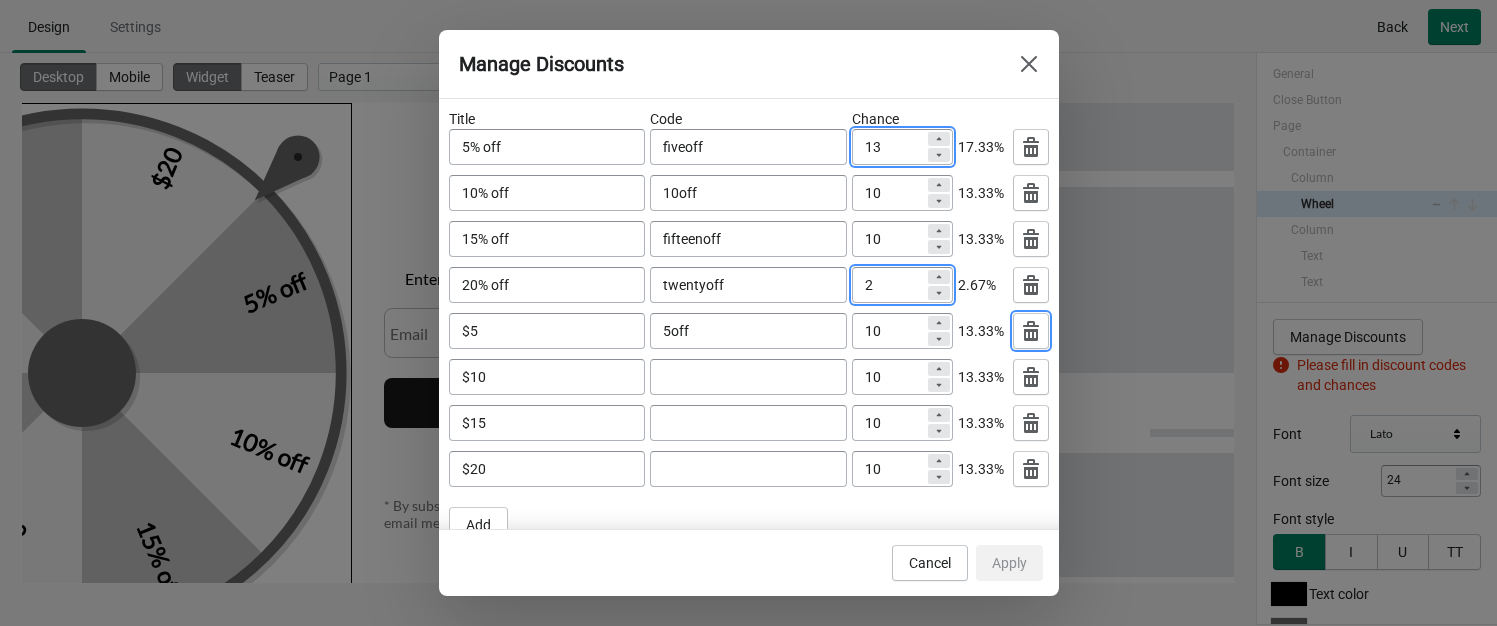 type 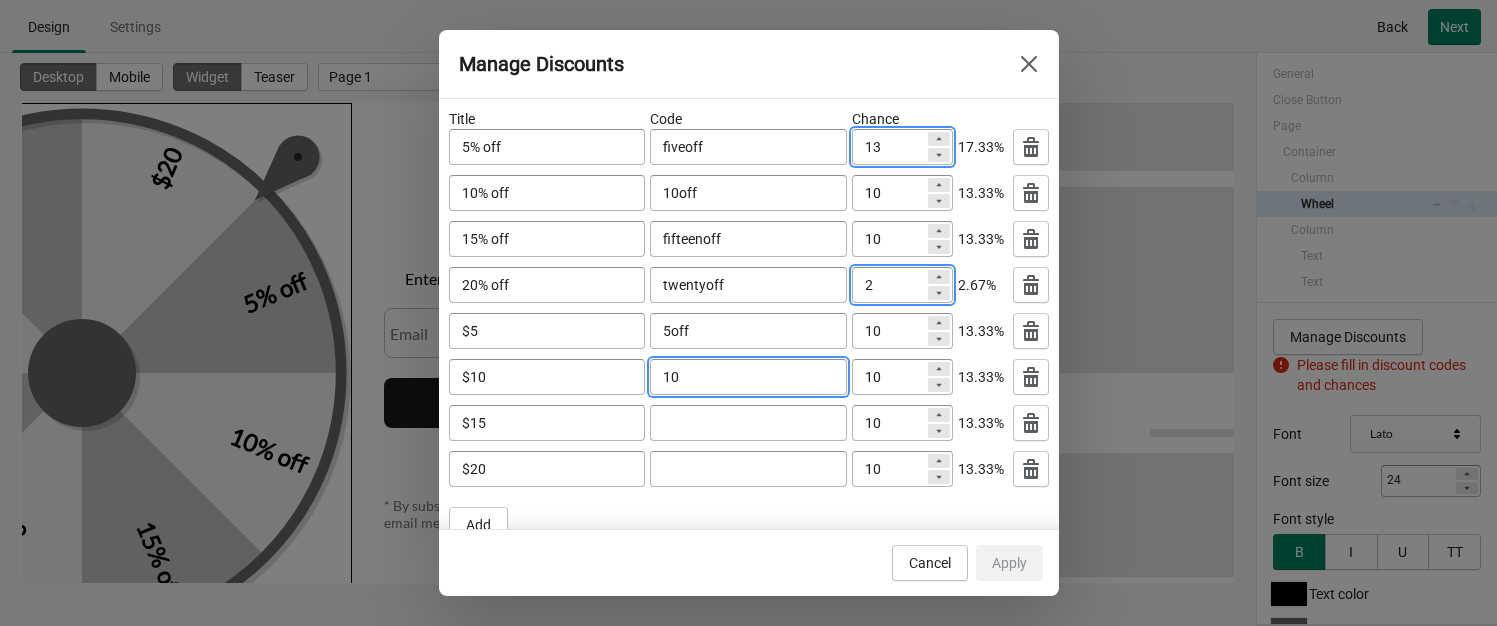 type on "10" 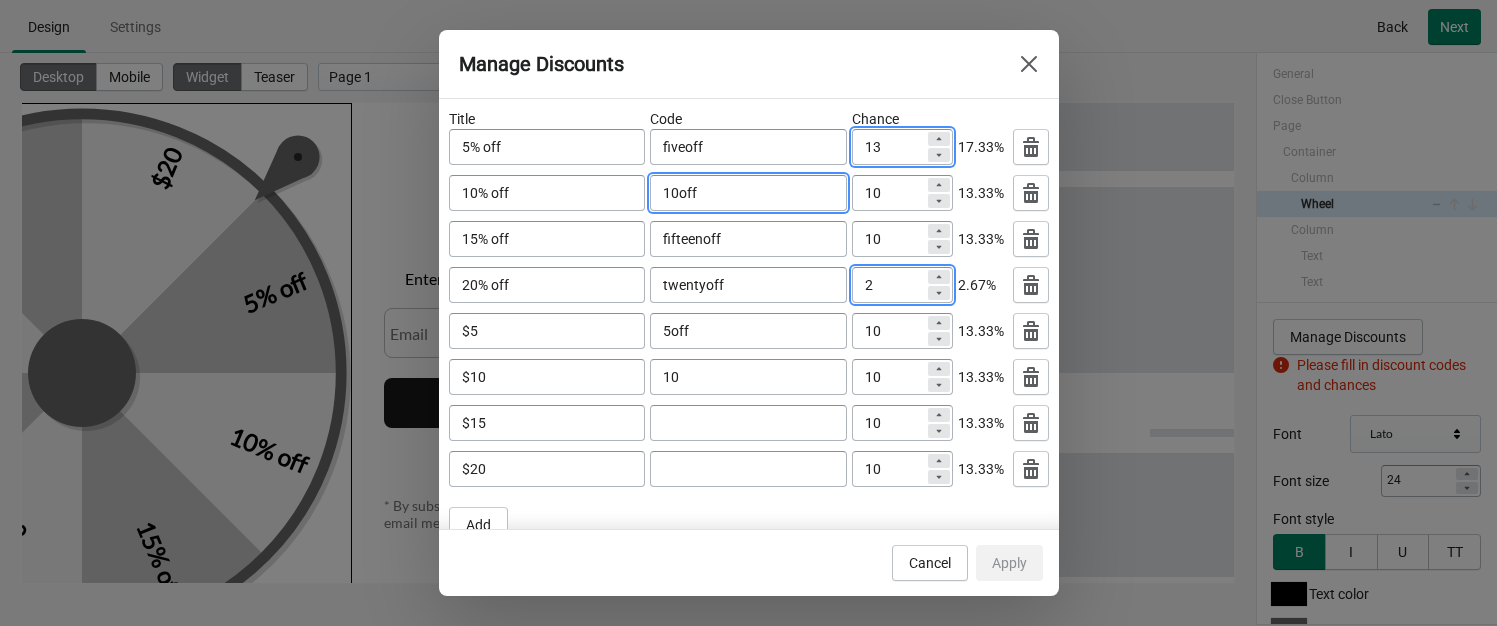 drag, startPoint x: 676, startPoint y: 191, endPoint x: 659, endPoint y: 196, distance: 17.720045 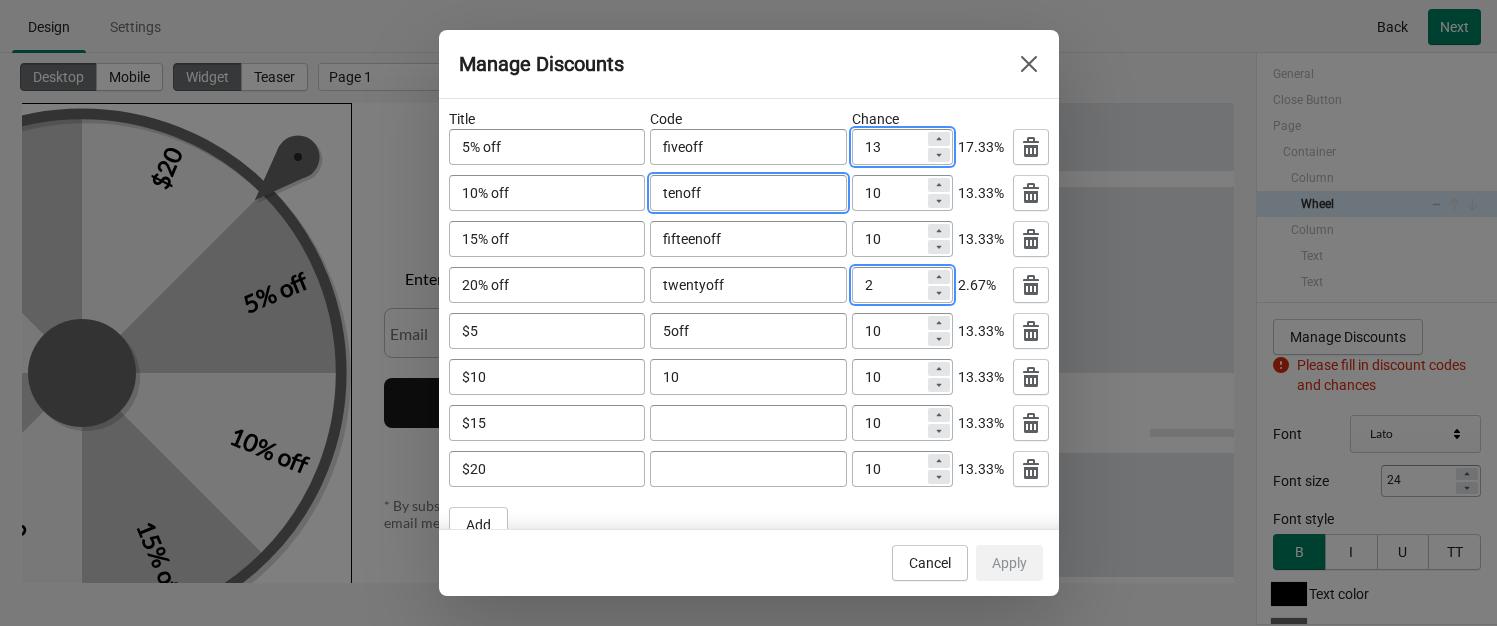 type on "tenoff" 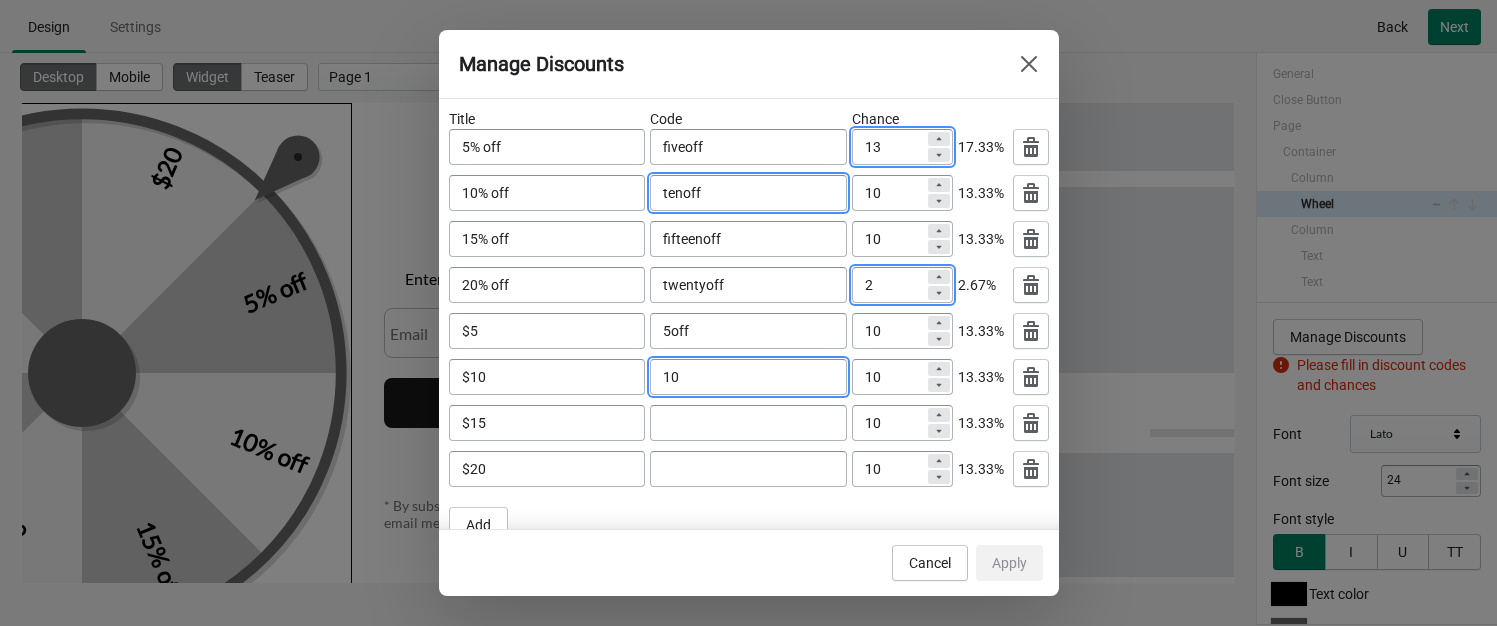 click on "10" at bounding box center [748, 377] 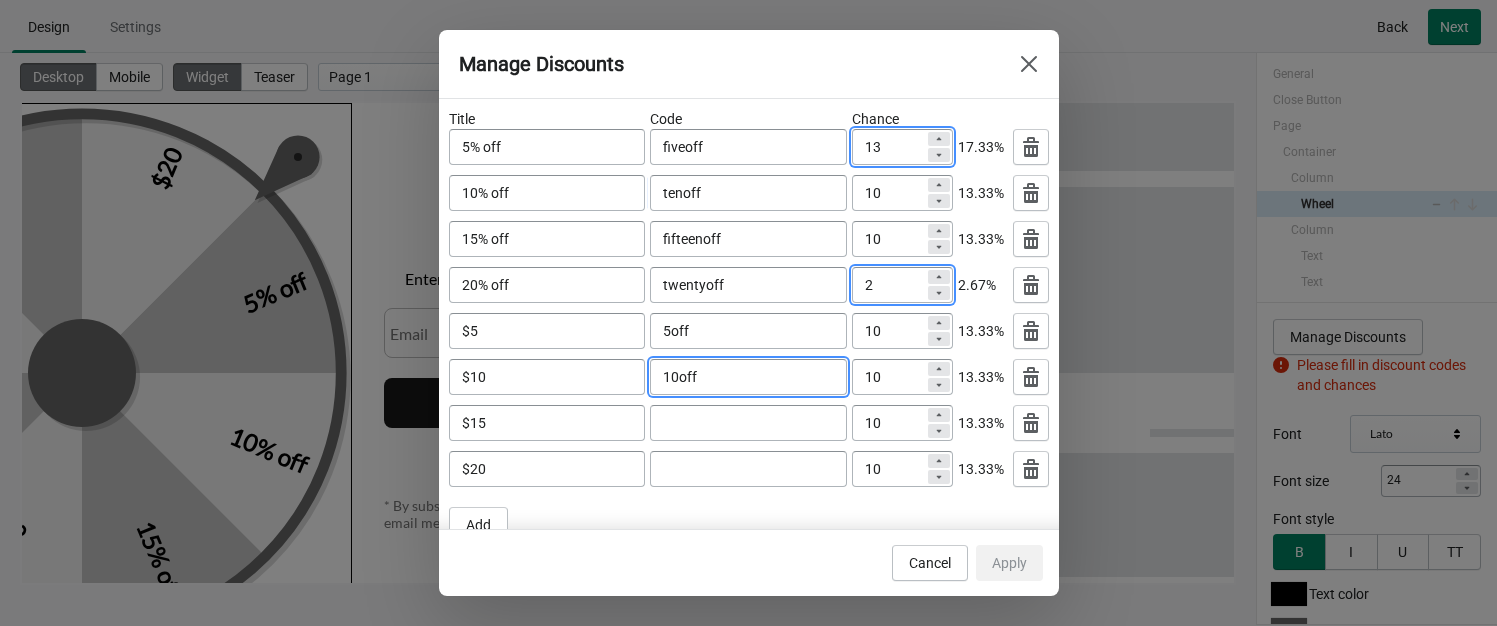 type on "10off" 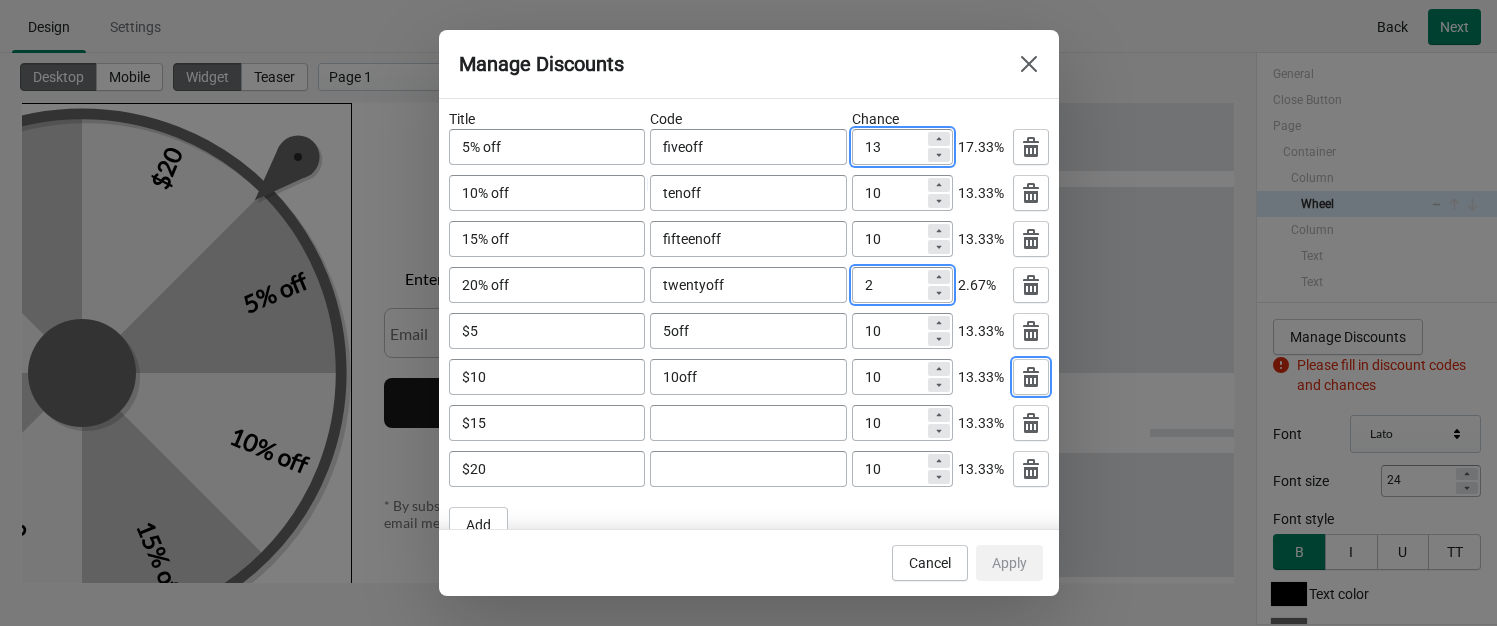 type 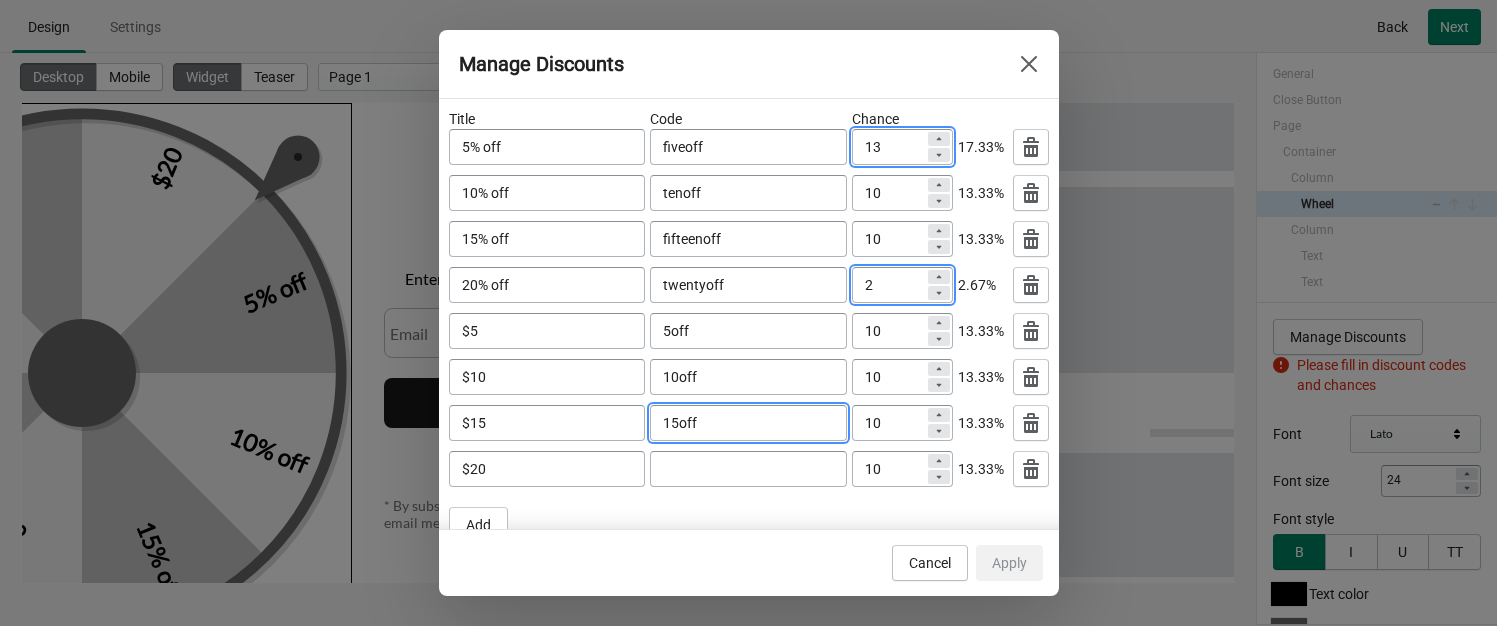 type on "15off" 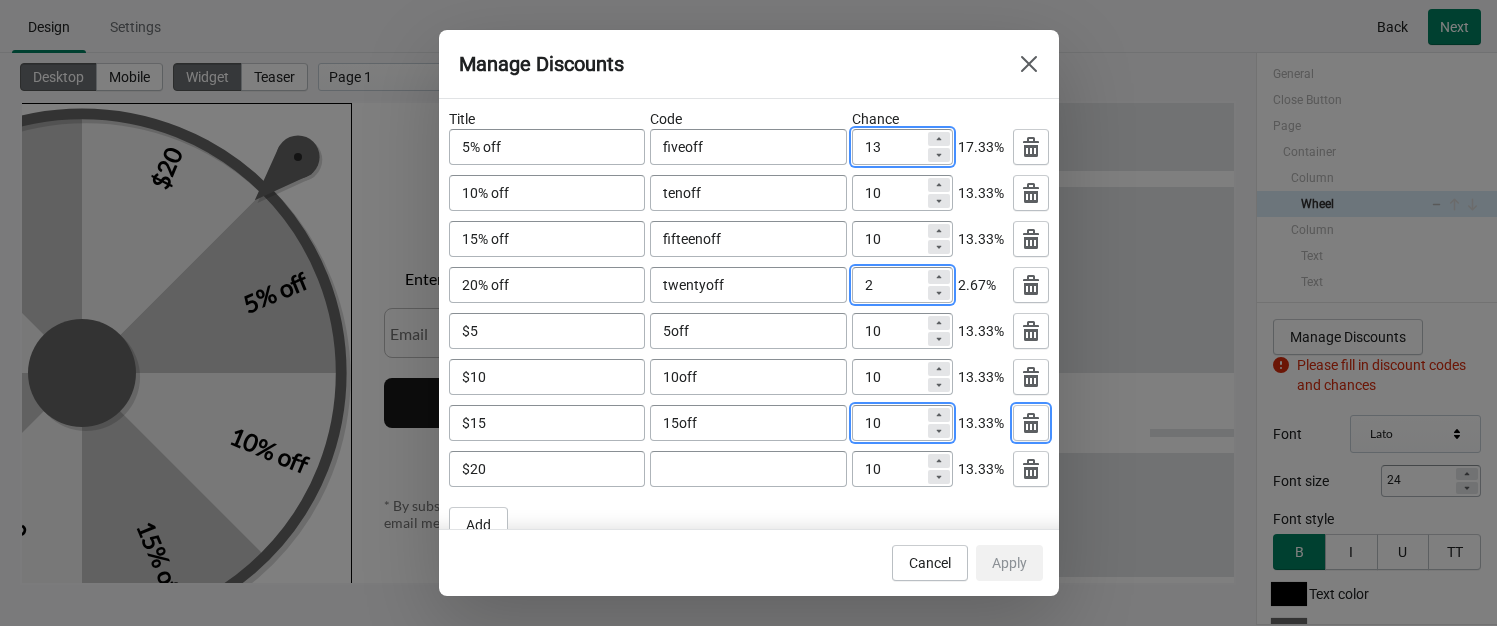 type 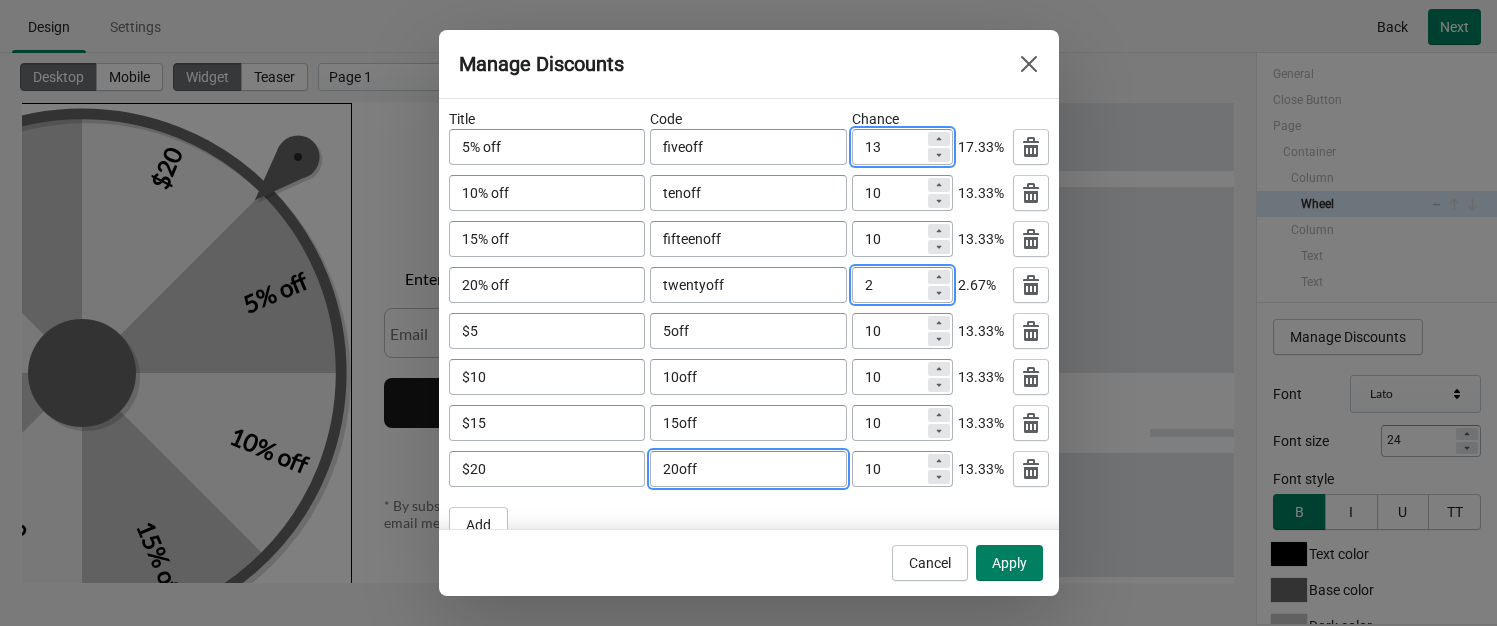 type on "20off" 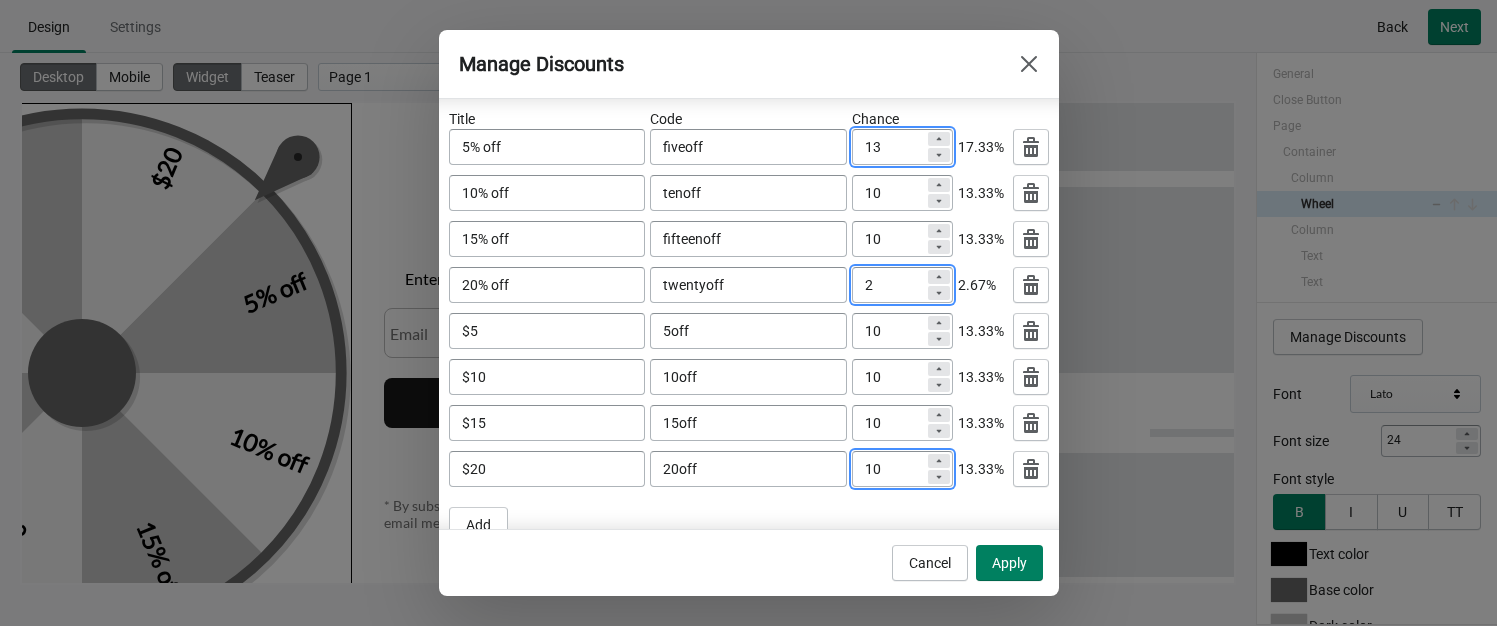 scroll, scrollTop: 23, scrollLeft: 0, axis: vertical 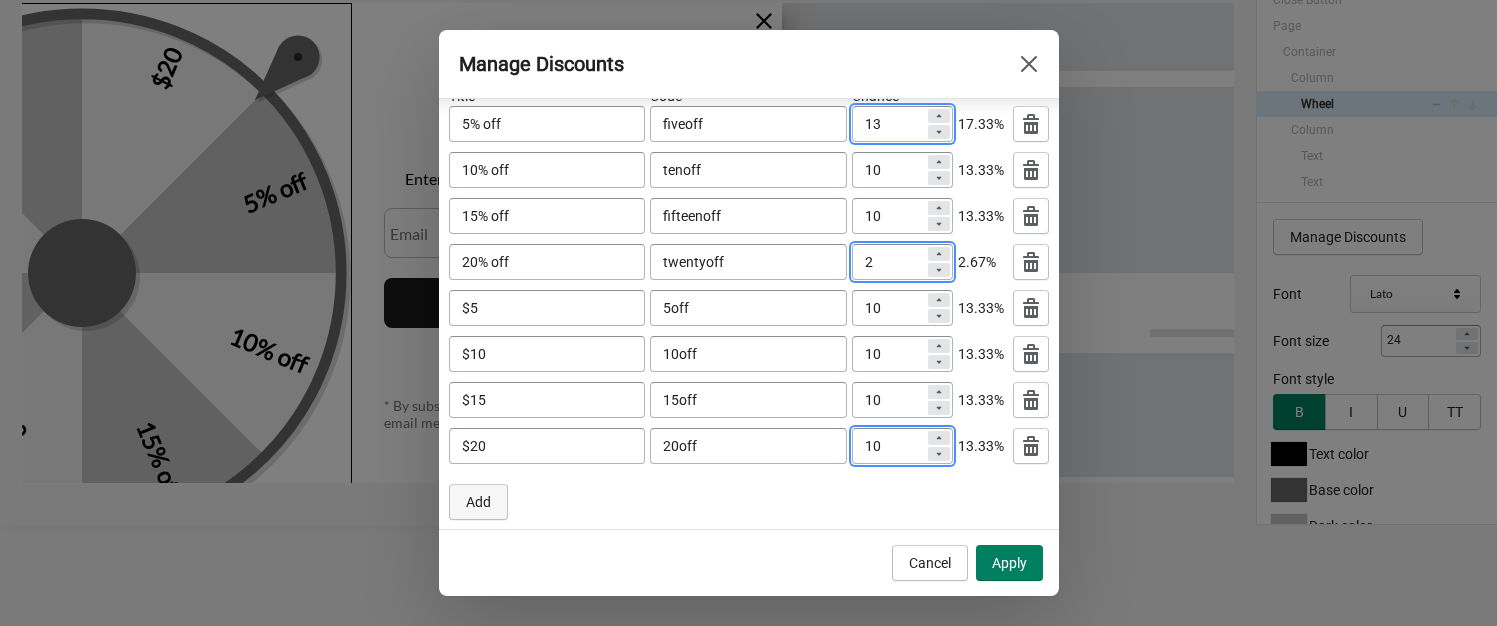 click on "Add" at bounding box center (478, 502) 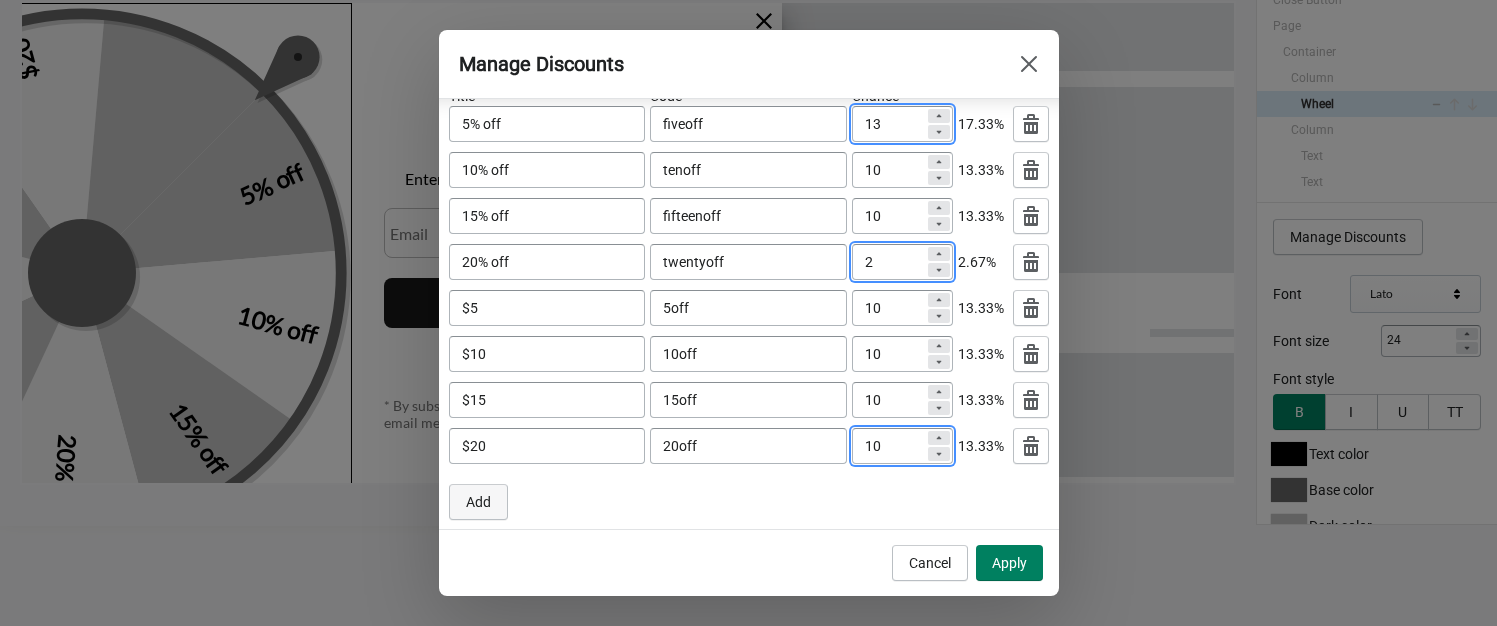 scroll, scrollTop: 86, scrollLeft: 0, axis: vertical 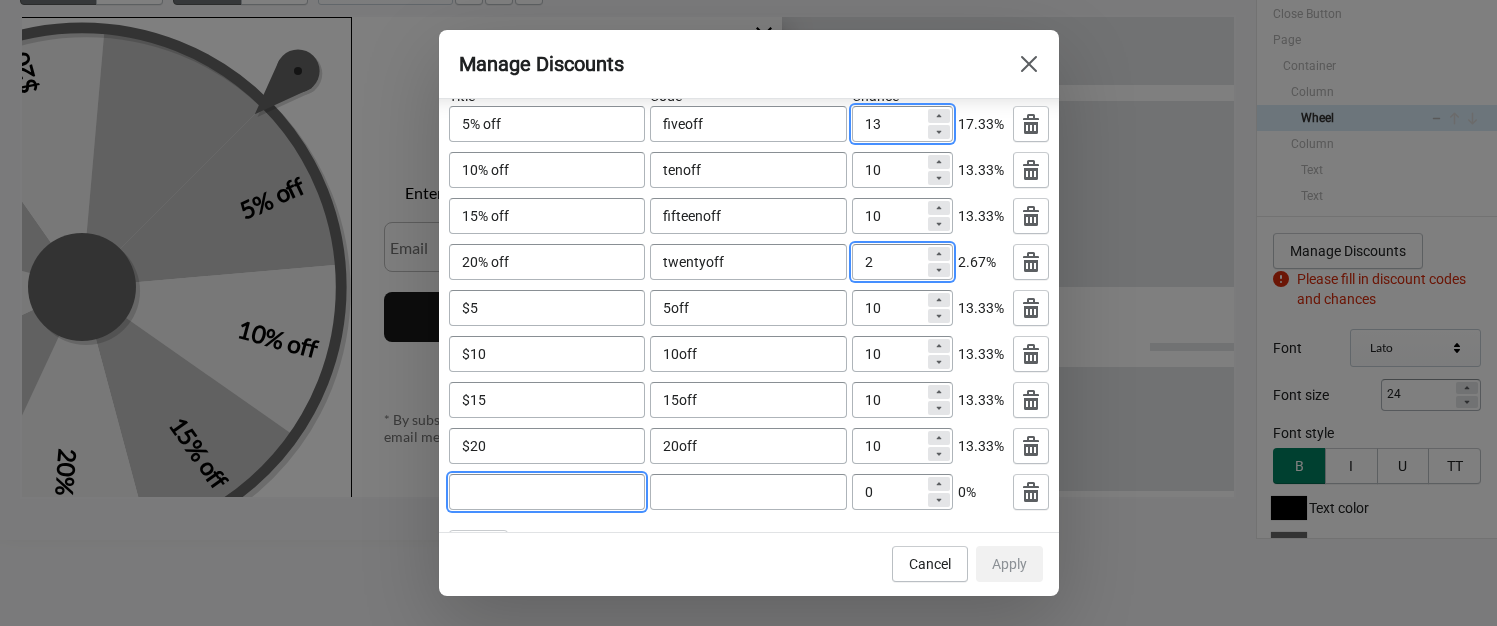 click at bounding box center (547, 492) 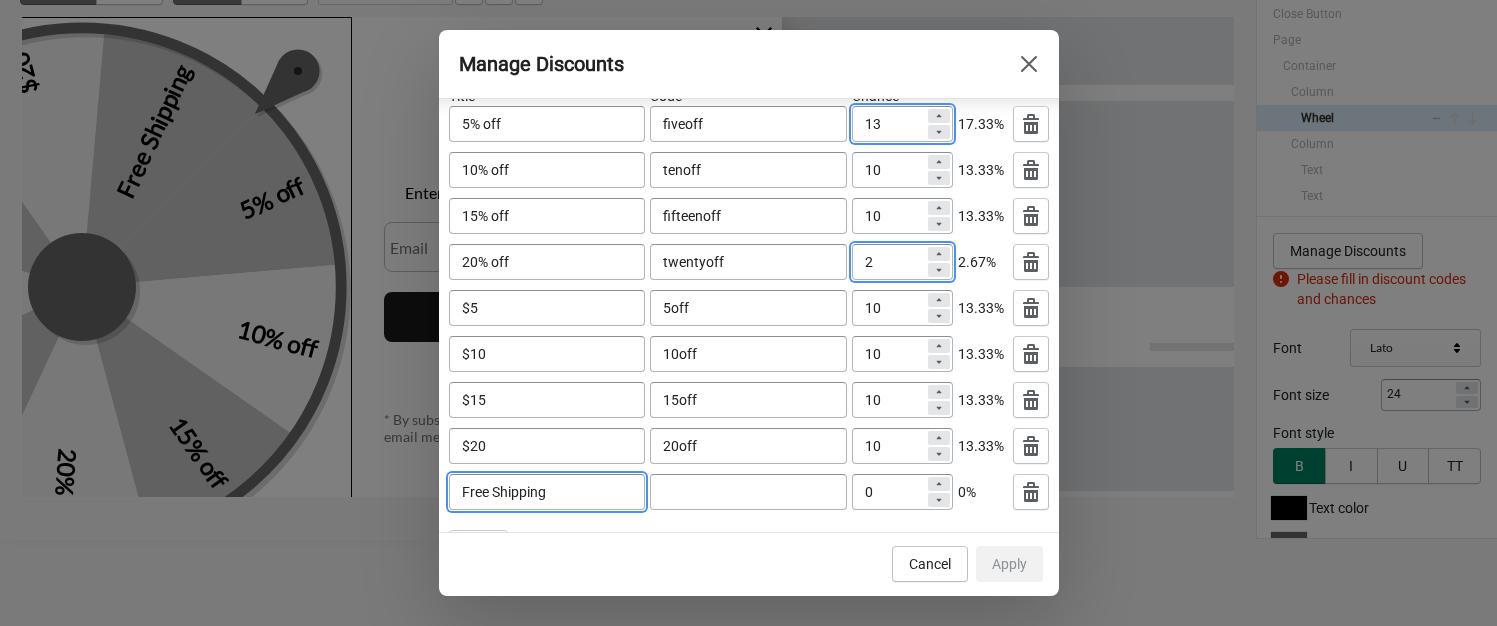 type on "Free Shipping" 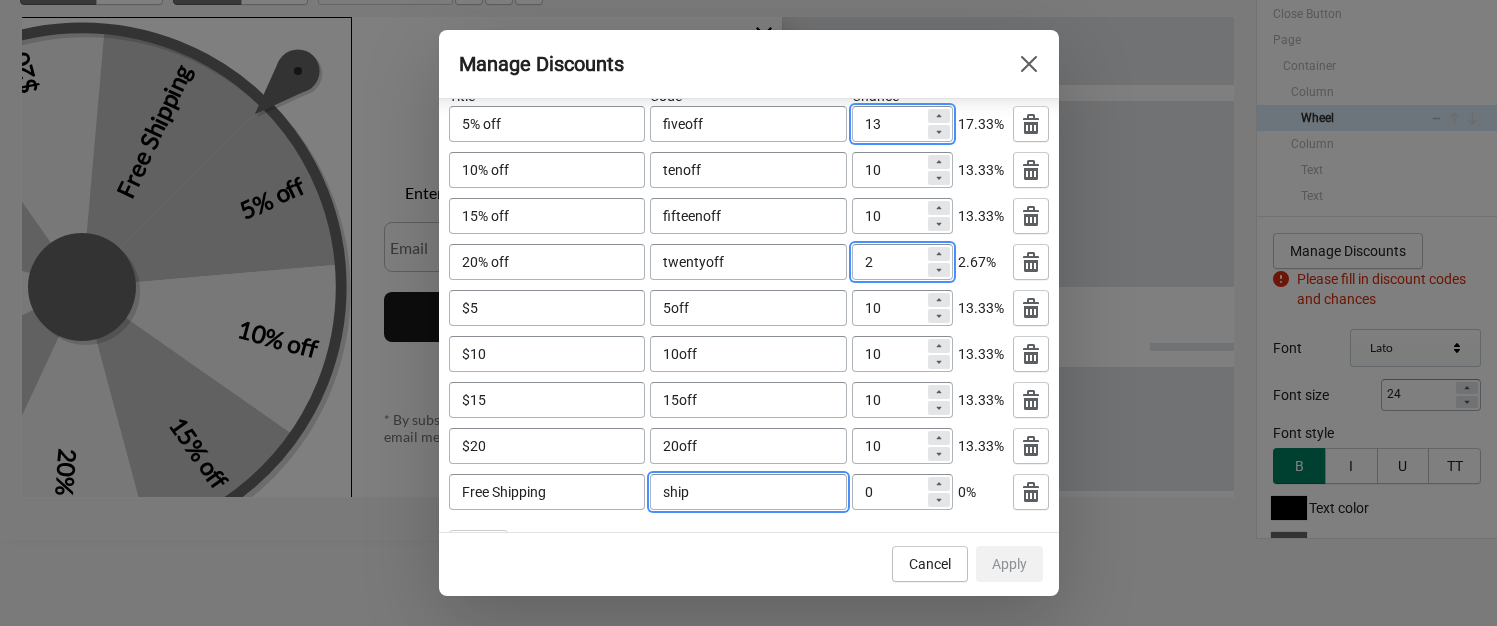 type on "ship" 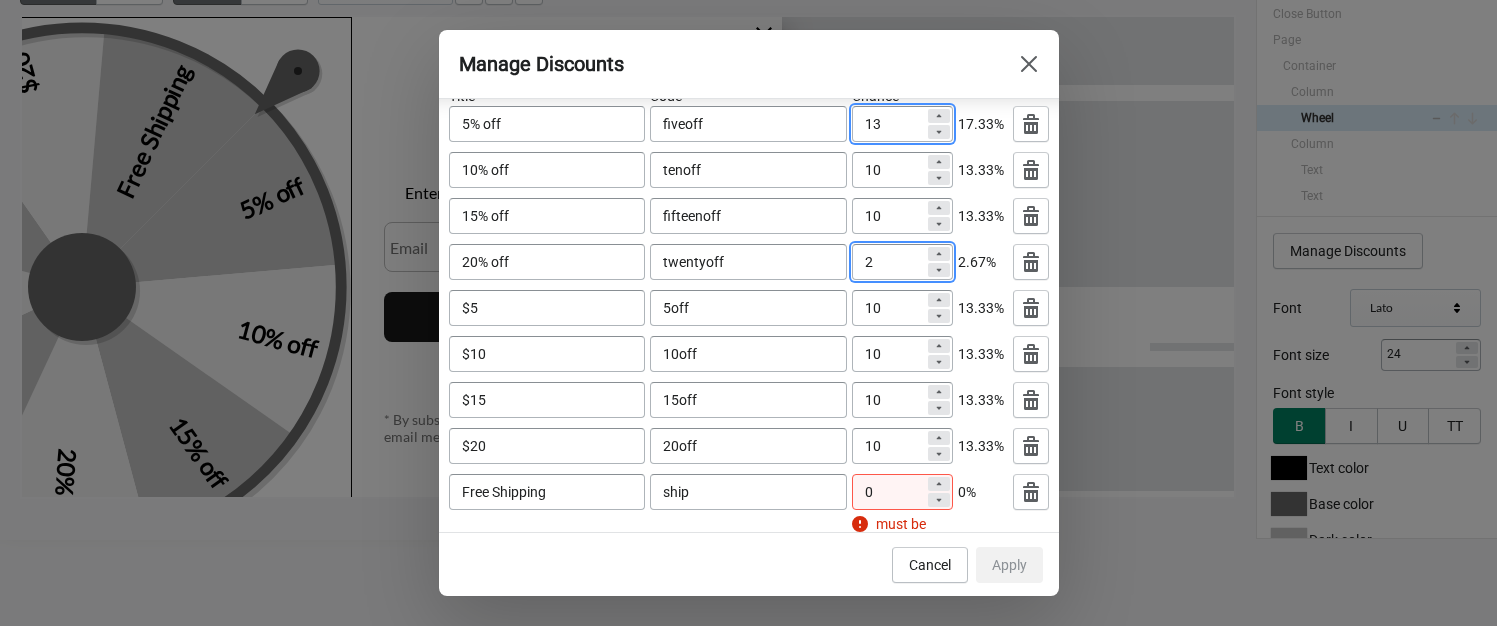 click 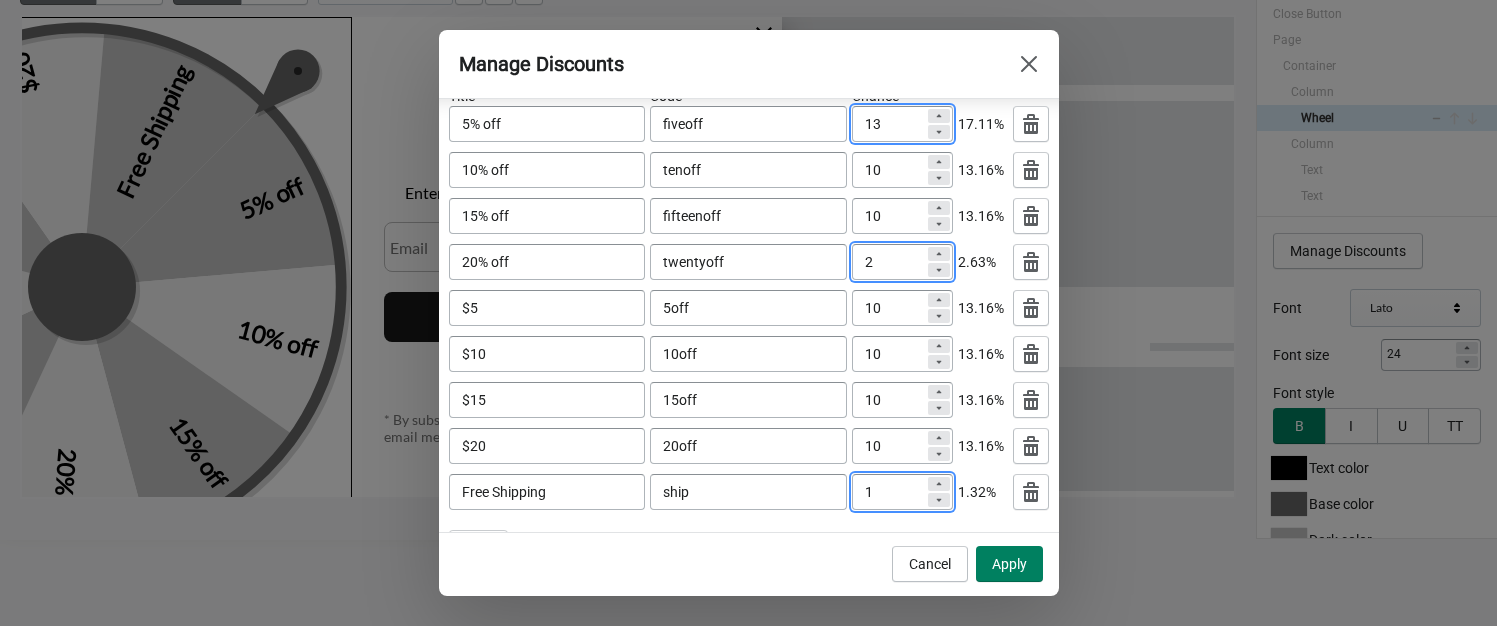 click 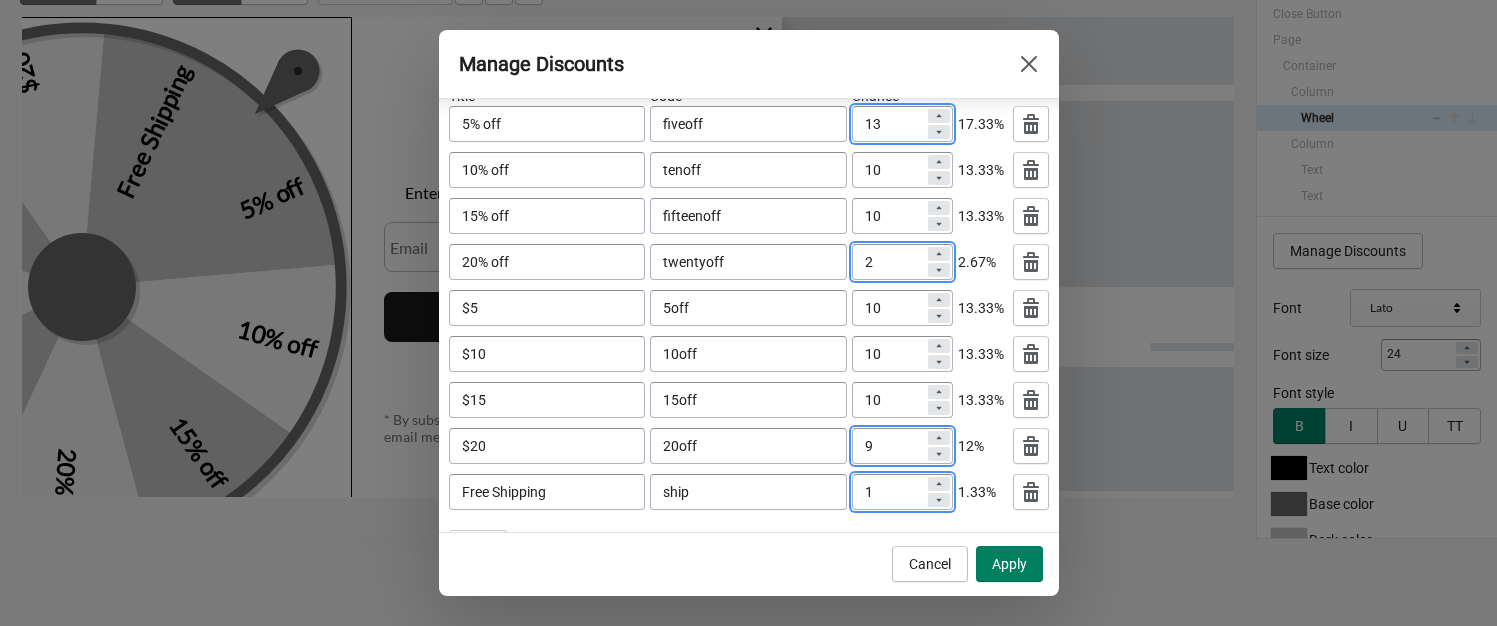click 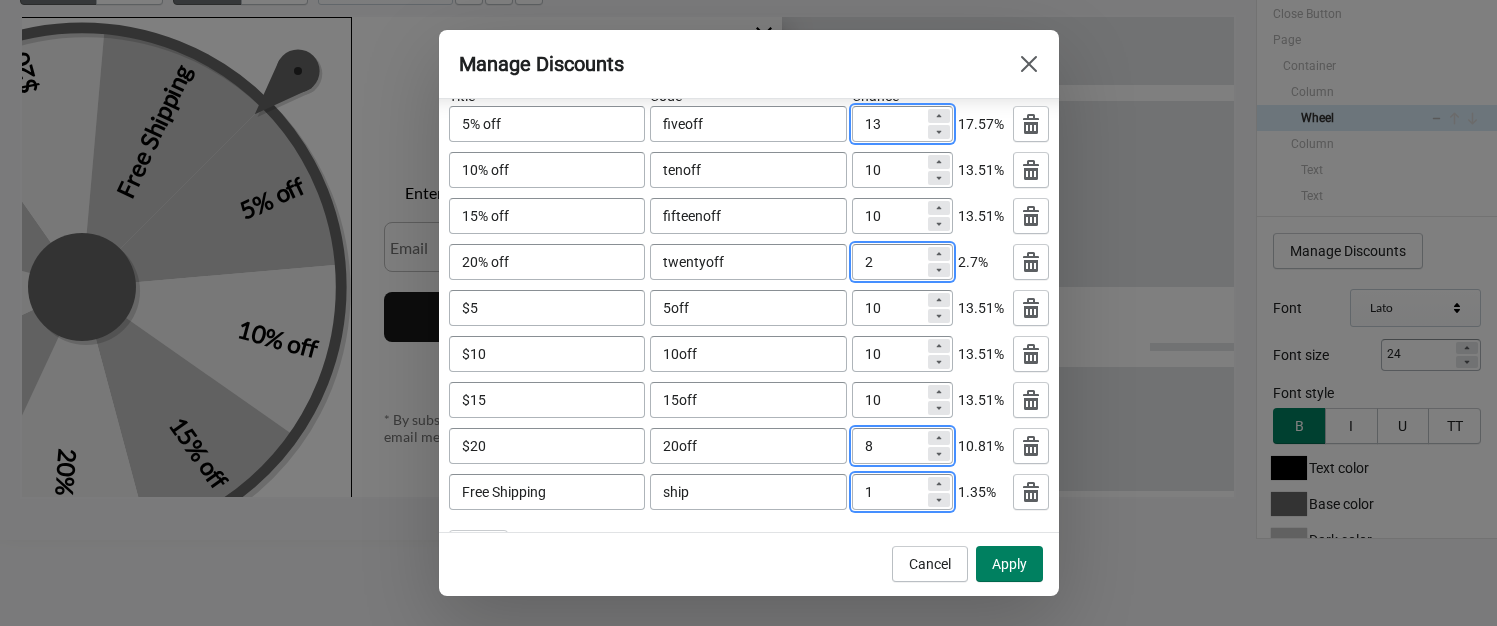 click 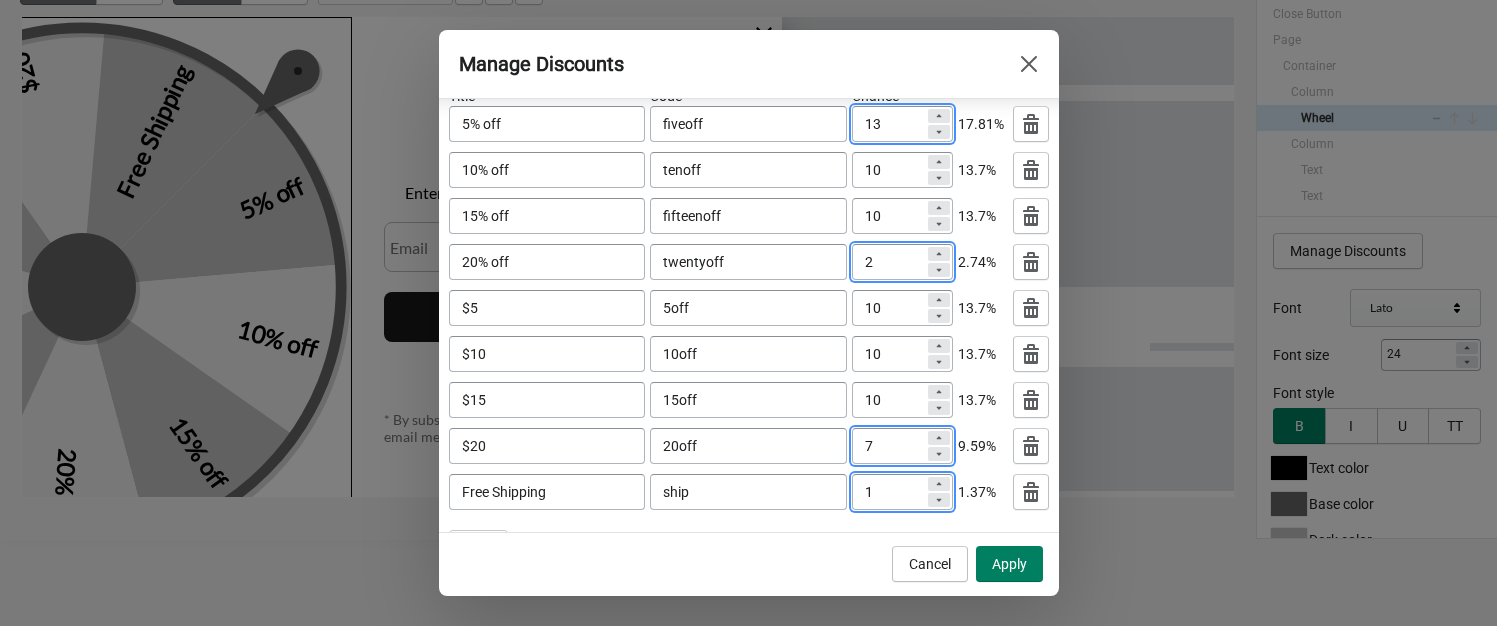click 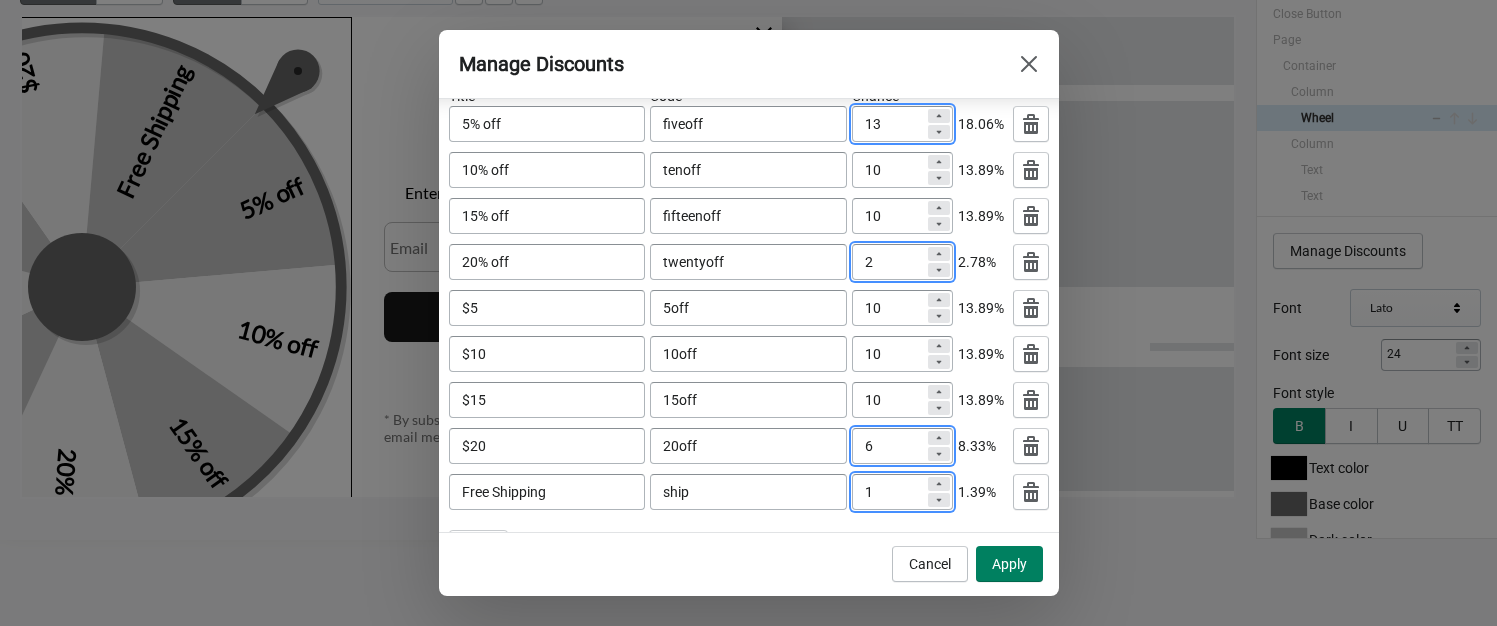 click 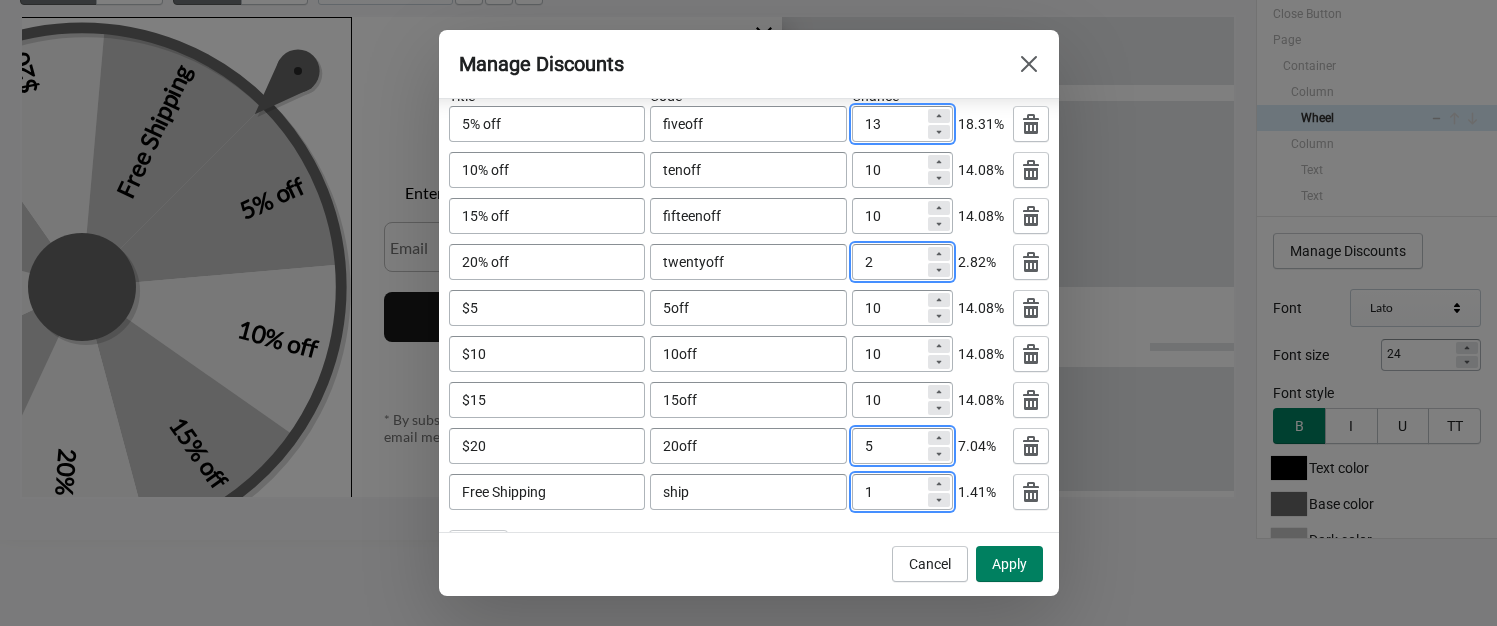 click 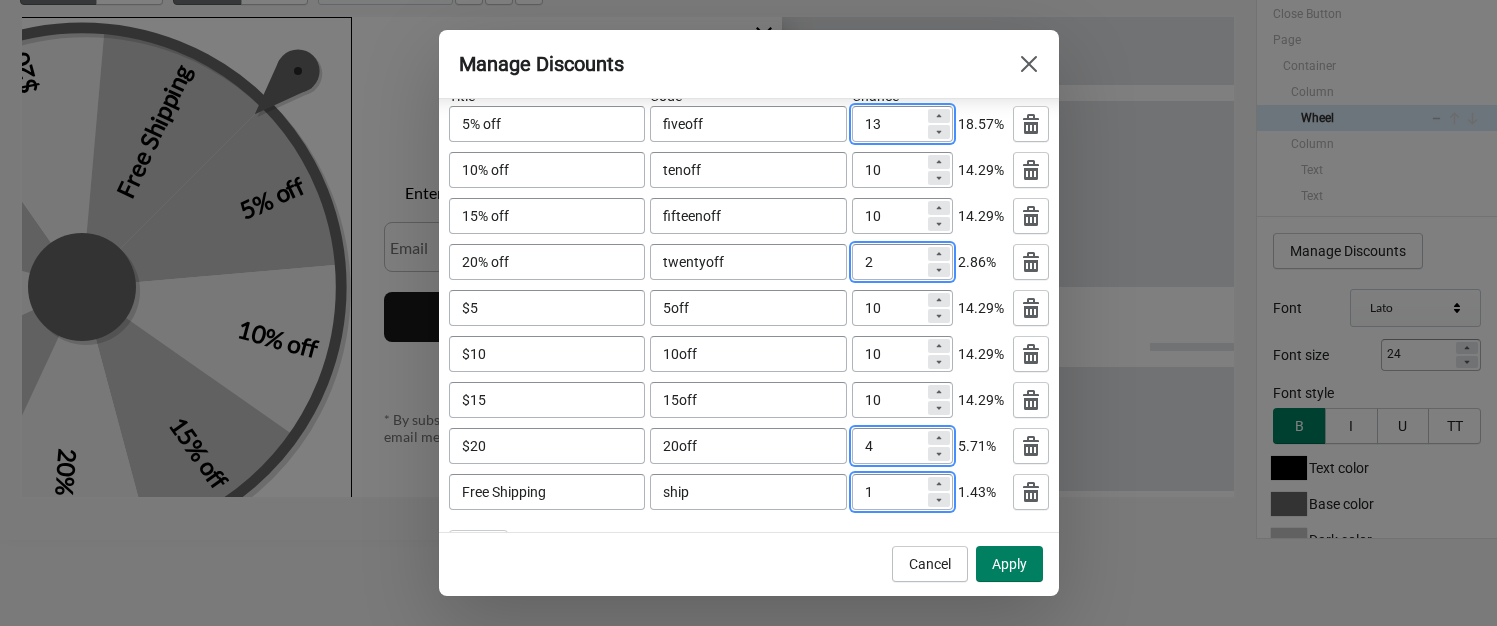 click 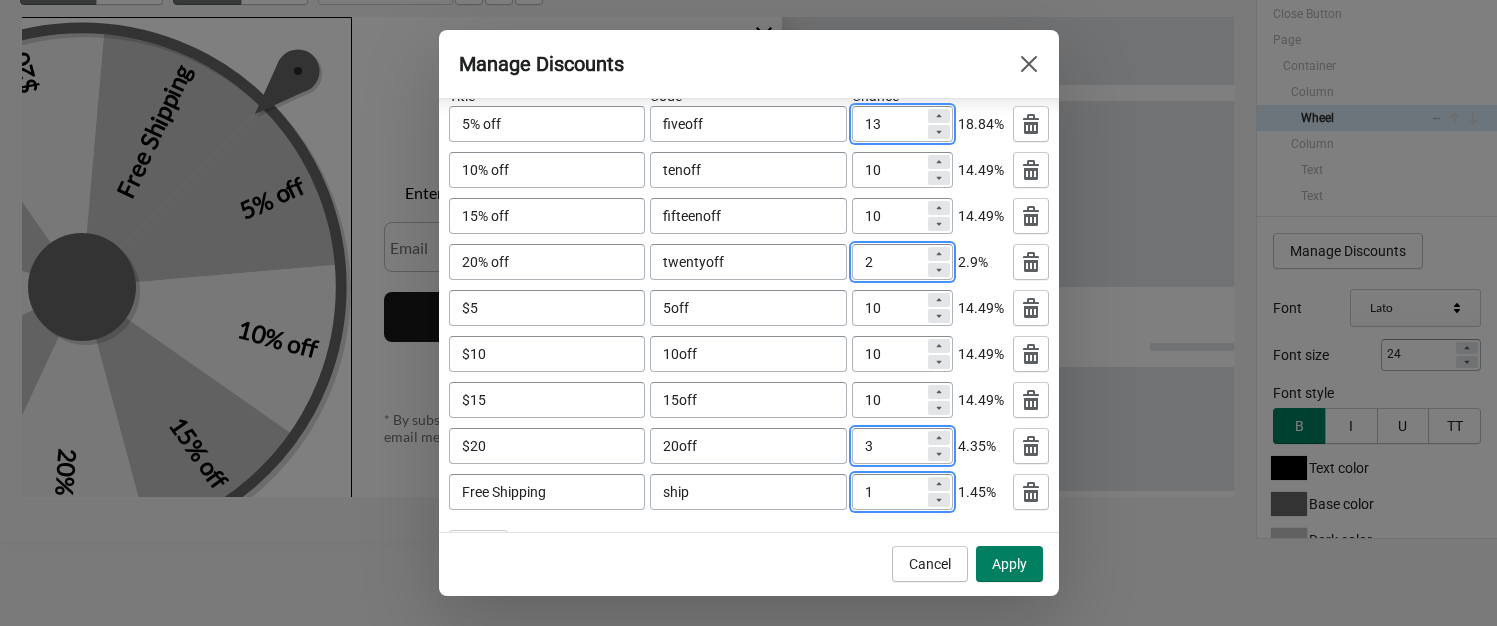 click 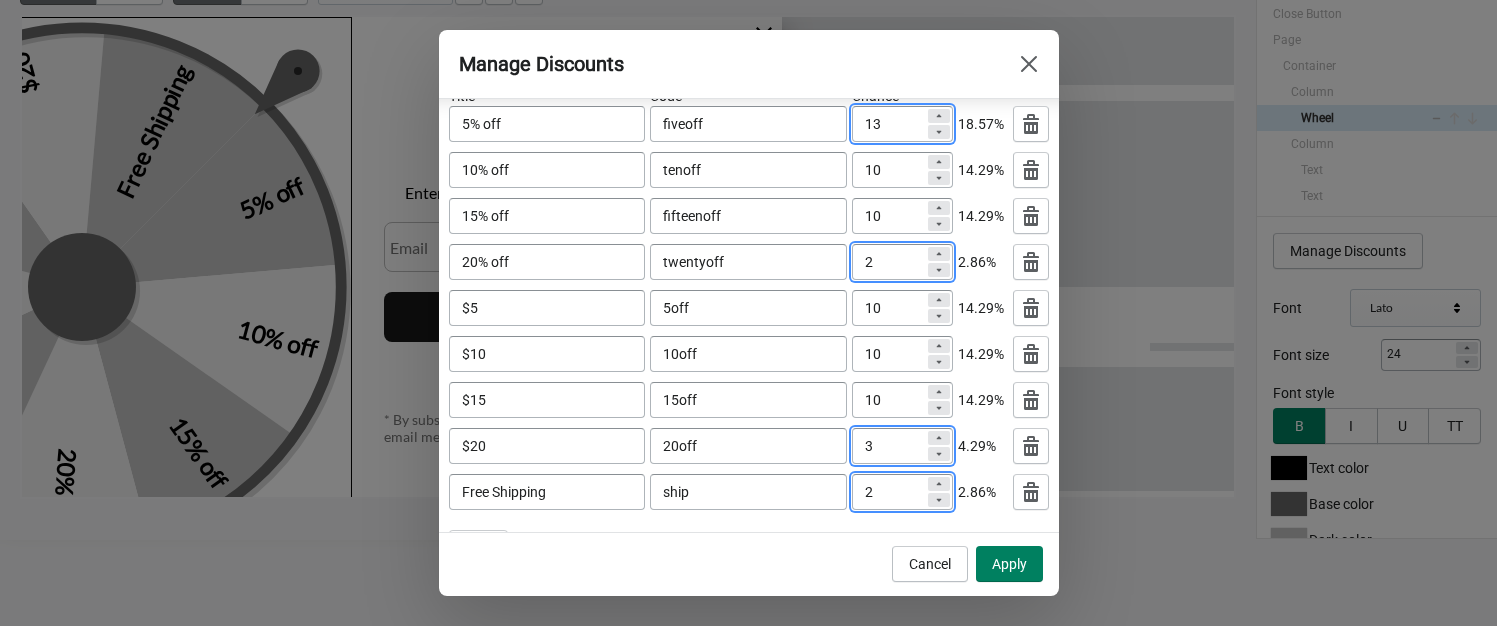 click 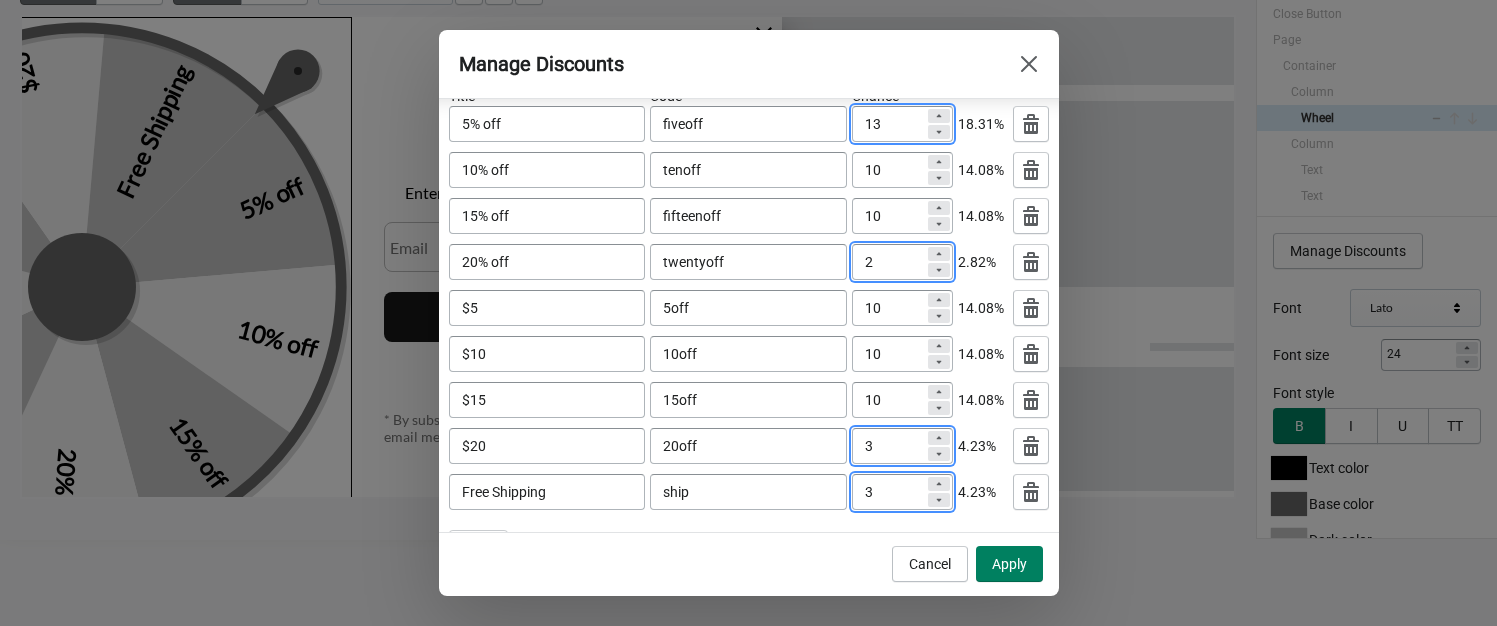 click 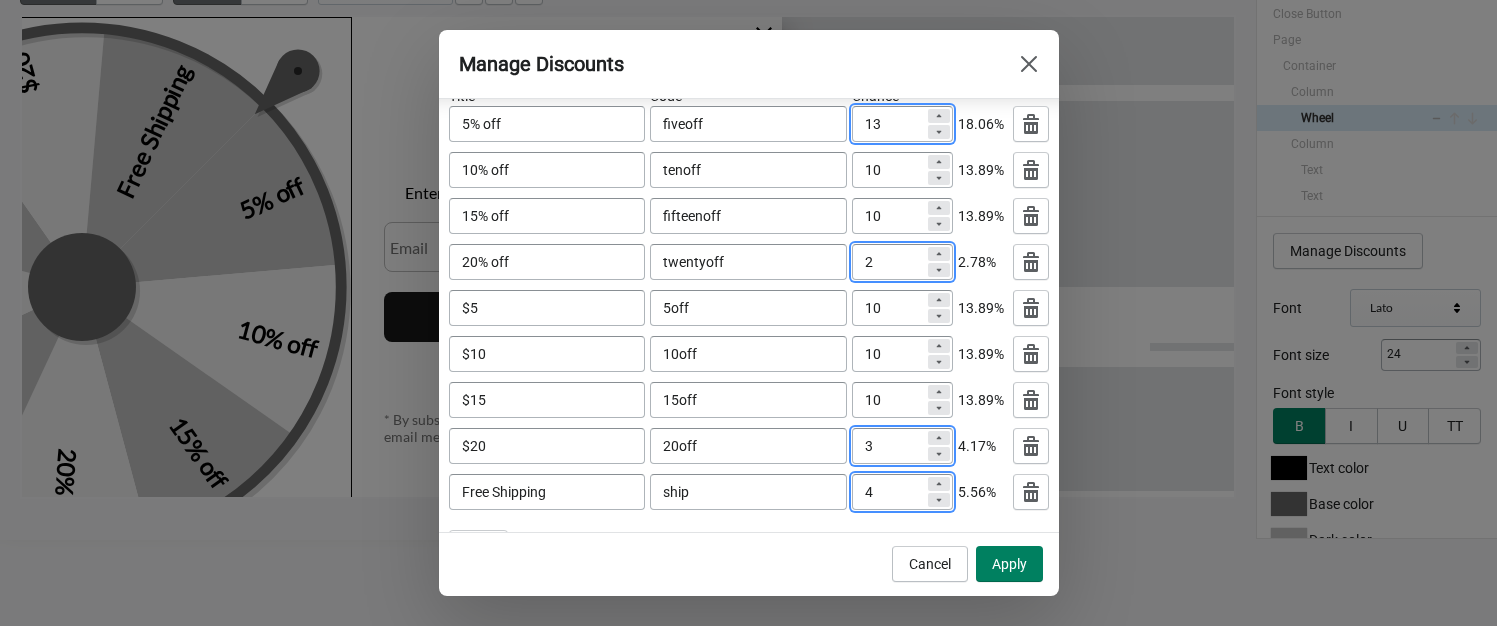 click at bounding box center (939, 484) 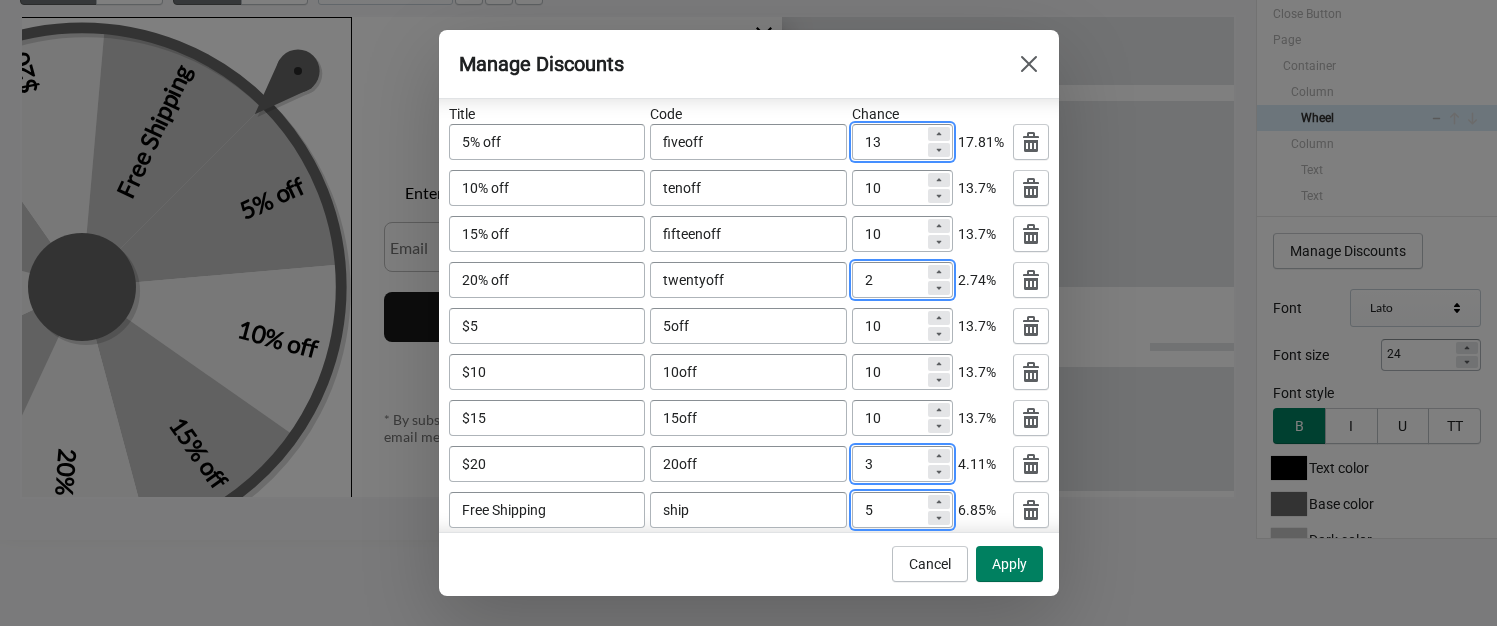 scroll, scrollTop: 0, scrollLeft: 0, axis: both 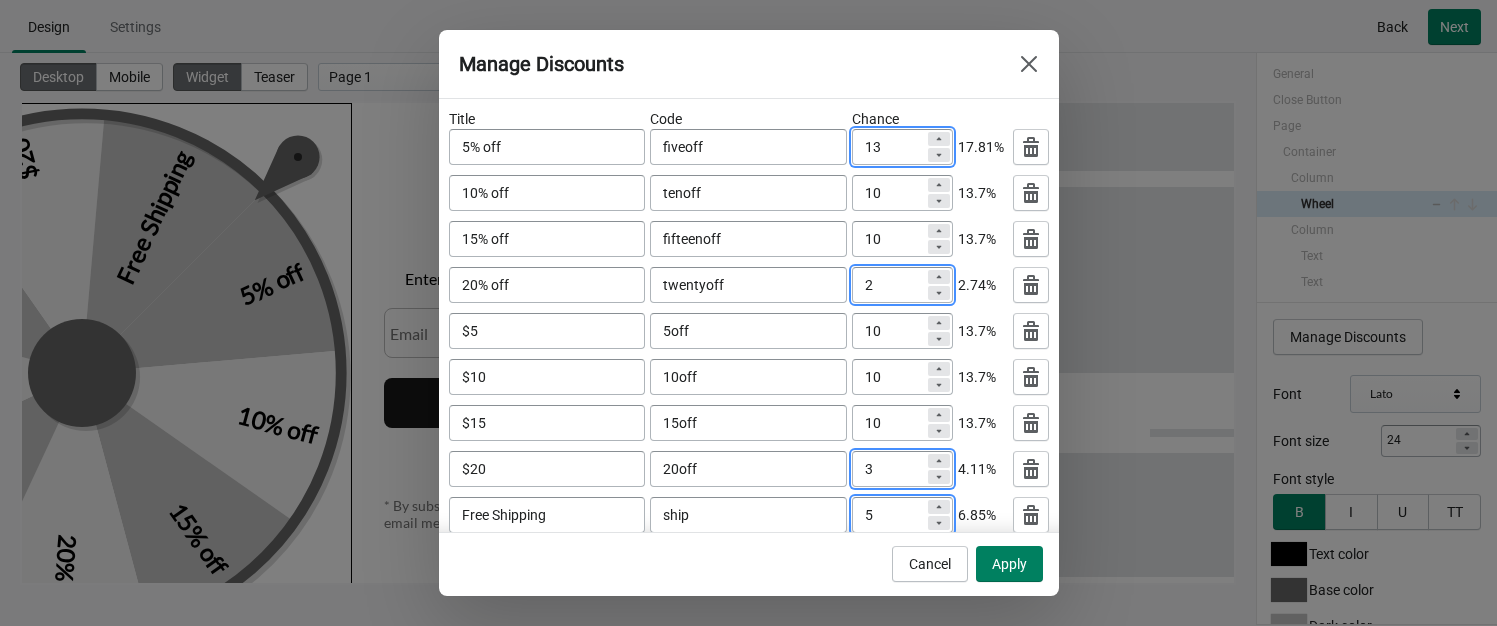 click 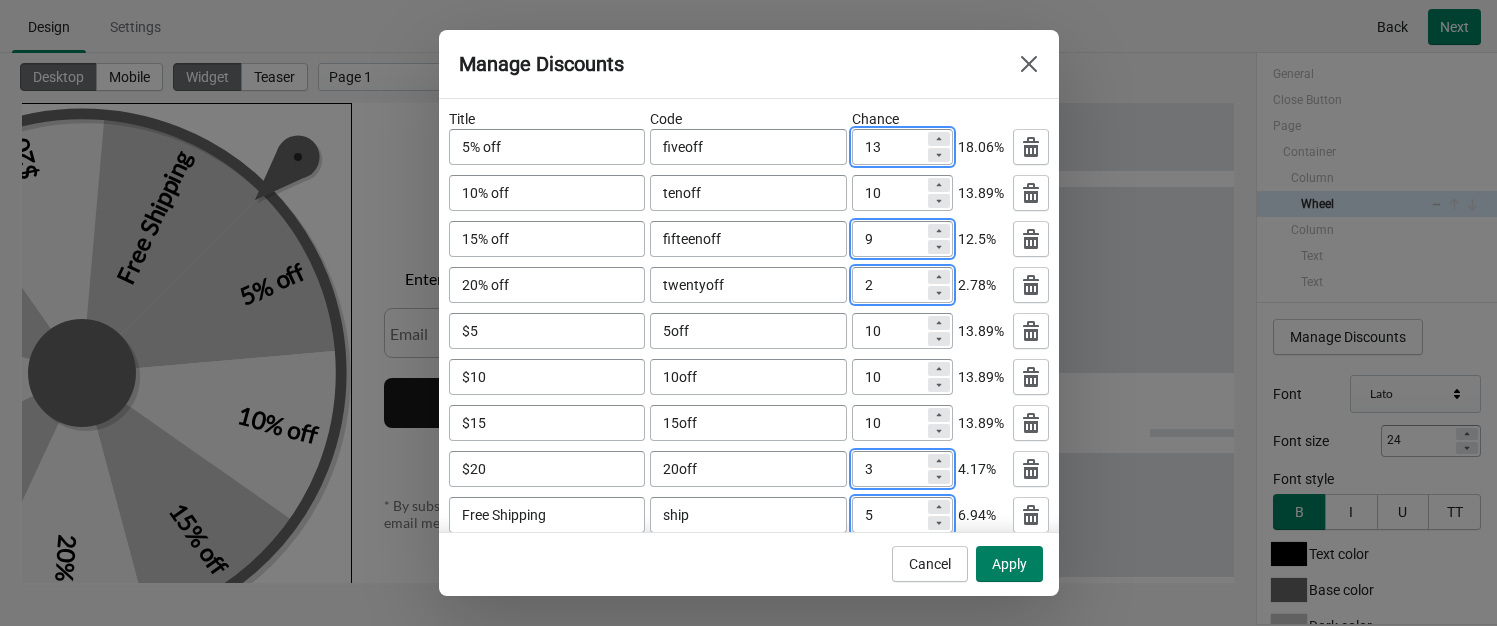 click 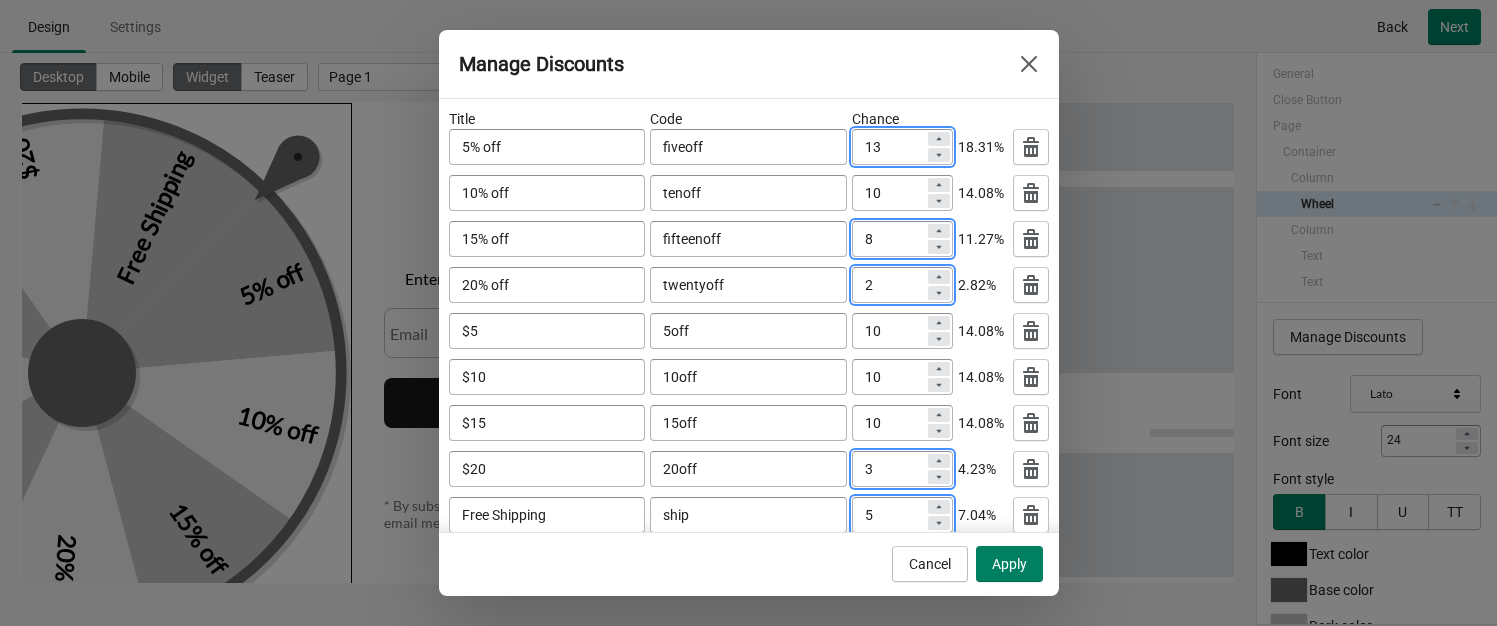 click 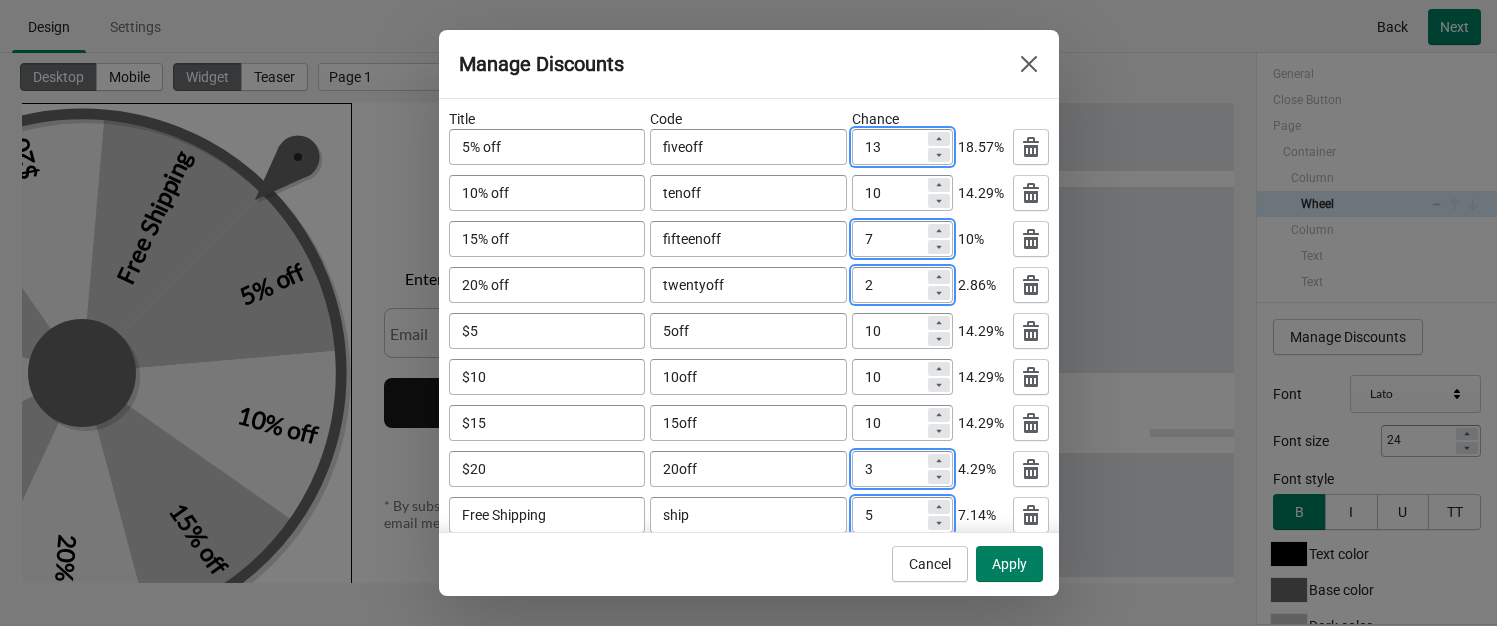 click 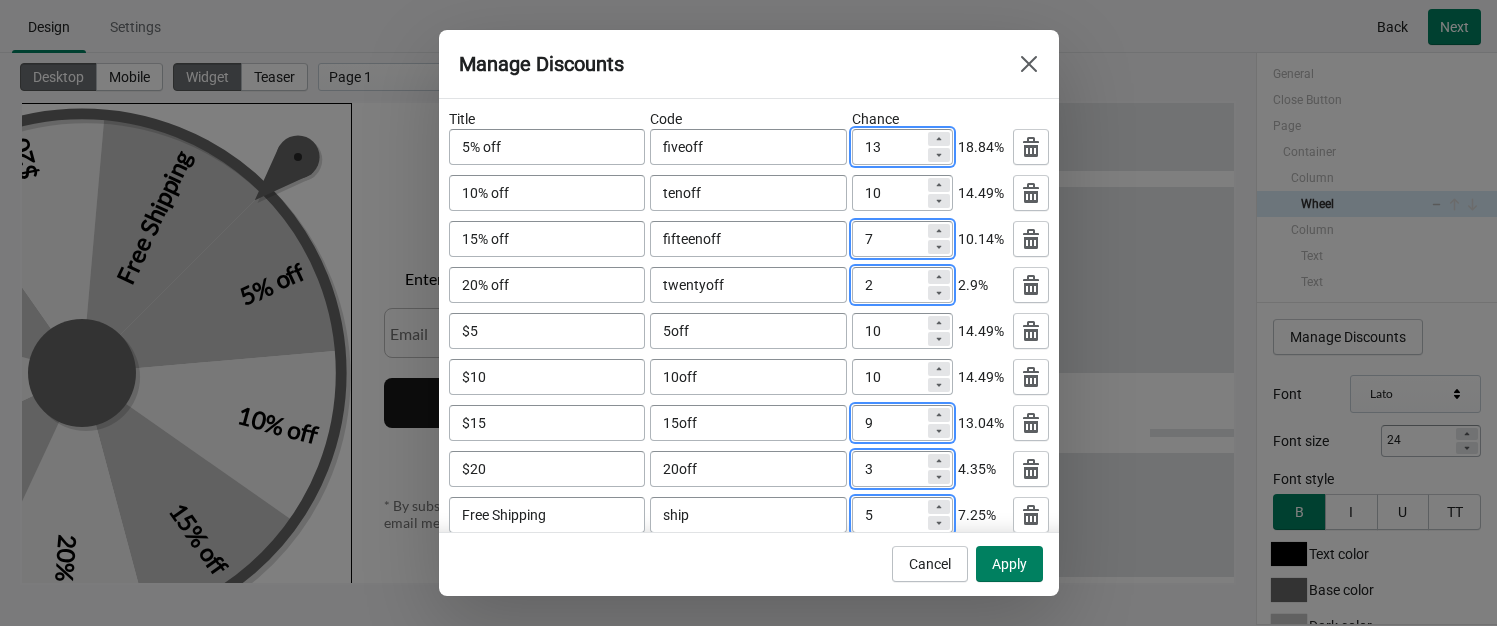 click 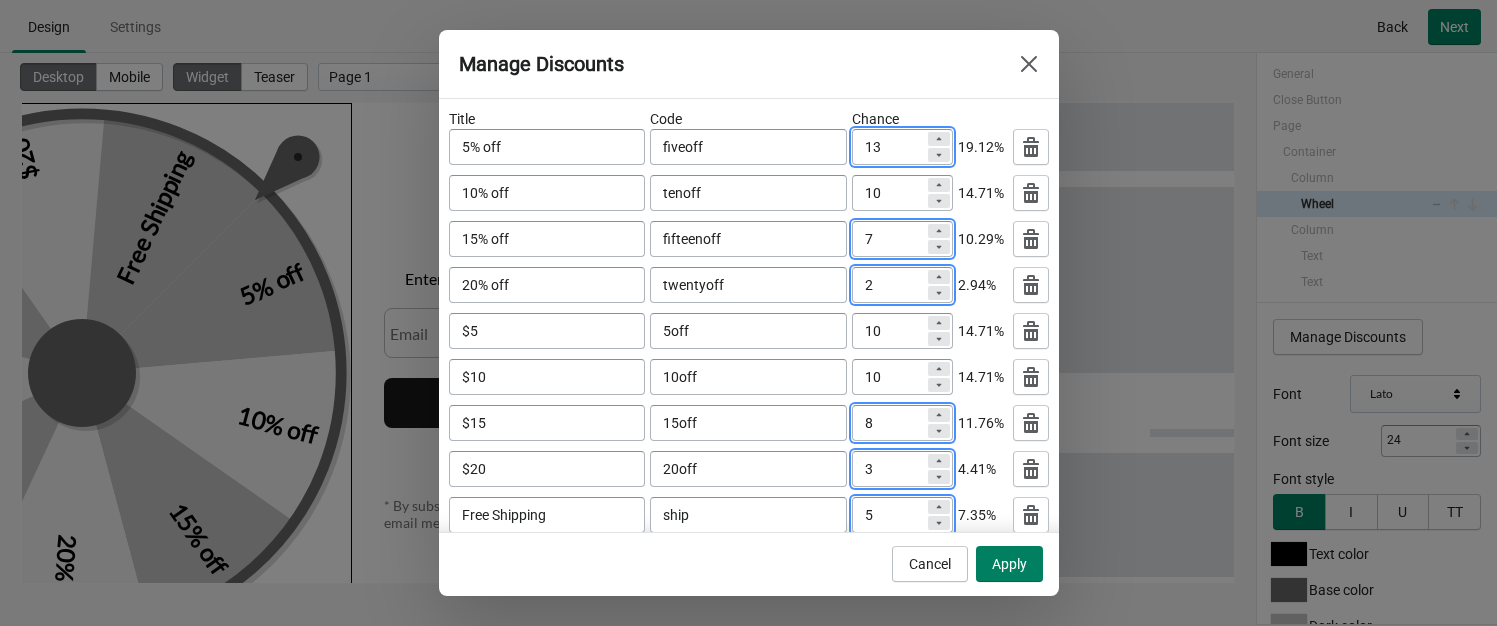 click 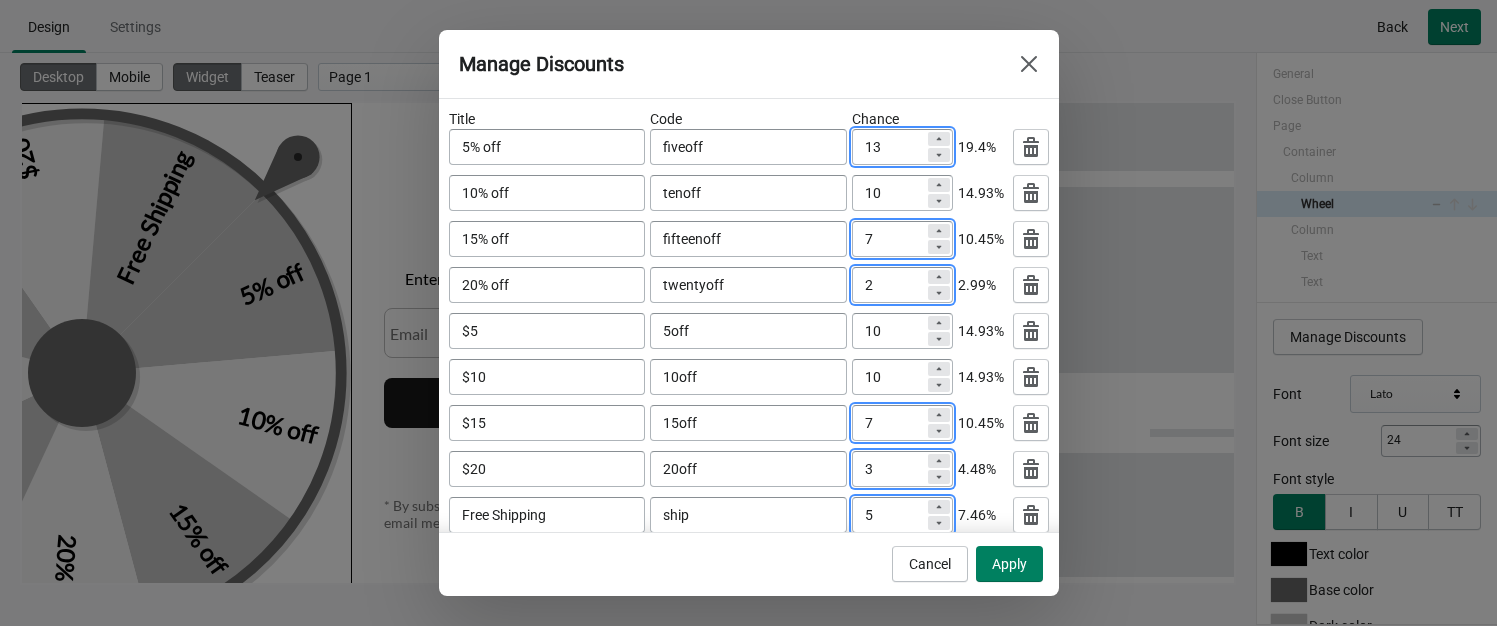 click 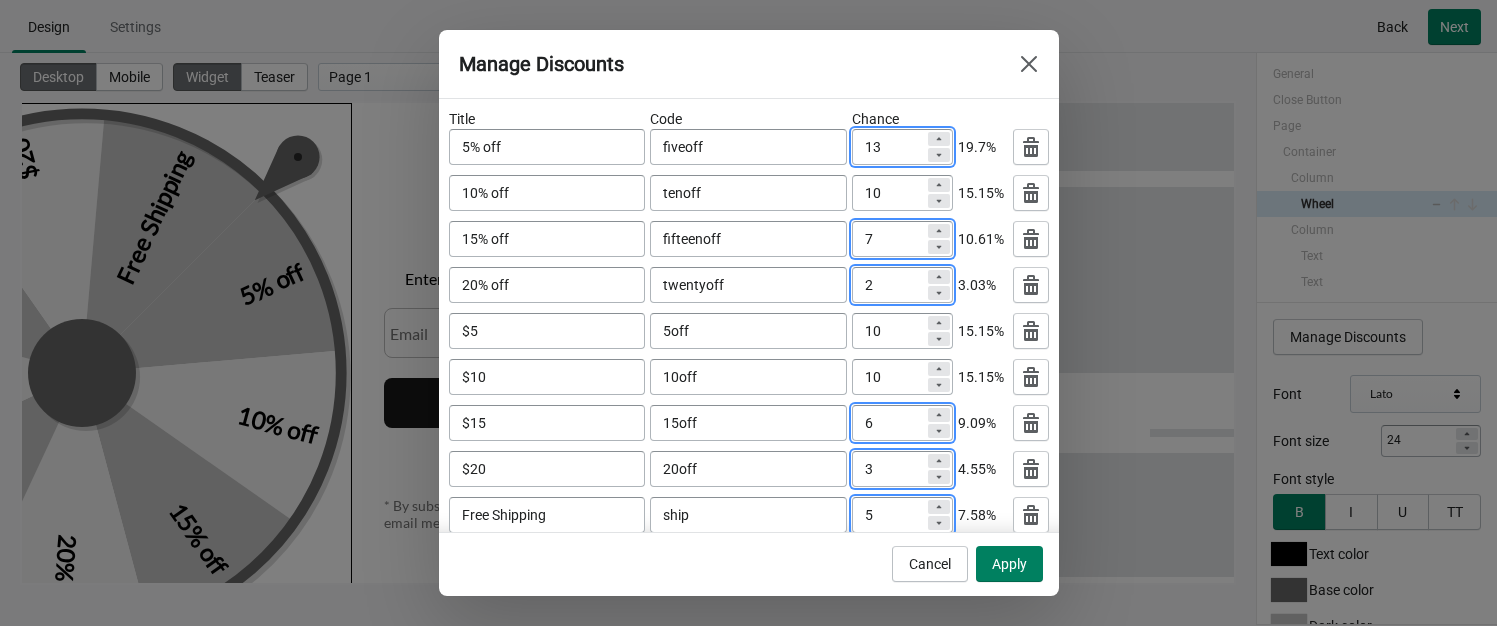 click 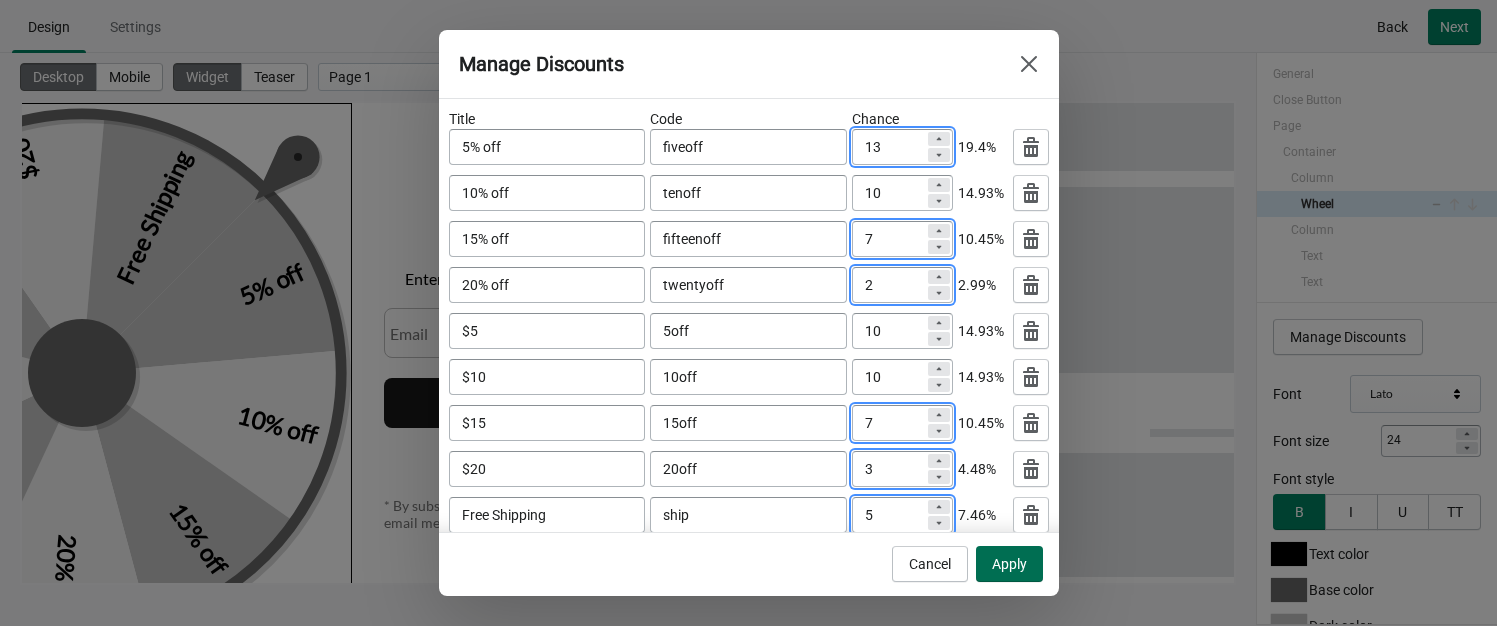 click on "Apply" at bounding box center (1009, 564) 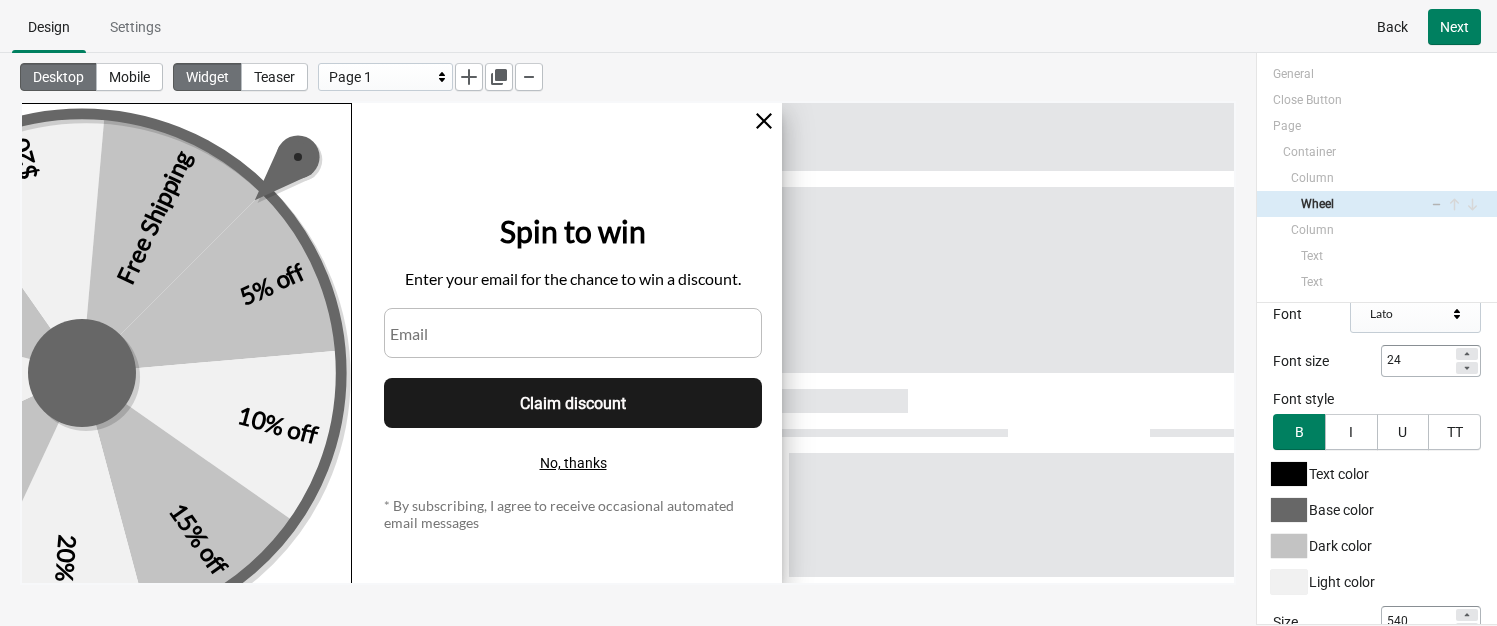 scroll, scrollTop: 100, scrollLeft: 0, axis: vertical 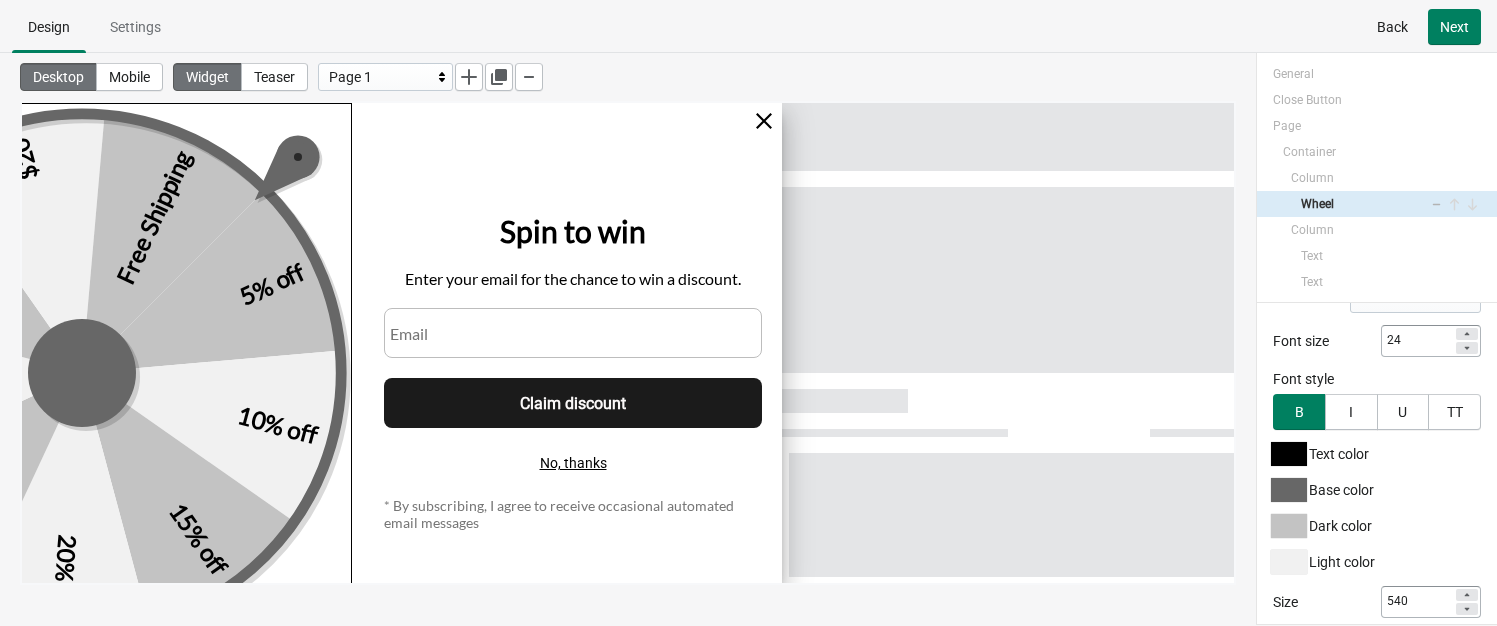 click at bounding box center [1289, 454] 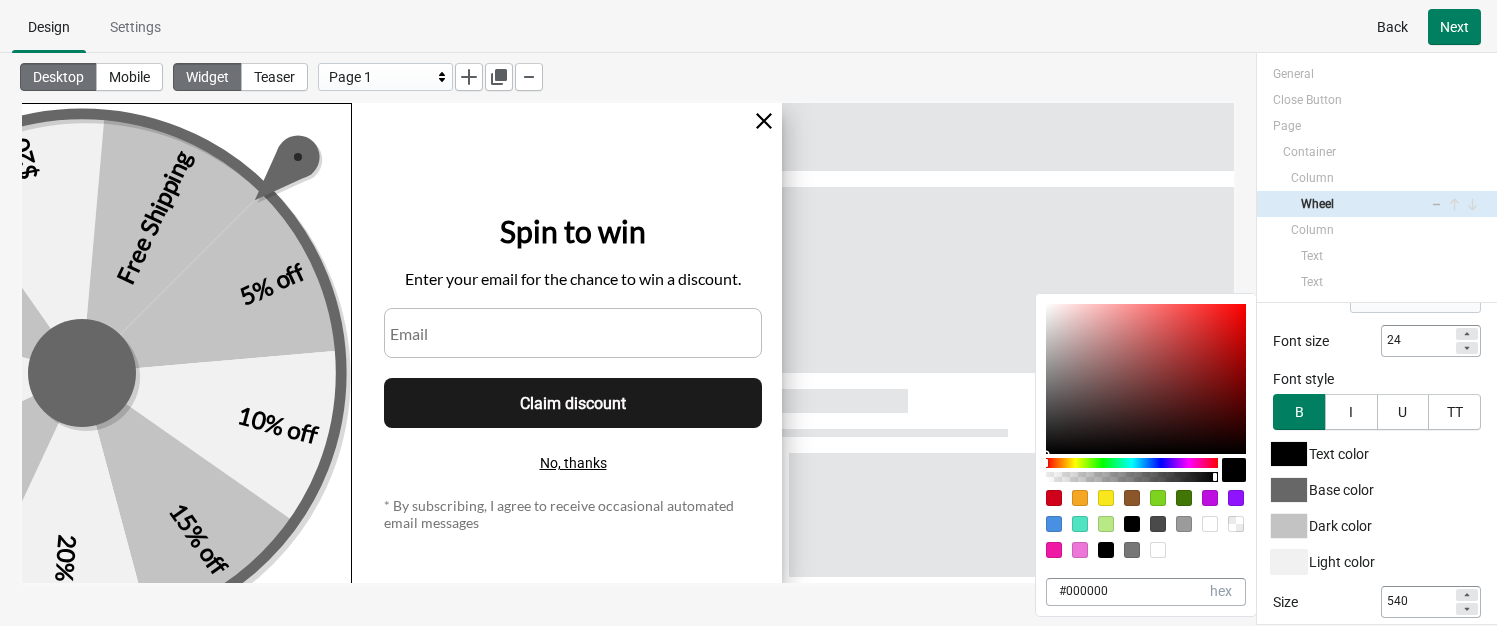 click at bounding box center [1289, 454] 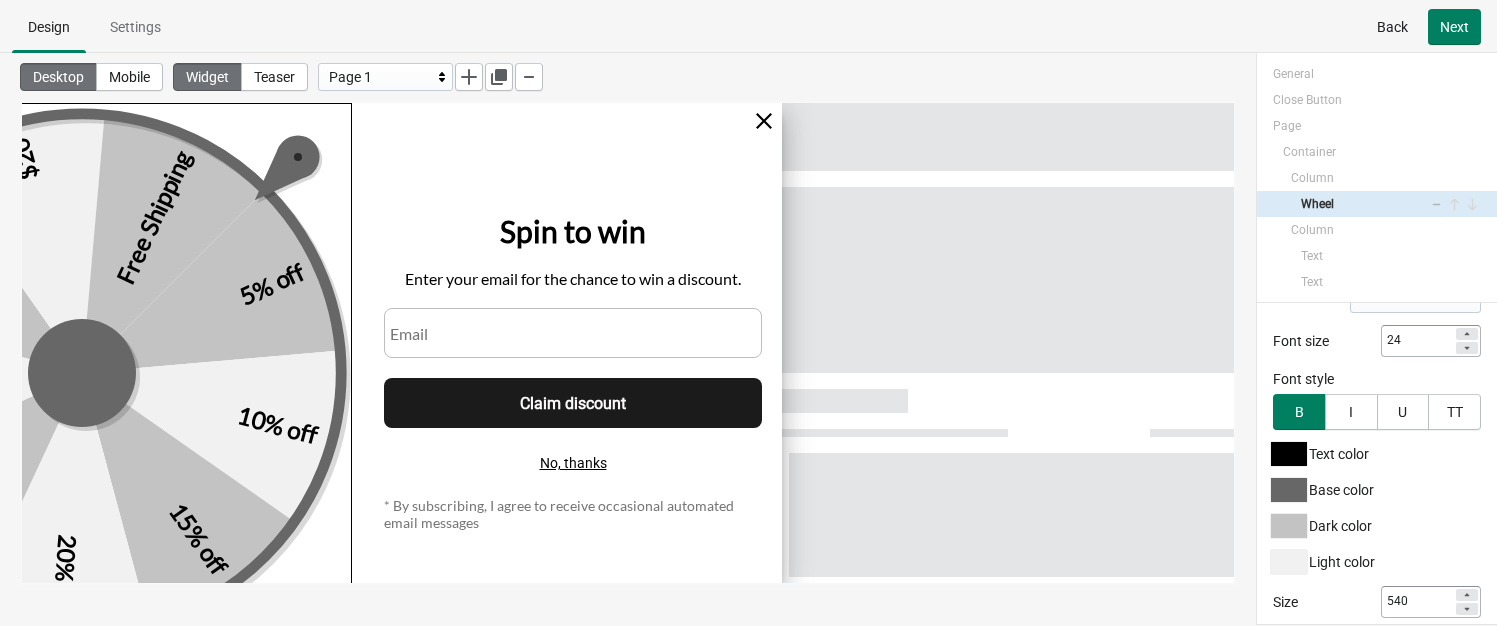 click at bounding box center (1289, 490) 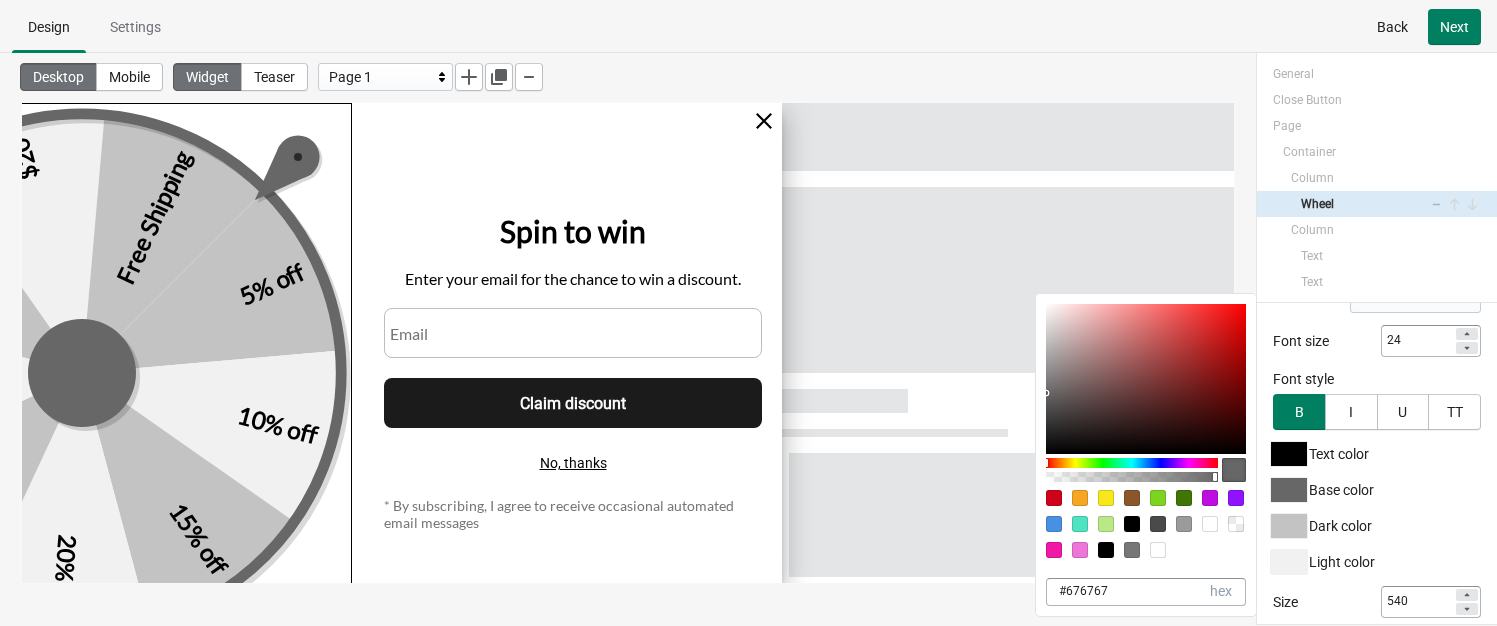 click on "Manage Discounts Font Lato Font size 24 Font style B I U TT Text color 676767 hex 103 r 103 g 103 b 100 a #676767 hex Base color Dark color Light color Size 540 Padding Top Right Bottom Left Margin Top Right Bottom -210 Left" at bounding box center [1377, 463] 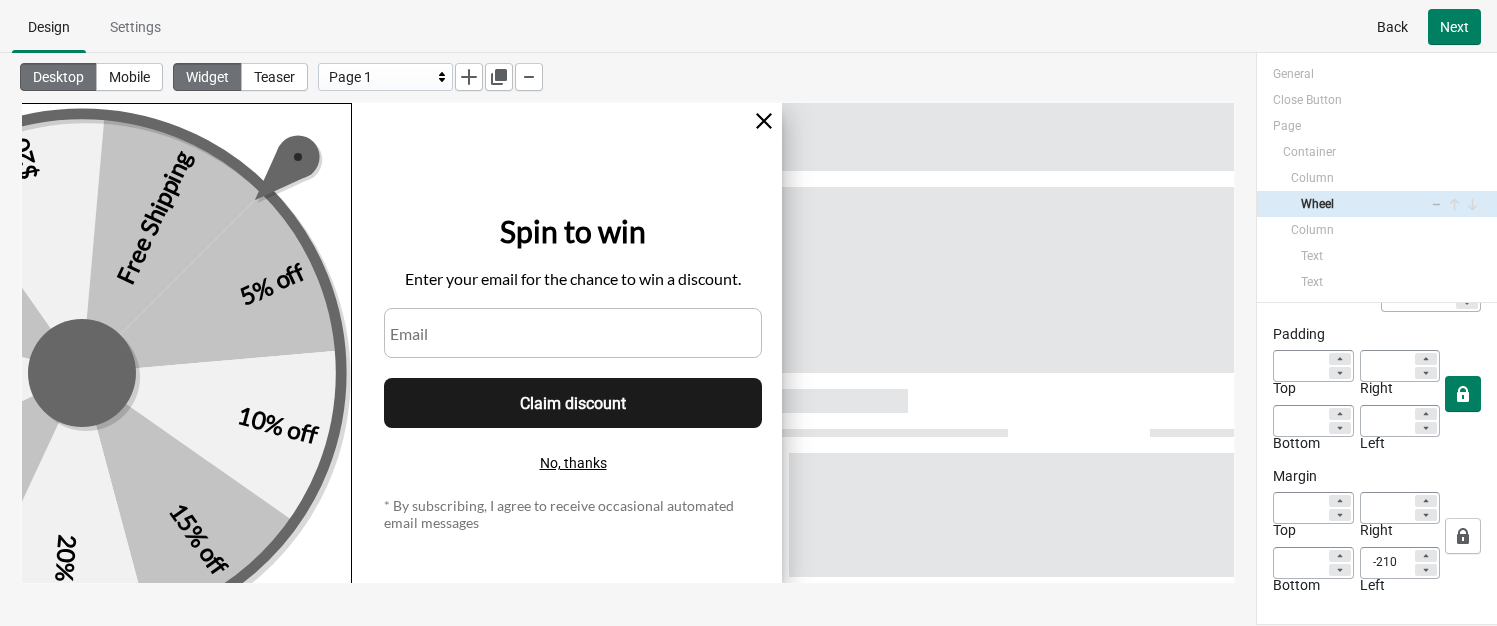 scroll, scrollTop: 408, scrollLeft: 0, axis: vertical 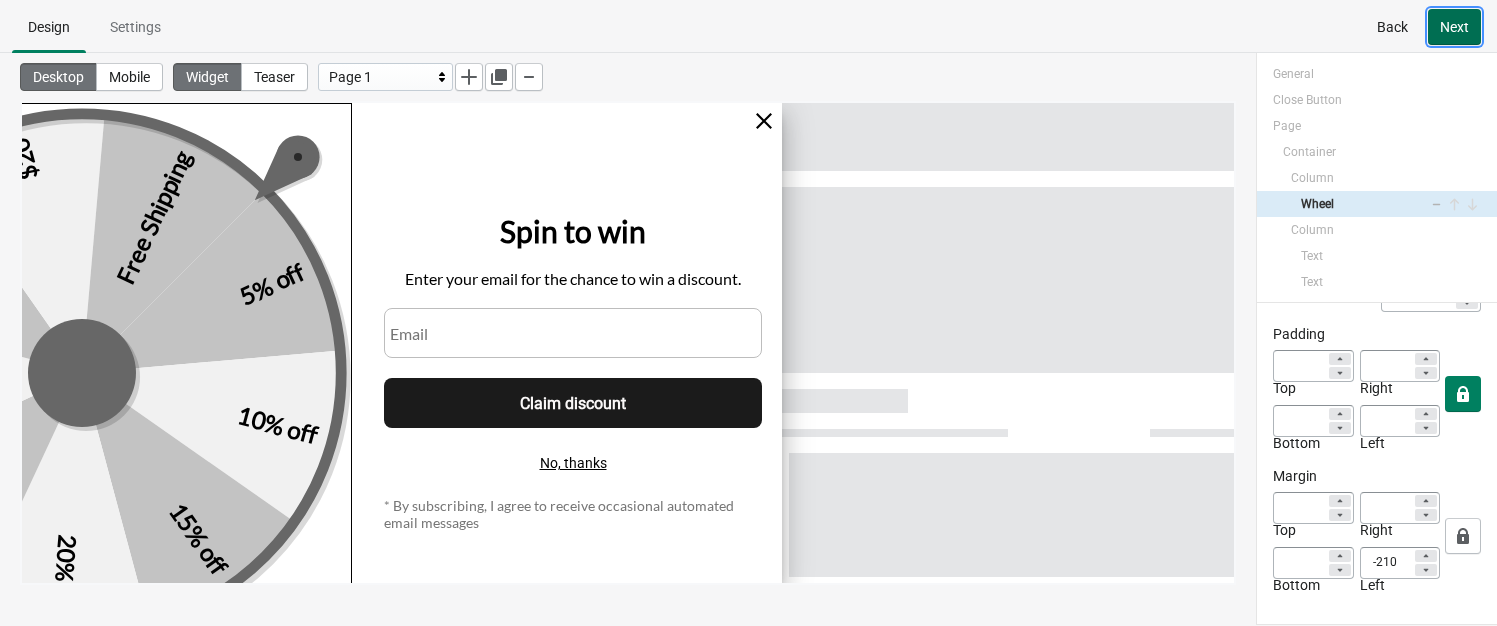 click on "Next" at bounding box center (1454, 27) 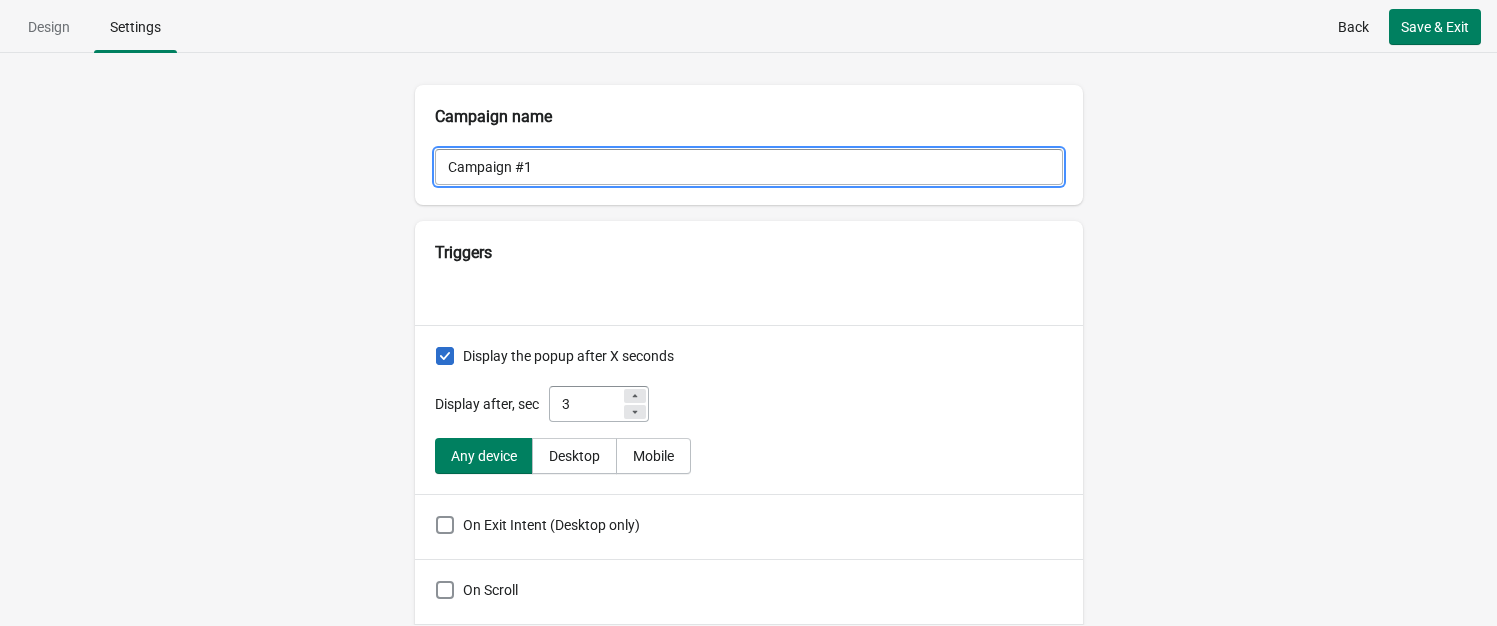 click on "Campaign #1" at bounding box center (749, 167) 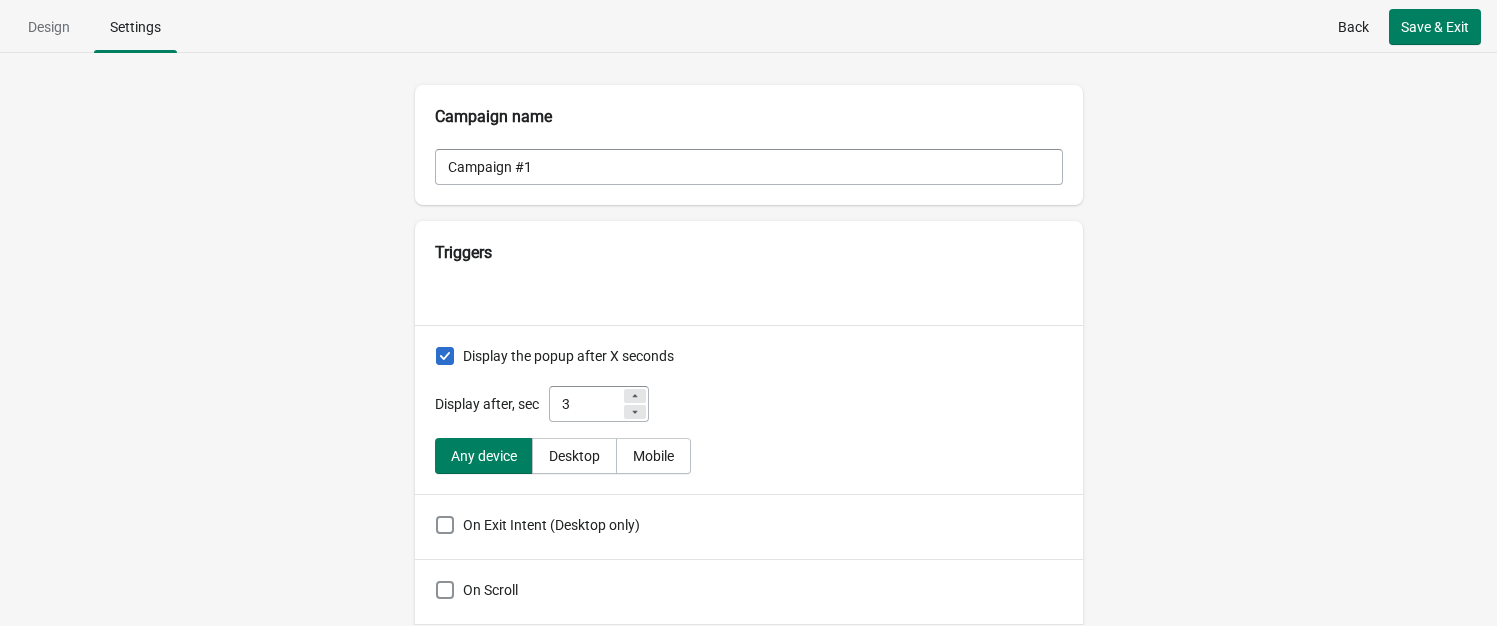 drag, startPoint x: 914, startPoint y: 297, endPoint x: 933, endPoint y: 301, distance: 19.416489 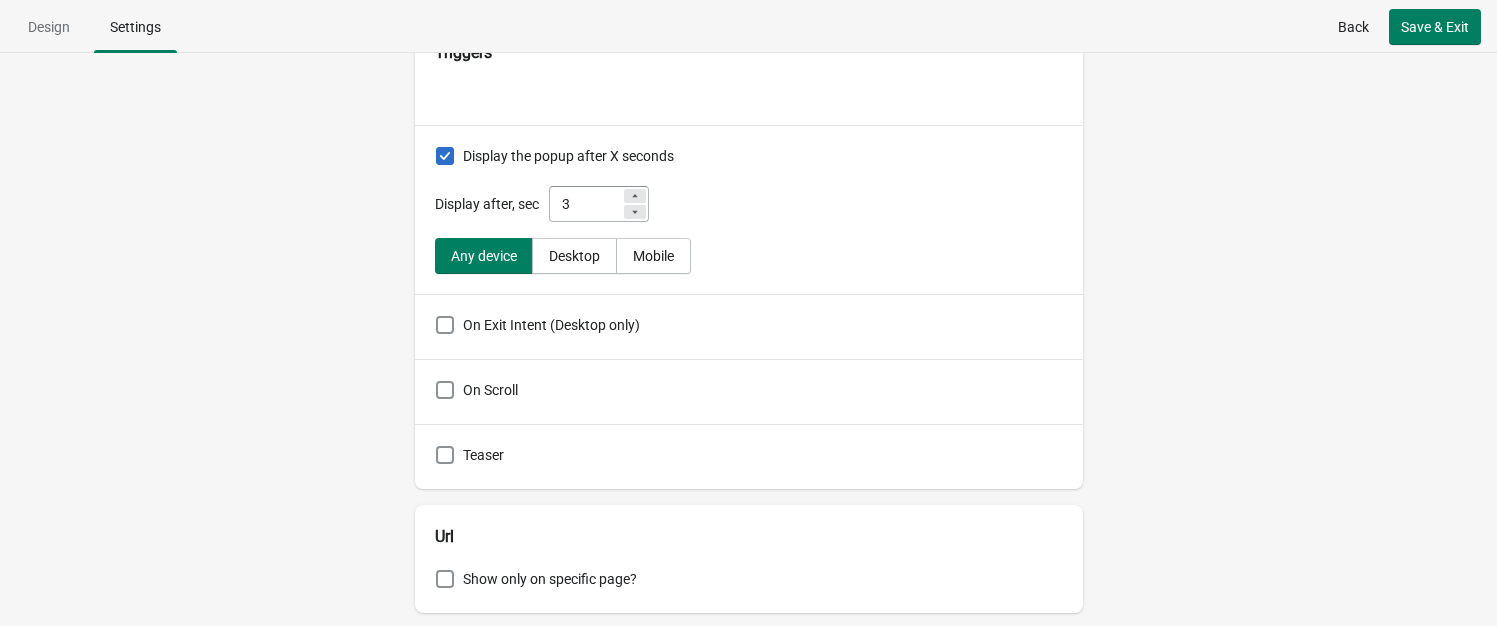 click at bounding box center [635, 196] 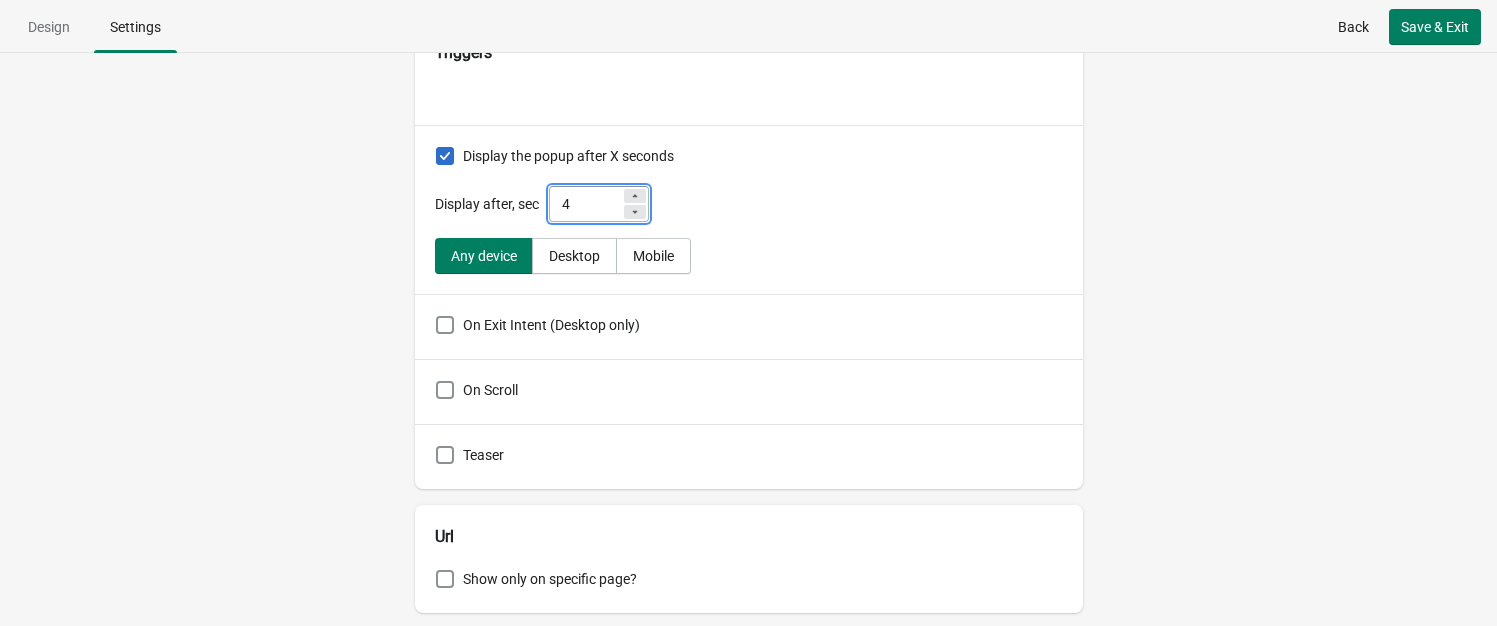 click on "Any device Desktop Mobile" at bounding box center [749, 256] 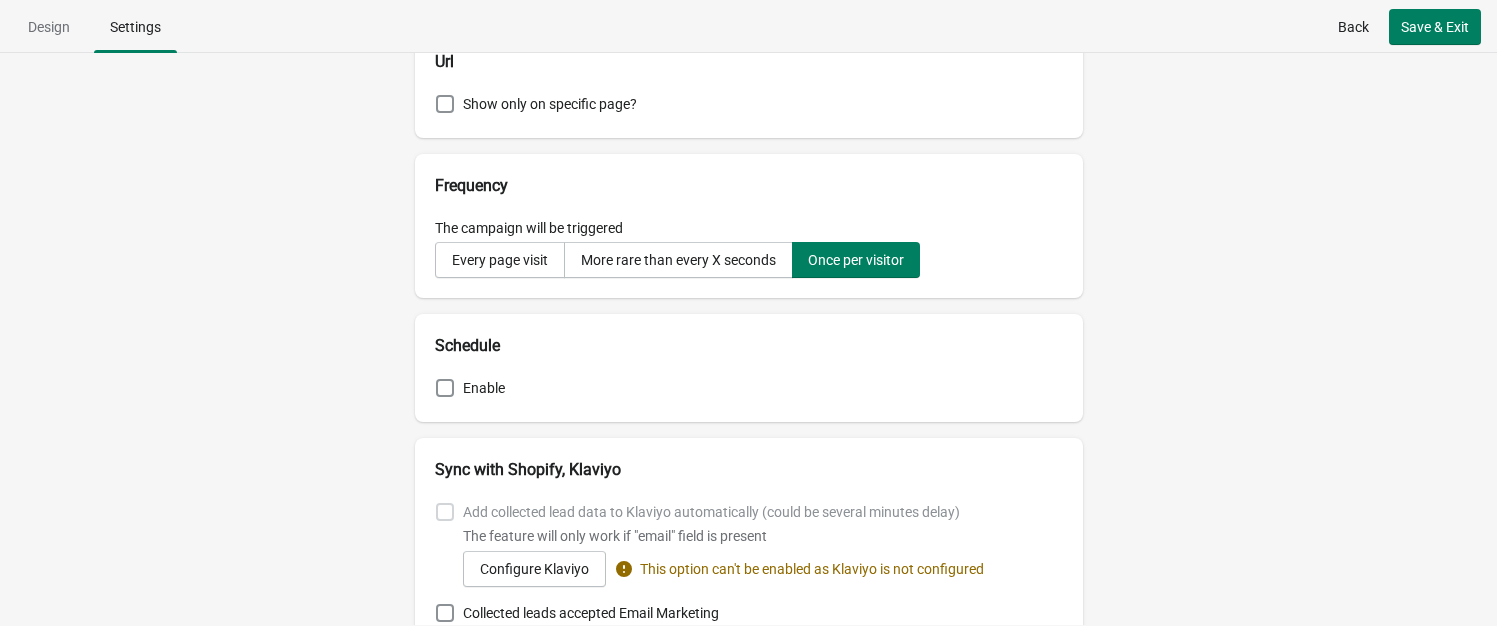 scroll, scrollTop: 700, scrollLeft: 0, axis: vertical 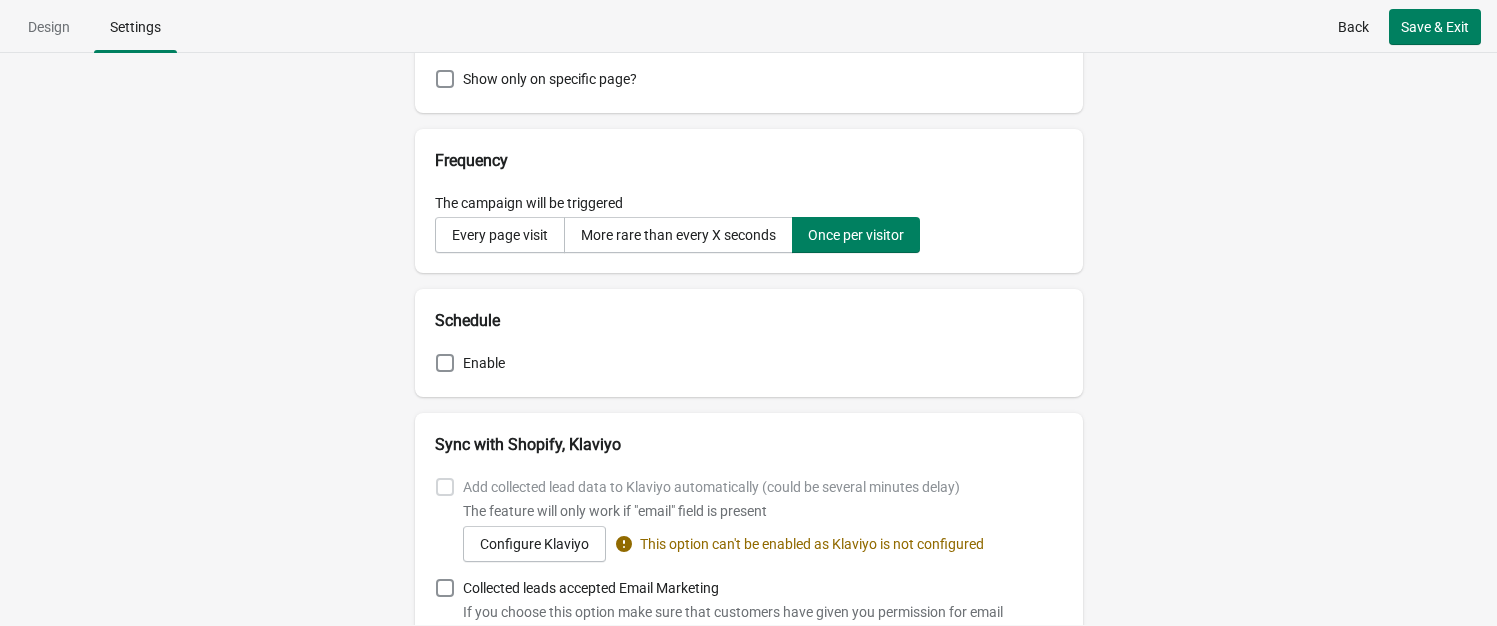 click on "Campaign name Campaign #1 Triggers Display the popup after X seconds Display after, sec 4 Any device Desktop Mobile On Exit Intent (Desktop only) On Scroll Teaser Url Show only on specific page? Frequency The campaign will be triggered Every page visit More rare than every X seconds Once per visitor Schedule Enable Sync with Shopify, Klaviyo Add collected lead data to Klaviyo automatically (could be several minutes delay) The feature will only work if "email" field is present Configure Klaviyo This option can't be enabled as Klaviyo is not configured Collected leads accepted Email Marketing If you choose this option make sure that customers have given you permission   for email marketing from your business   Read more Tag None ImpressApp Custom Custom tag" at bounding box center (748, 339) 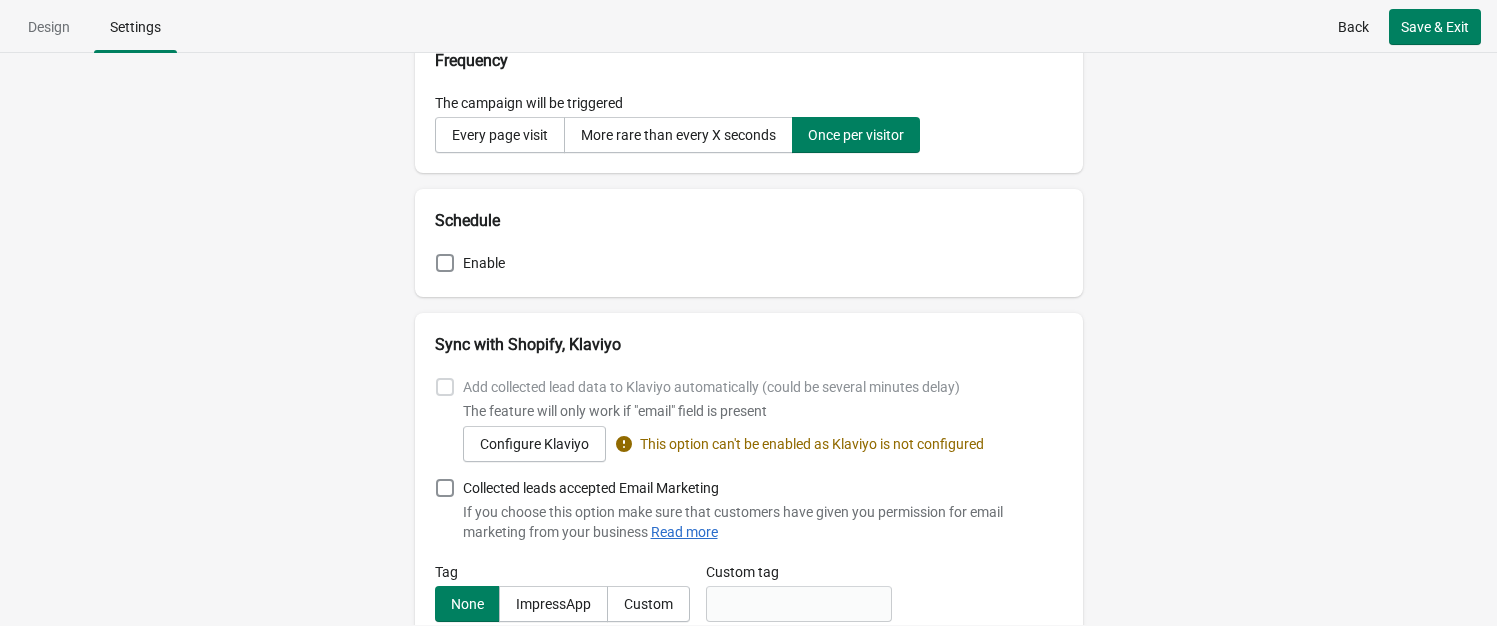 scroll, scrollTop: 839, scrollLeft: 0, axis: vertical 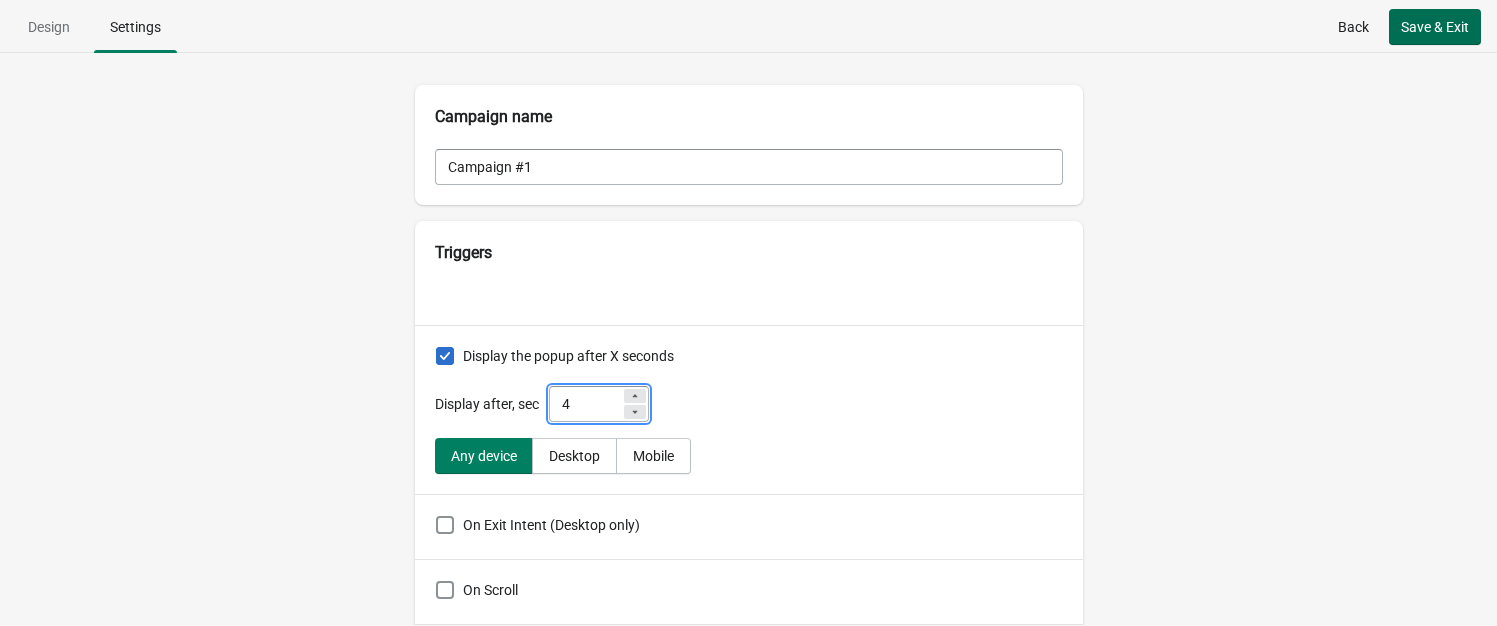 click on "Save & Exit" at bounding box center [1435, 27] 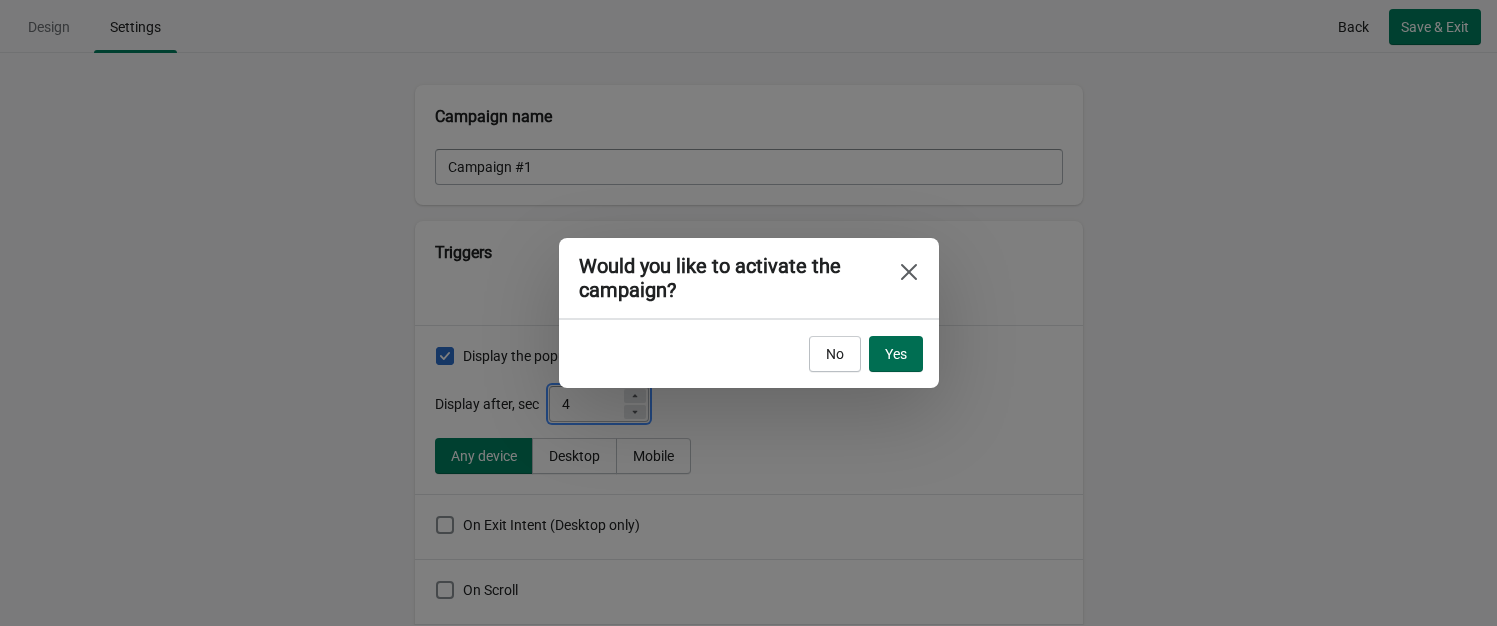 click on "Yes" at bounding box center (896, 354) 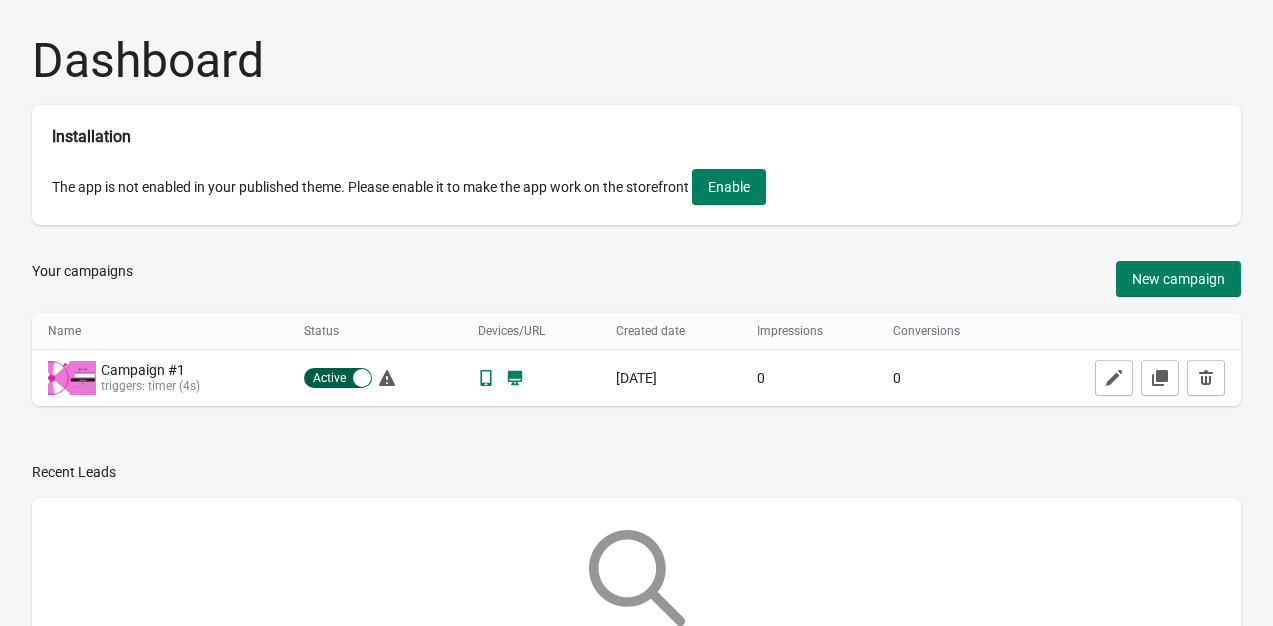 click on "Dashboard Installation The app is not enabled in your published theme. Please enable it to make the app work on the storefront   Enable Your campaigns New campaign Name Name Status Devices/URL Created date Impressions Conversions Name Status Devices/URL Created date Impressions Conversions Campaign #1 triggers: timer (4s) Active Inactive Jul 17, 2025 0 0 Recent Leads No leads" at bounding box center (636, 379) 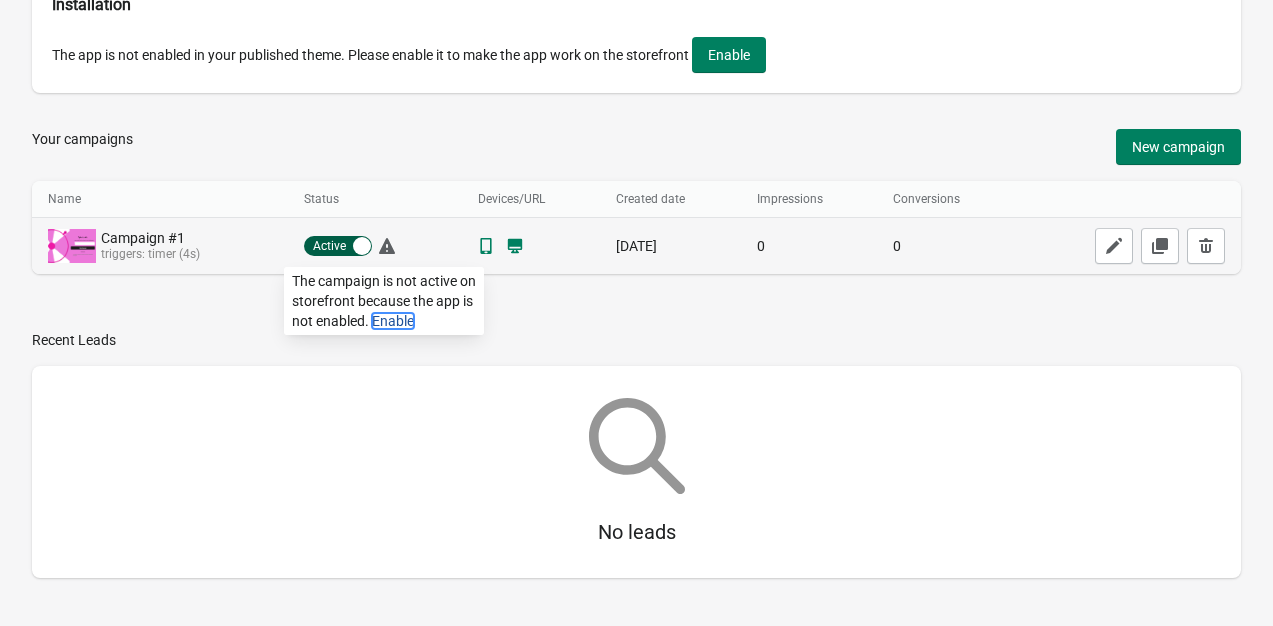 click on "Enable" at bounding box center [393, 321] 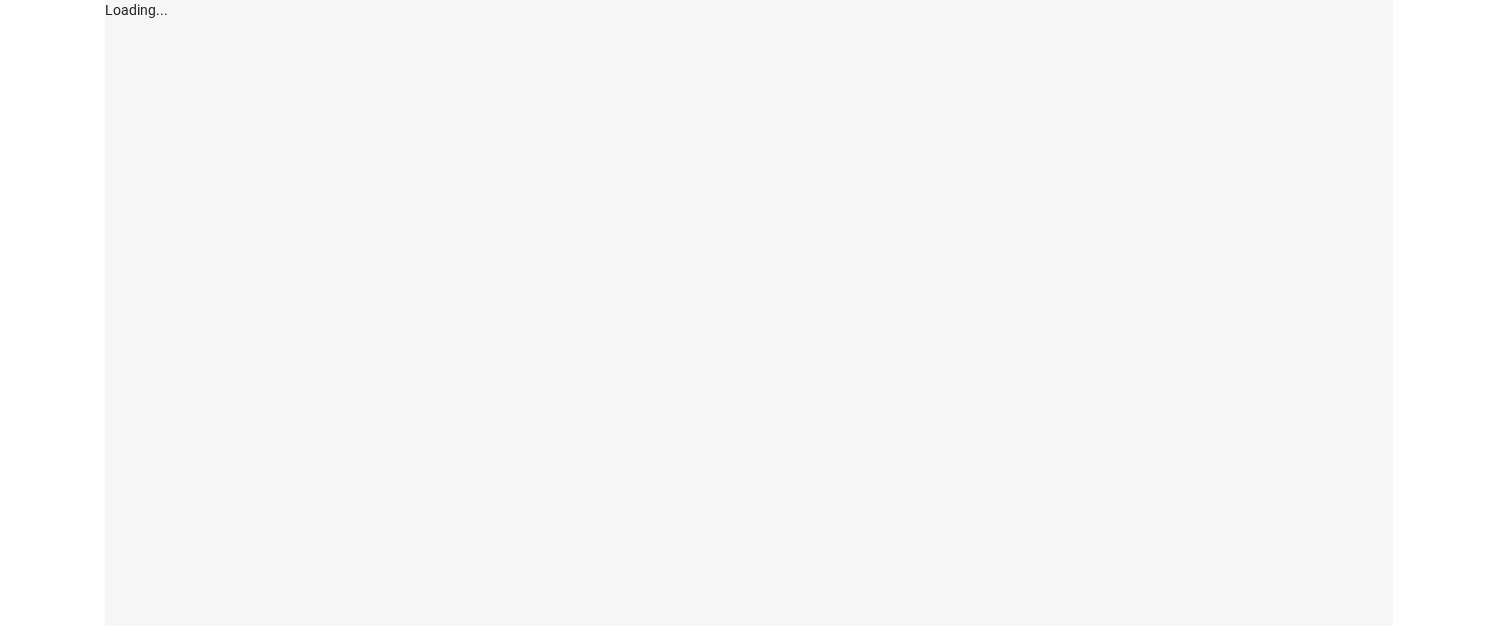 scroll, scrollTop: 0, scrollLeft: 0, axis: both 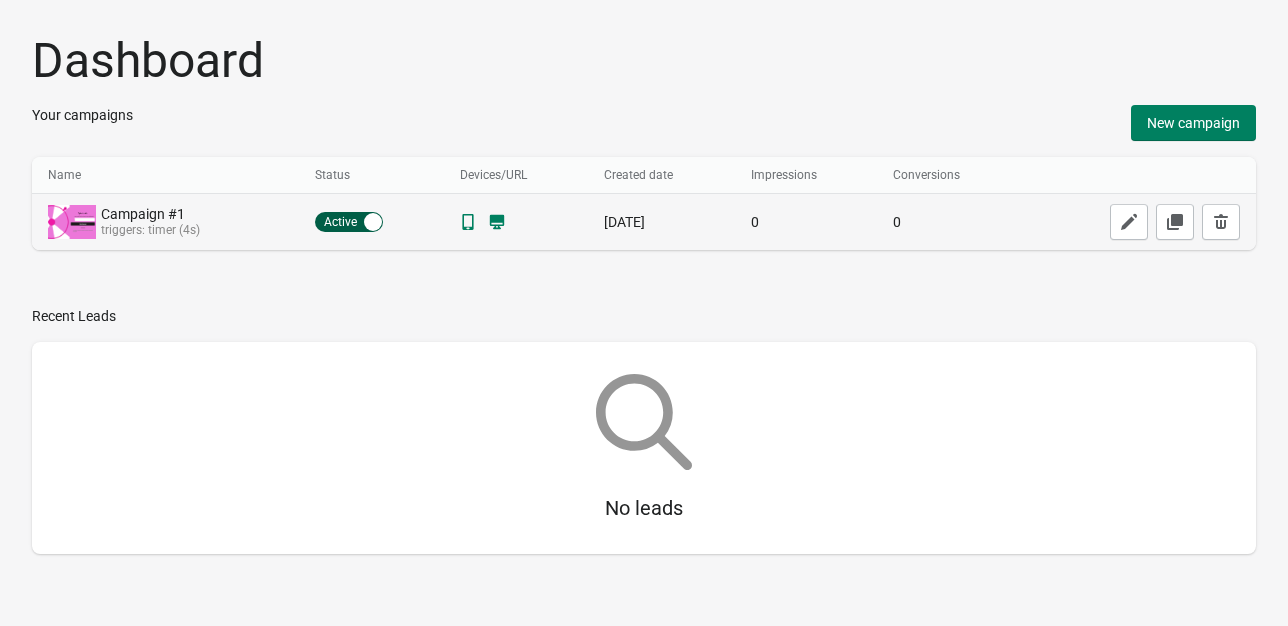 click at bounding box center (72, 222) 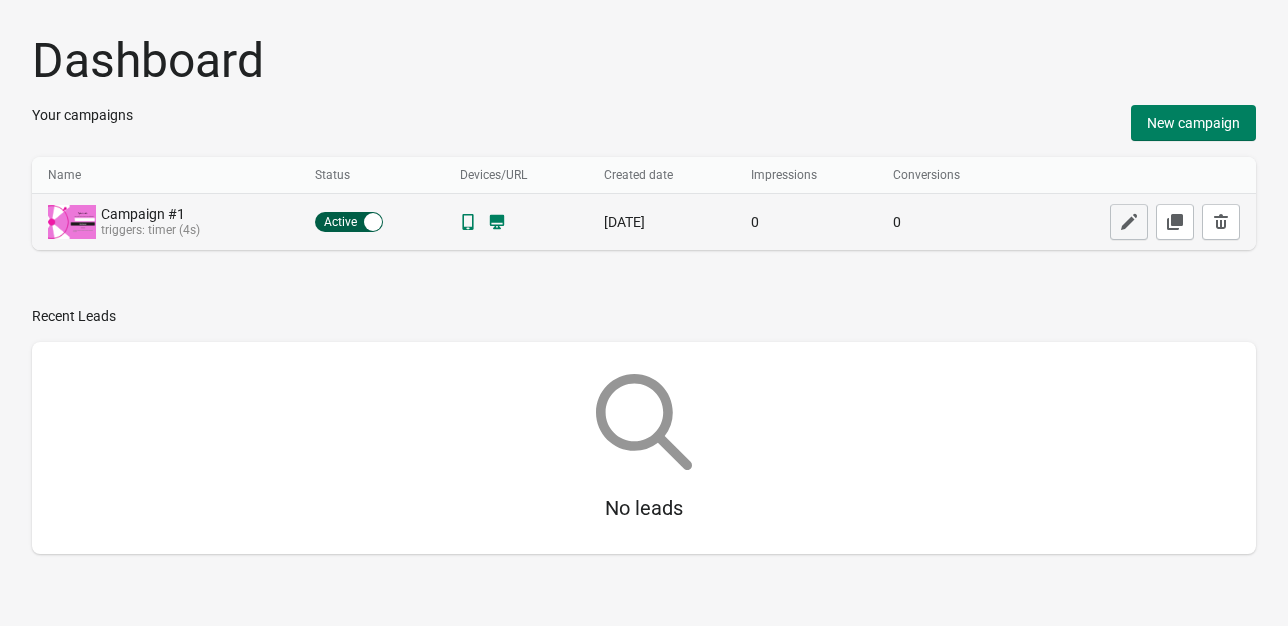 click at bounding box center (1129, 222) 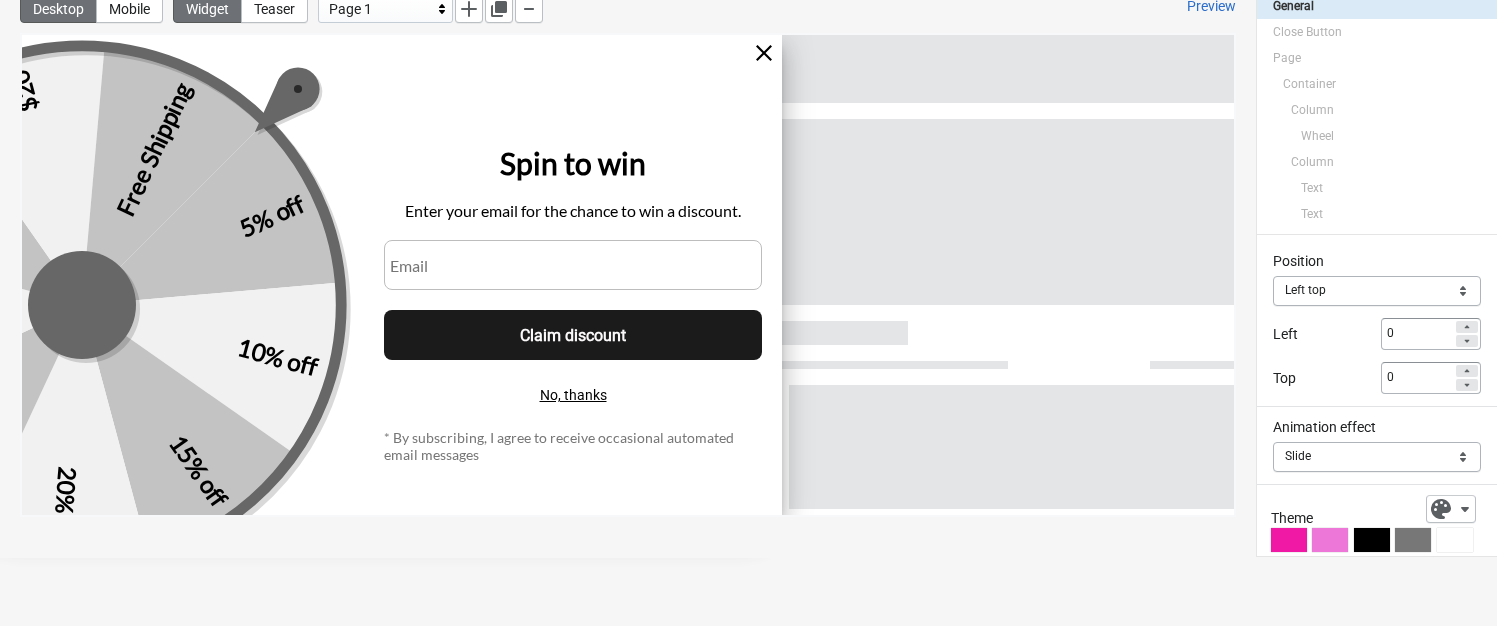 scroll, scrollTop: 86, scrollLeft: 0, axis: vertical 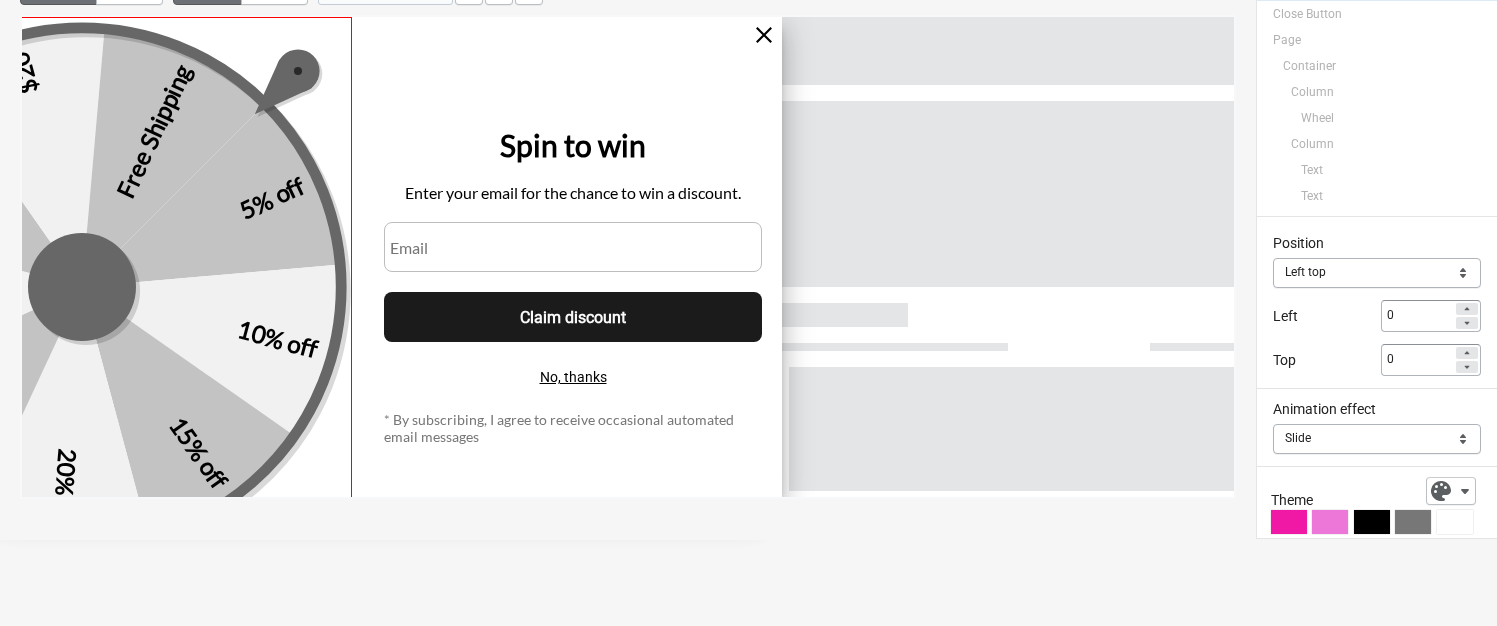 click on "5% off 10% off 15% off 20% off $5 $10 $15 $20 Free Shipping" at bounding box center [82, 287] 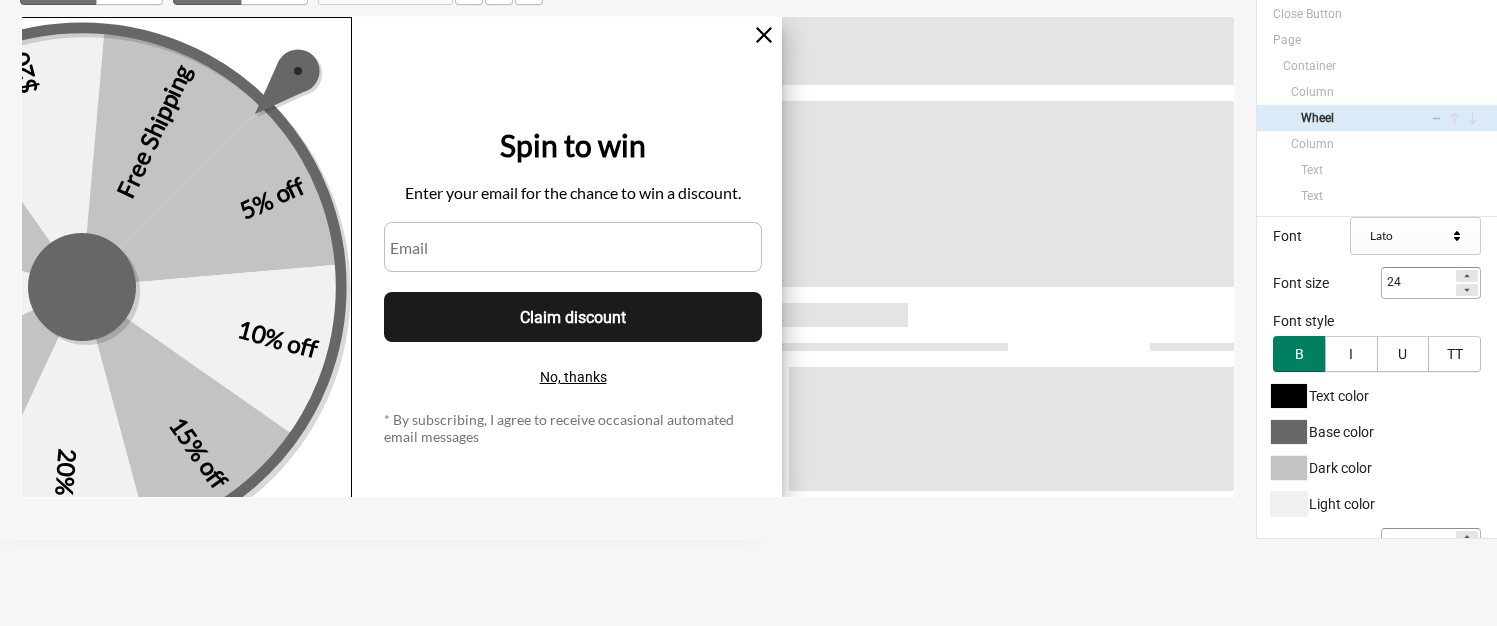 scroll, scrollTop: 100, scrollLeft: 0, axis: vertical 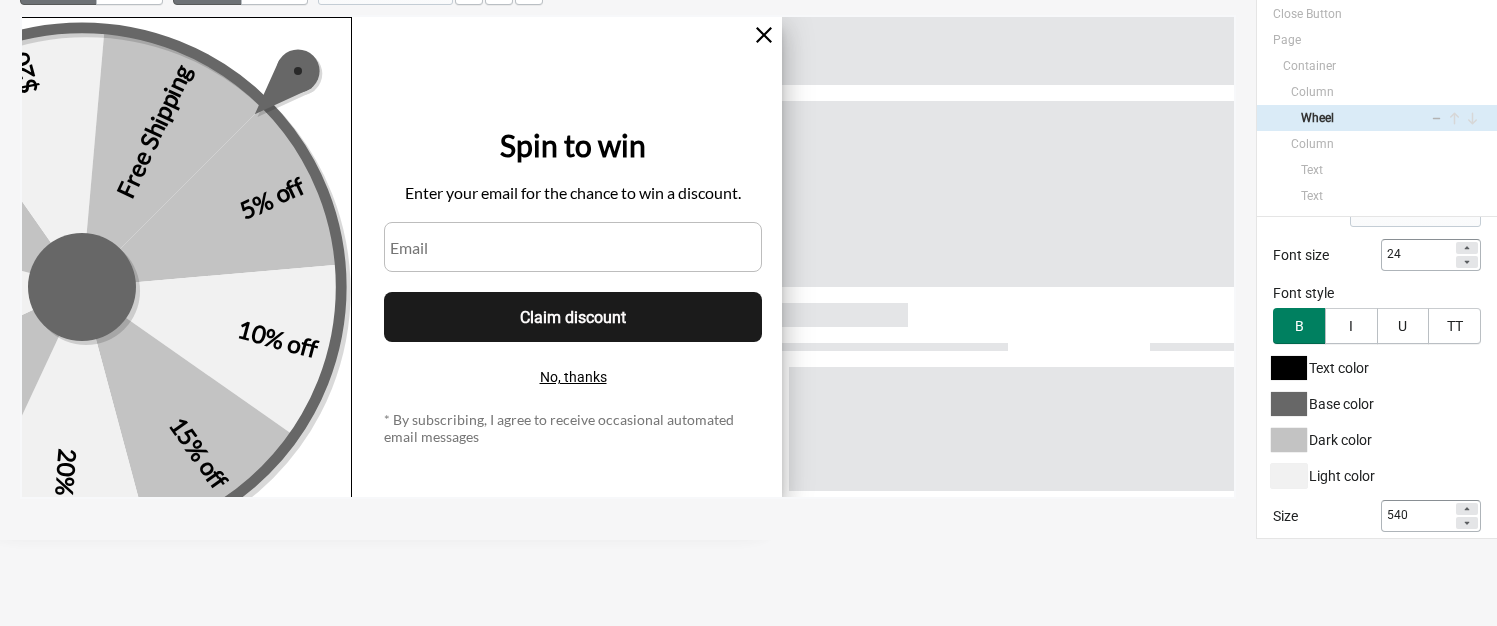 click at bounding box center [1289, 404] 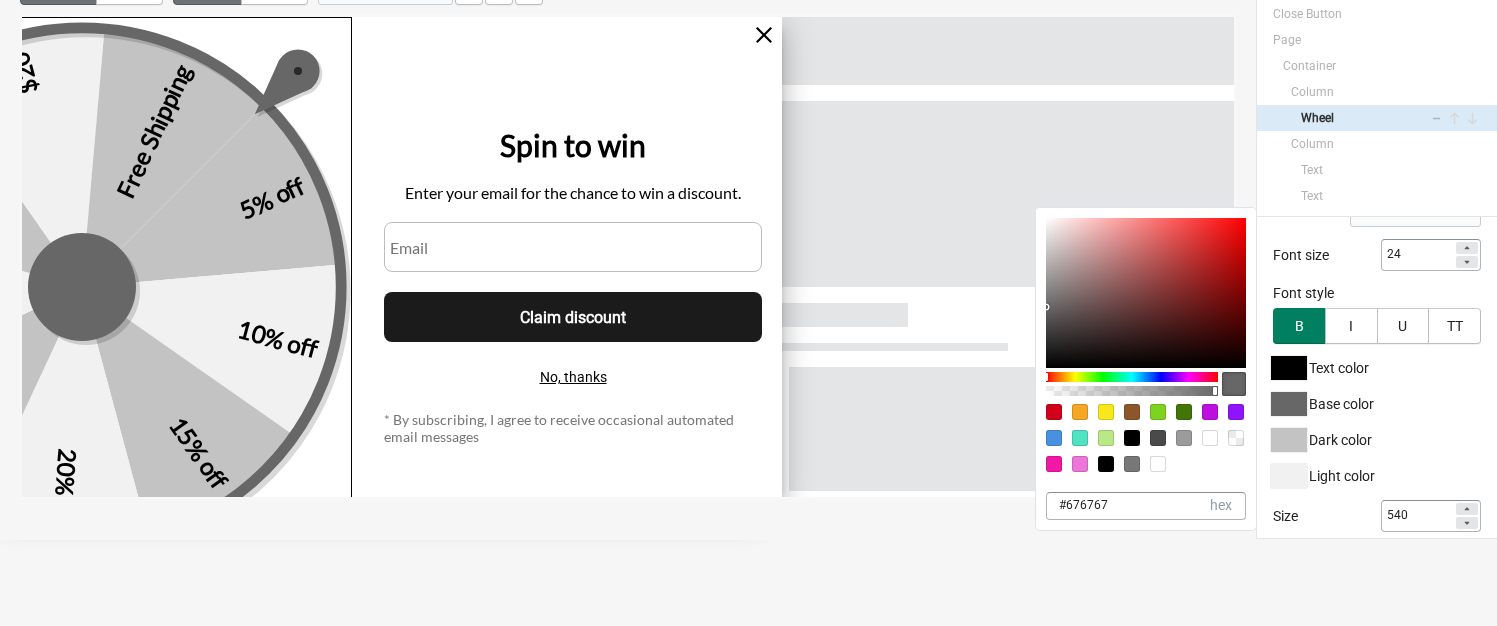 click at bounding box center (1054, 464) 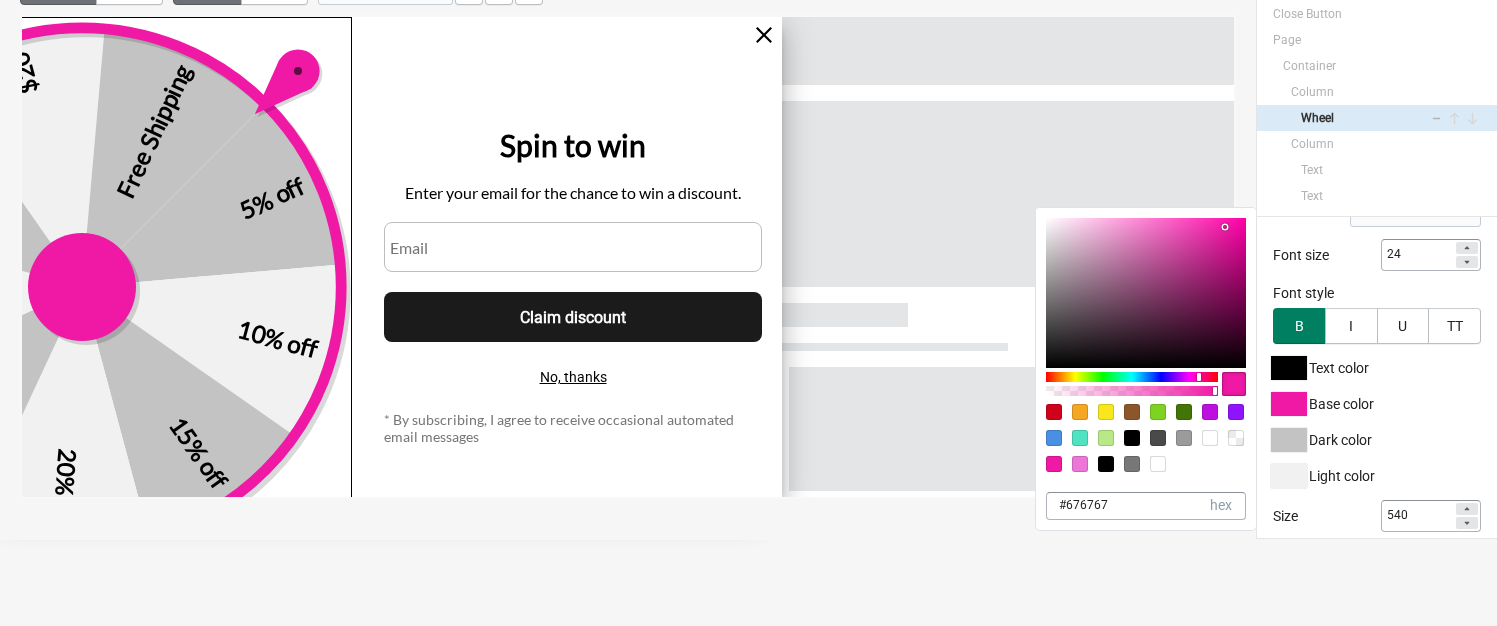 click at bounding box center [1289, 440] 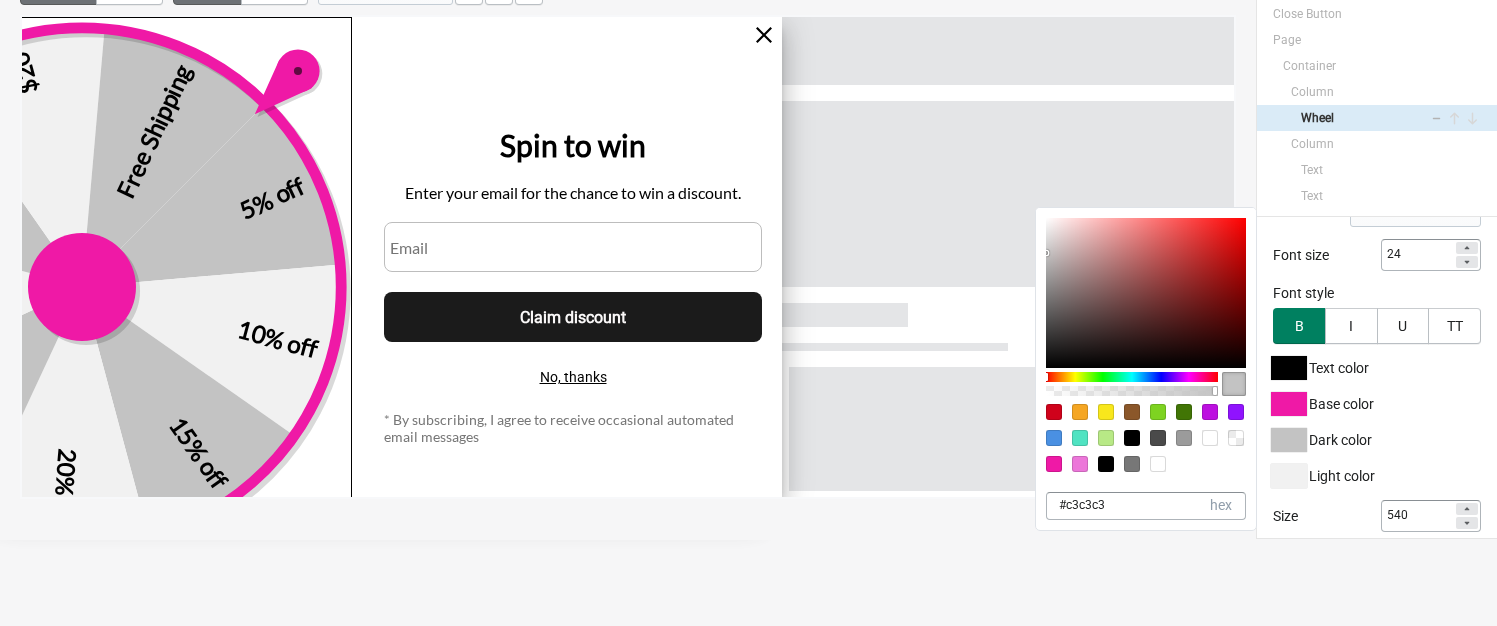 click at bounding box center (1080, 464) 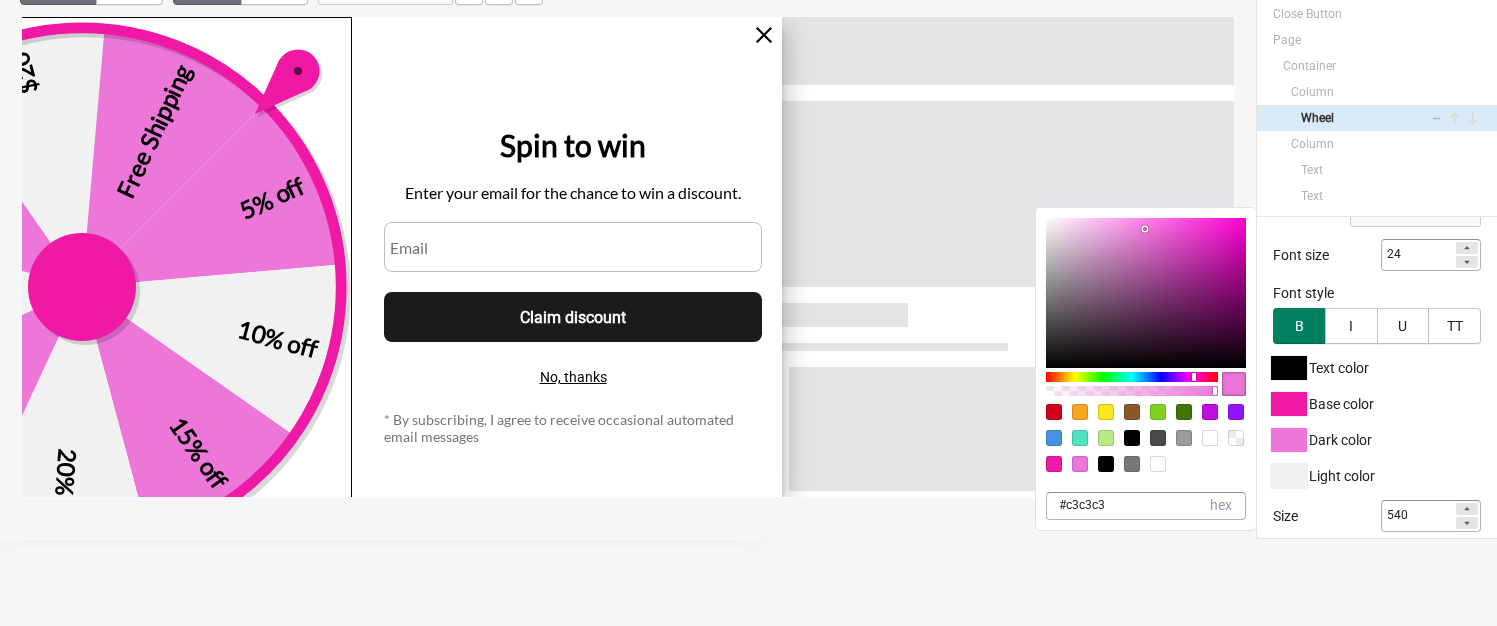 click on "Light color" at bounding box center [1339, 368] 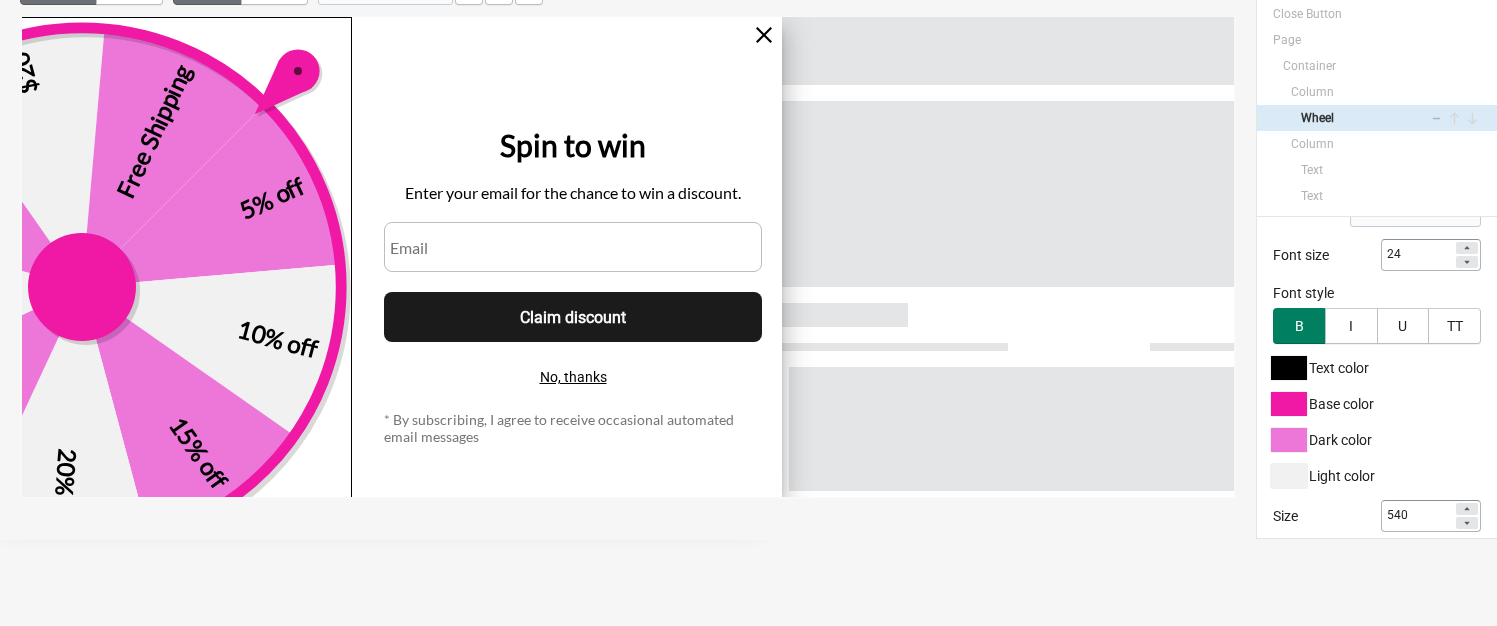 click at bounding box center (1289, 476) 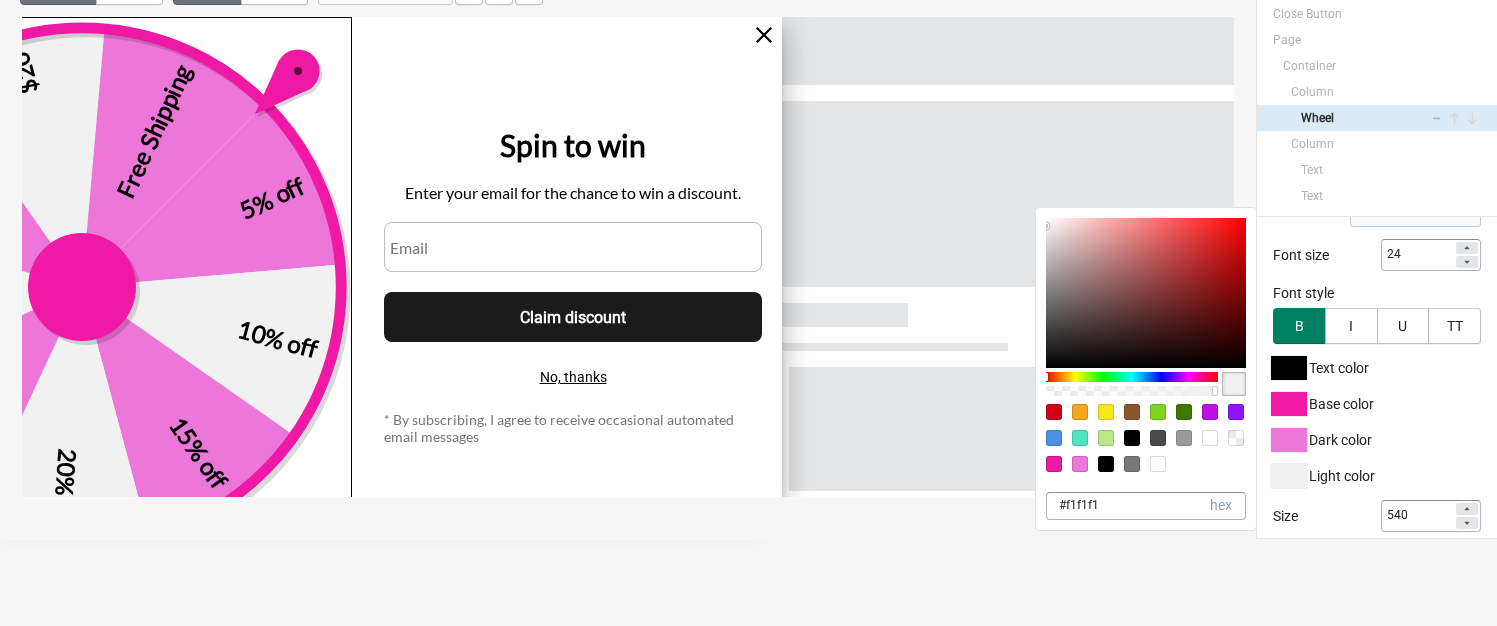 click at bounding box center [1158, 464] 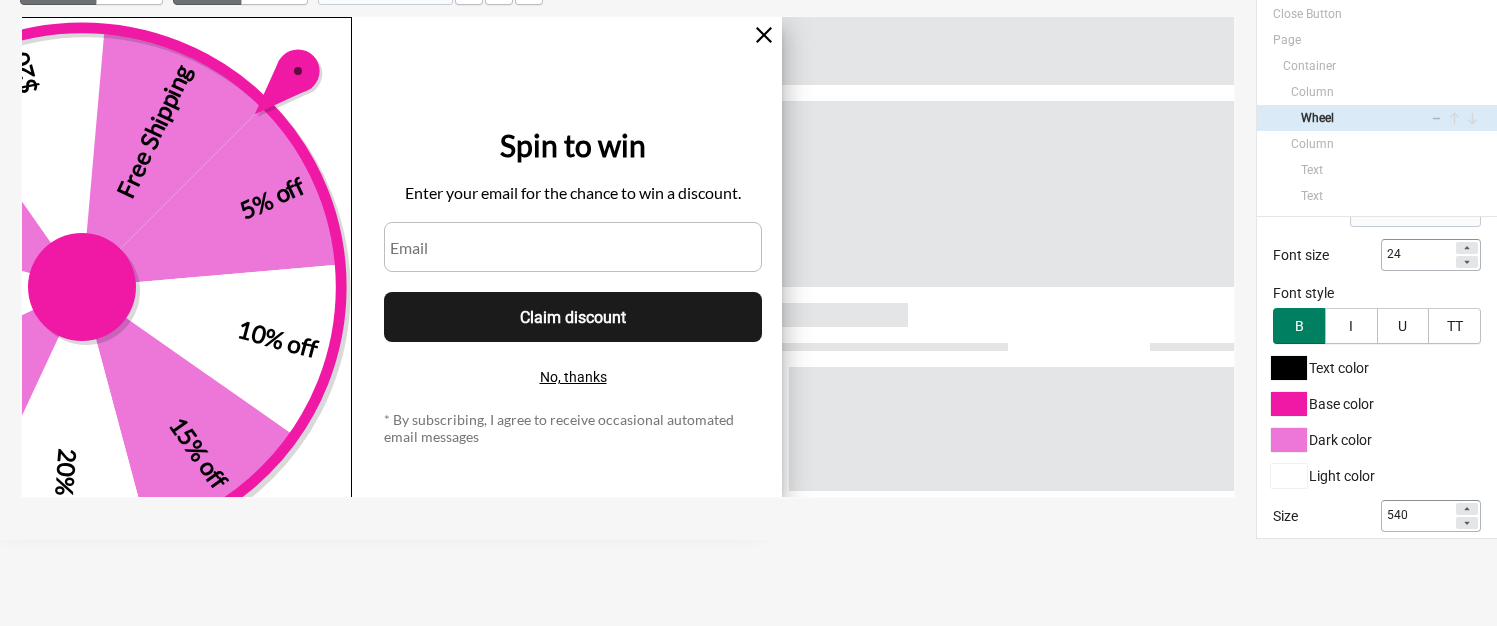 click on "Base color" at bounding box center [1377, 404] 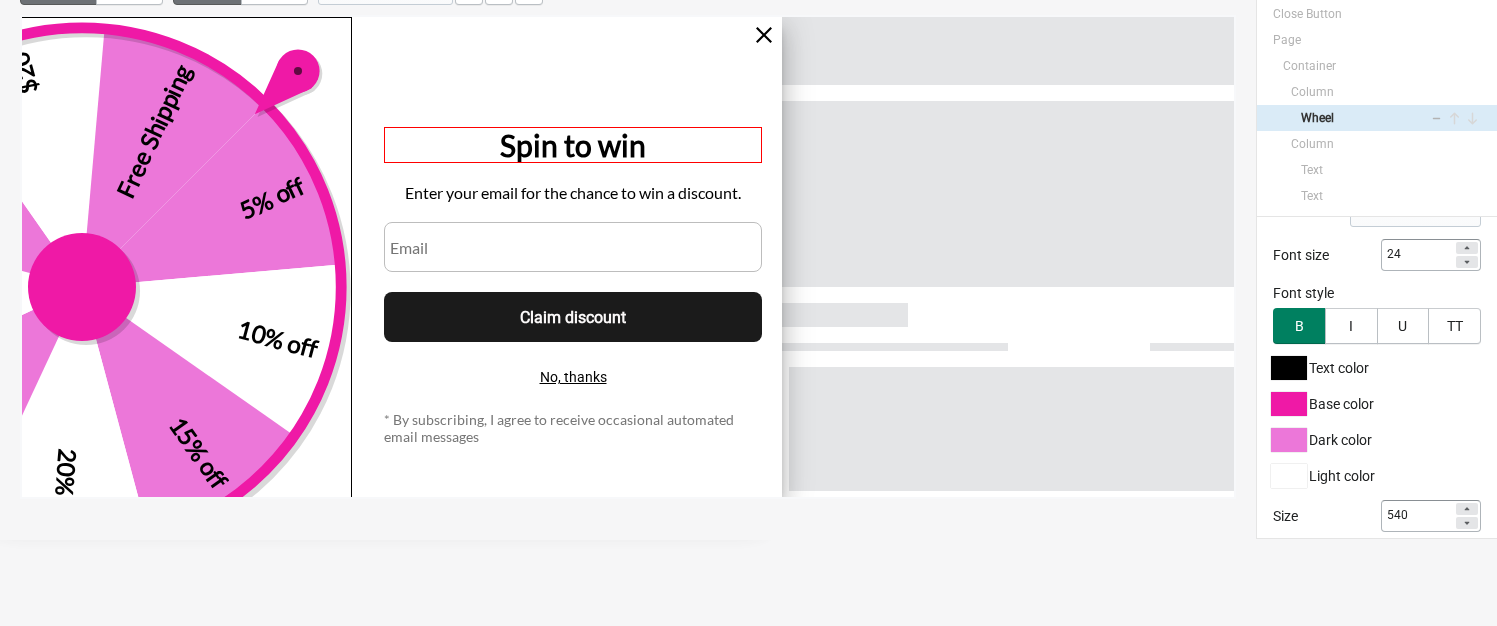 click on "Spin to win" at bounding box center [573, 145] 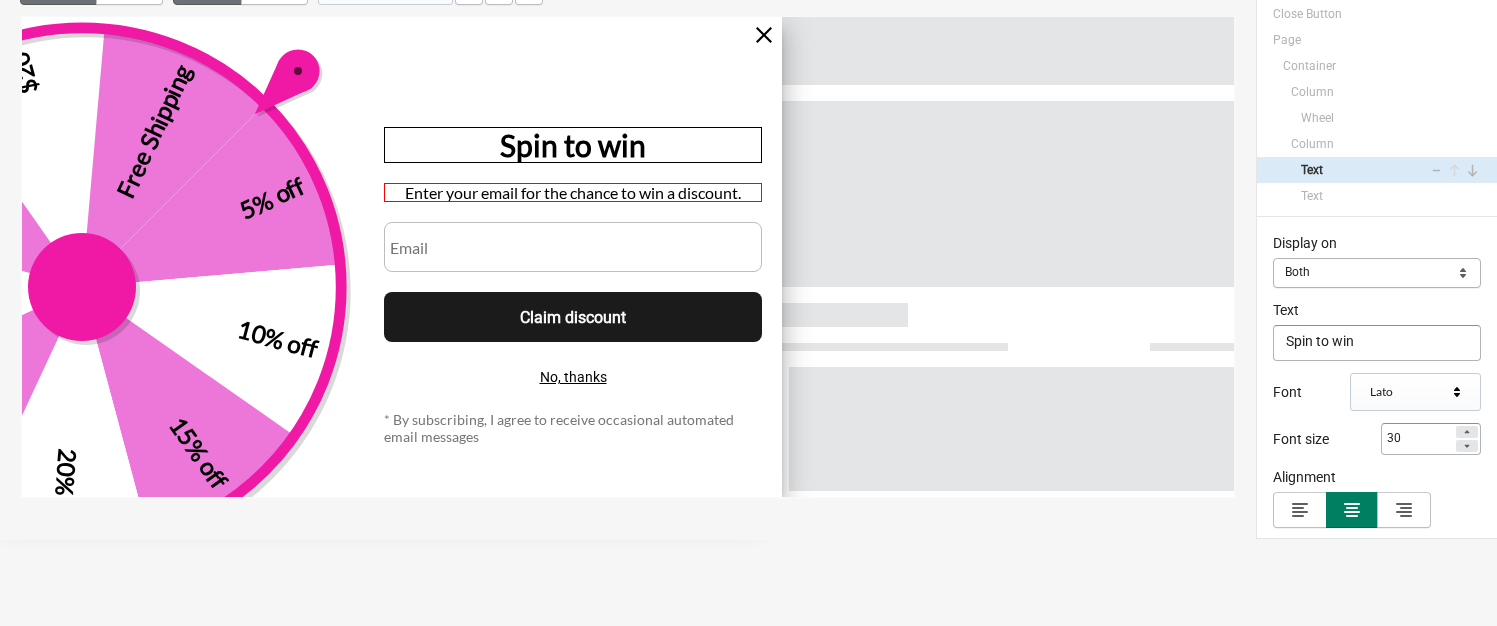click on "Enter your email for the chance to win a discount." at bounding box center (573, 192) 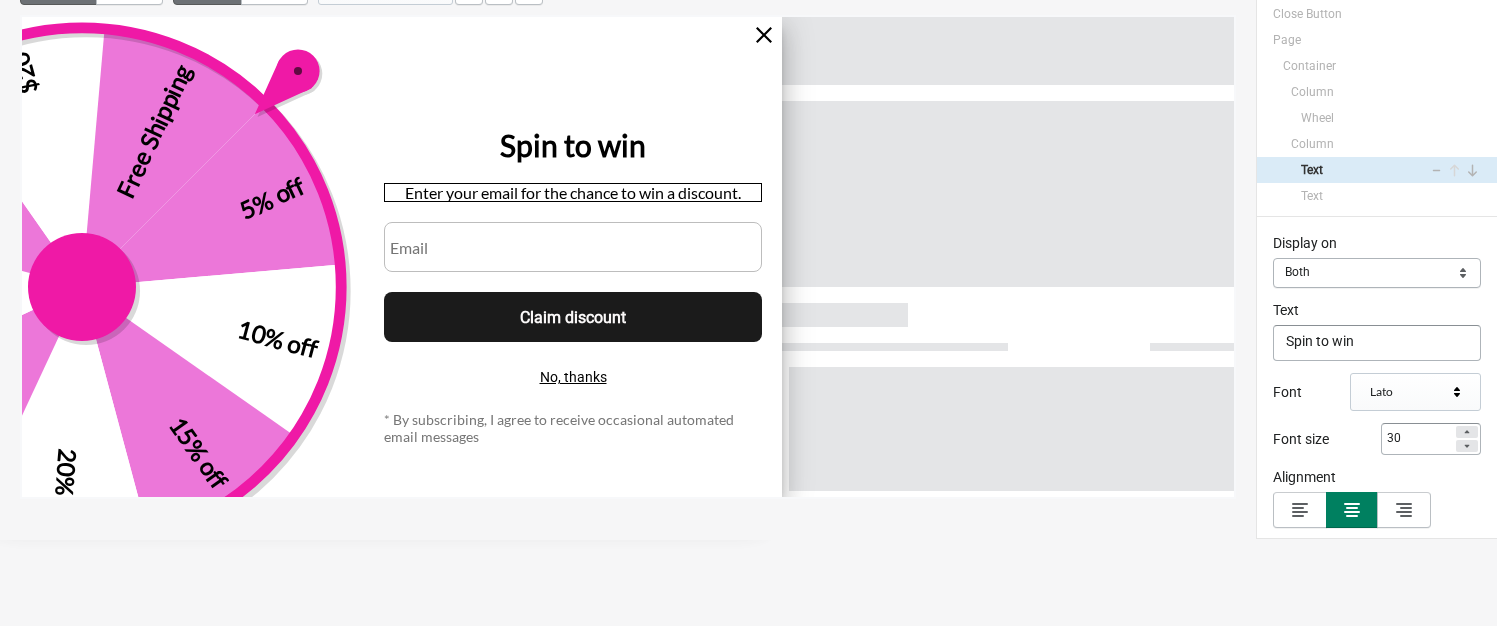 select on "both" 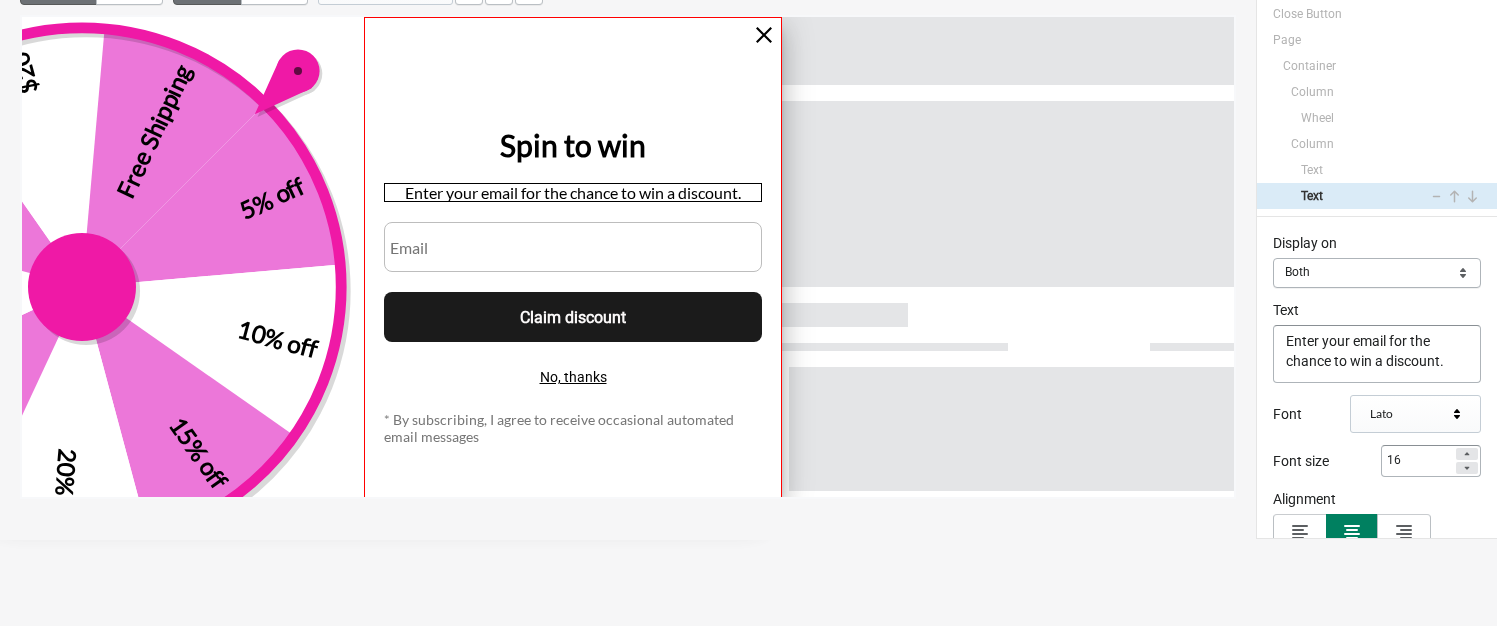 click at bounding box center [573, 287] 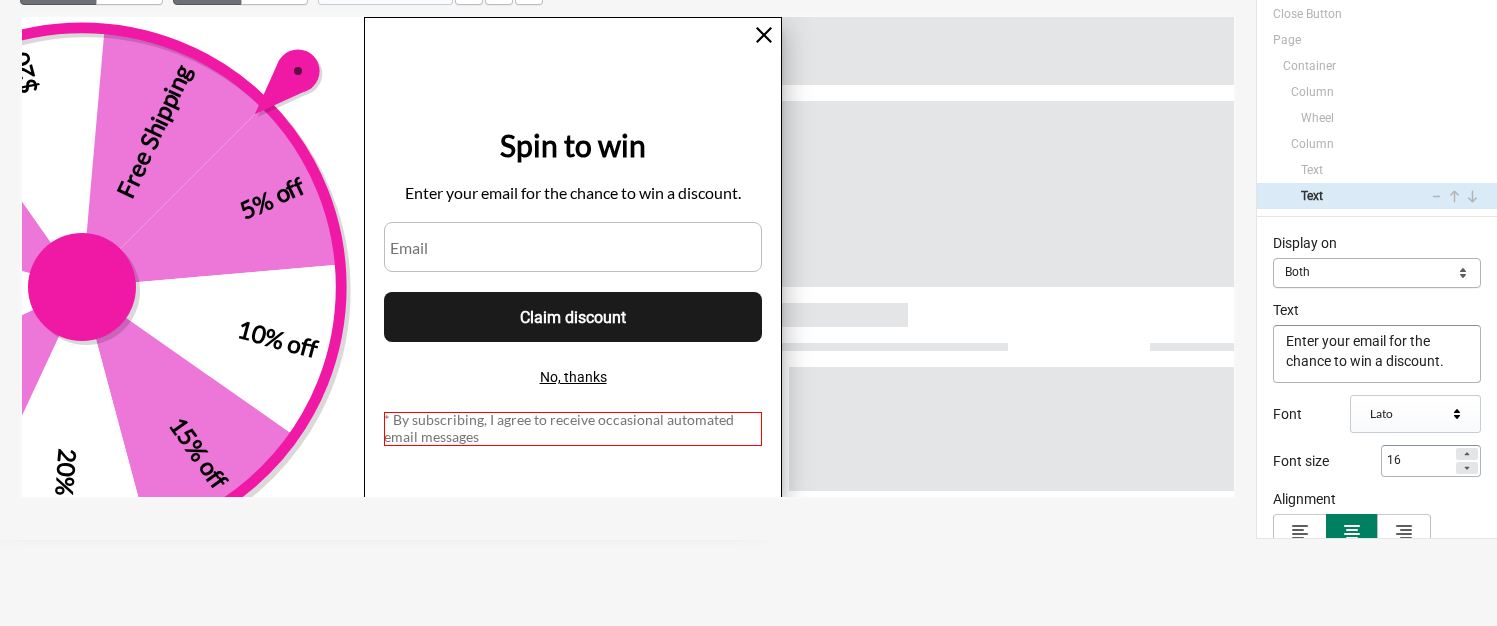 select on "both" 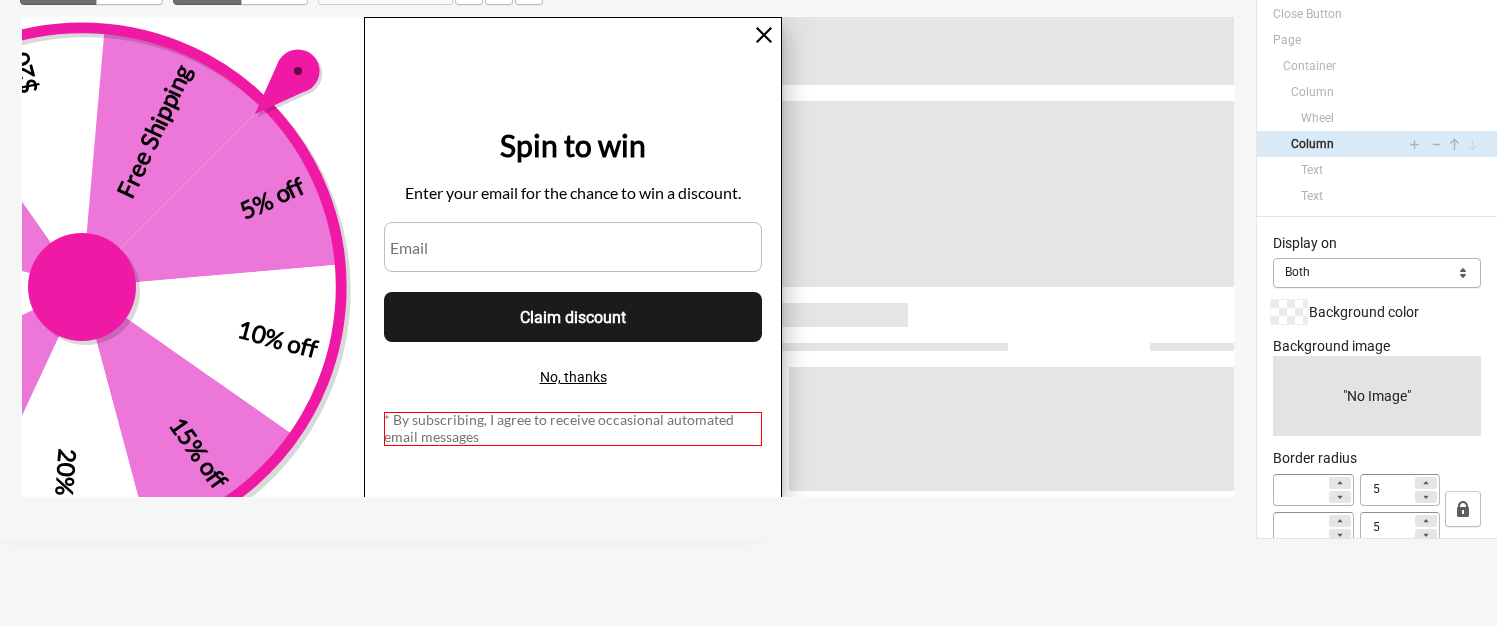 click on "* By subscribing, I agree to receive occasional automated email messages" at bounding box center (573, 429) 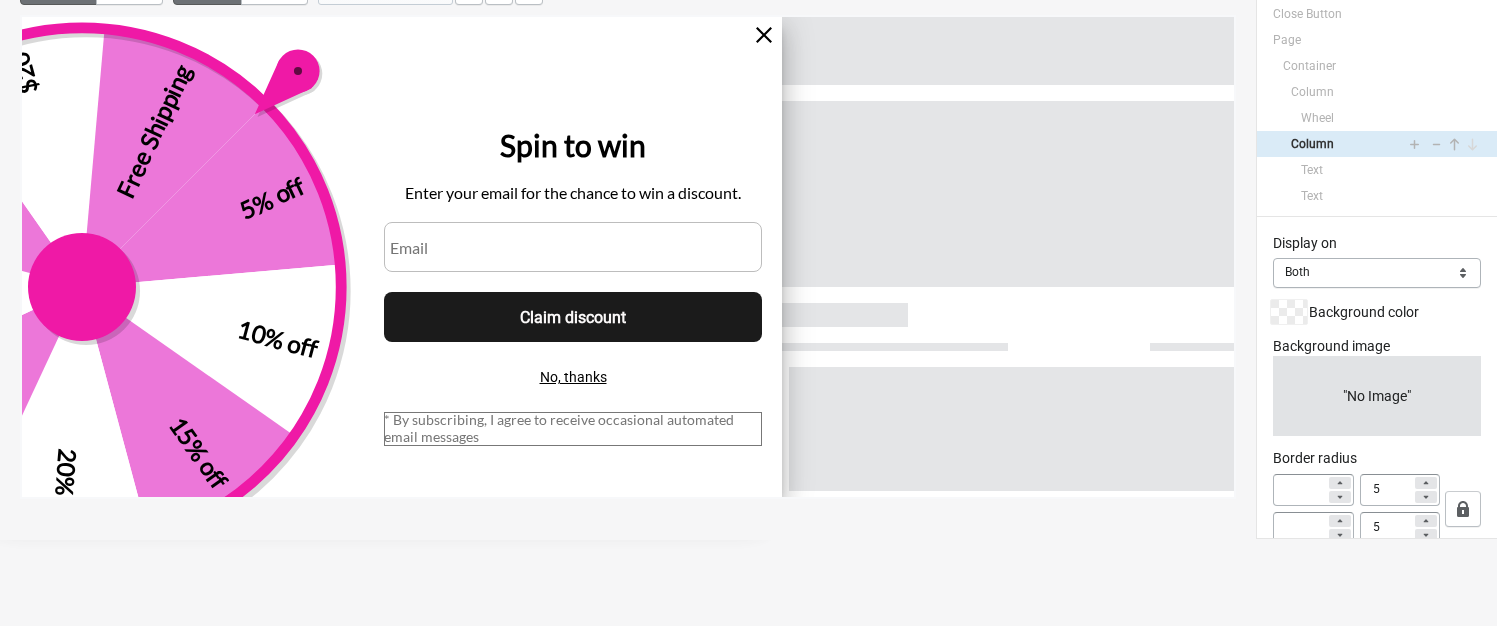 select on "both" 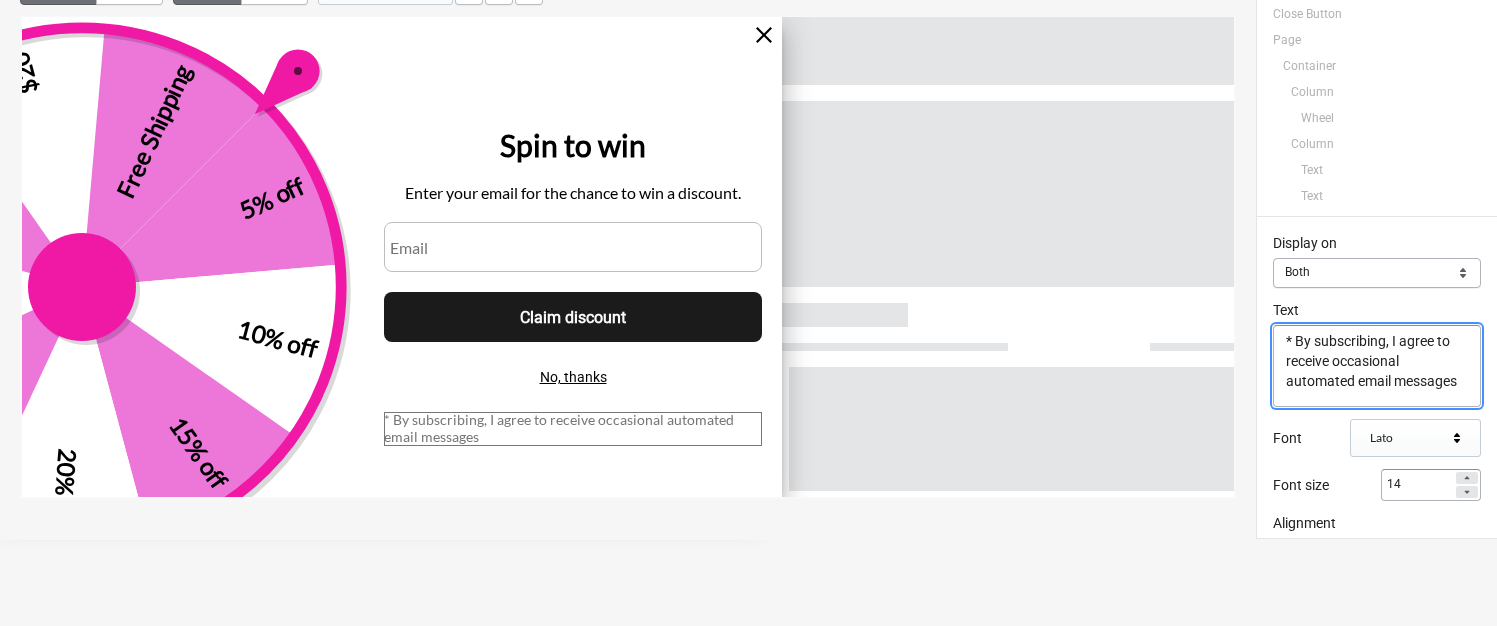 scroll, scrollTop: 96, scrollLeft: 0, axis: vertical 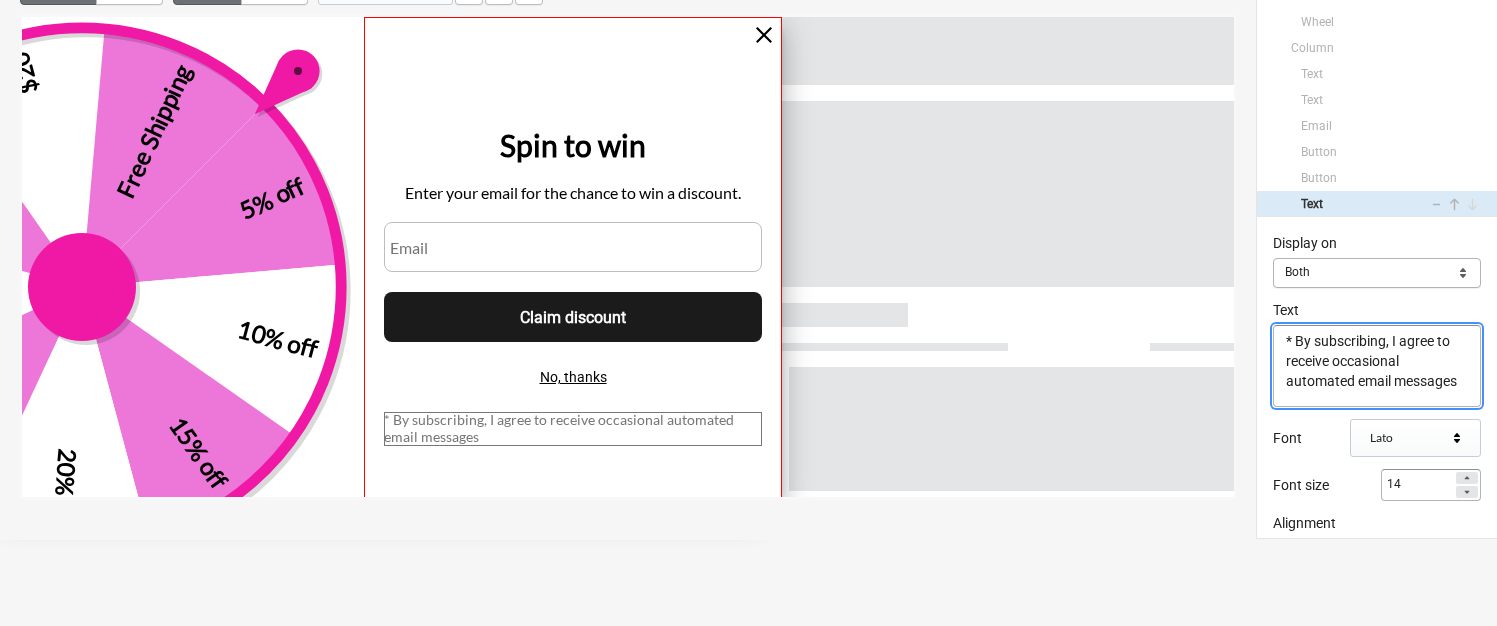 click at bounding box center (573, 287) 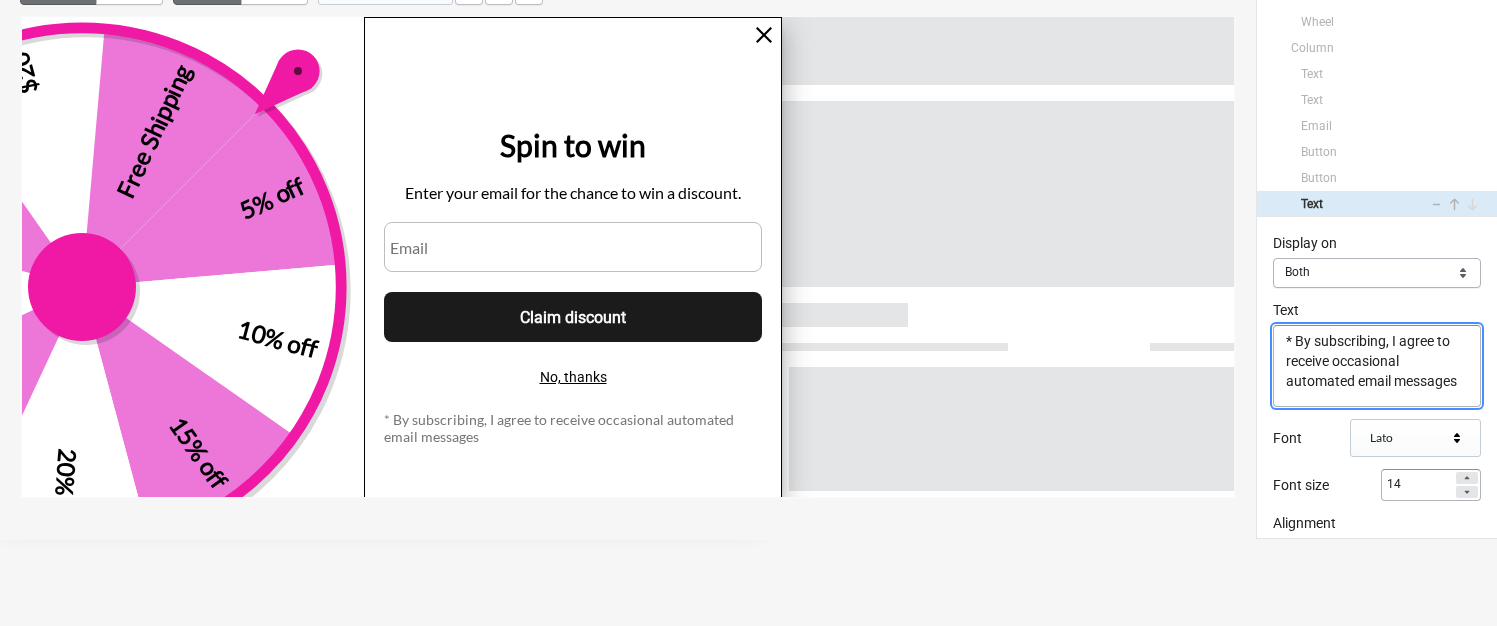 select on "both" 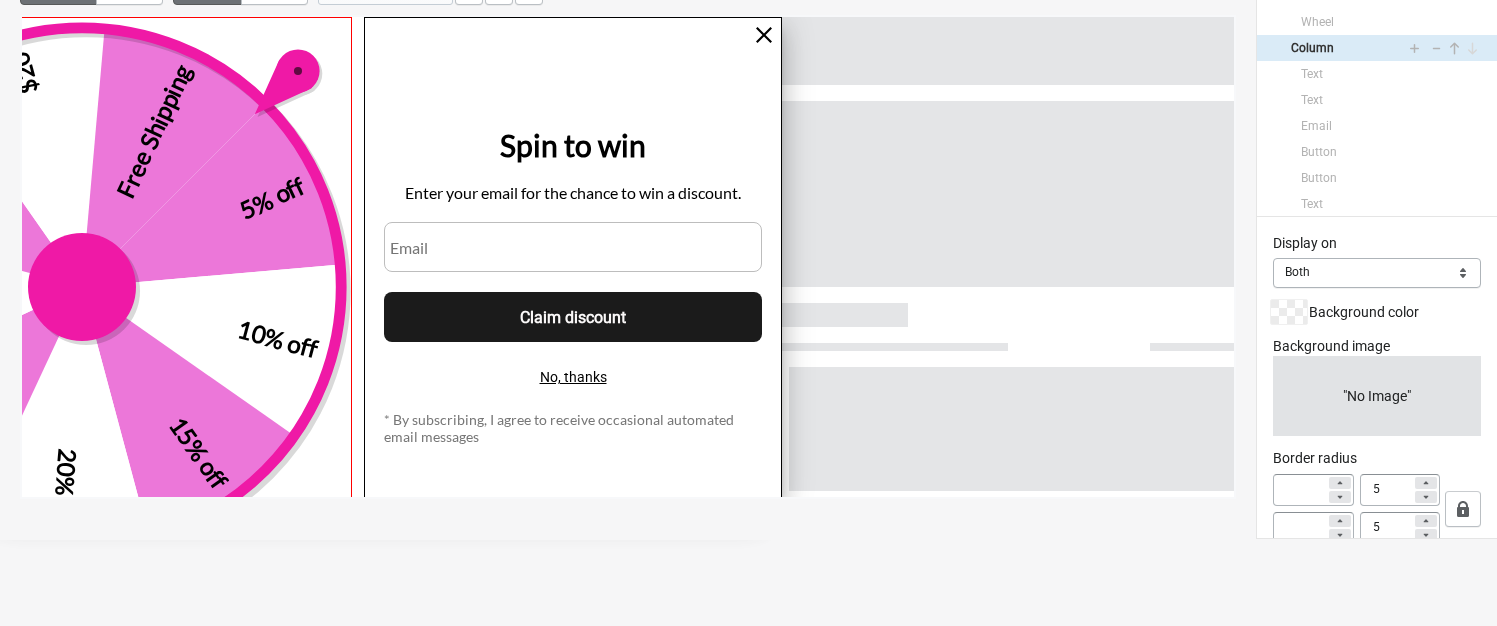 scroll, scrollTop: 0, scrollLeft: 0, axis: both 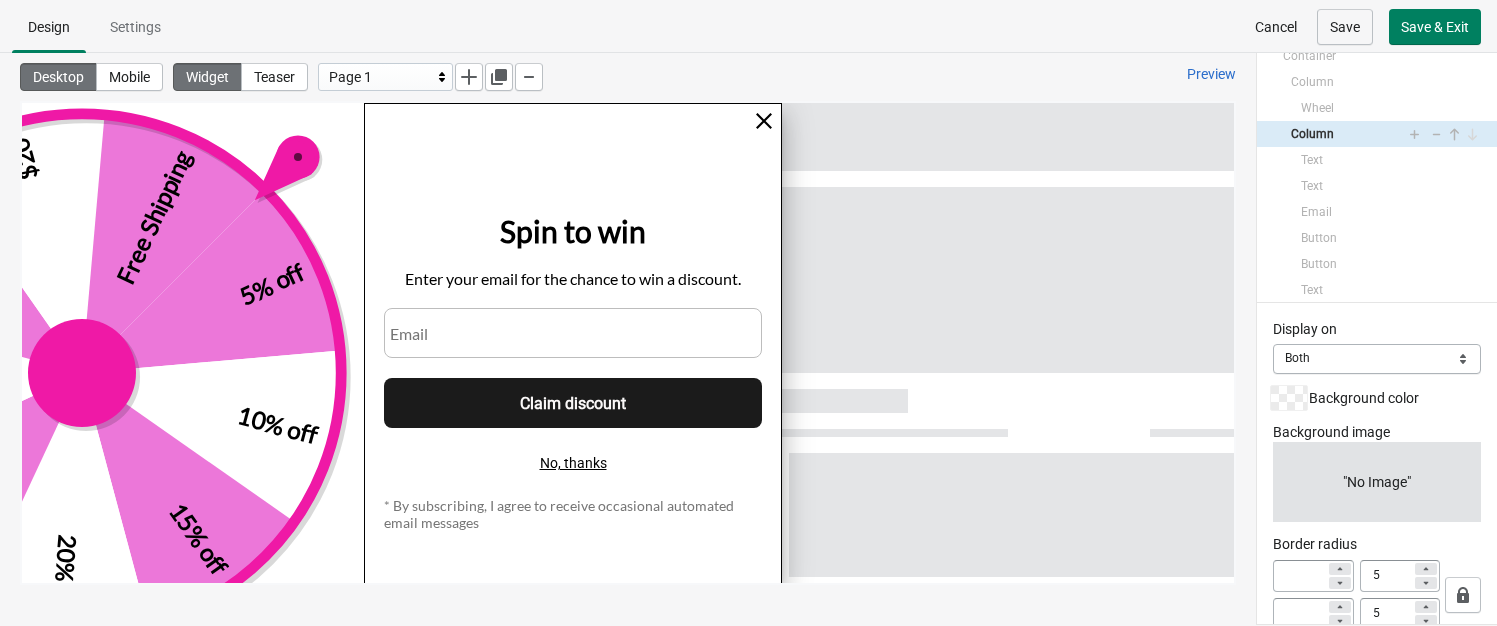 click on "Save" at bounding box center [1345, 27] 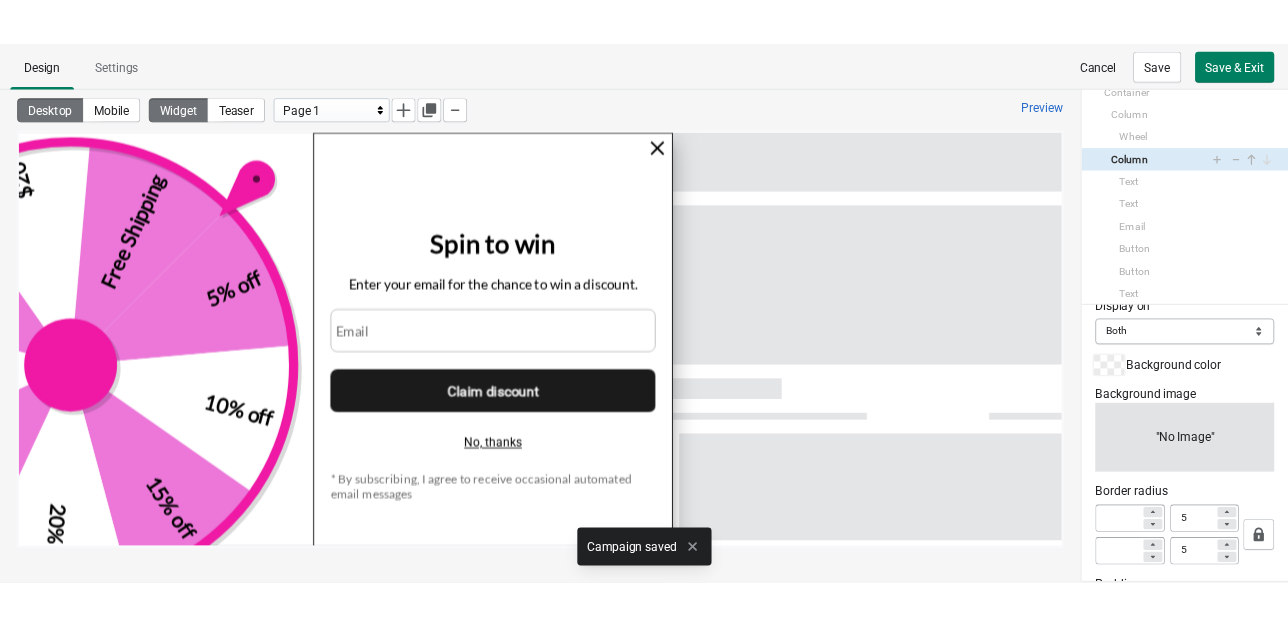 scroll, scrollTop: 0, scrollLeft: 0, axis: both 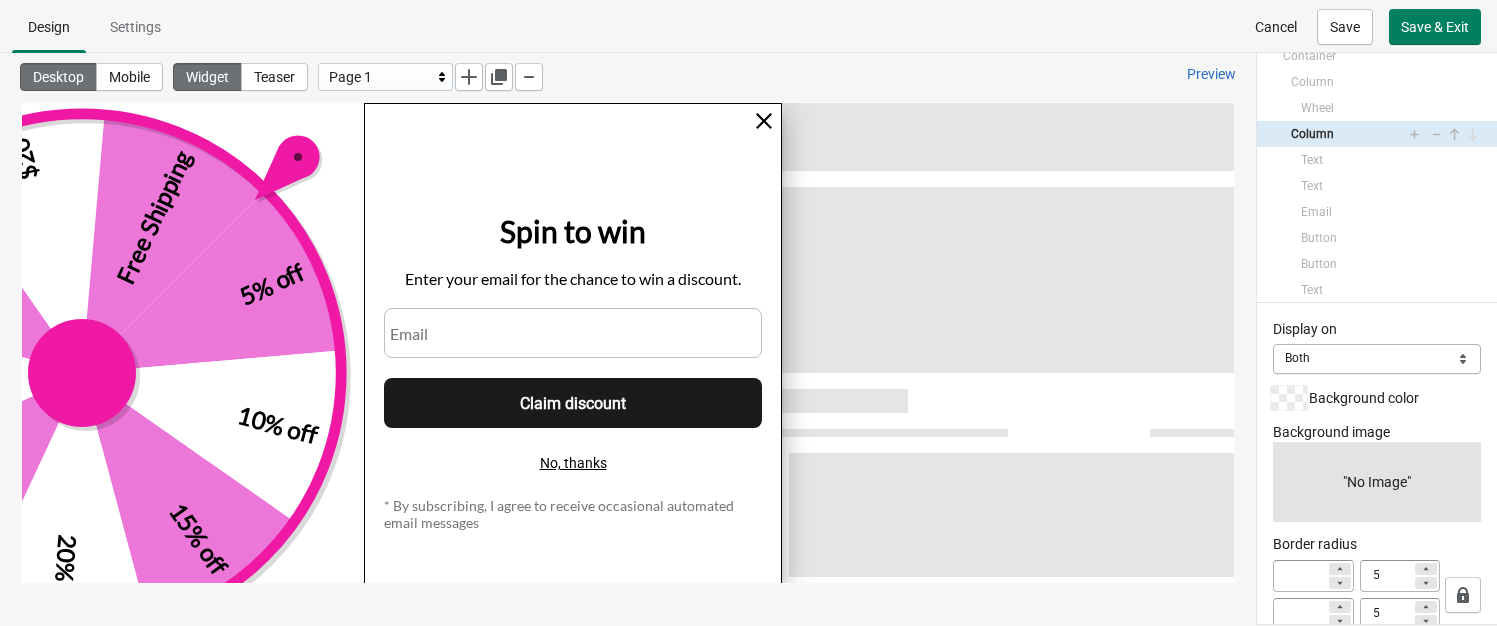 click at bounding box center (1289, 398) 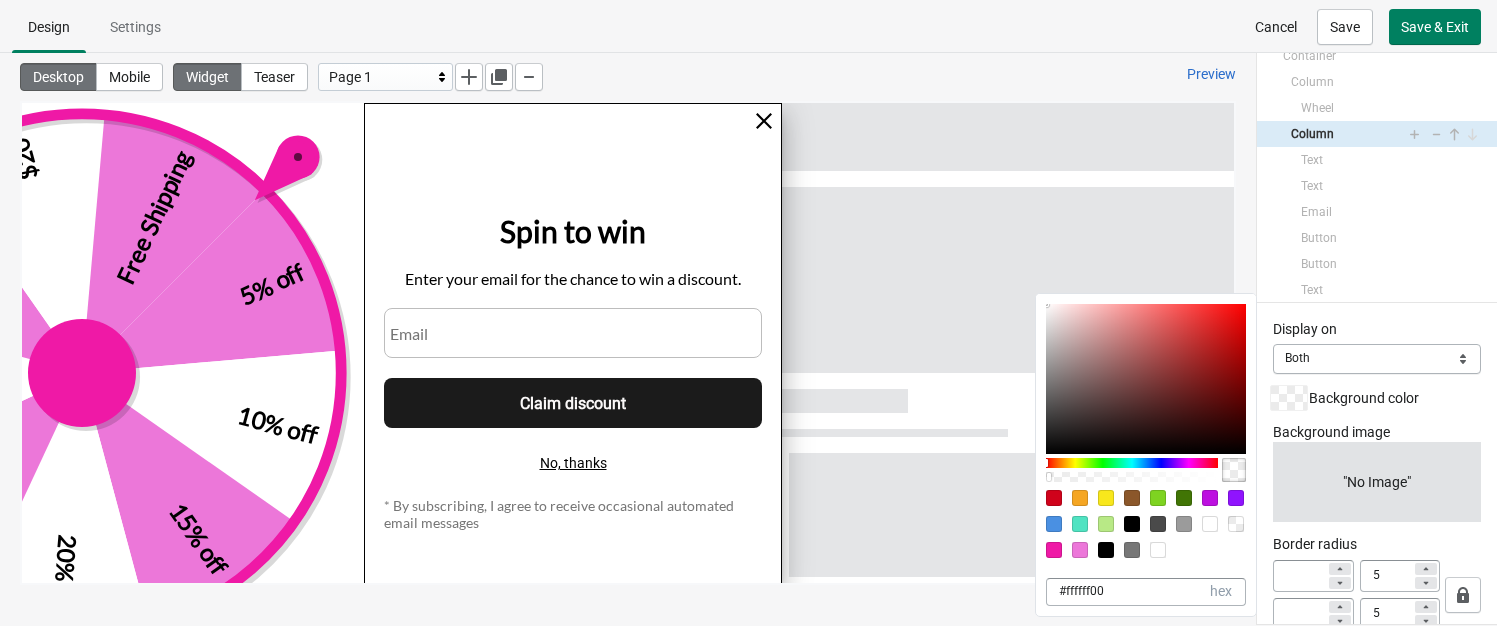 click at bounding box center [1210, 498] 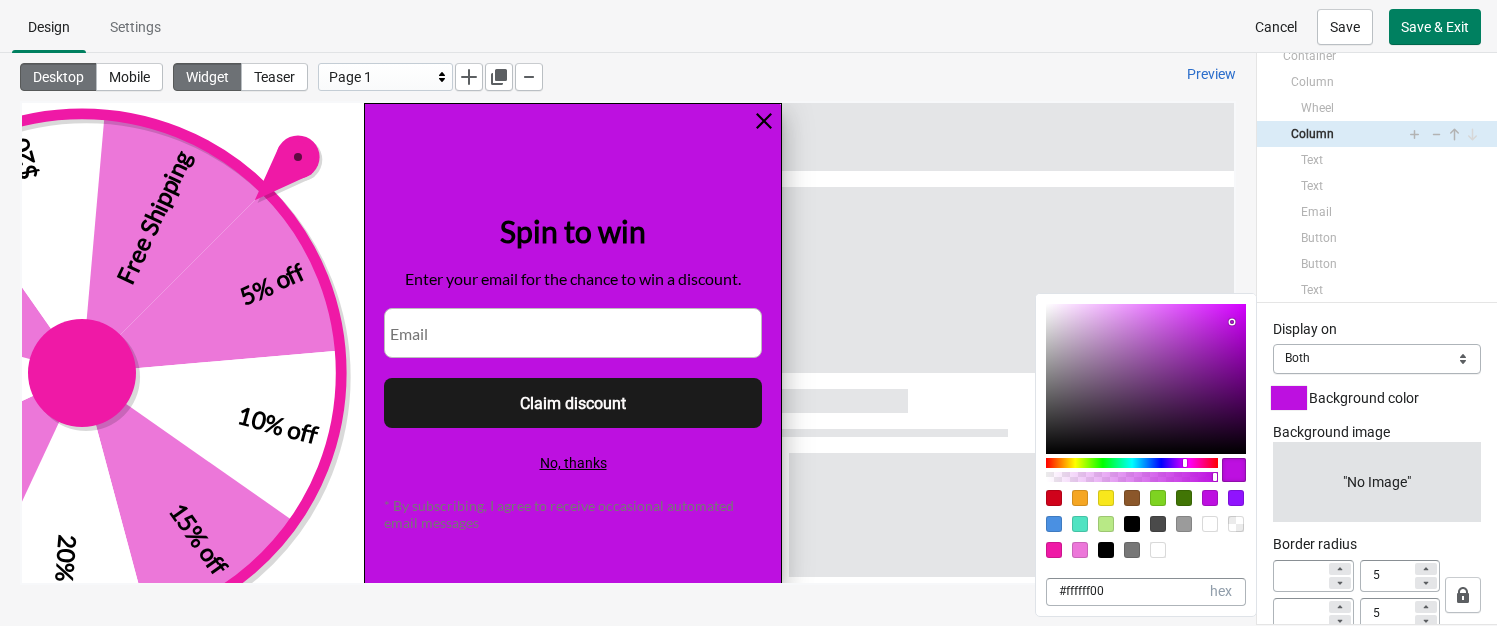 click at bounding box center (1080, 550) 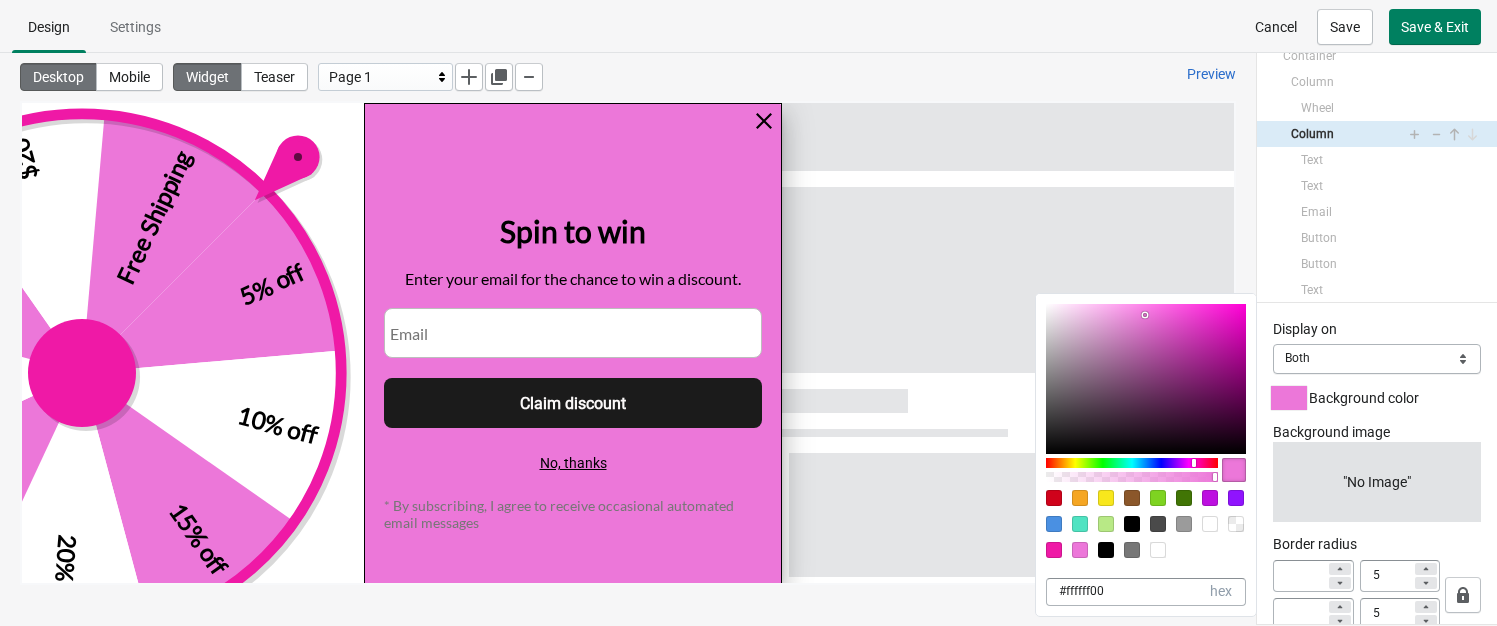 click on "Background image "No Image"   Add" at bounding box center [1377, 472] 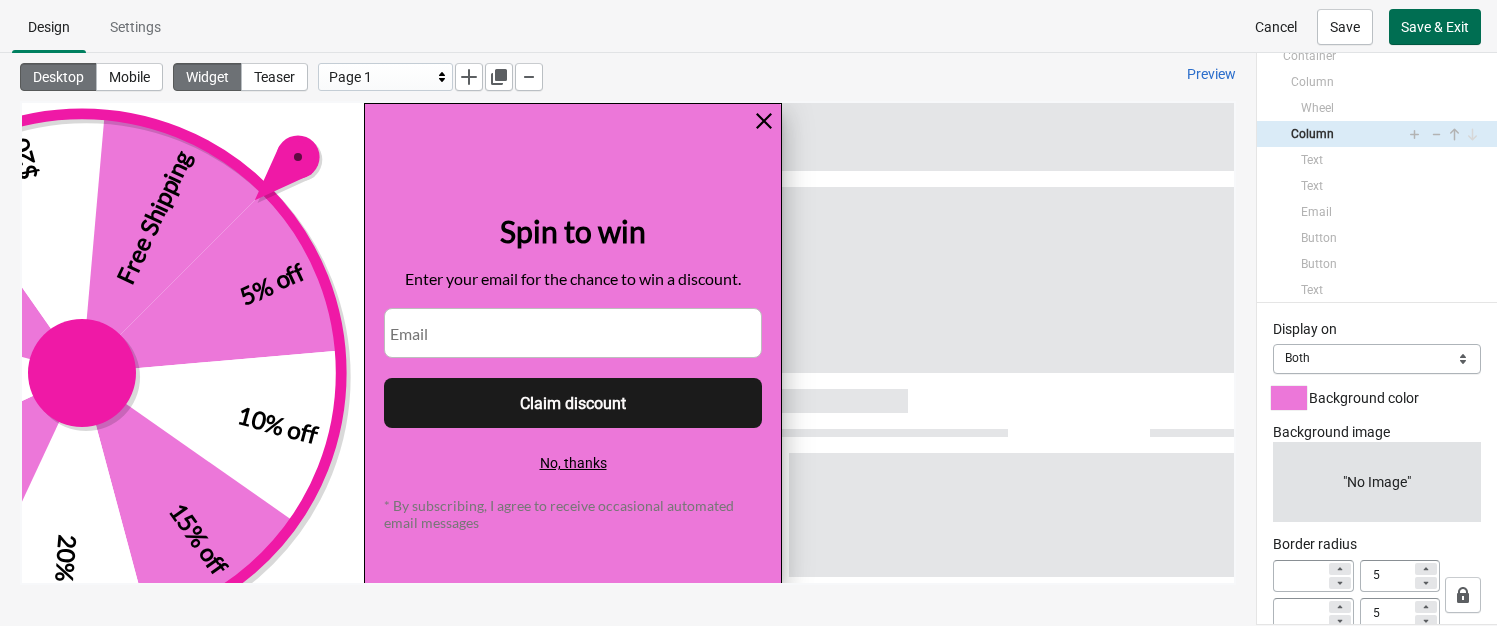 click on "Save & Exit" at bounding box center [1435, 27] 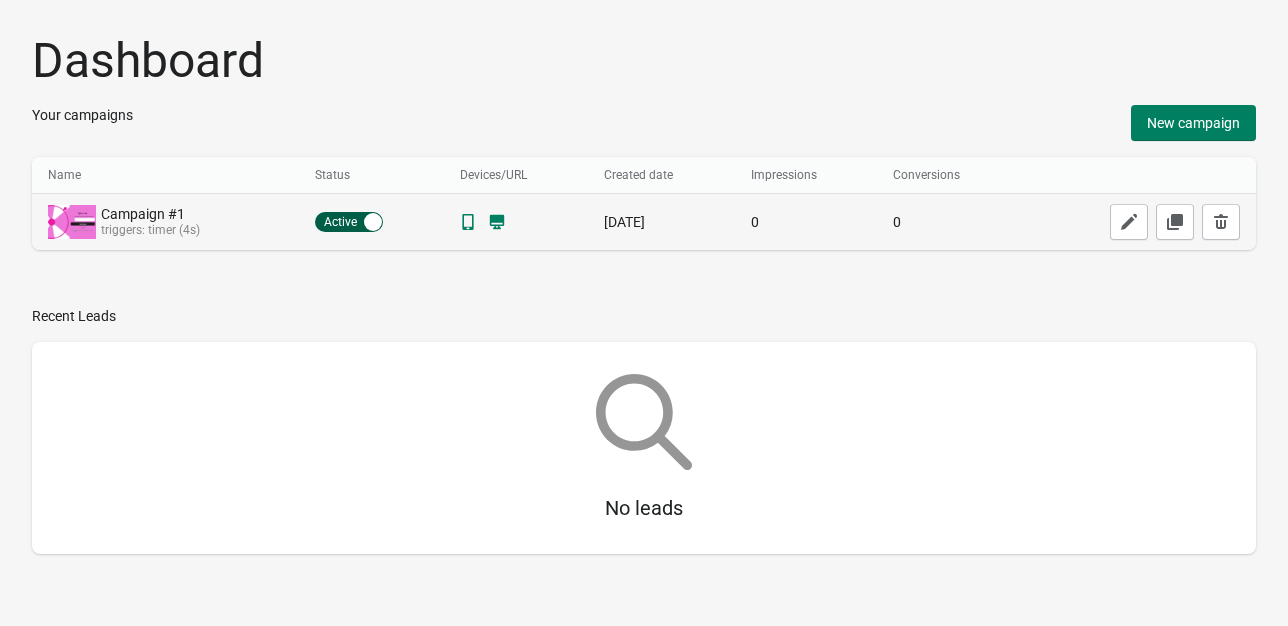 click on "Campaign #1 triggers: timer (4s)" at bounding box center [165, 222] 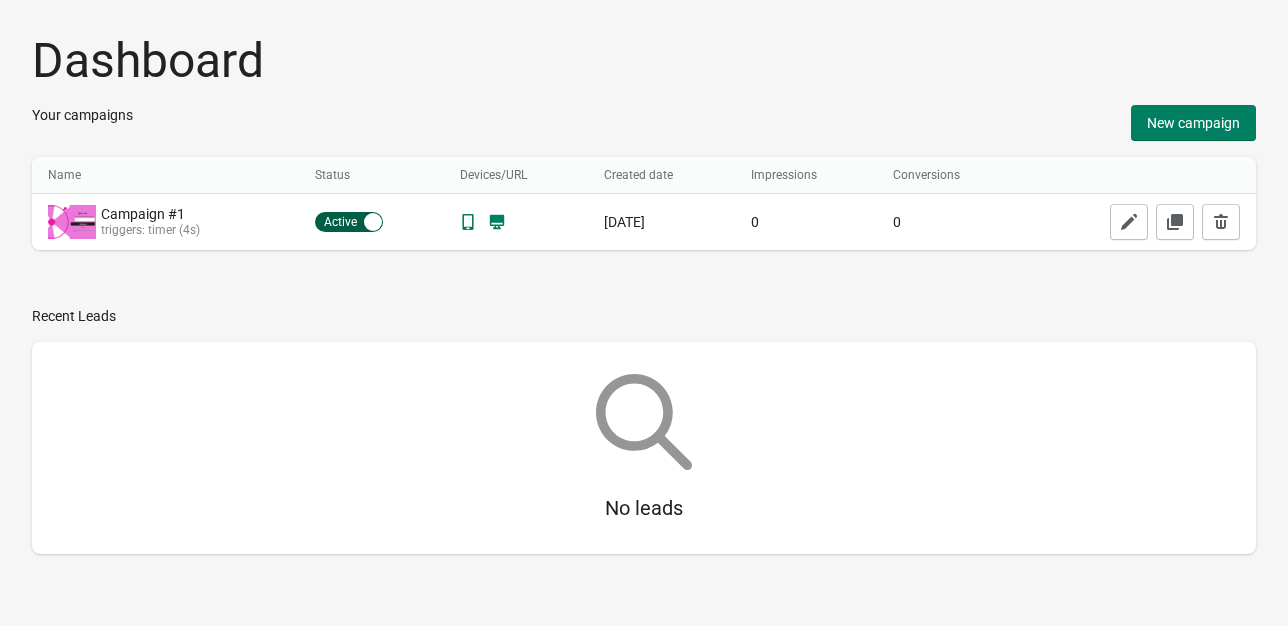 click on "Dashboard Your campaigns New campaign Name Name Status Devices/URL Created date Impressions Conversions Name Status Devices/URL Created date Impressions Conversions Campaign #1 triggers: timer (4s) Active Inactive Jul 17, 2025 0 0 Recent Leads No leads" at bounding box center (644, 301) 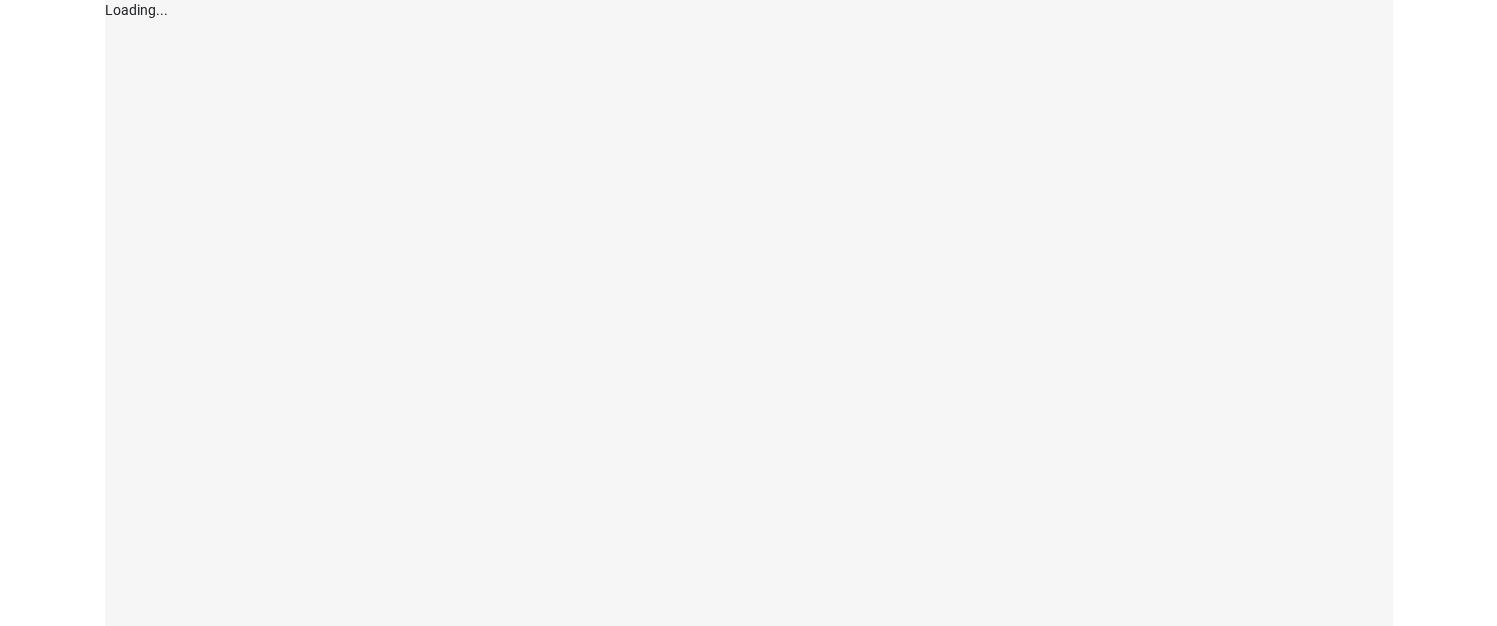 scroll, scrollTop: 0, scrollLeft: 0, axis: both 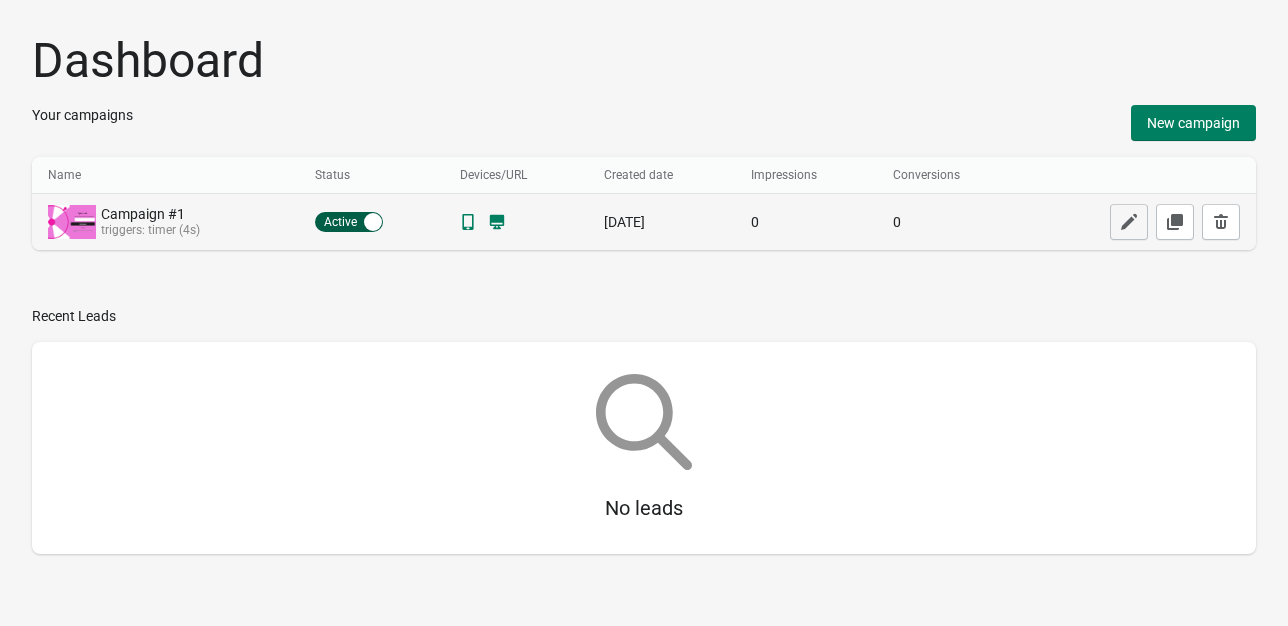 click 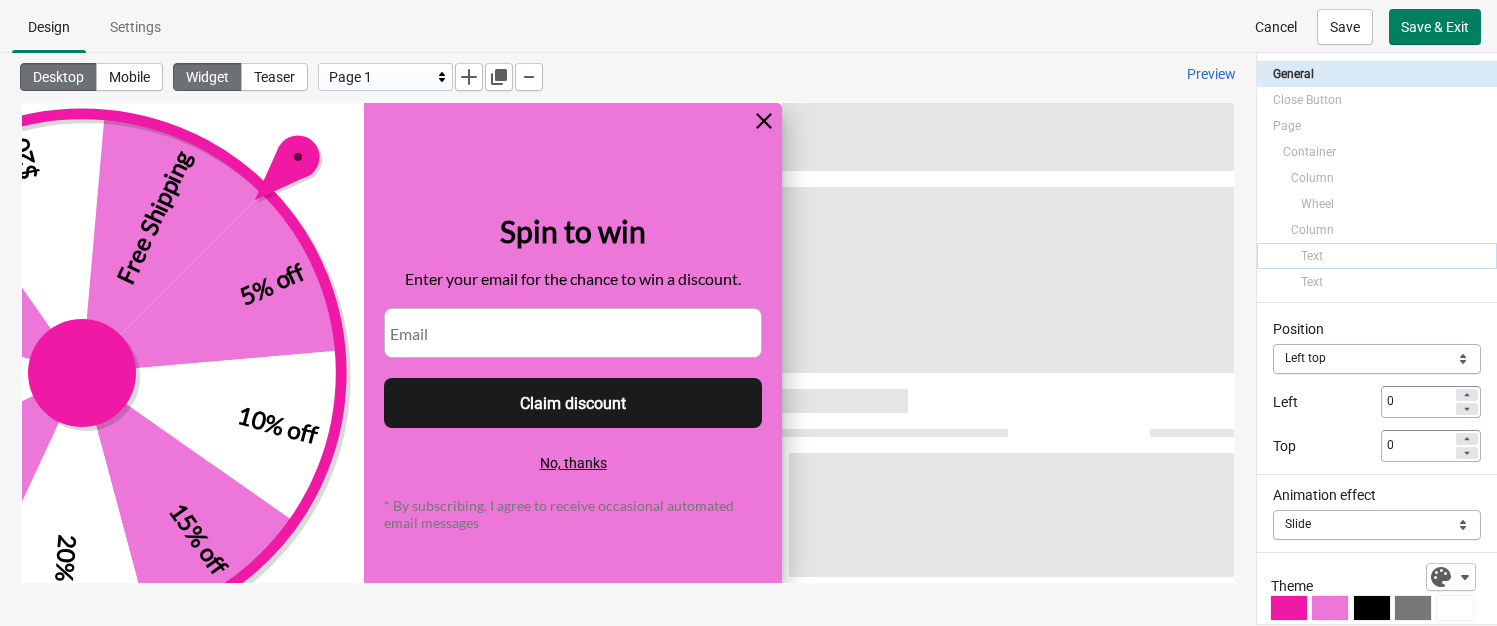 scroll, scrollTop: 0, scrollLeft: 0, axis: both 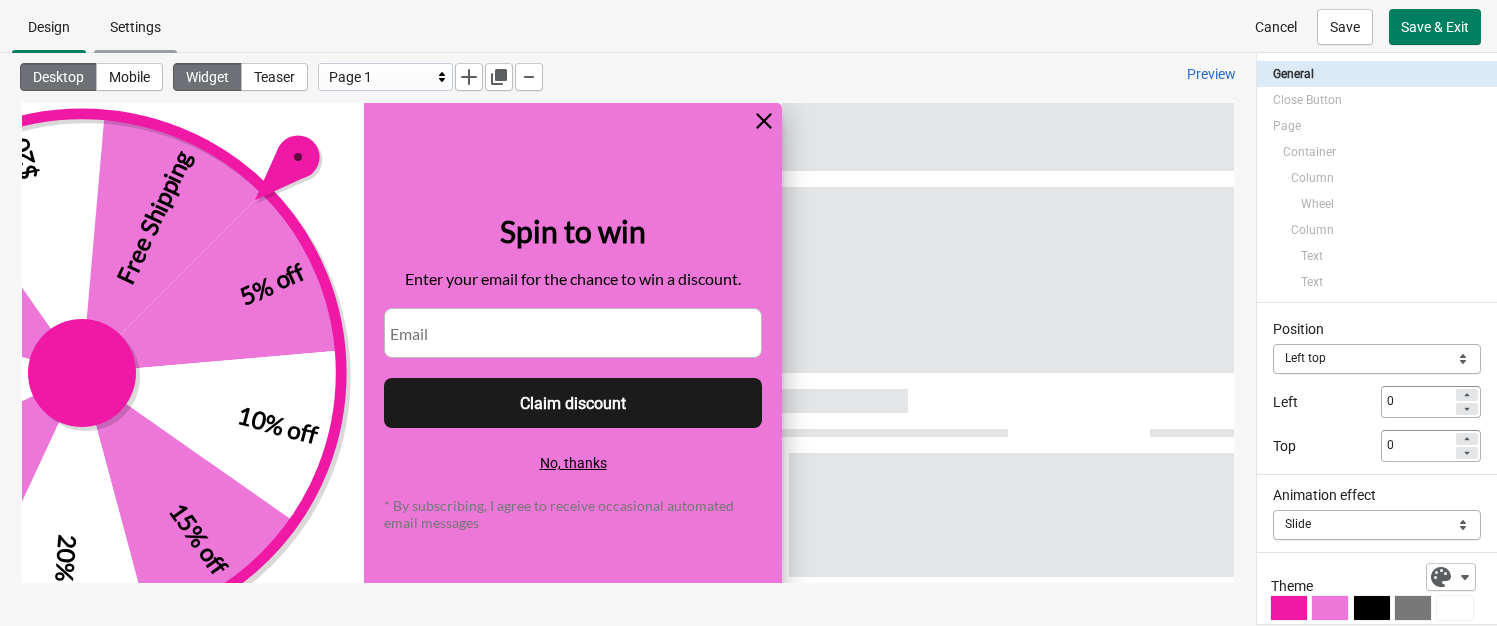 click on "Settings" at bounding box center [135, 27] 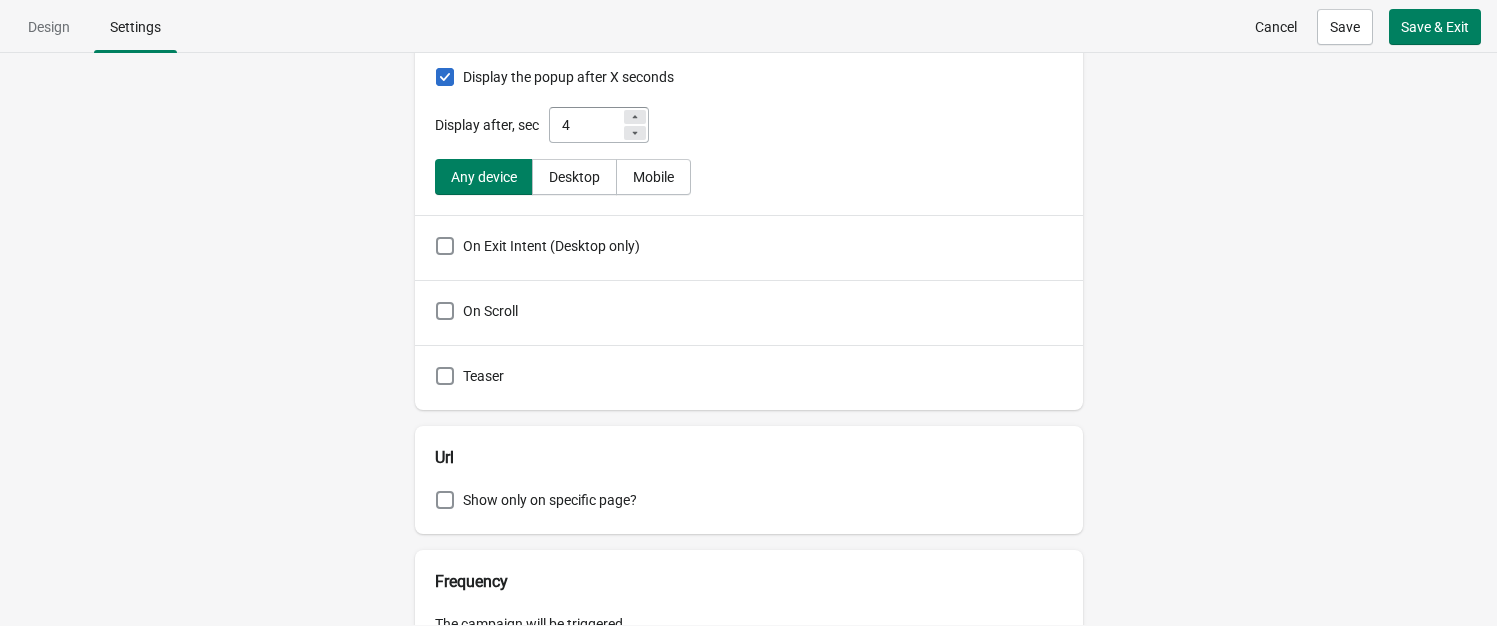 scroll, scrollTop: 200, scrollLeft: 0, axis: vertical 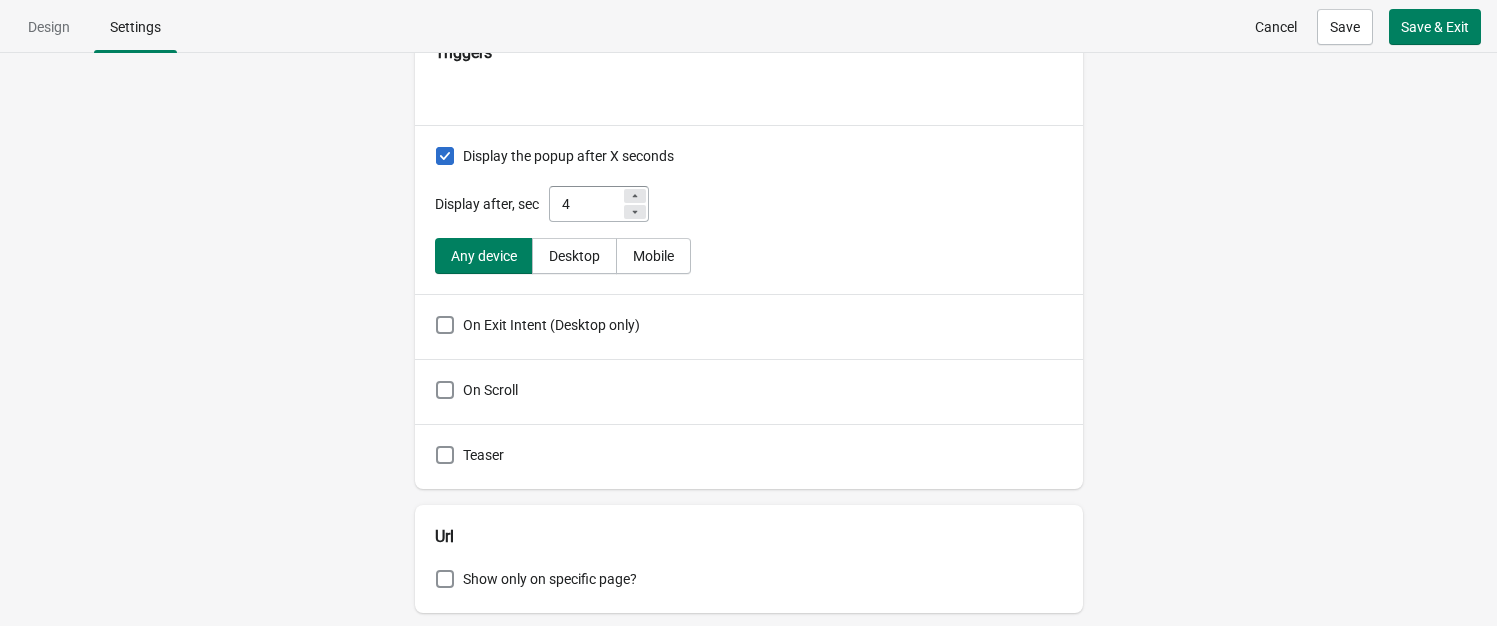 click 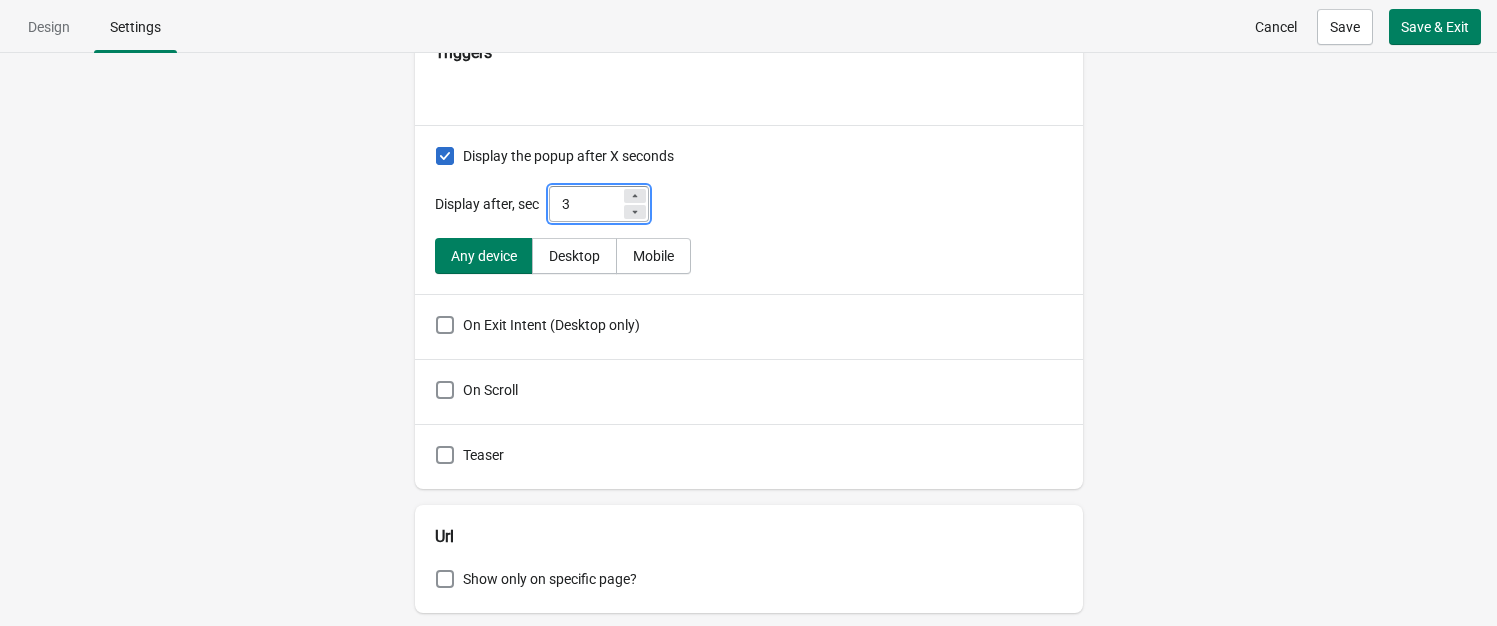 click on "On Exit Intent (Desktop only)" at bounding box center [749, 326] 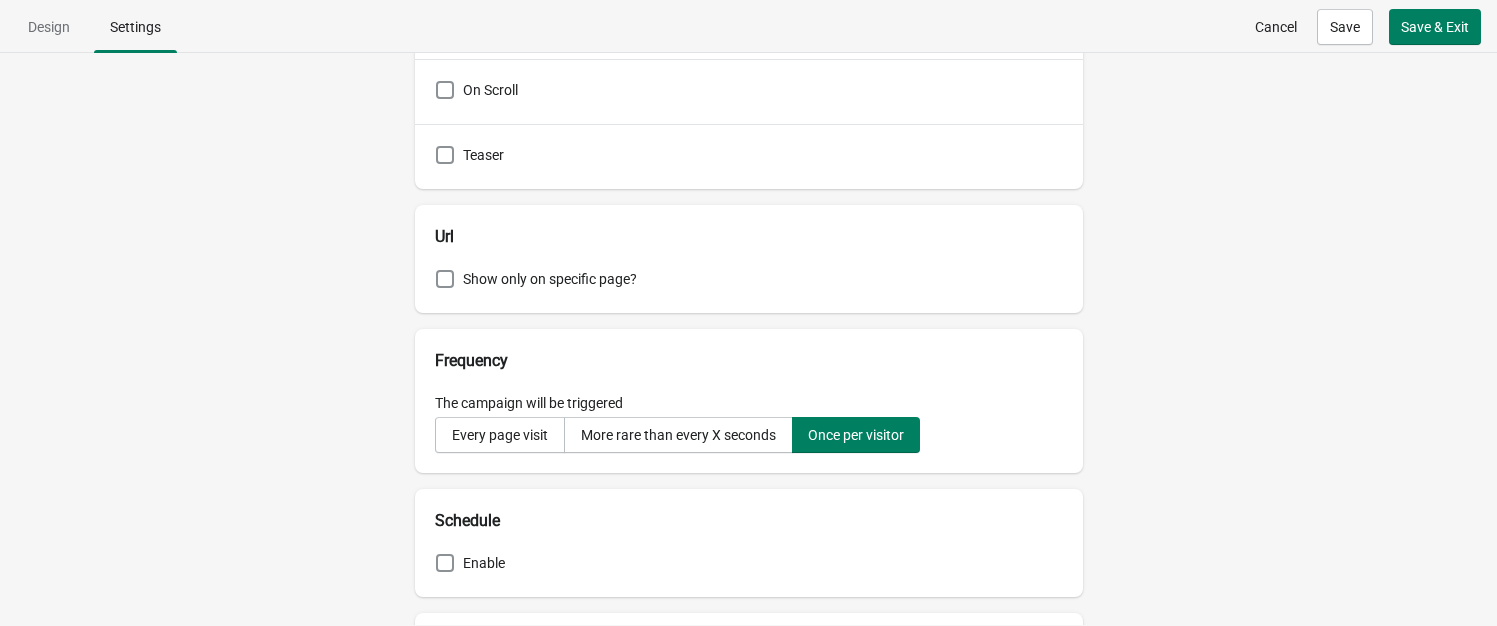 scroll, scrollTop: 500, scrollLeft: 0, axis: vertical 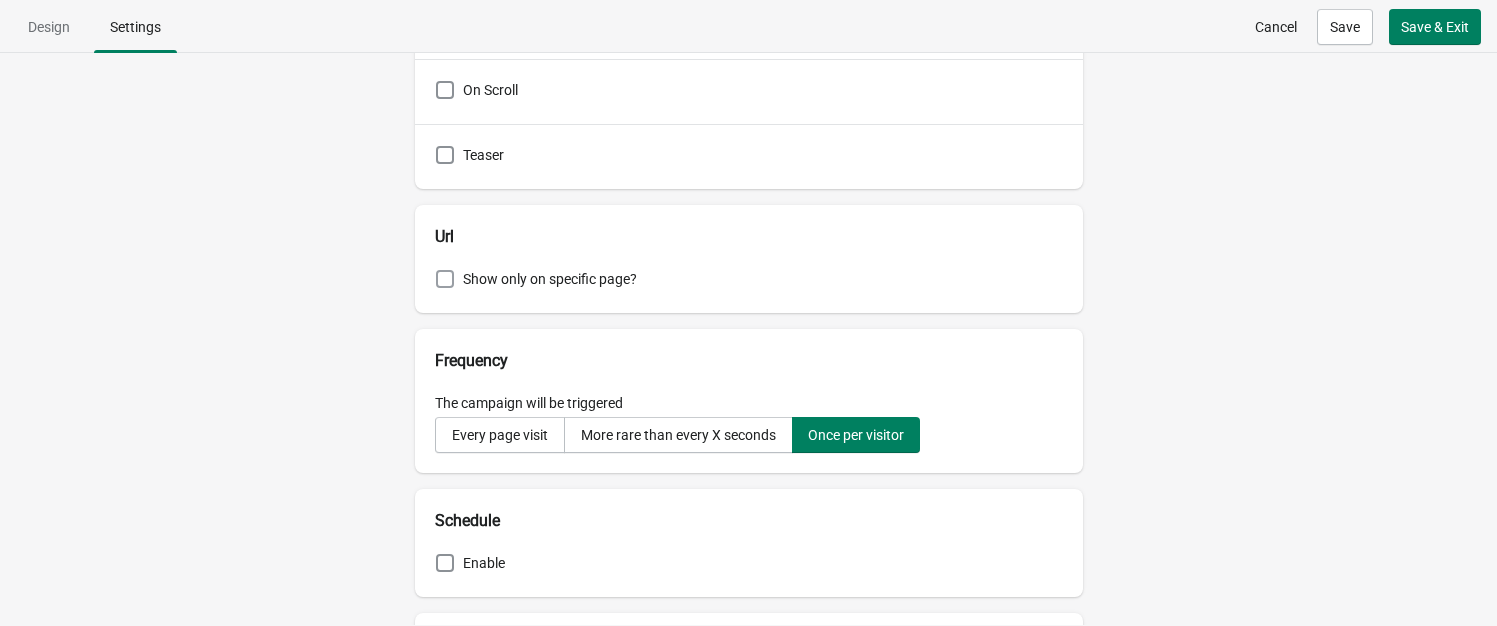 click at bounding box center (445, 279) 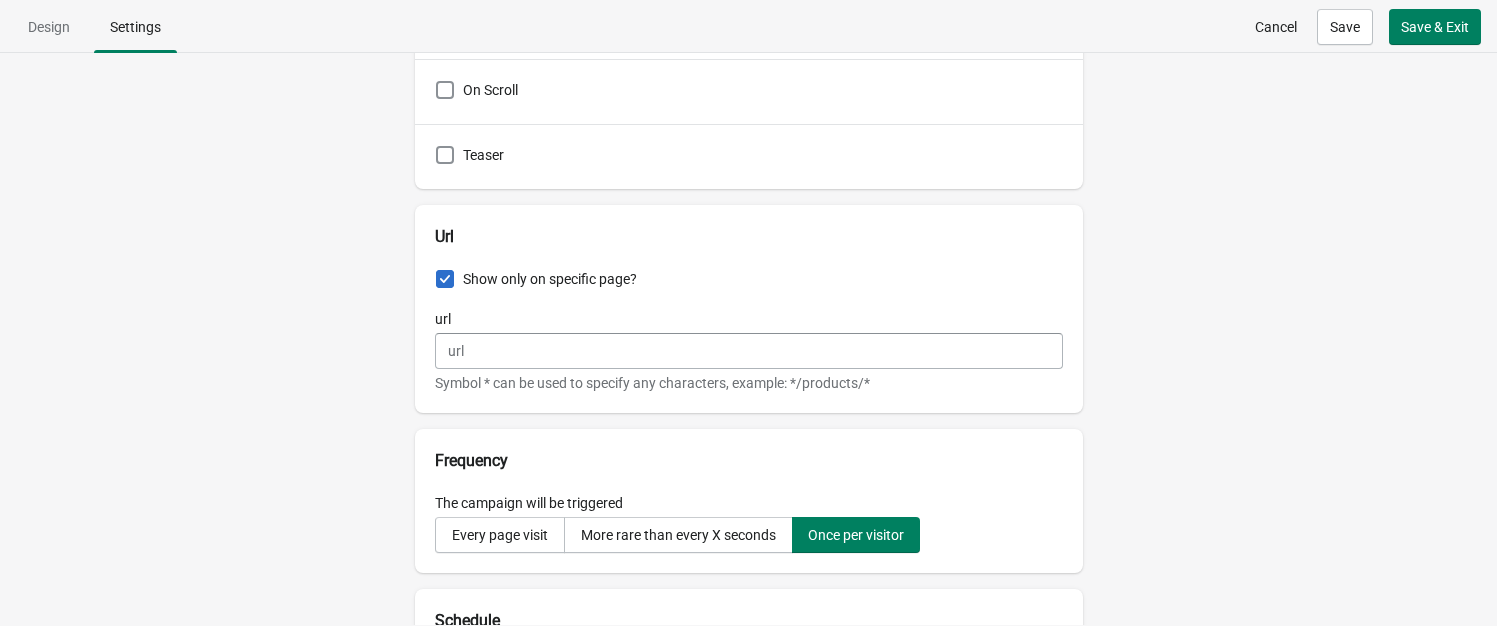 click at bounding box center (445, 279) 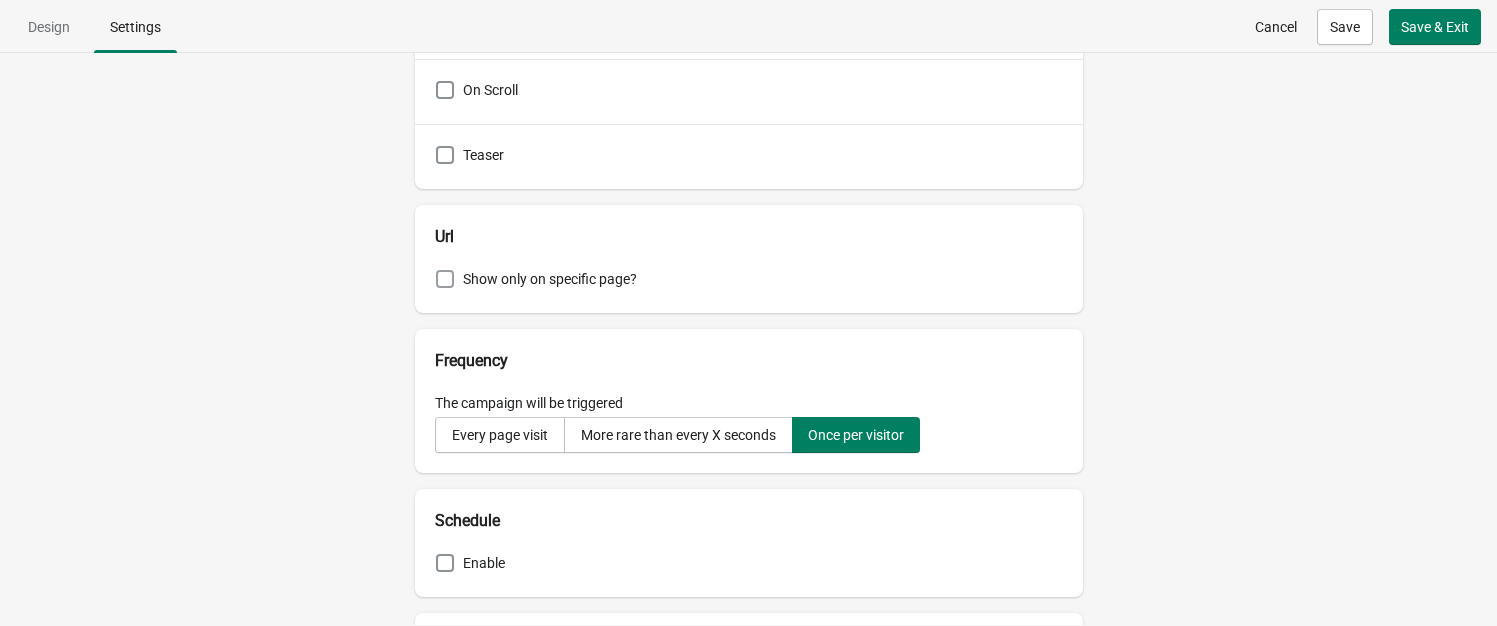 click at bounding box center (445, 279) 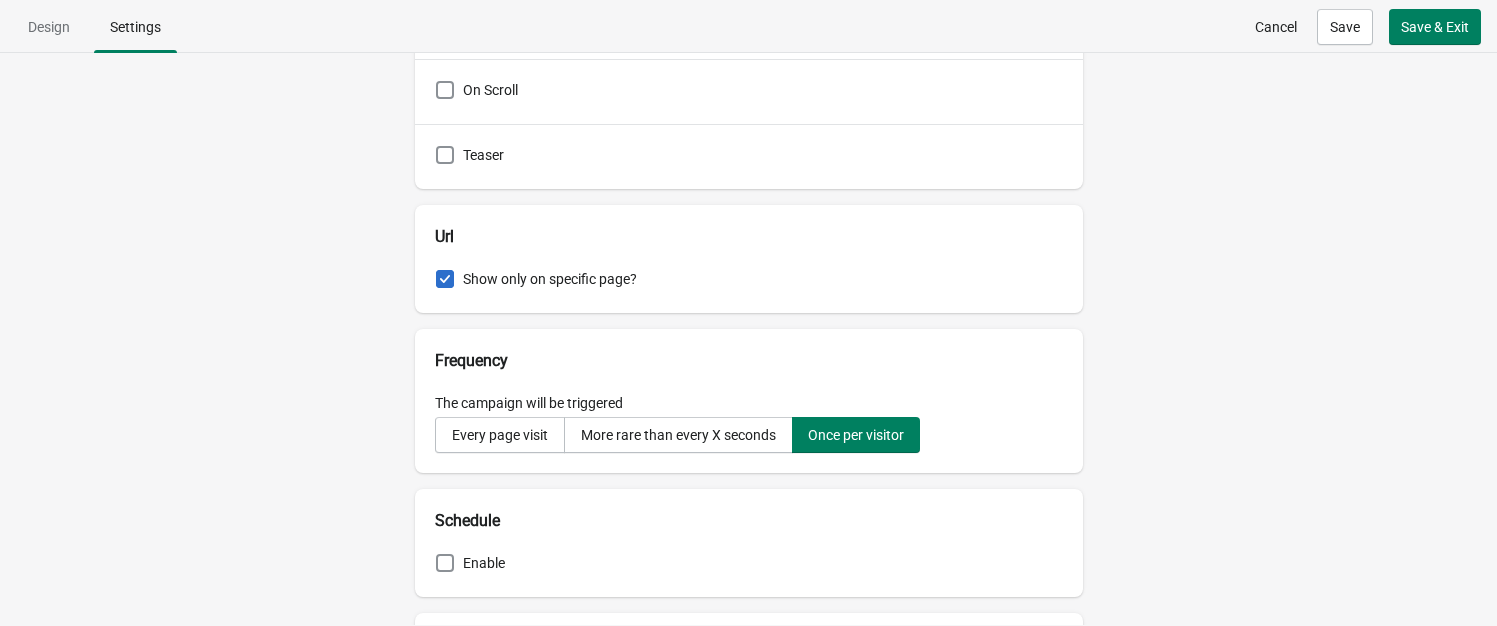 checkbox on "true" 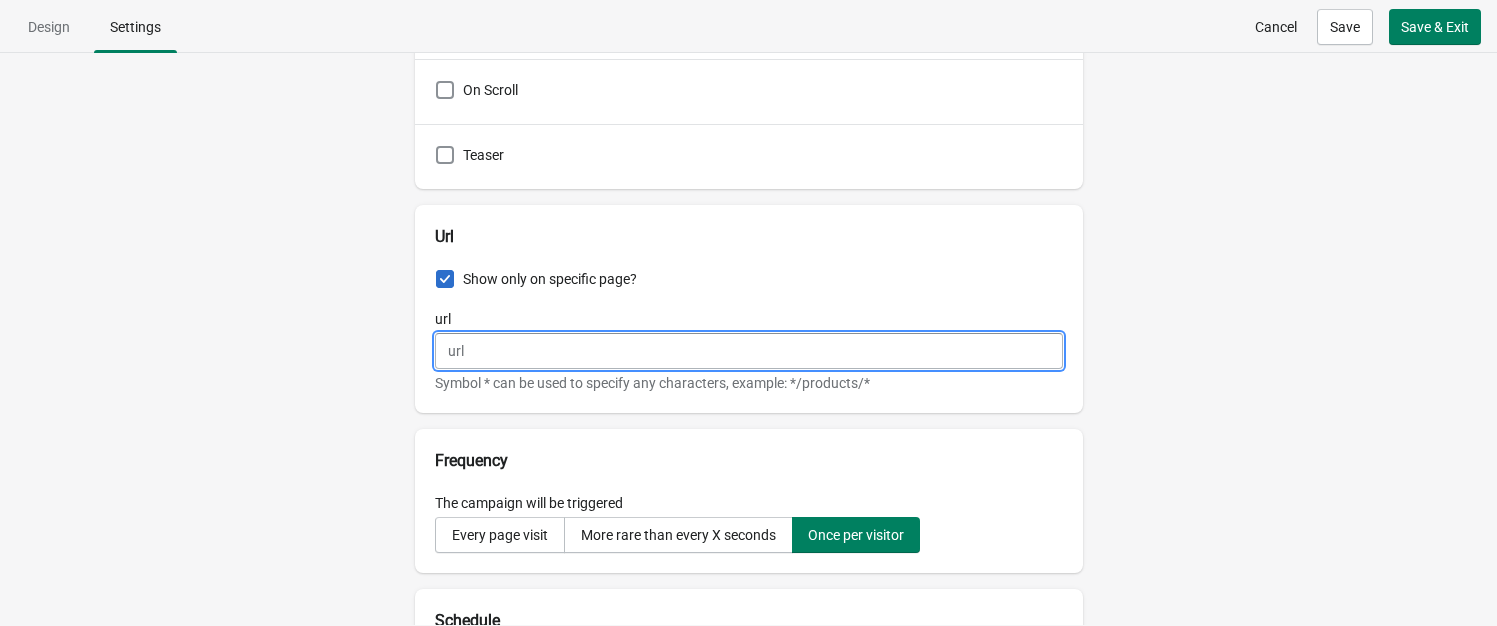 click on "url" at bounding box center [749, 351] 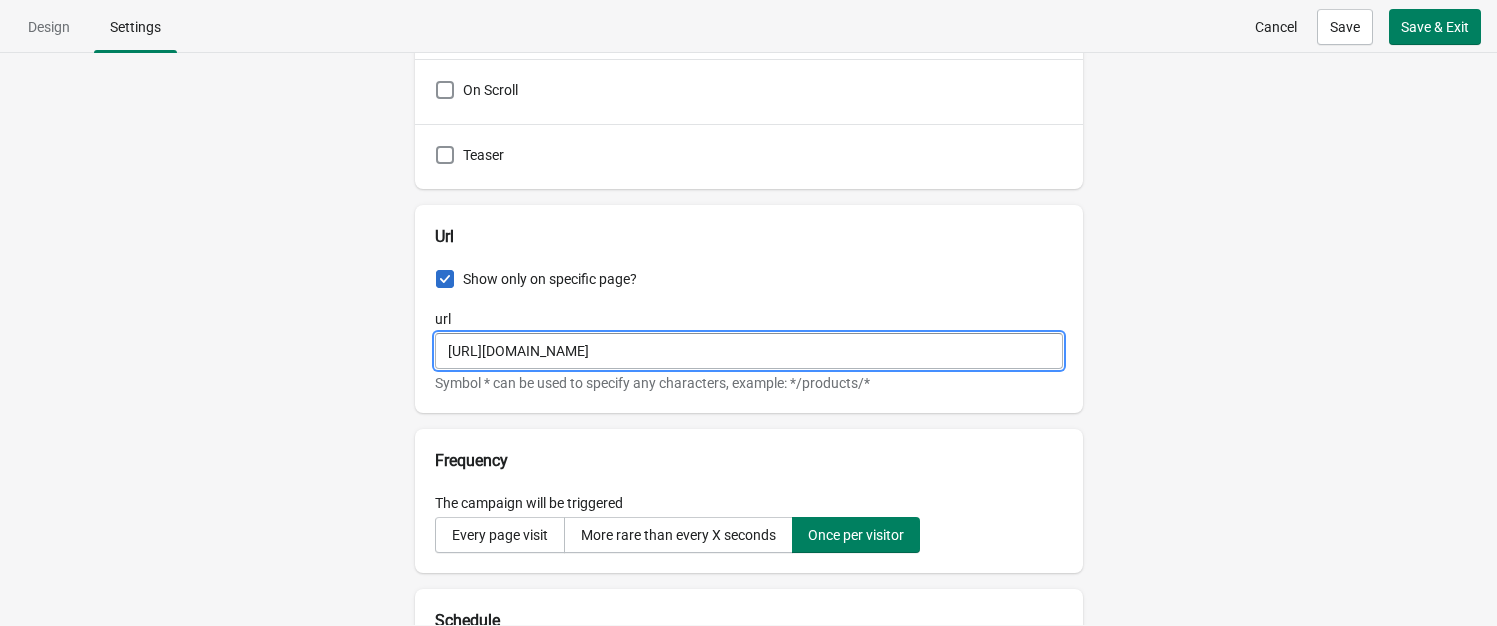 type on "https://inspiredintimacybymallory.com" 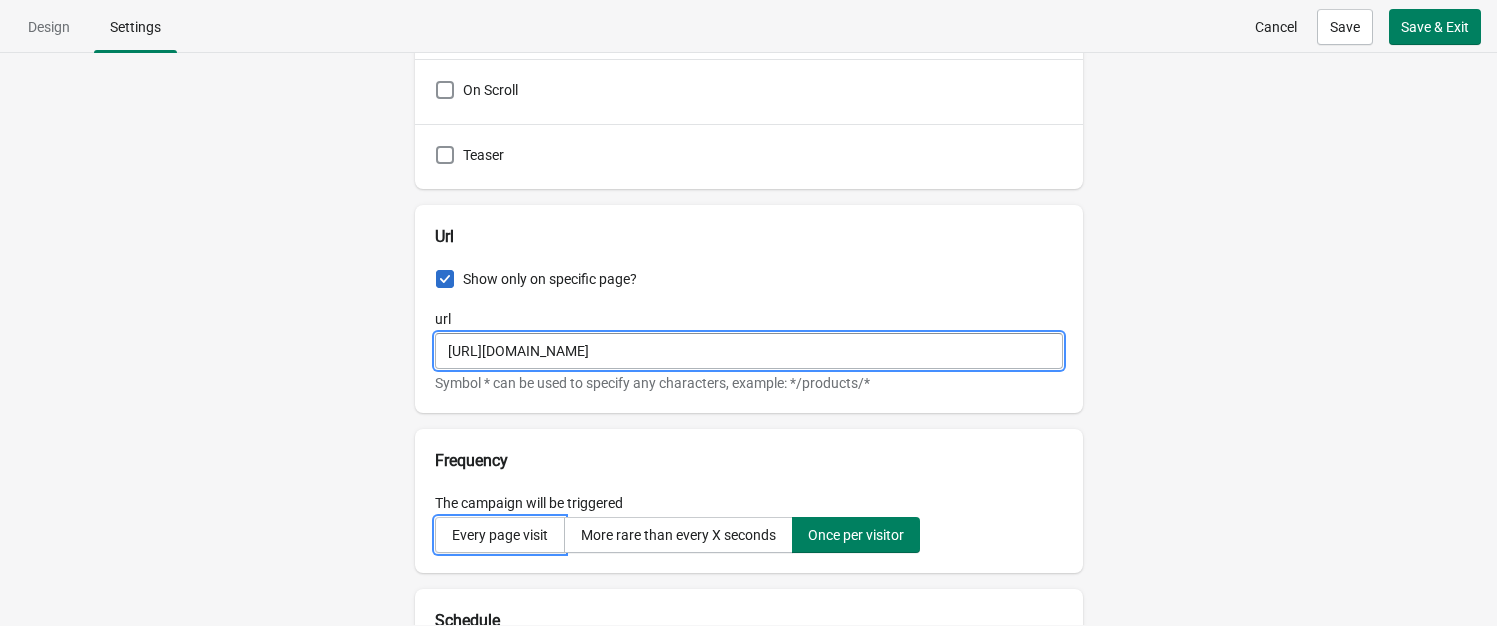 type 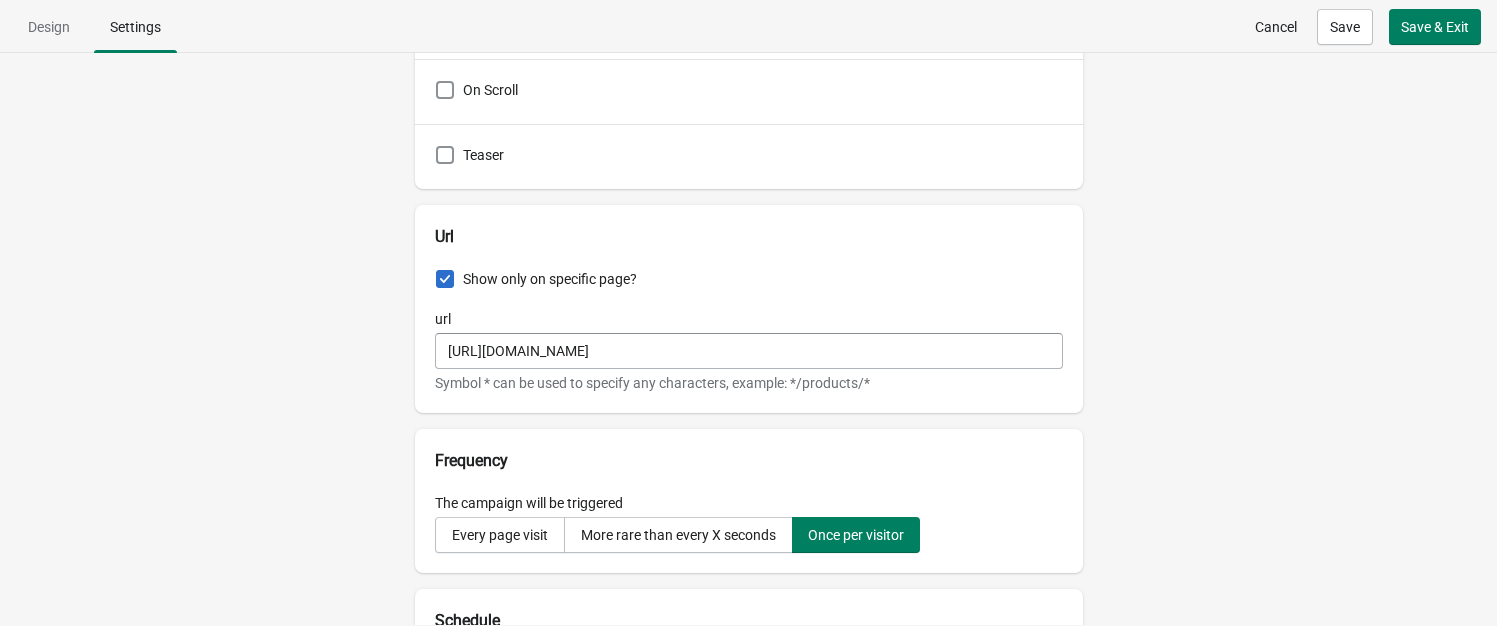 click on "Campaign name Campaign #1 Triggers Display the popup after X seconds Display after, sec 3 Any device Desktop Mobile On Exit Intent (Desktop only) On Scroll Teaser Url Show only on specific page? url https://inspiredintimacybymallory.com Symbol * can be used to specify any characters, example: */products/* Frequency The campaign will be triggered Every page visit More rare than every X seconds Once per visitor Schedule Enable Sync with Shopify, Klaviyo Add collected lead data to Klaviyo automatically (could be several minutes delay) The feature will only work if "email" field is present Configure Klaviyo This option can't be enabled as Klaviyo is not configured Collected leads accepted Email Marketing If you choose this option make sure that customers have given you permission   for email marketing from your business   Read more Tag None ImpressApp Custom Custom tag" at bounding box center (748, 339) 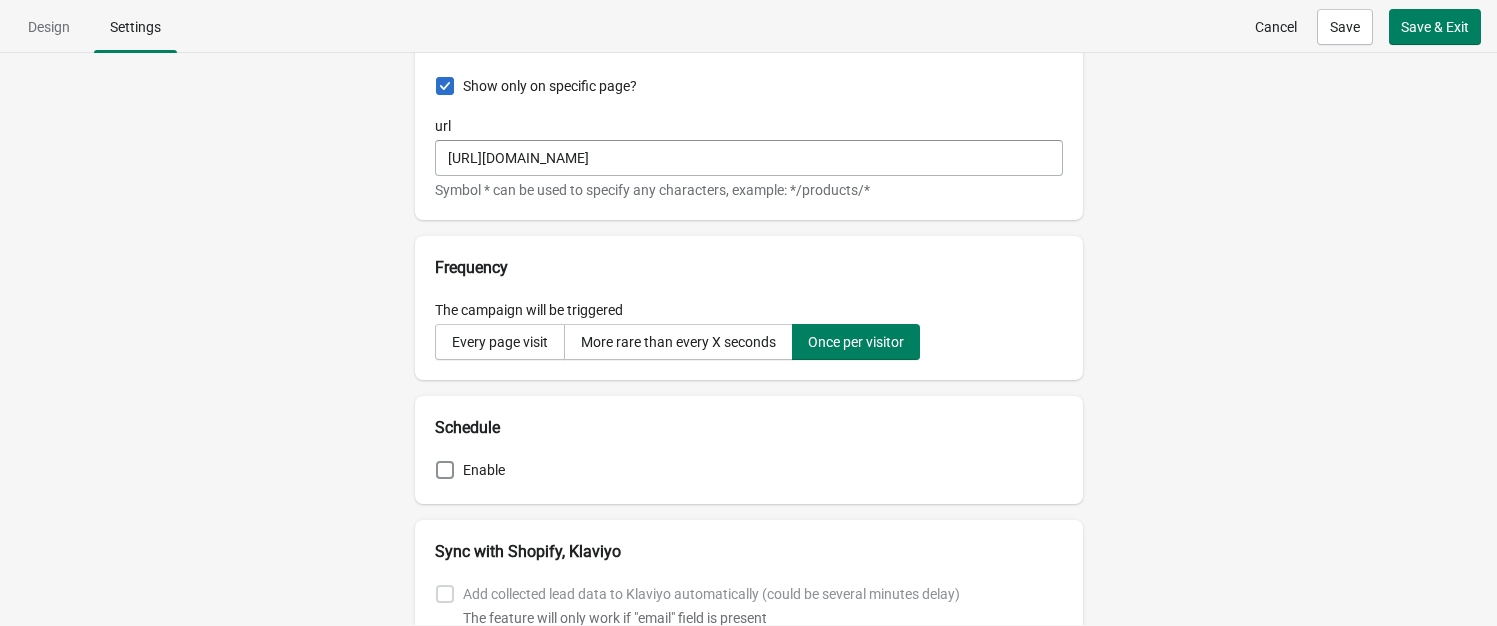 scroll, scrollTop: 700, scrollLeft: 0, axis: vertical 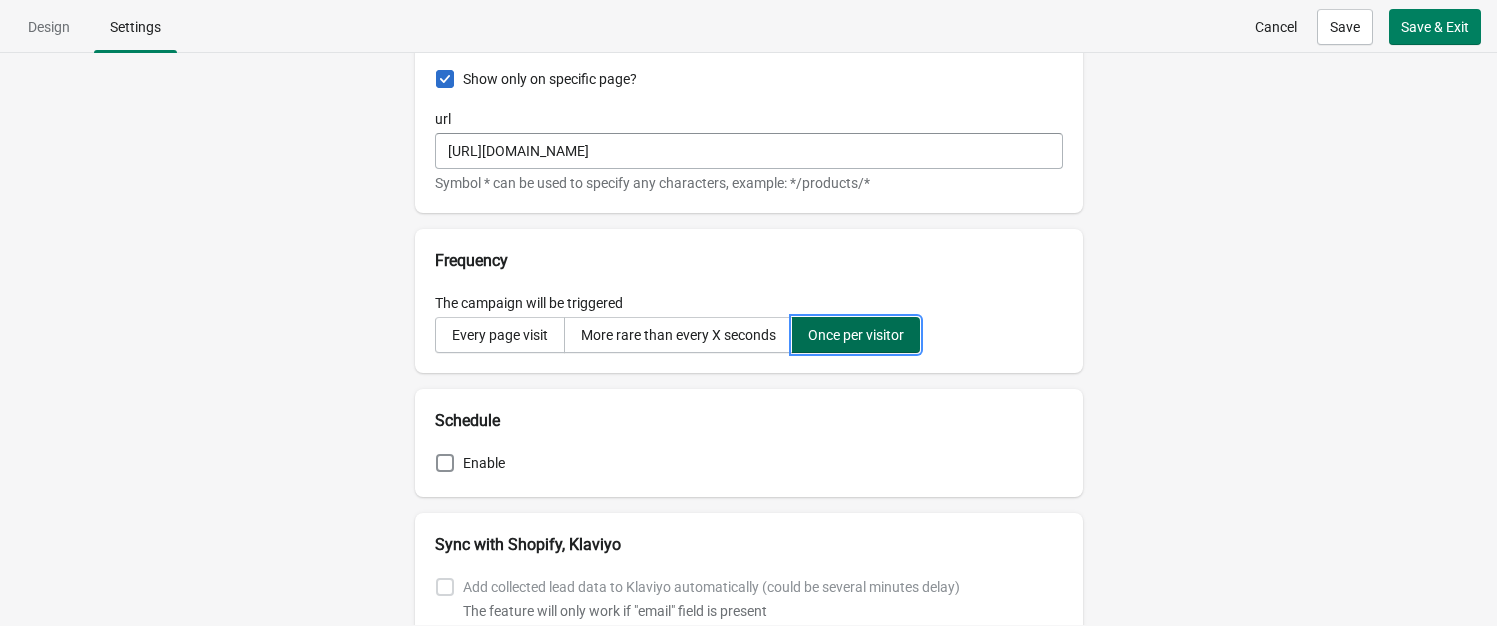 click on "Once per visitor" at bounding box center [856, 335] 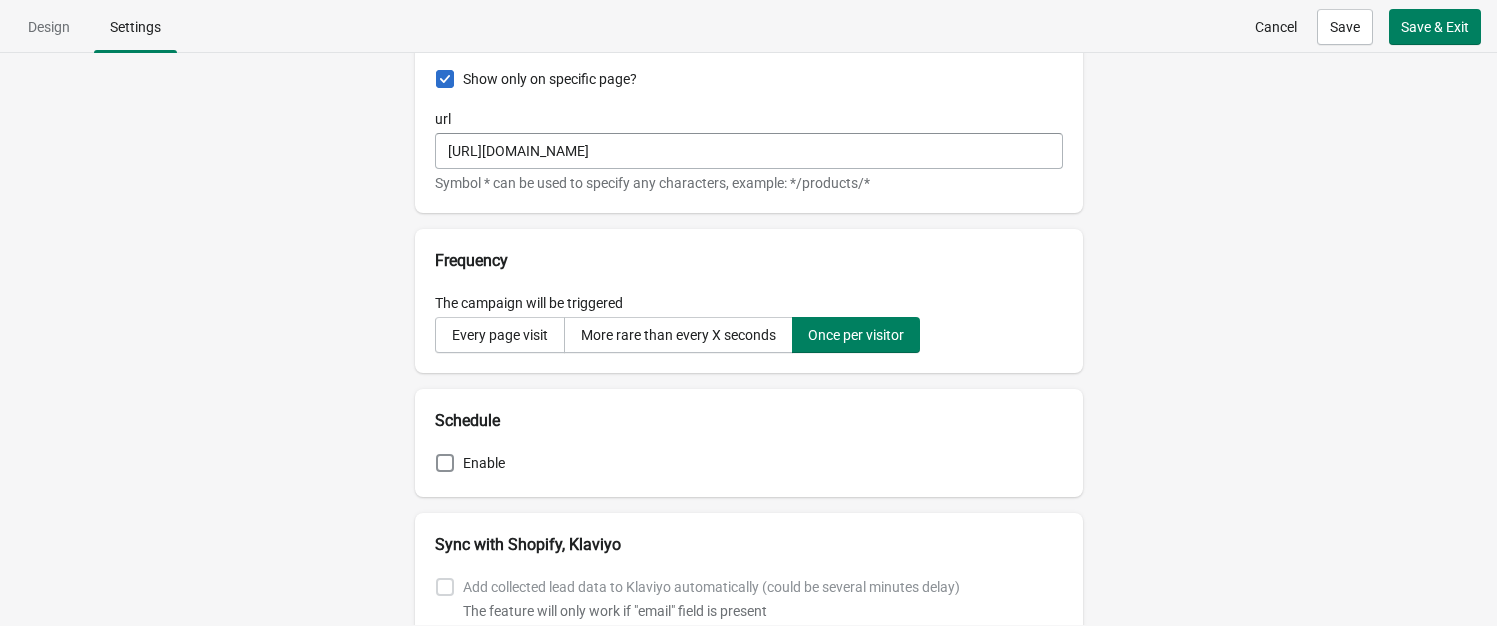 click on "Campaign name Campaign #1 Triggers Display the popup after X seconds Display after, sec 3 Any device Desktop Mobile On Exit Intent (Desktop only) On Scroll Teaser Url Show only on specific page? url https://inspiredintimacybymallory.com Symbol * can be used to specify any characters, example: */products/* Frequency The campaign will be triggered Every page visit More rare than every X seconds Once per visitor Schedule Enable Sync with Shopify, Klaviyo Add collected lead data to Klaviyo automatically (could be several minutes delay) The feature will only work if "email" field is present Configure Klaviyo This option can't be enabled as Klaviyo is not configured Collected leads accepted Email Marketing If you choose this option make sure that customers have given you permission   for email marketing from your business   Read more Tag None ImpressApp Custom Custom tag" at bounding box center (748, 339) 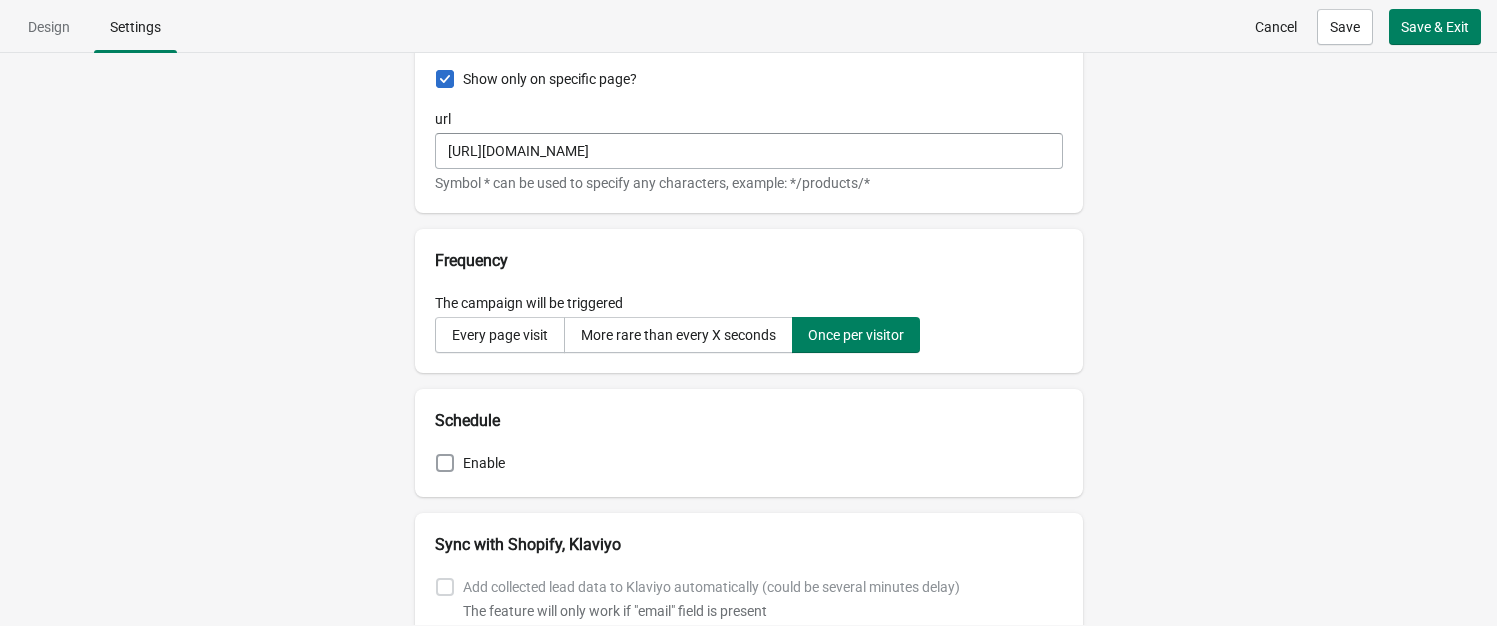 click at bounding box center (445, 463) 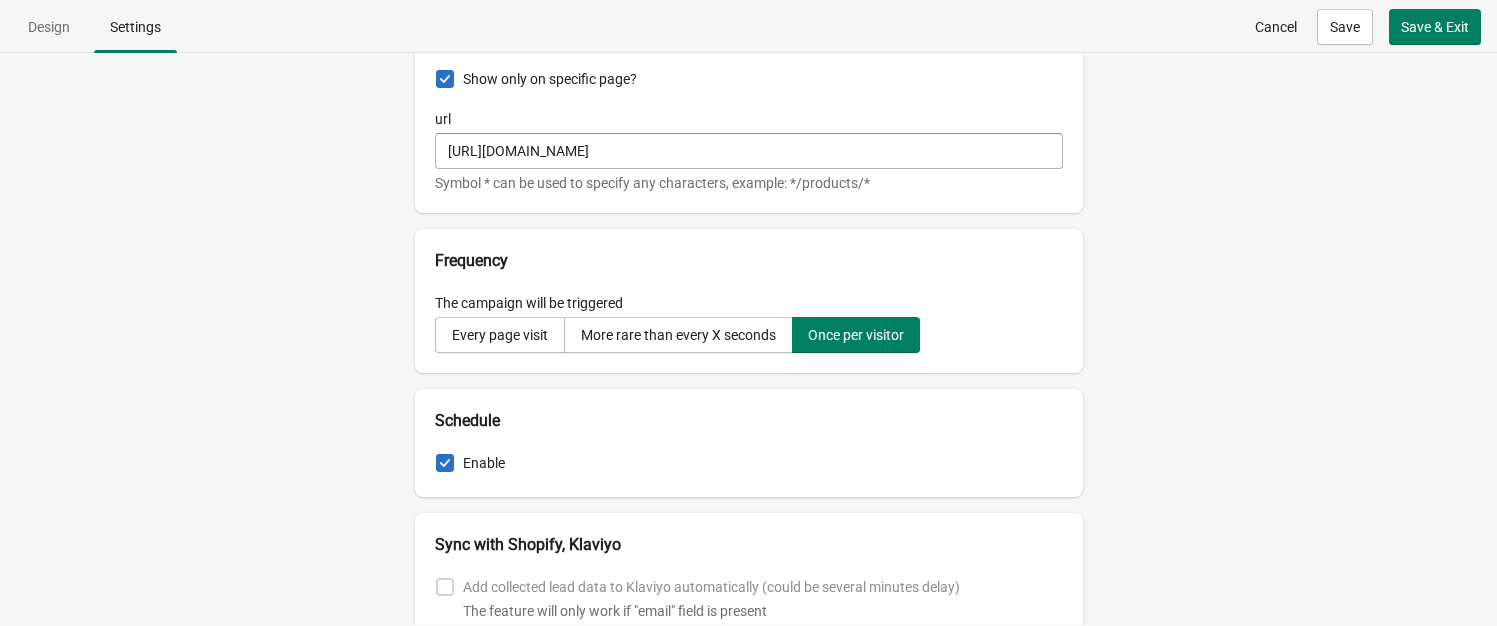 checkbox on "true" 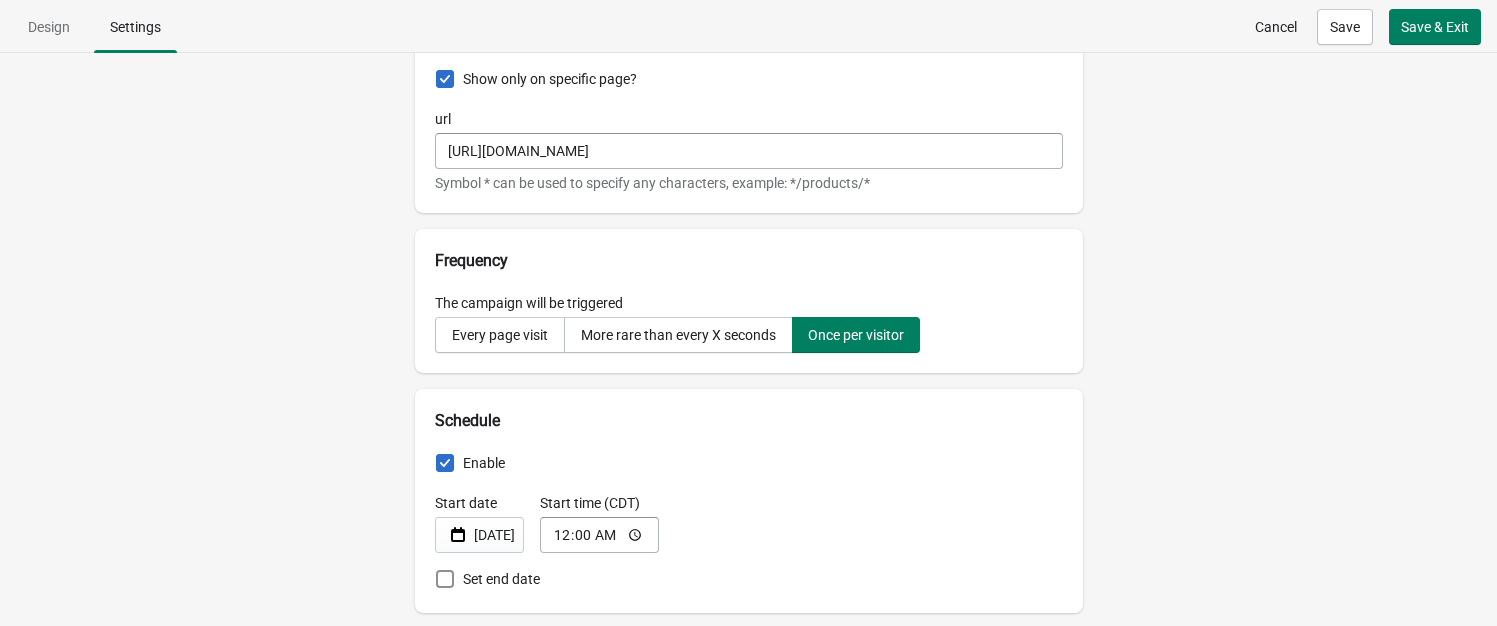 click on "Start date Jul 16, 2025 Start time (CDT) 00:00" at bounding box center (741, 515) 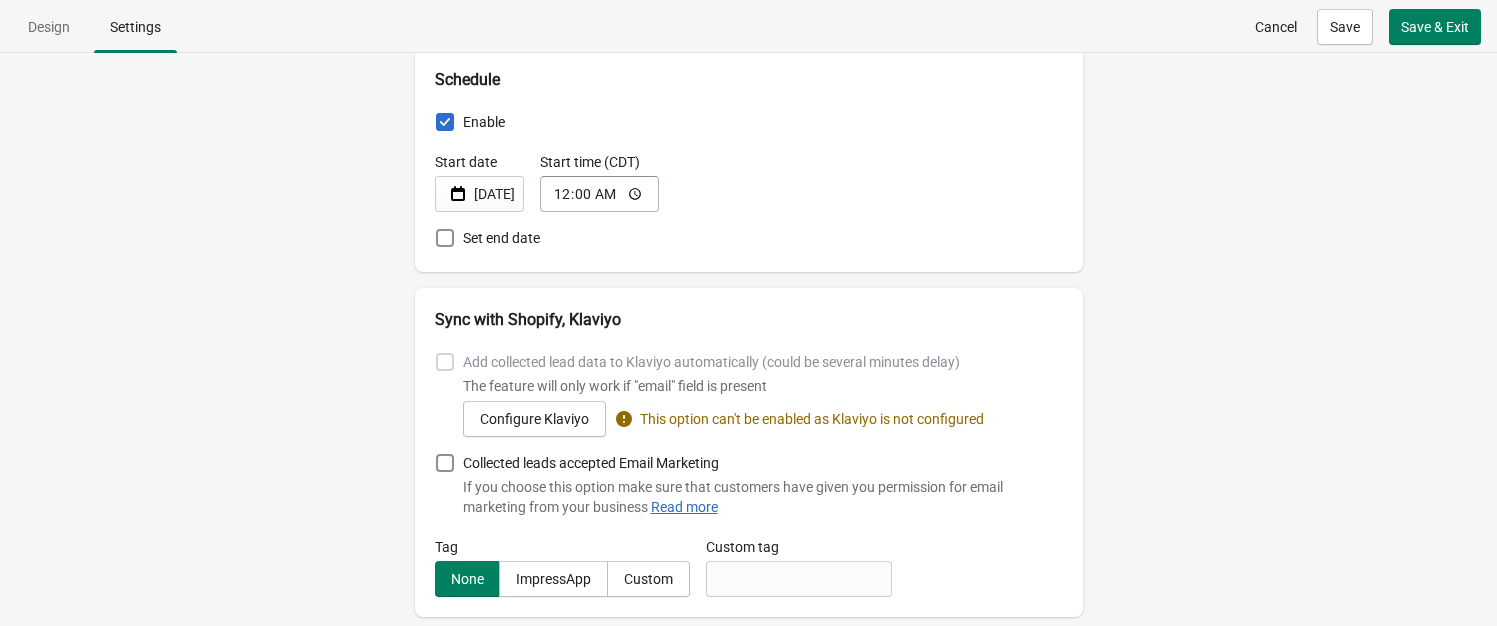 scroll, scrollTop: 1054, scrollLeft: 0, axis: vertical 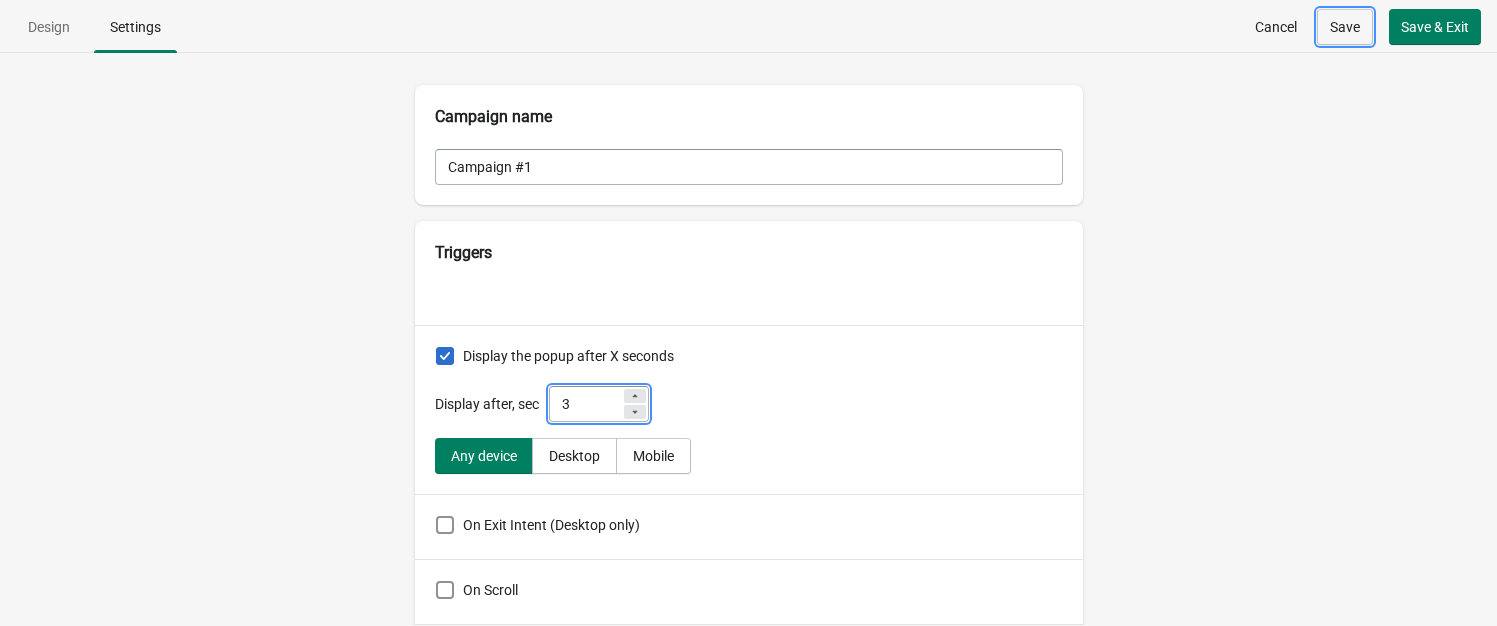 click on "Save" at bounding box center (1345, 27) 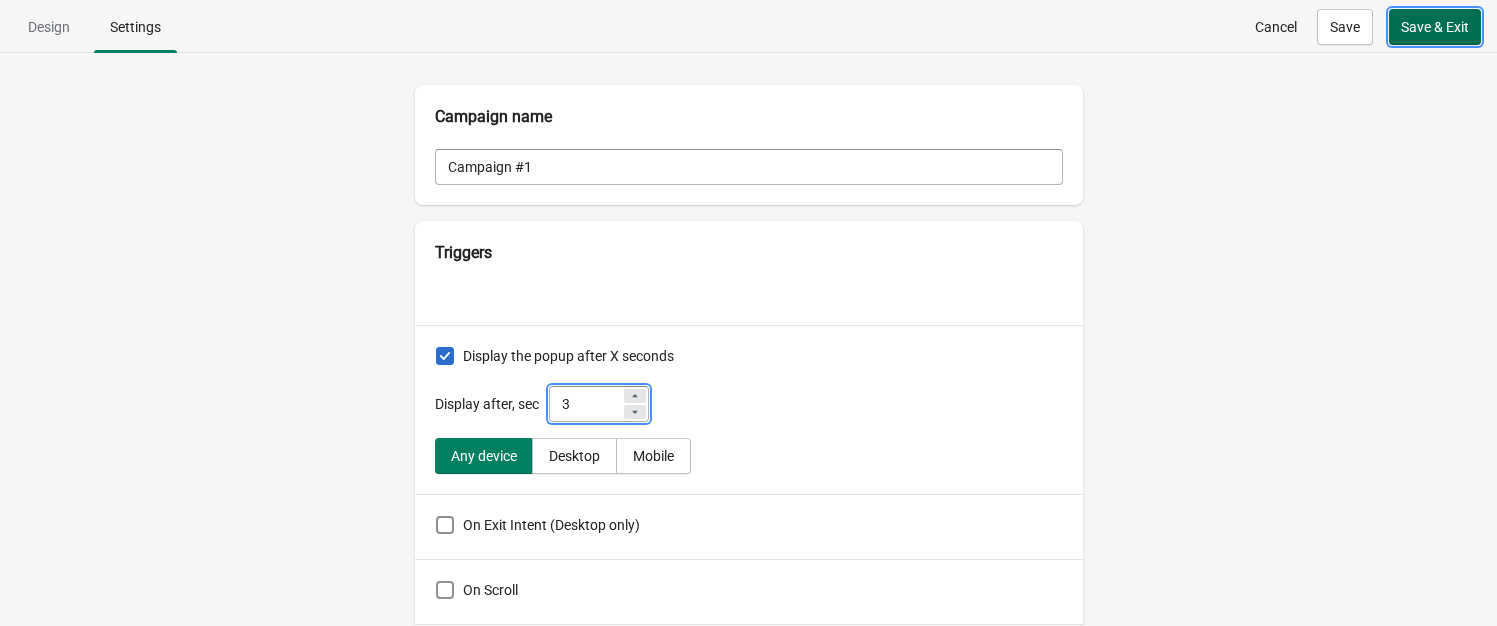 click on "Save & Exit" at bounding box center (1435, 27) 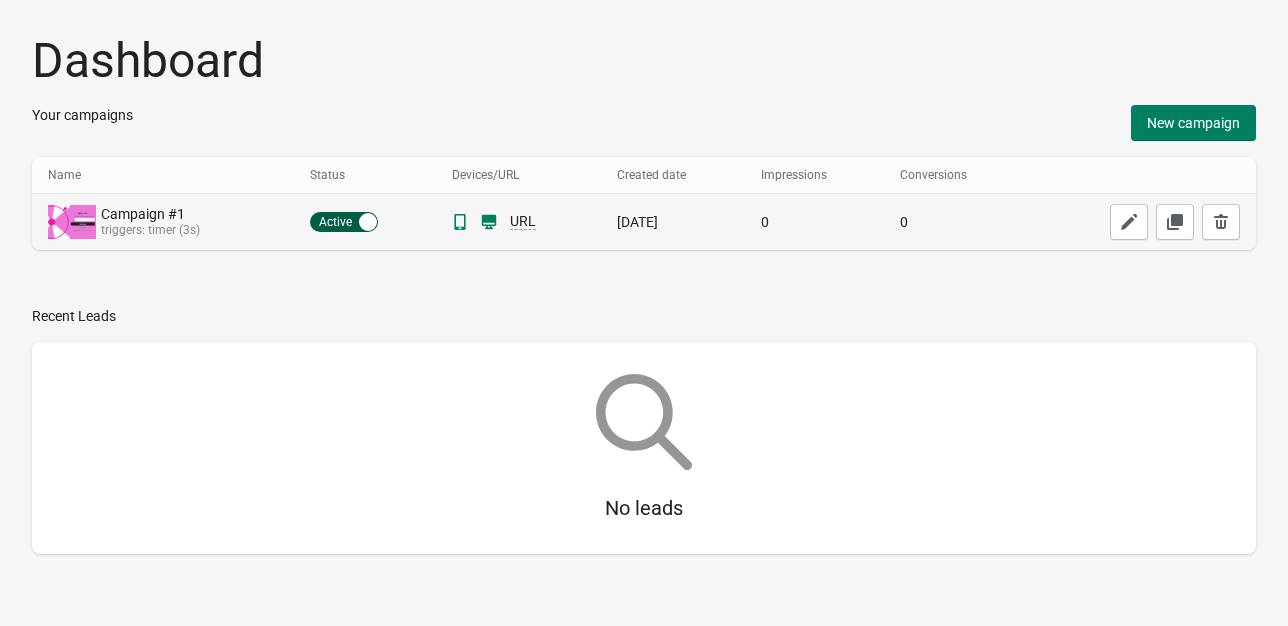 click on "Active Inactive" at bounding box center [344, 222] 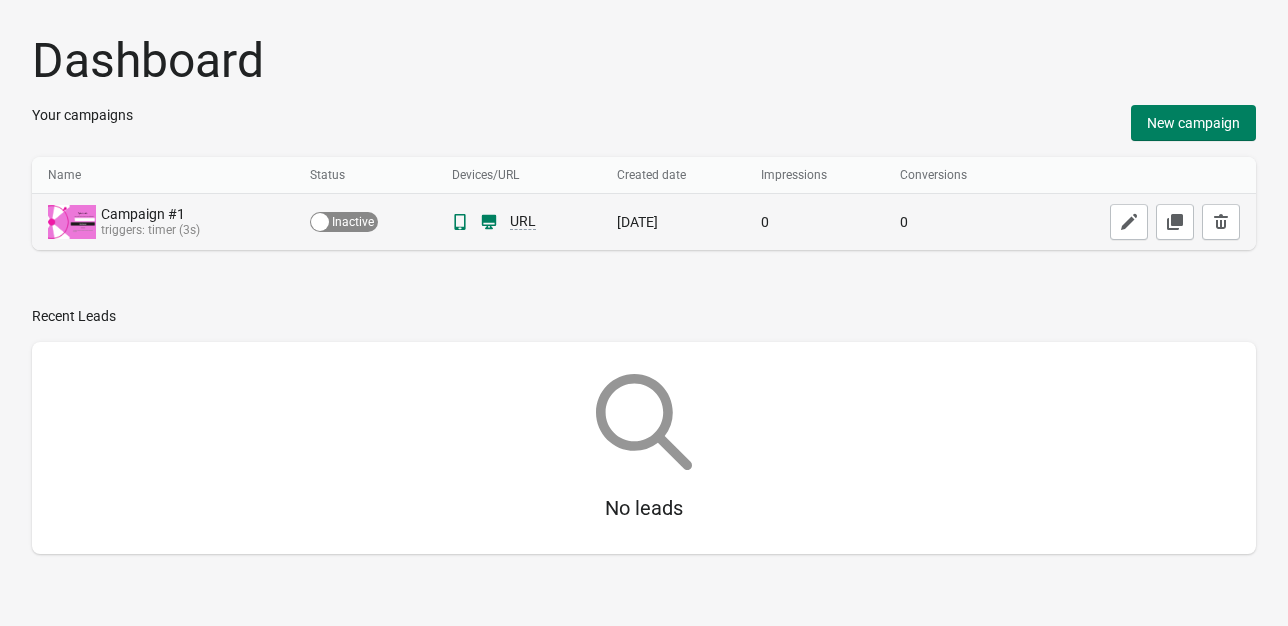 click on "Active Inactive" at bounding box center [344, 222] 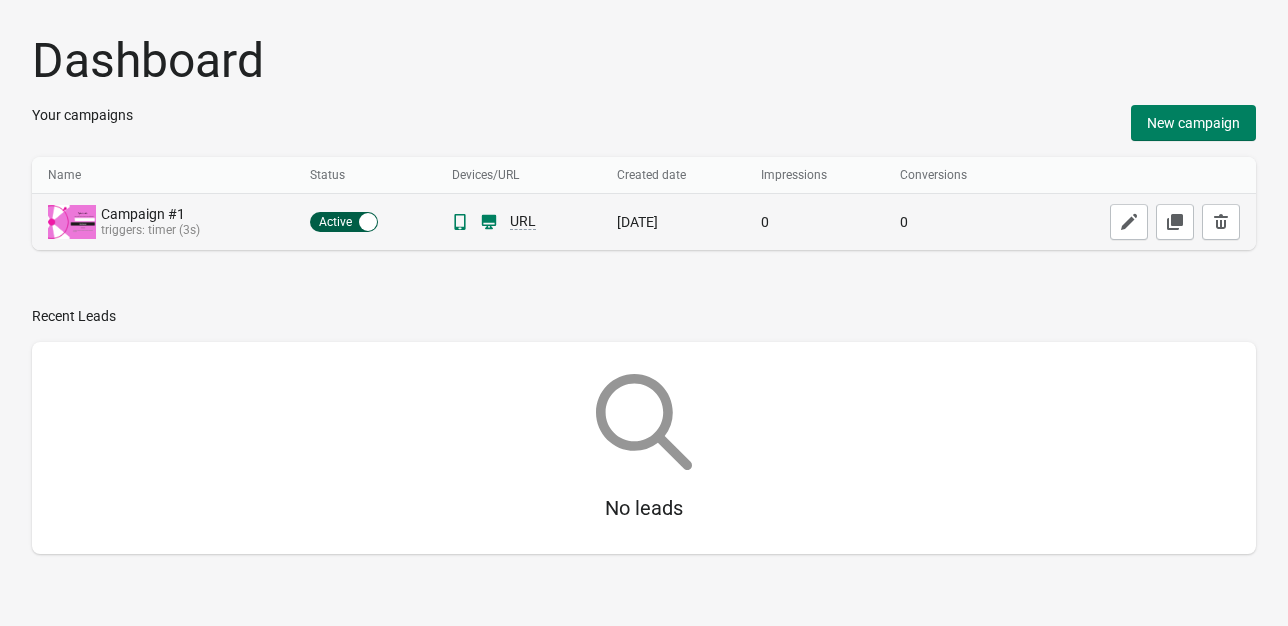 click at bounding box center (1140, 222) 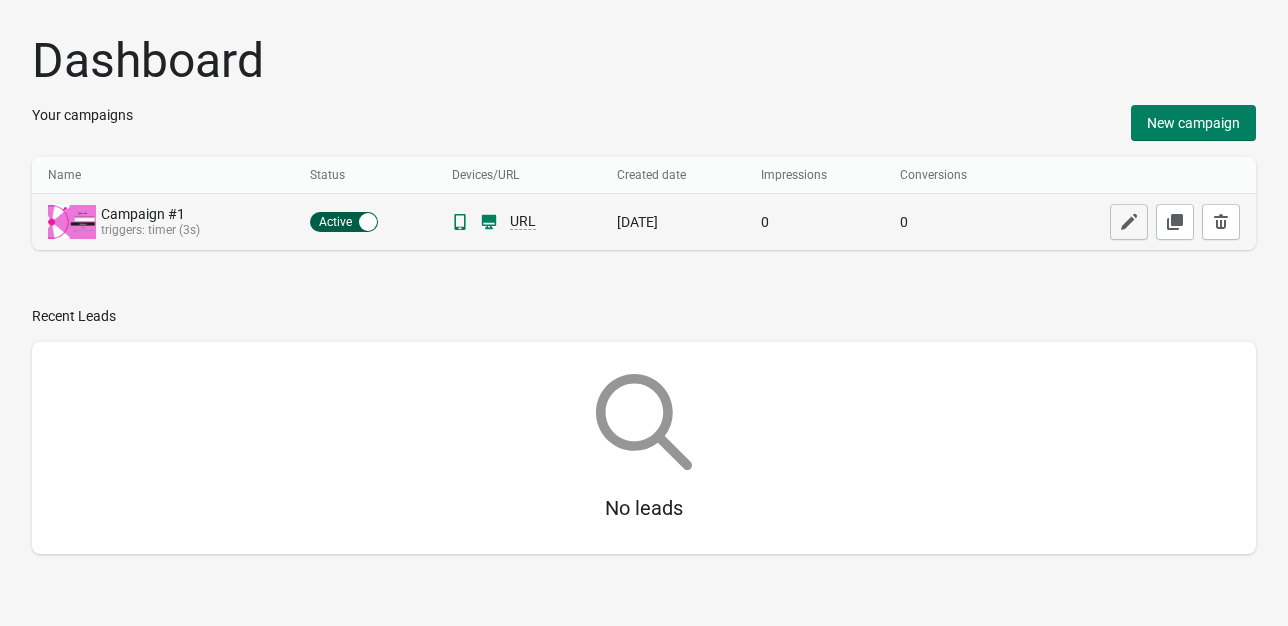 click 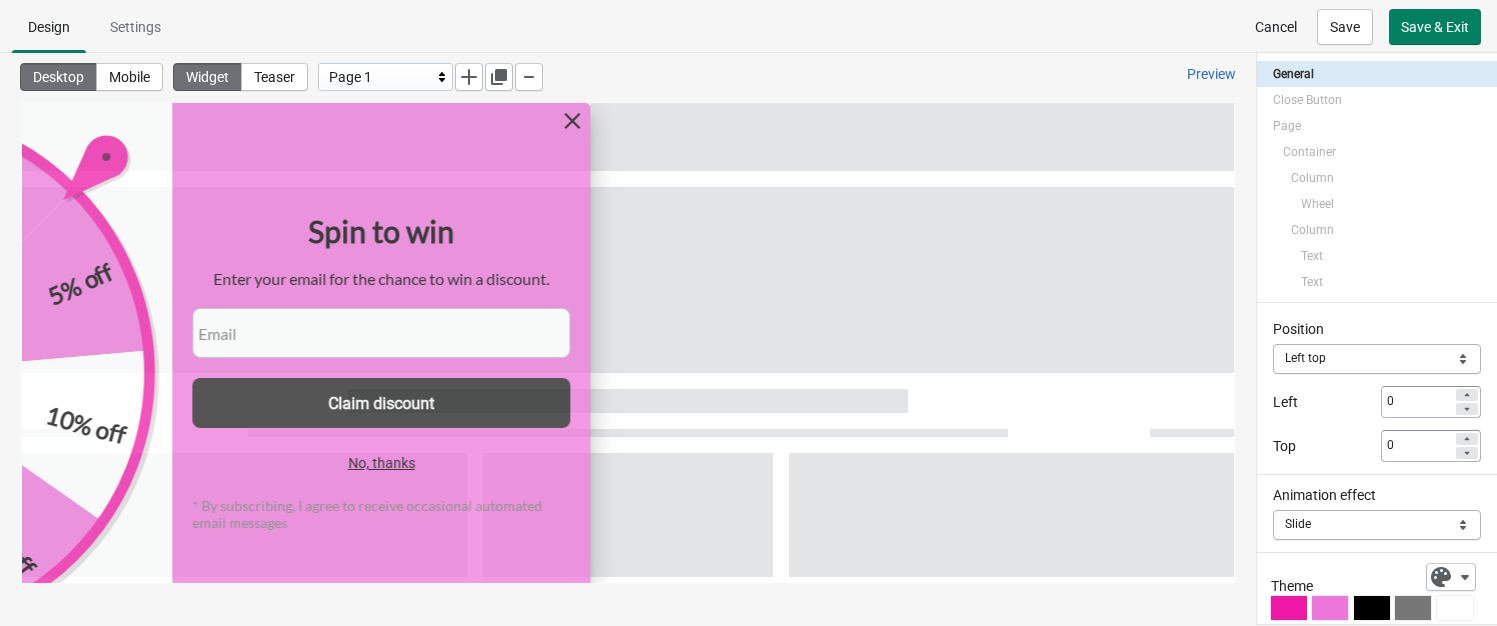 scroll, scrollTop: 0, scrollLeft: 0, axis: both 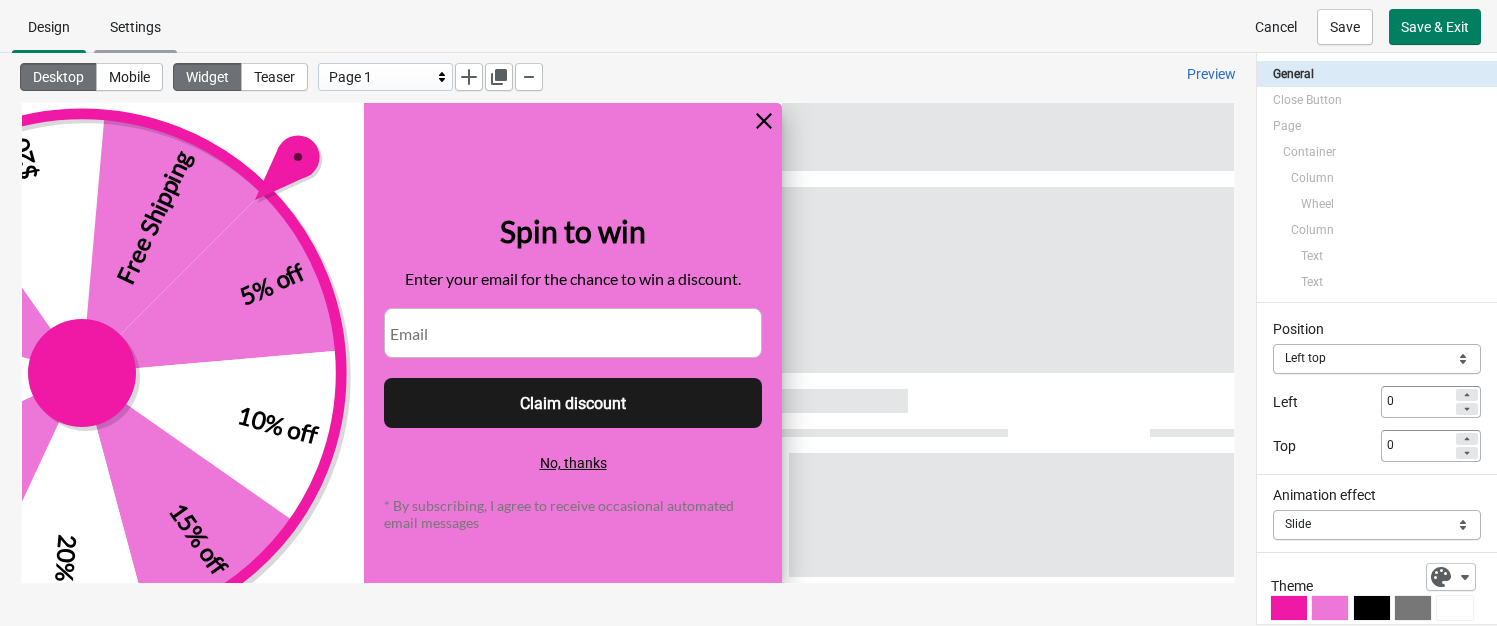 click on "Settings" at bounding box center [135, 27] 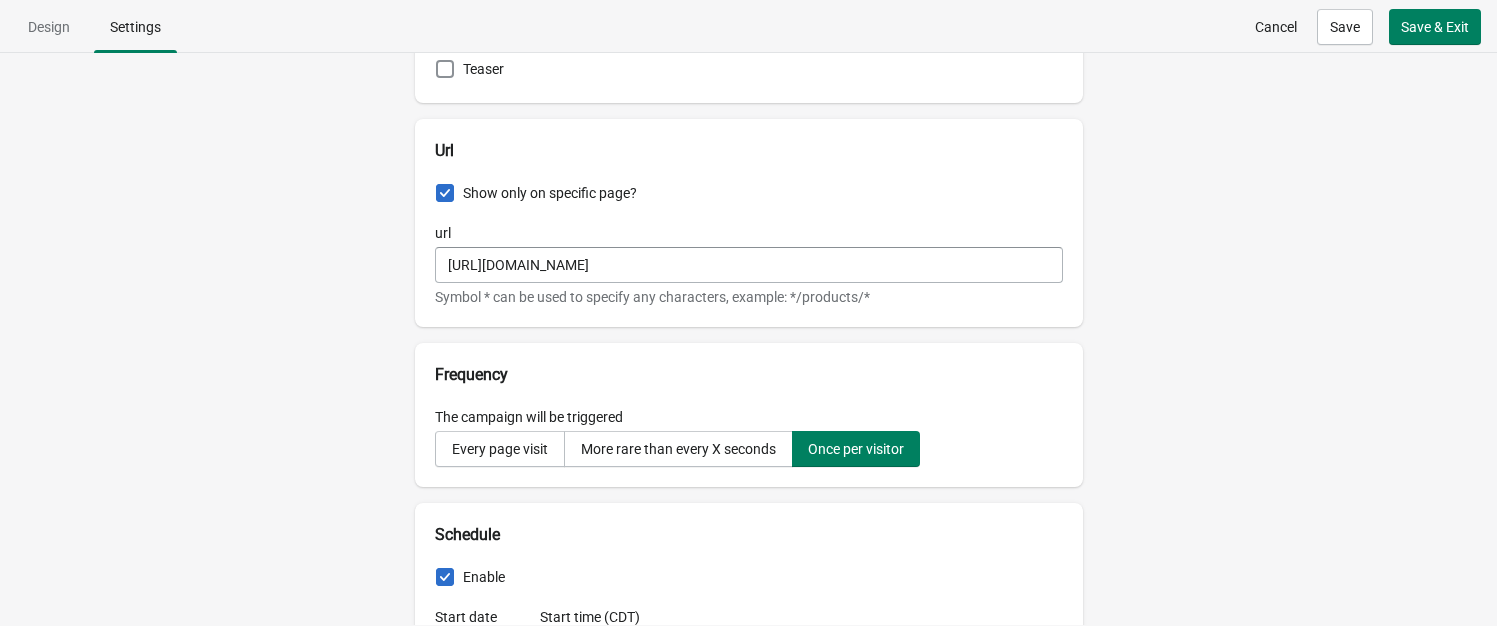 scroll, scrollTop: 600, scrollLeft: 0, axis: vertical 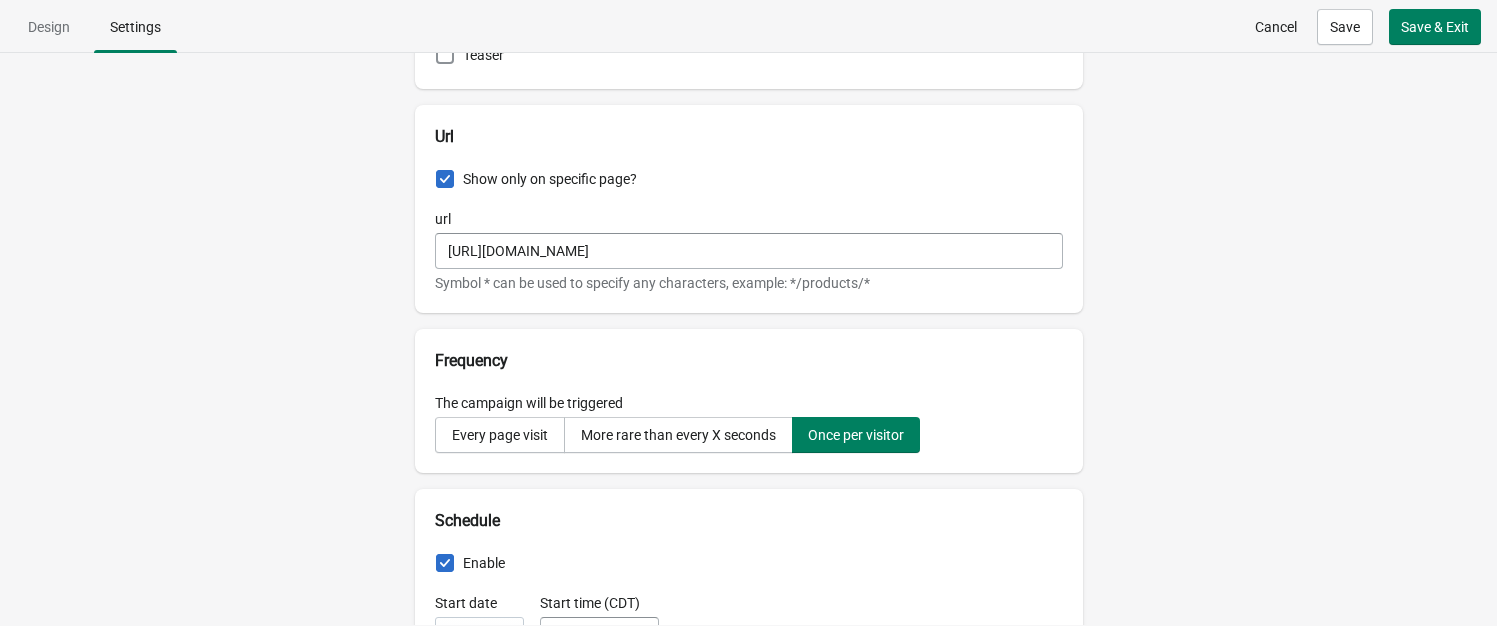 click at bounding box center (445, 179) 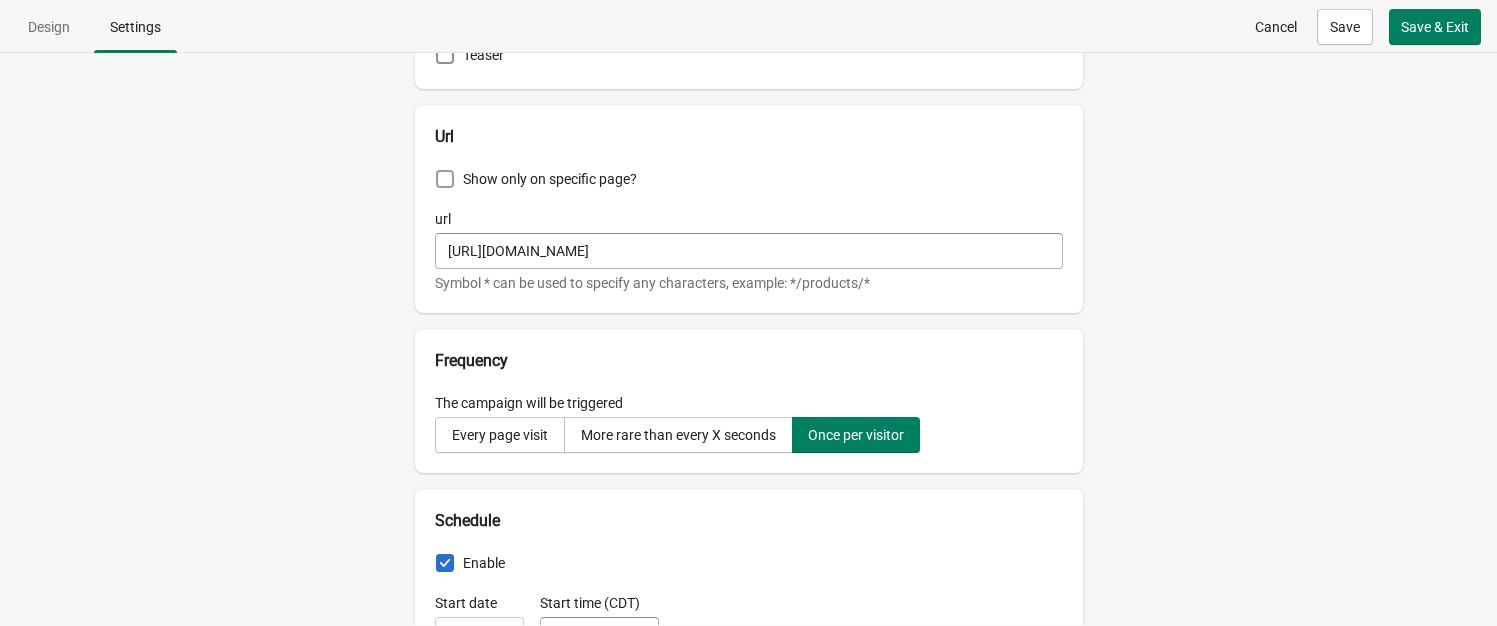 checkbox on "false" 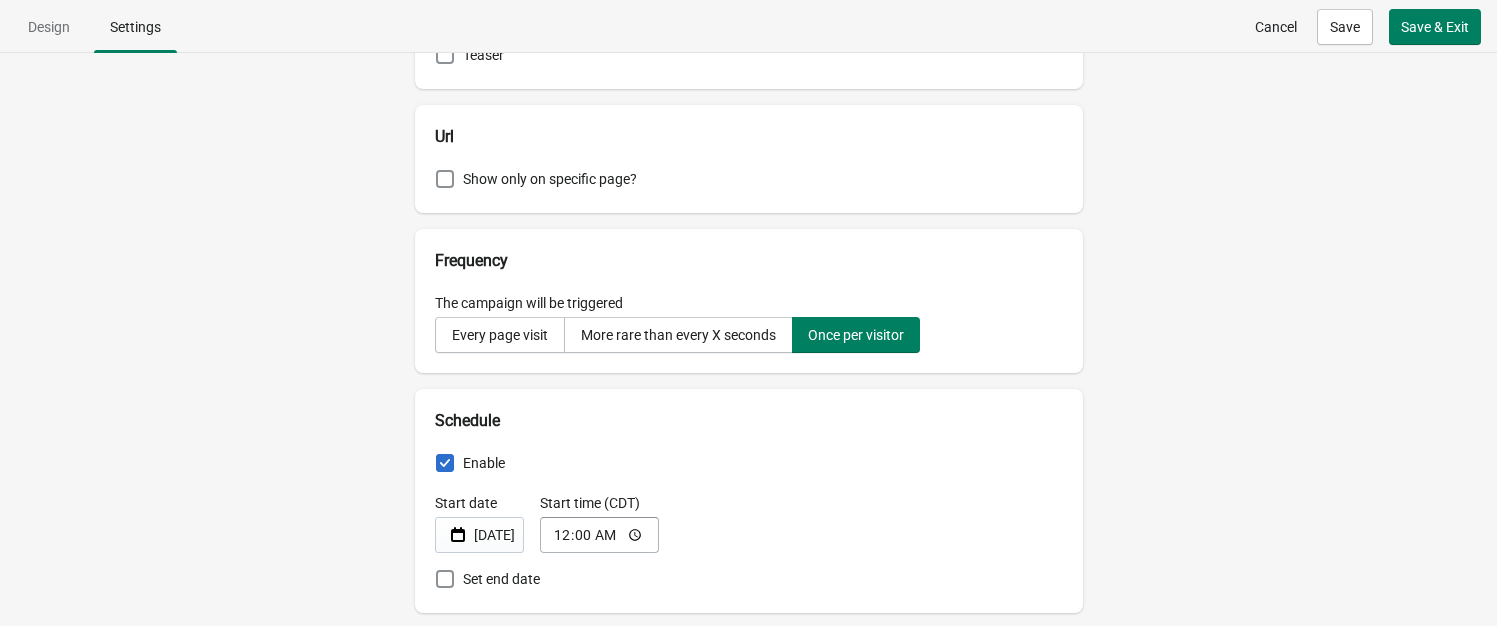 click on "Campaign name Campaign #1 Triggers Display the popup after X seconds Display after, sec 3 Any device Desktop Mobile On Exit Intent (Desktop only) On Scroll Teaser Url Show only on specific page? Frequency The campaign will be triggered Every page visit More rare than every X seconds Once per visitor Schedule Enable Start date Jul 16, 2025 Start time (CDT) 00:00 Set end date Sync with Shopify, Klaviyo Add collected lead data to Klaviyo automatically (could be several minutes delay) The feature will only work if "email" field is present Configure Klaviyo This option can't be enabled as Klaviyo is not configured Collected leads accepted Email Marketing If you choose this option make sure that customers have given you permission   for email marketing from your business   Read more Tag None ImpressApp Custom Custom tag" at bounding box center (748, 339) 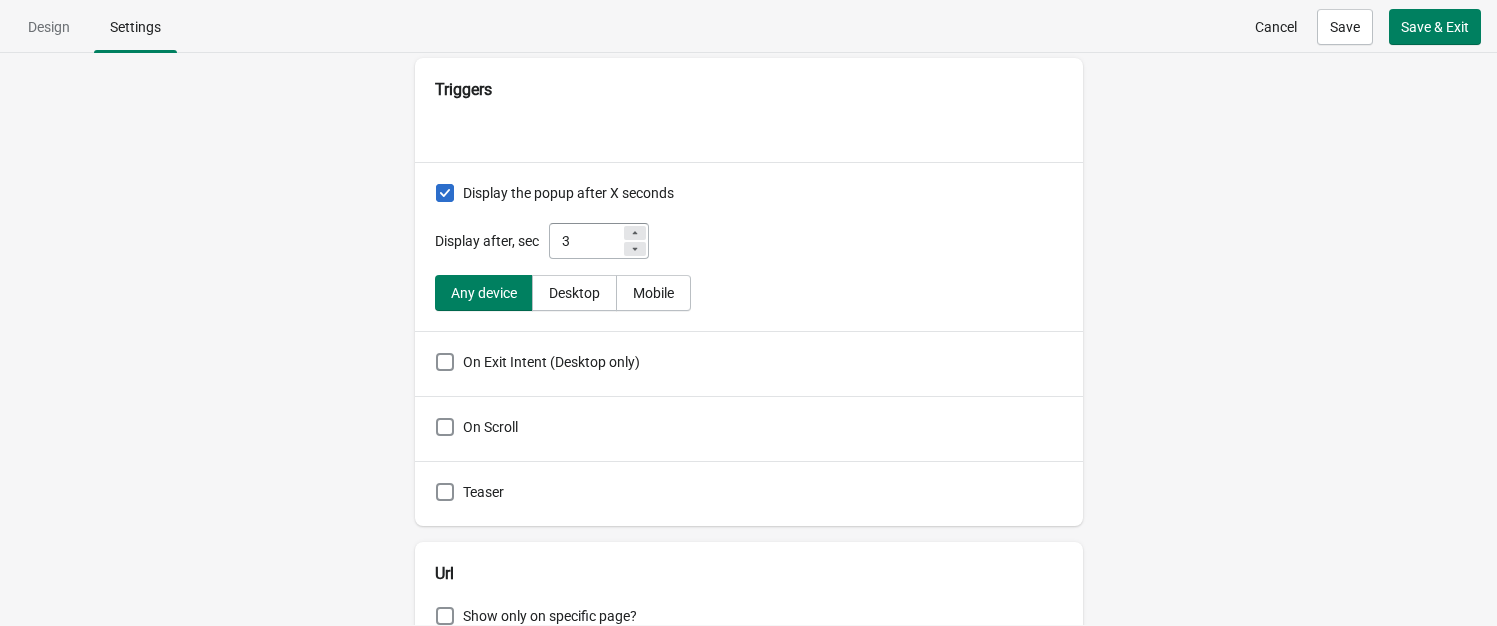 scroll, scrollTop: 0, scrollLeft: 0, axis: both 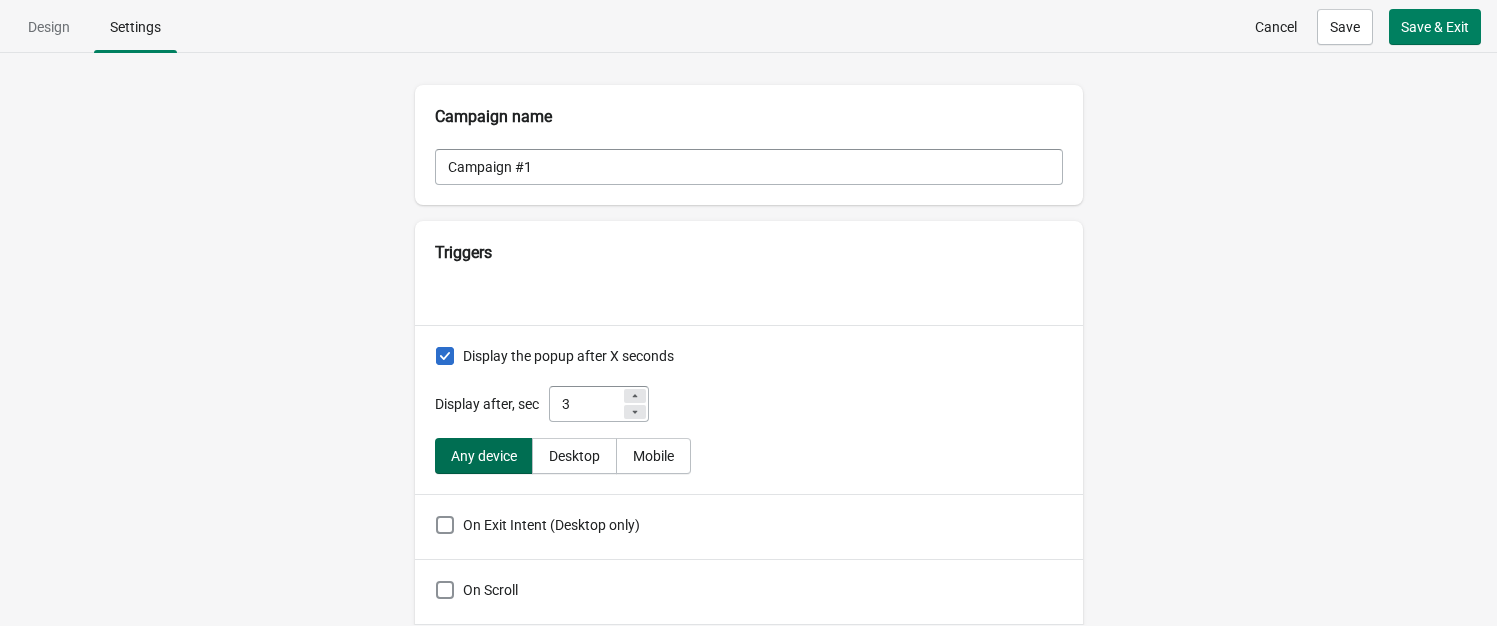 click on "Any device" at bounding box center (484, 456) 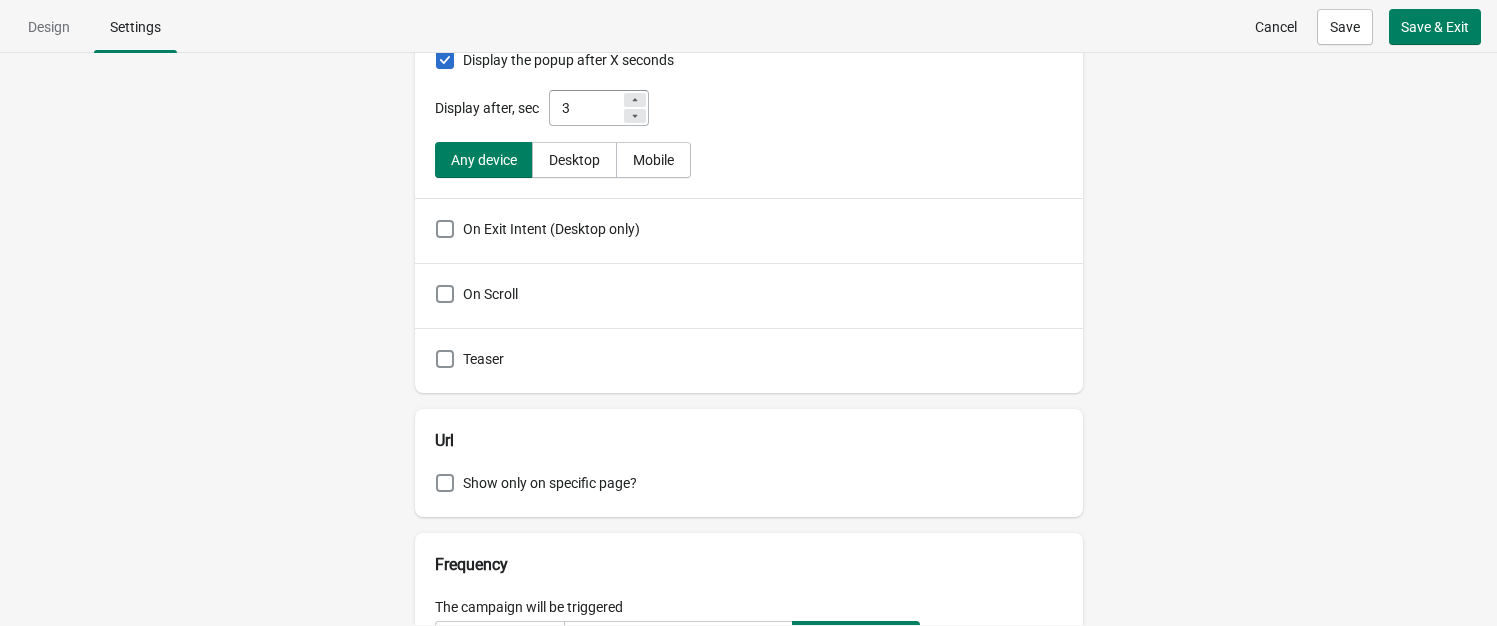 scroll, scrollTop: 300, scrollLeft: 0, axis: vertical 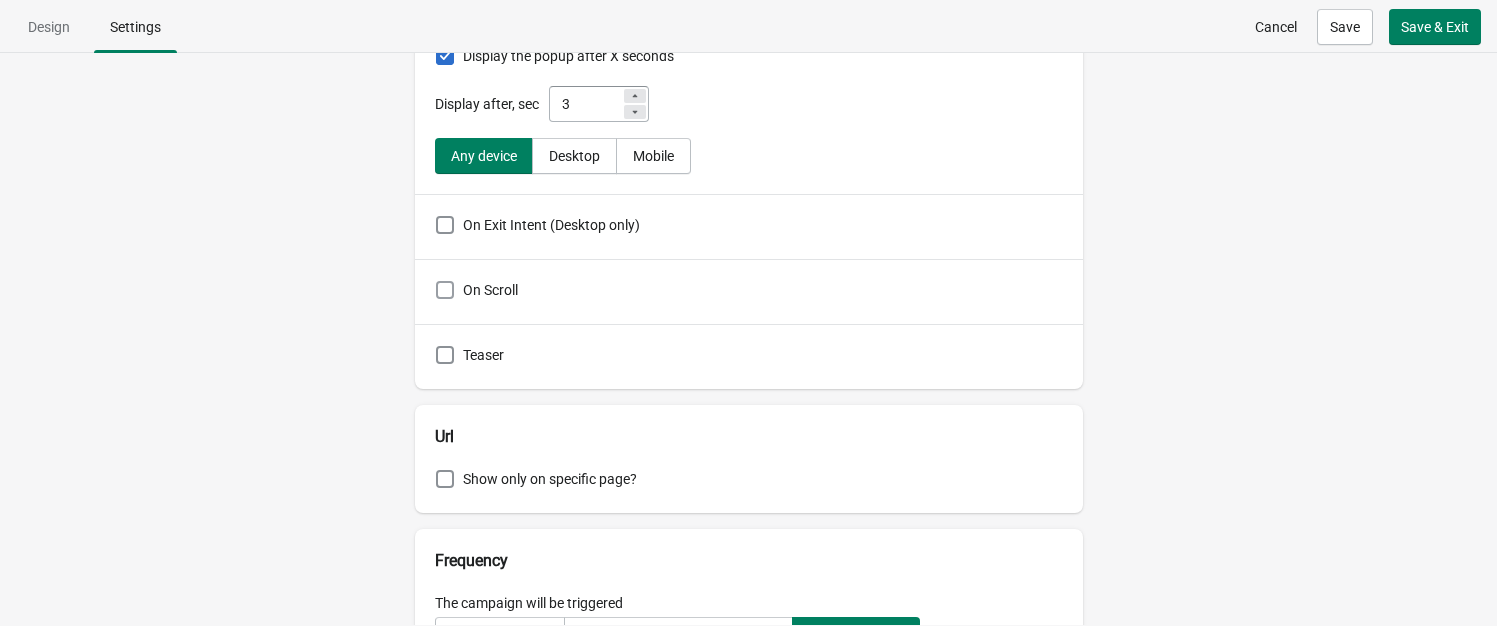 click at bounding box center [445, 290] 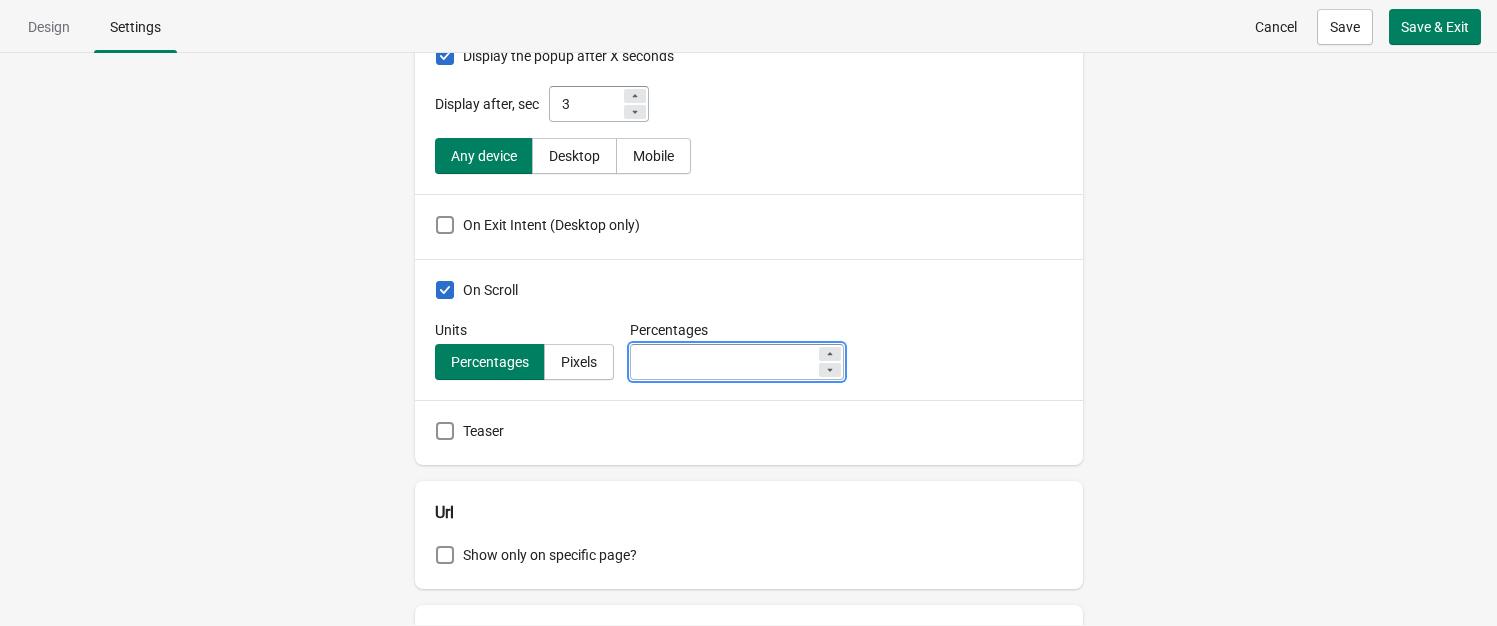 click on "Percentages" at bounding box center (723, 362) 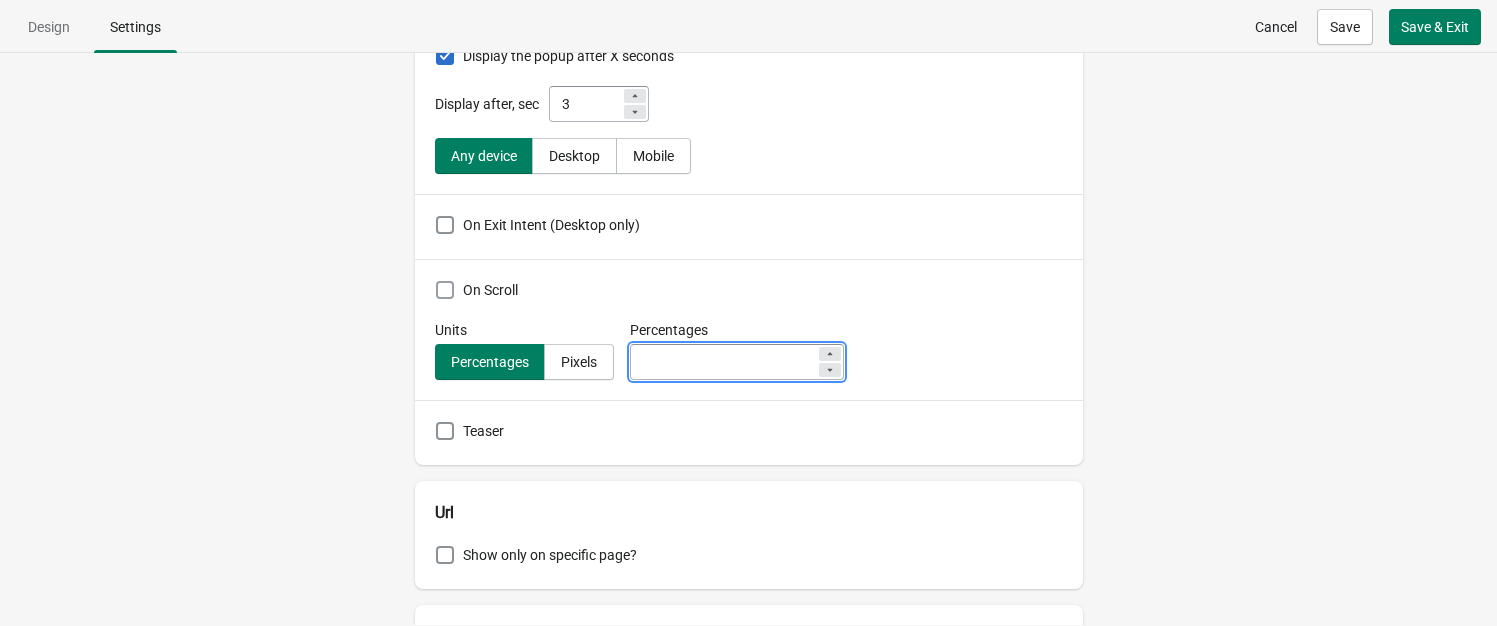 checkbox on "false" 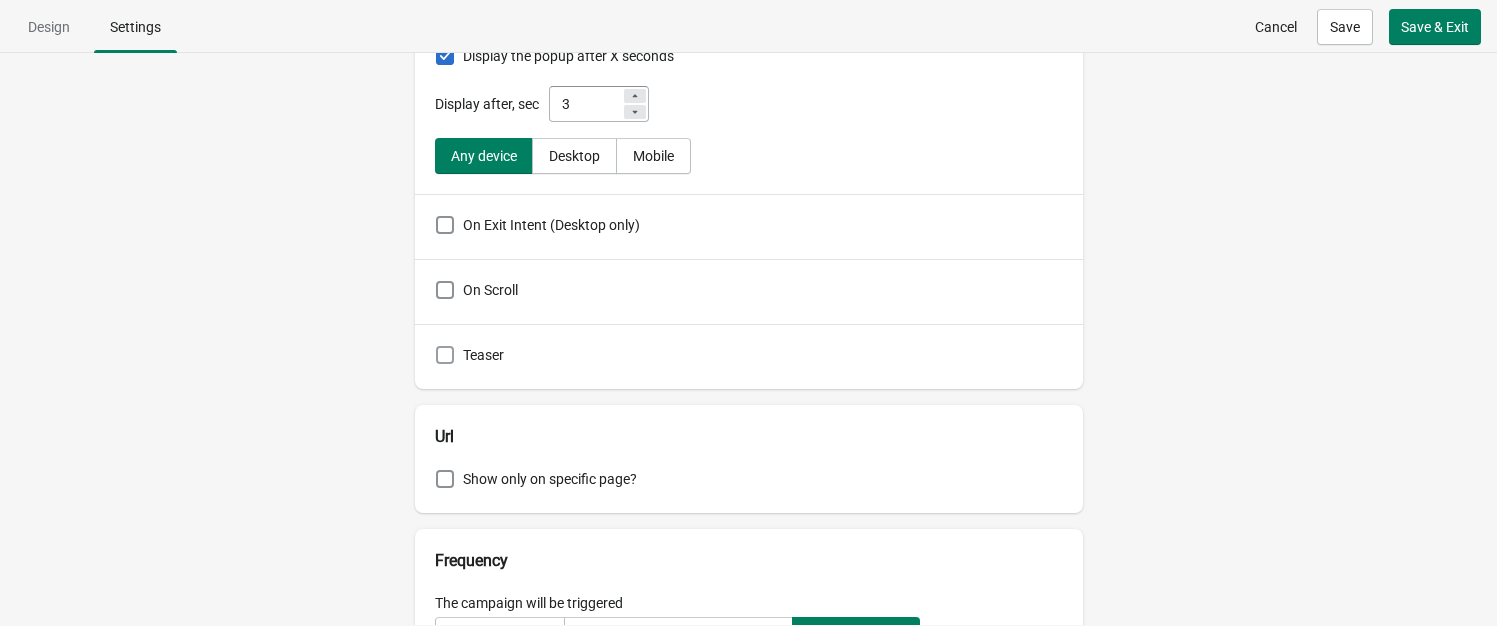 click at bounding box center [445, 355] 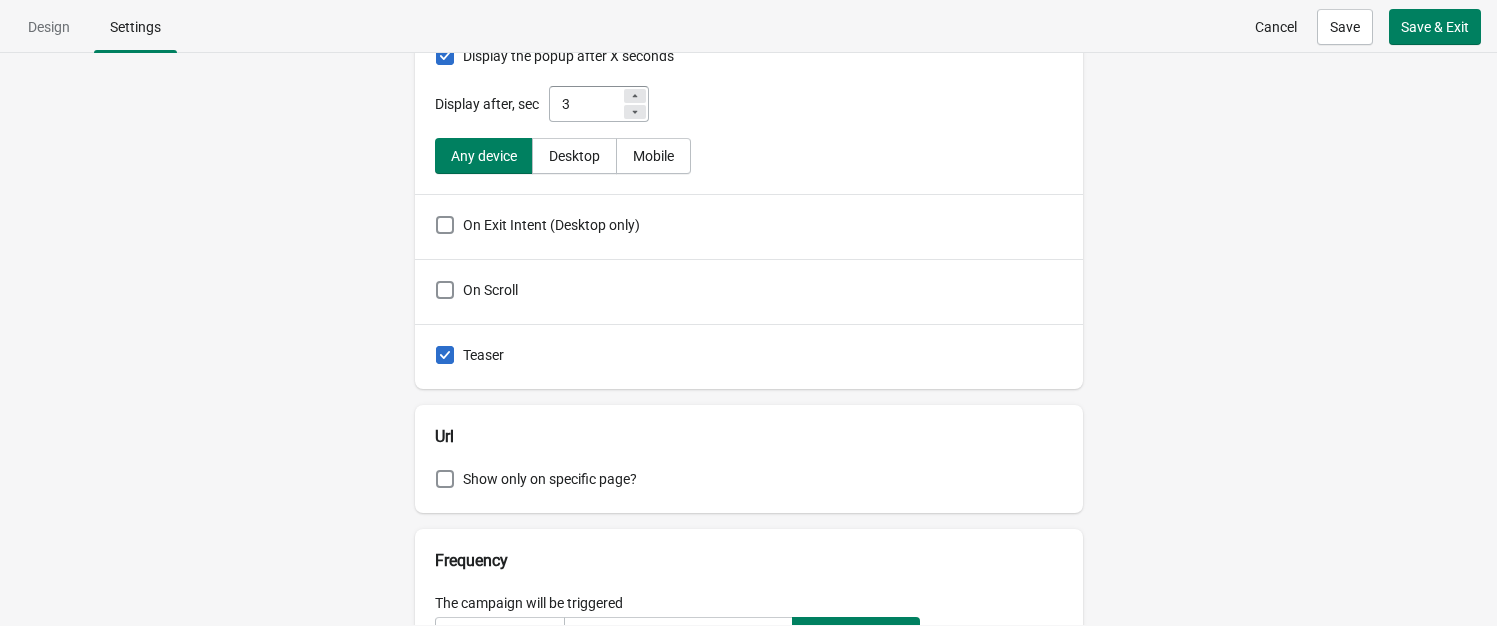 checkbox on "true" 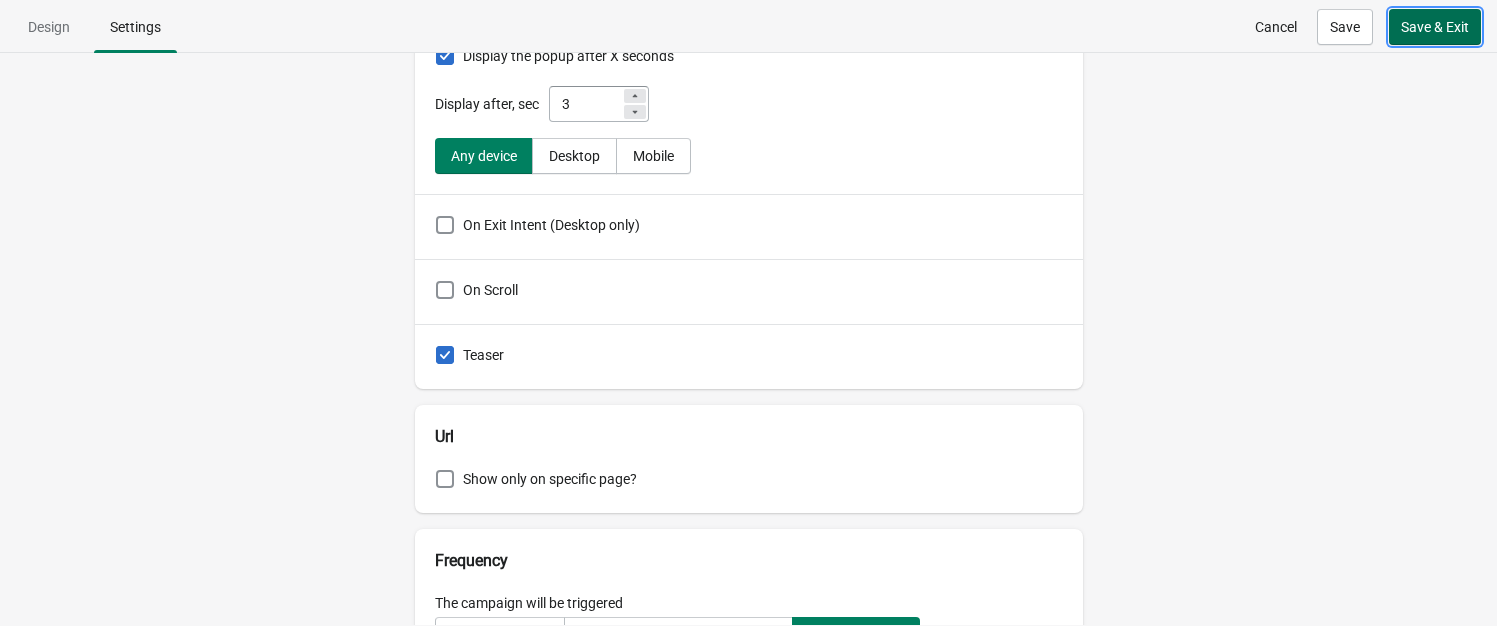 click on "Save & Exit" at bounding box center (1435, 27) 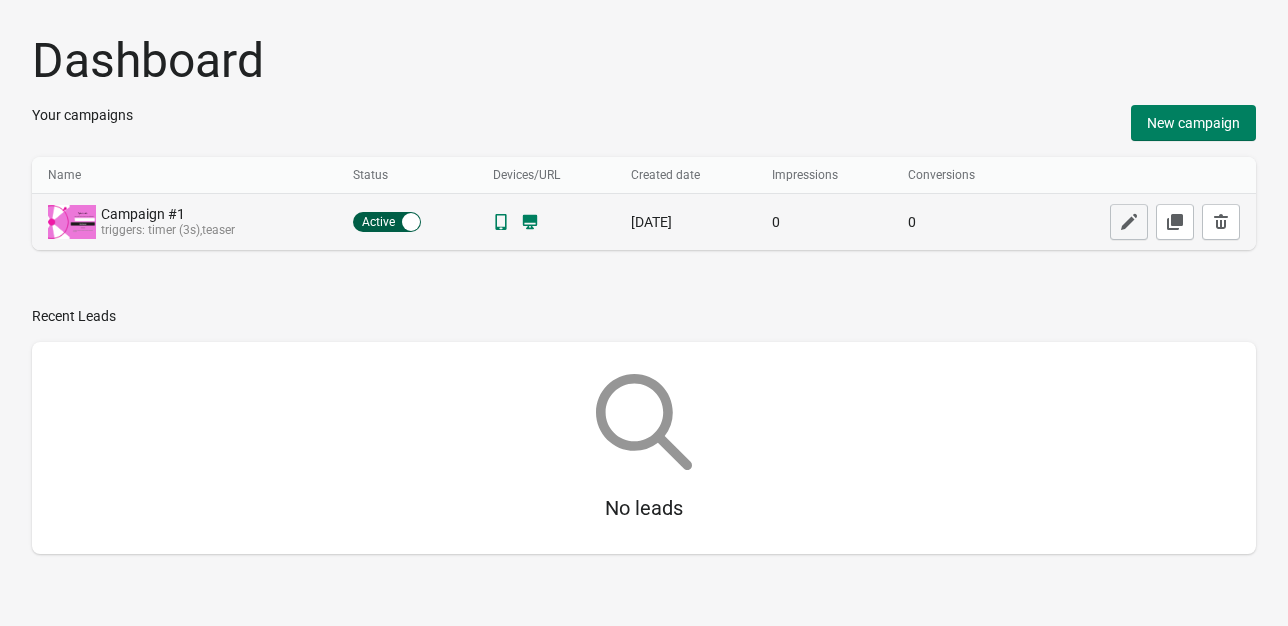 click 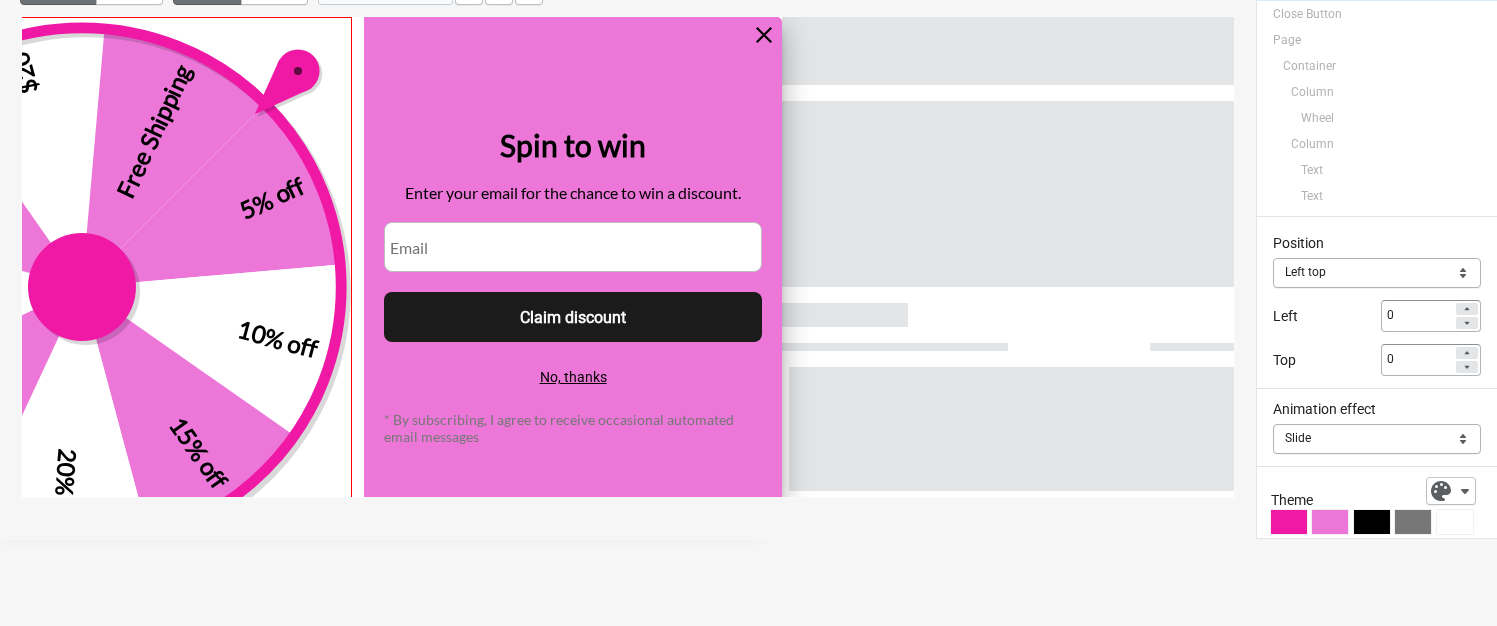 scroll, scrollTop: 0, scrollLeft: 0, axis: both 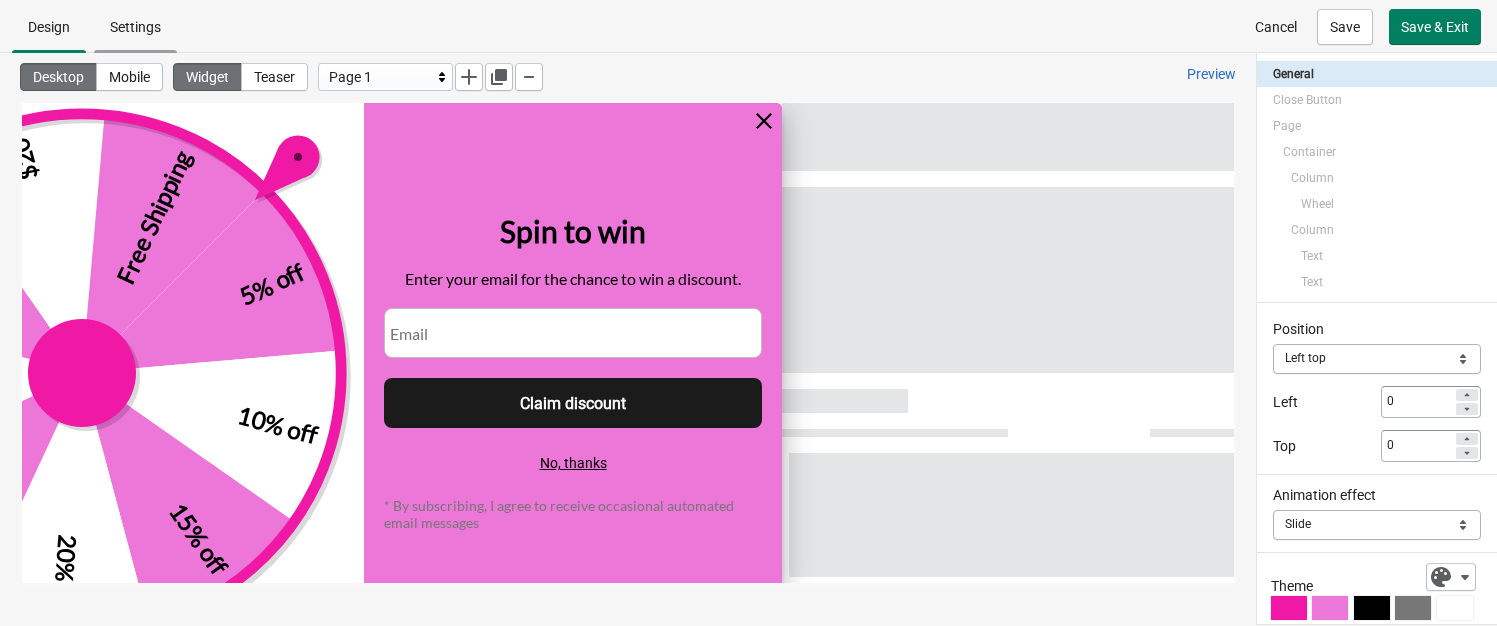 click on "Settings" at bounding box center [135, 27] 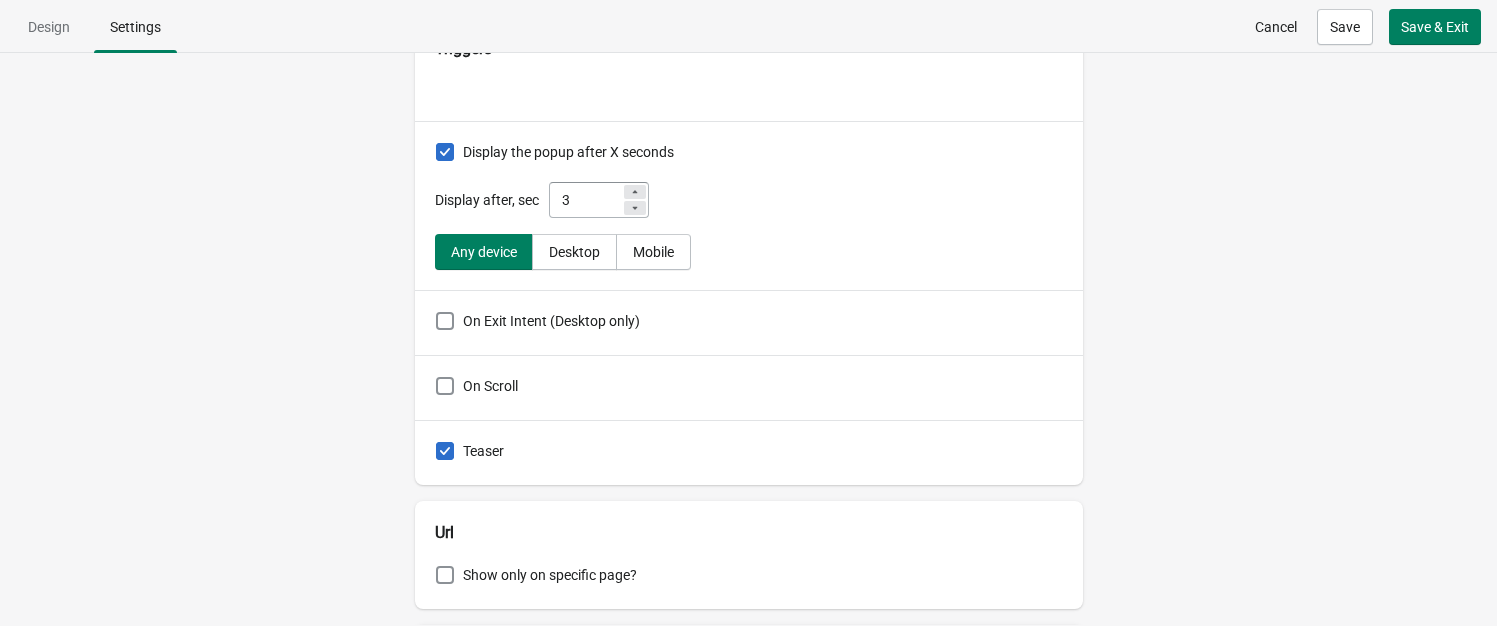 scroll, scrollTop: 400, scrollLeft: 0, axis: vertical 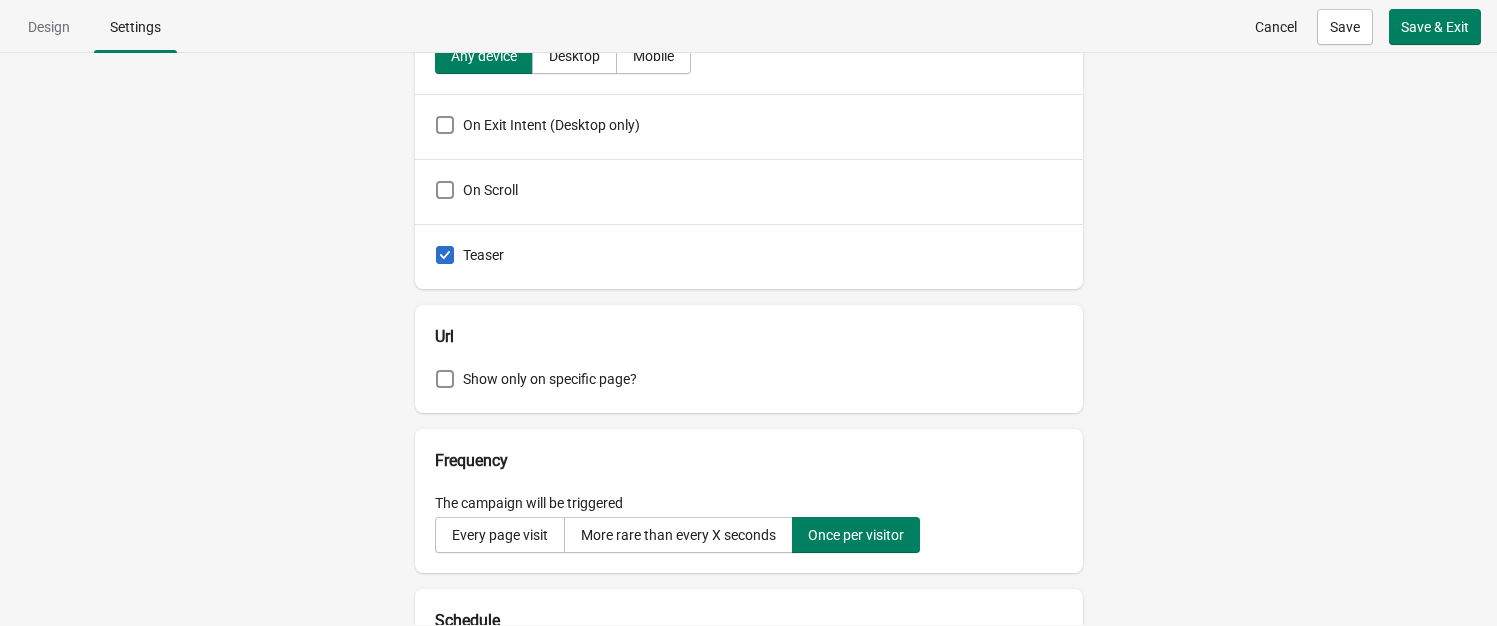 click at bounding box center [445, 255] 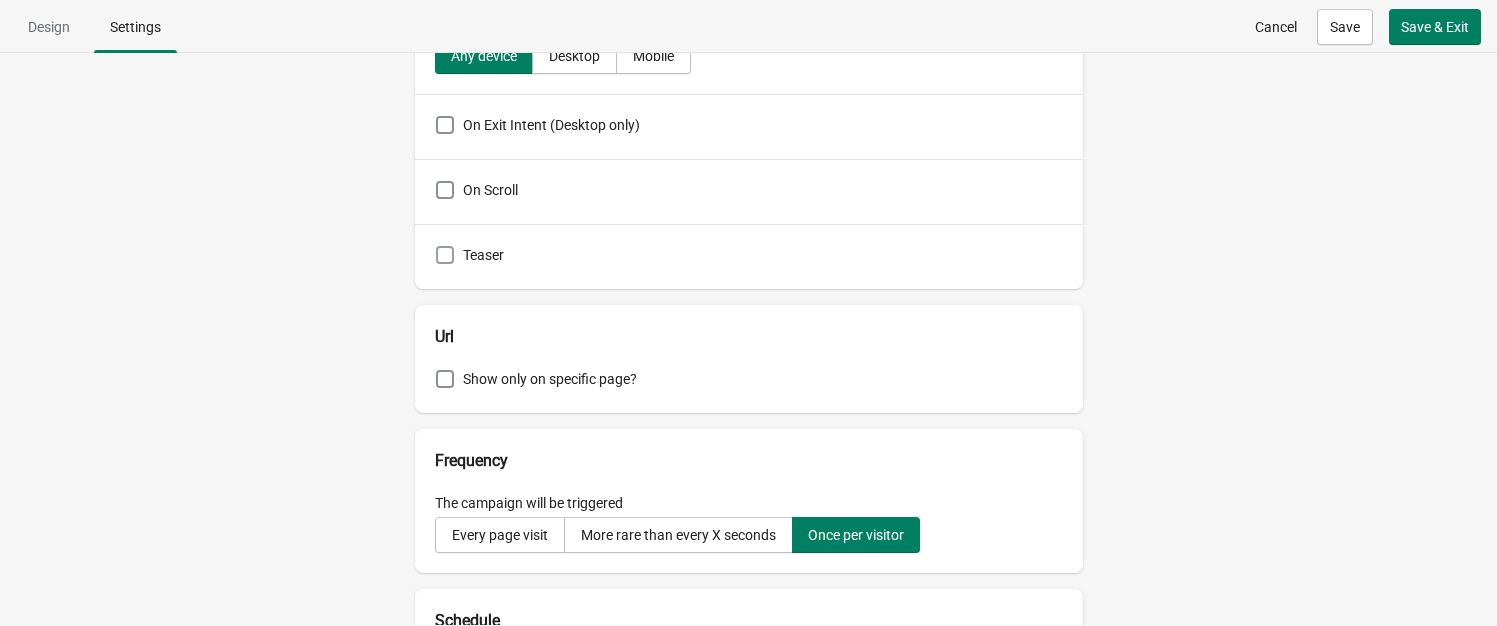 checkbox on "false" 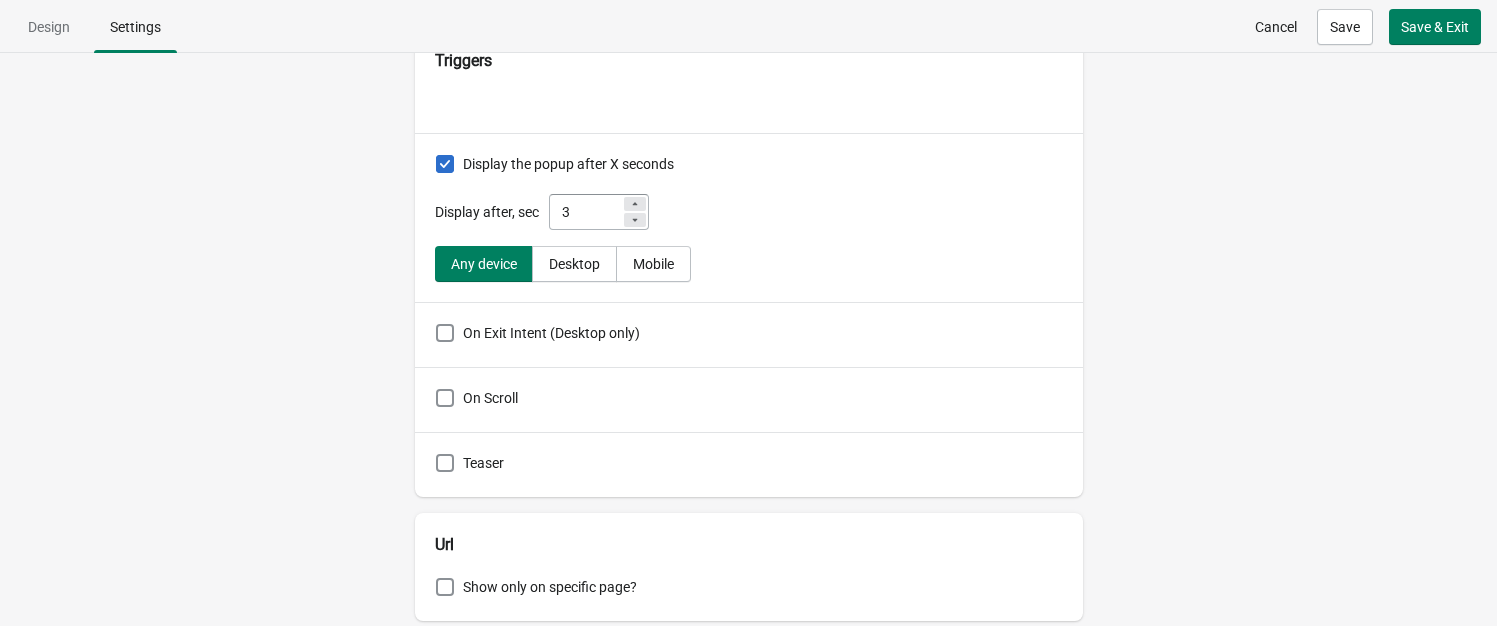 scroll, scrollTop: 0, scrollLeft: 0, axis: both 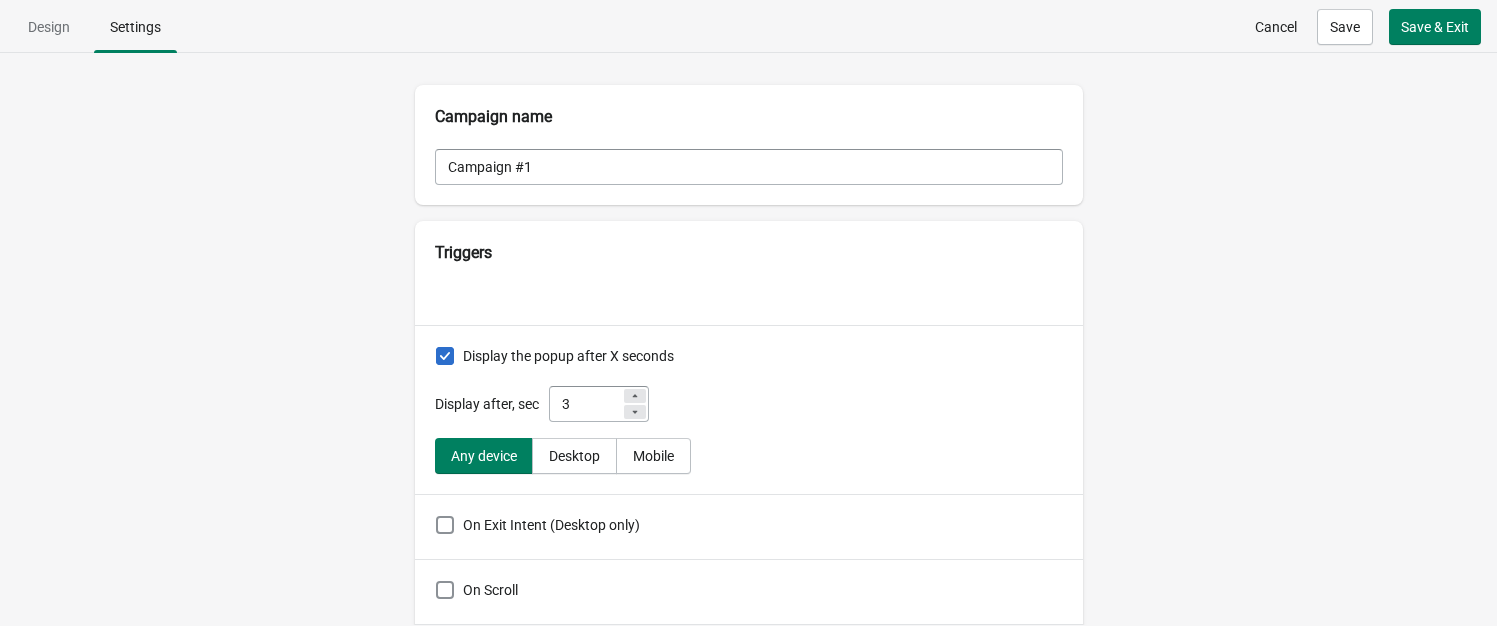click at bounding box center [445, 356] 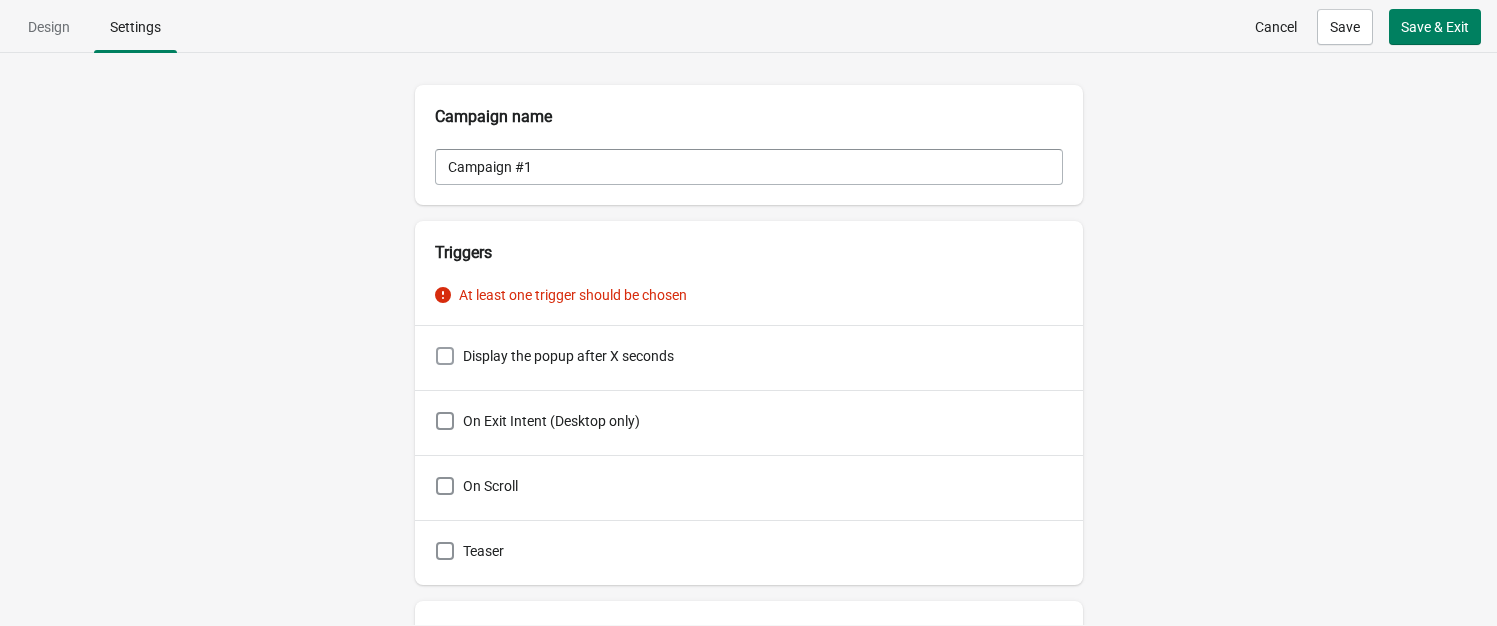 click at bounding box center [445, 356] 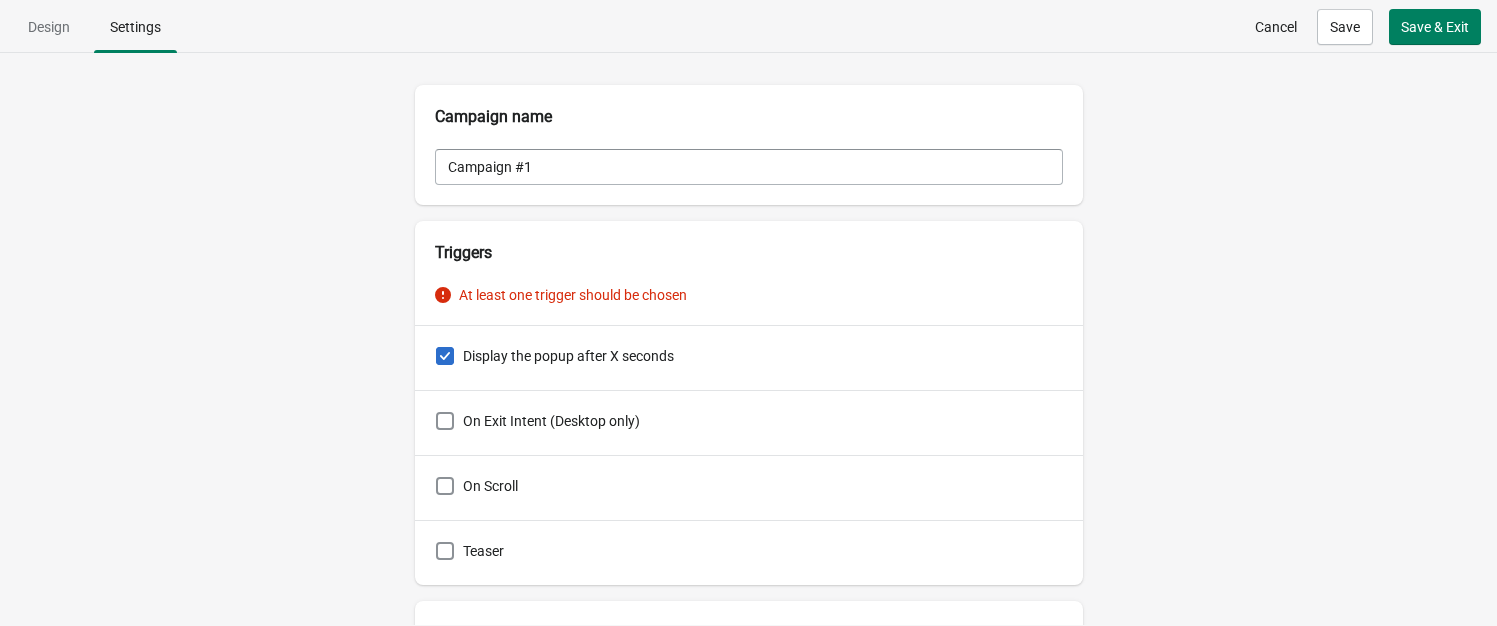 checkbox on "true" 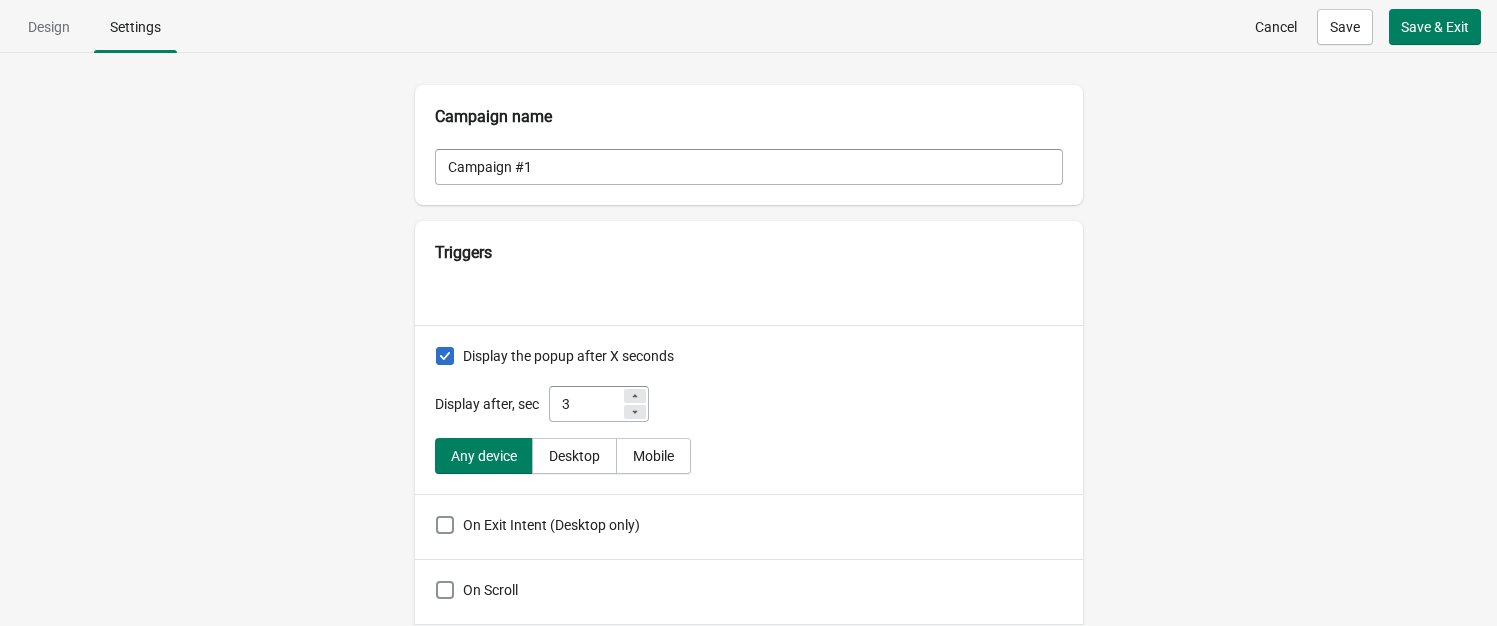 click on "Display after, sec" at bounding box center (487, 404) 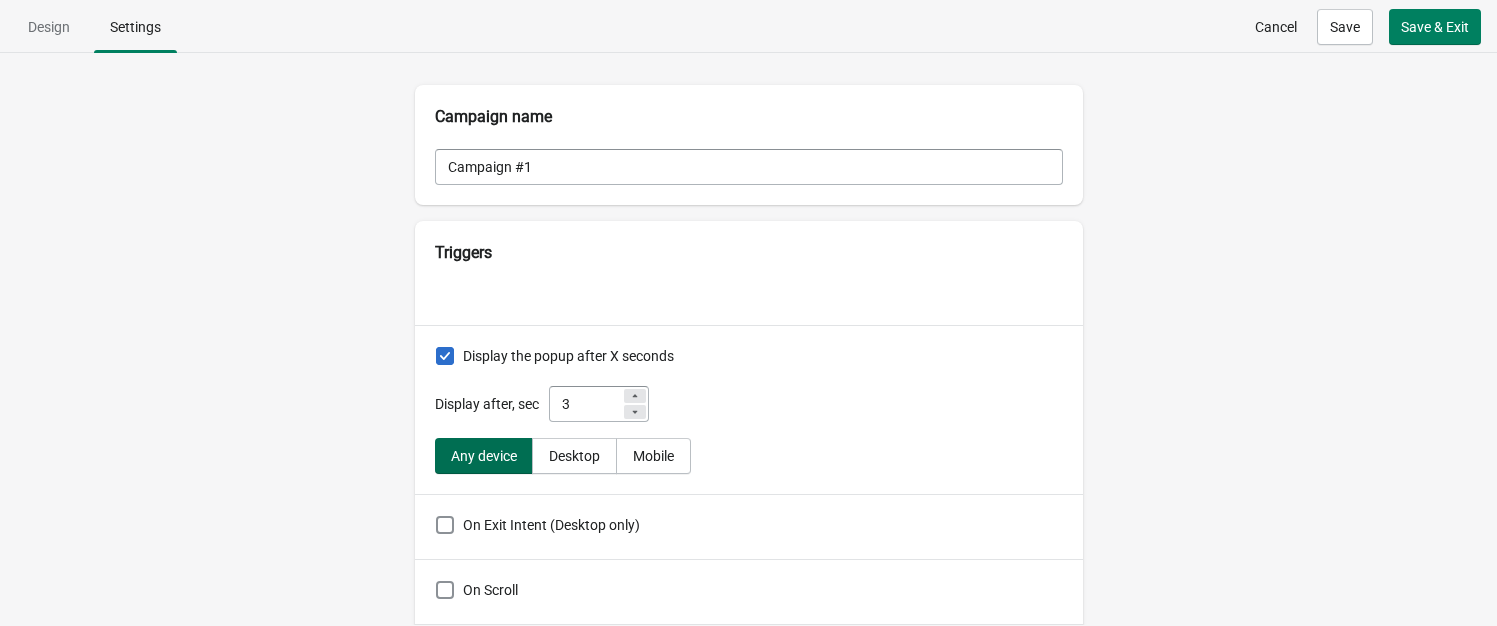 click on "Any device" at bounding box center (484, 456) 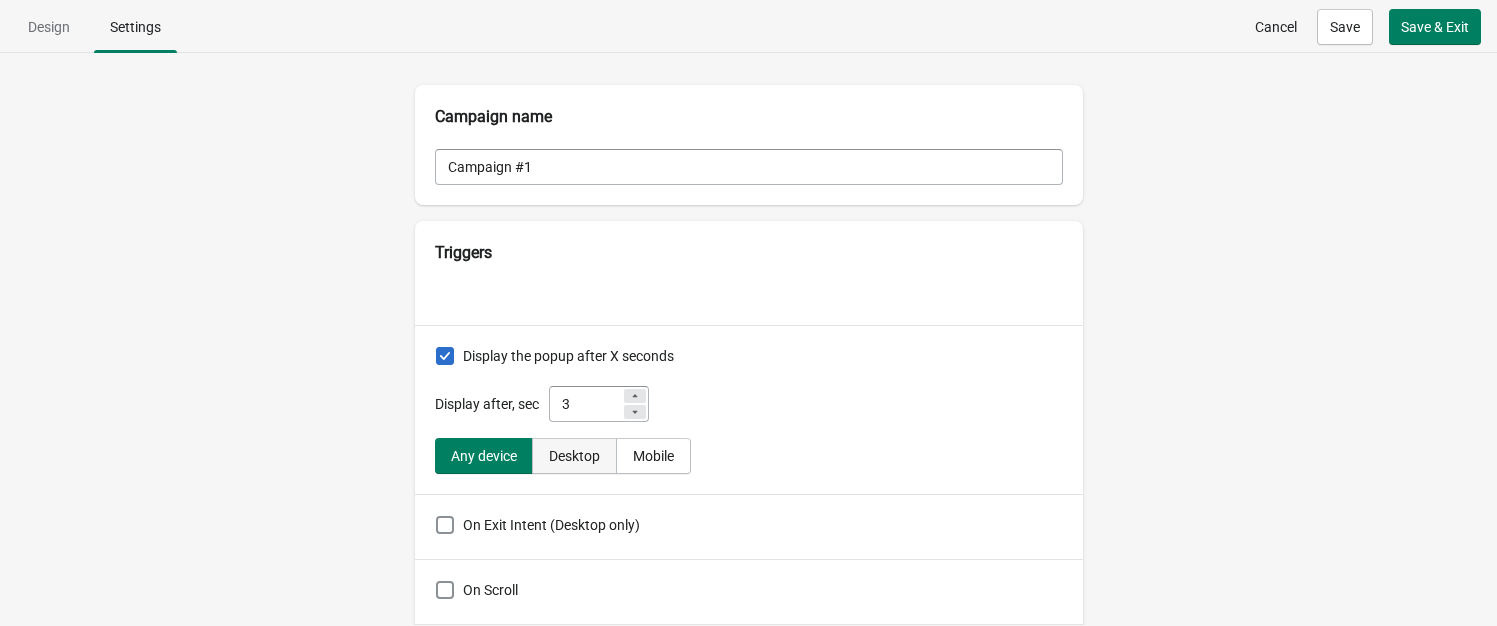 click on "Desktop" at bounding box center [574, 456] 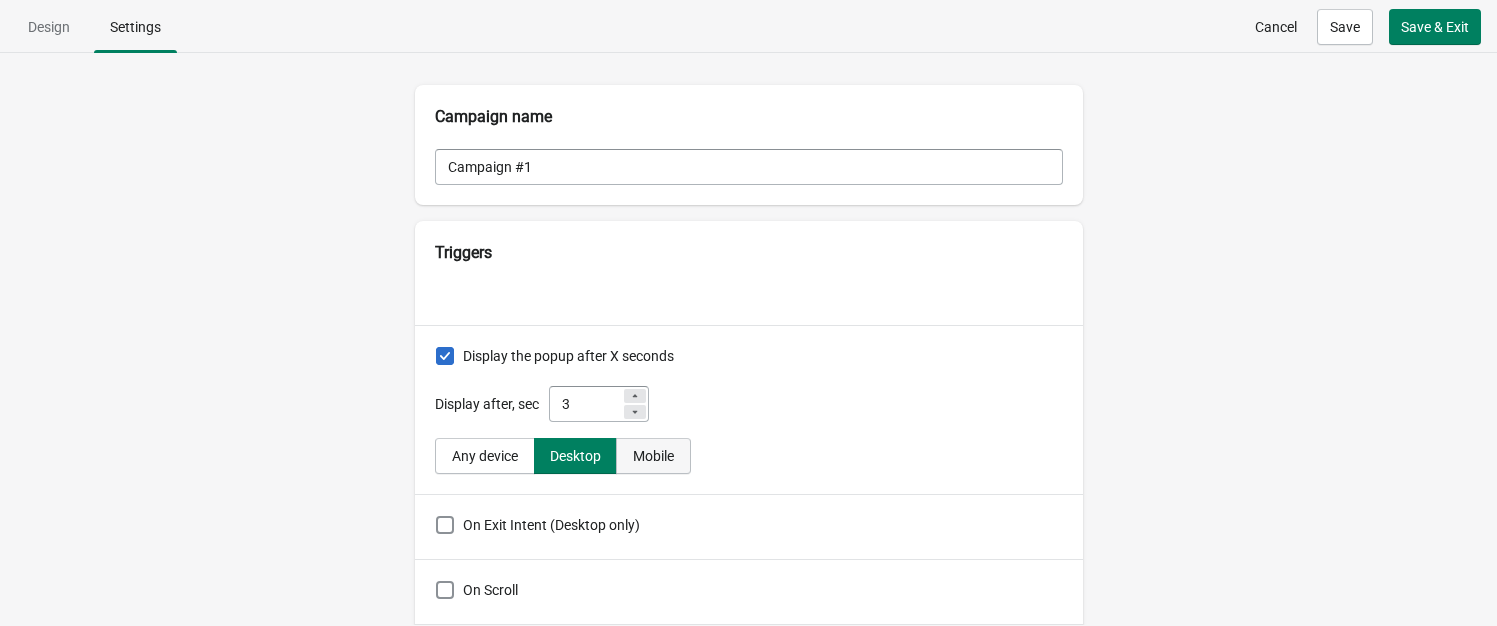 click on "Mobile" at bounding box center [653, 456] 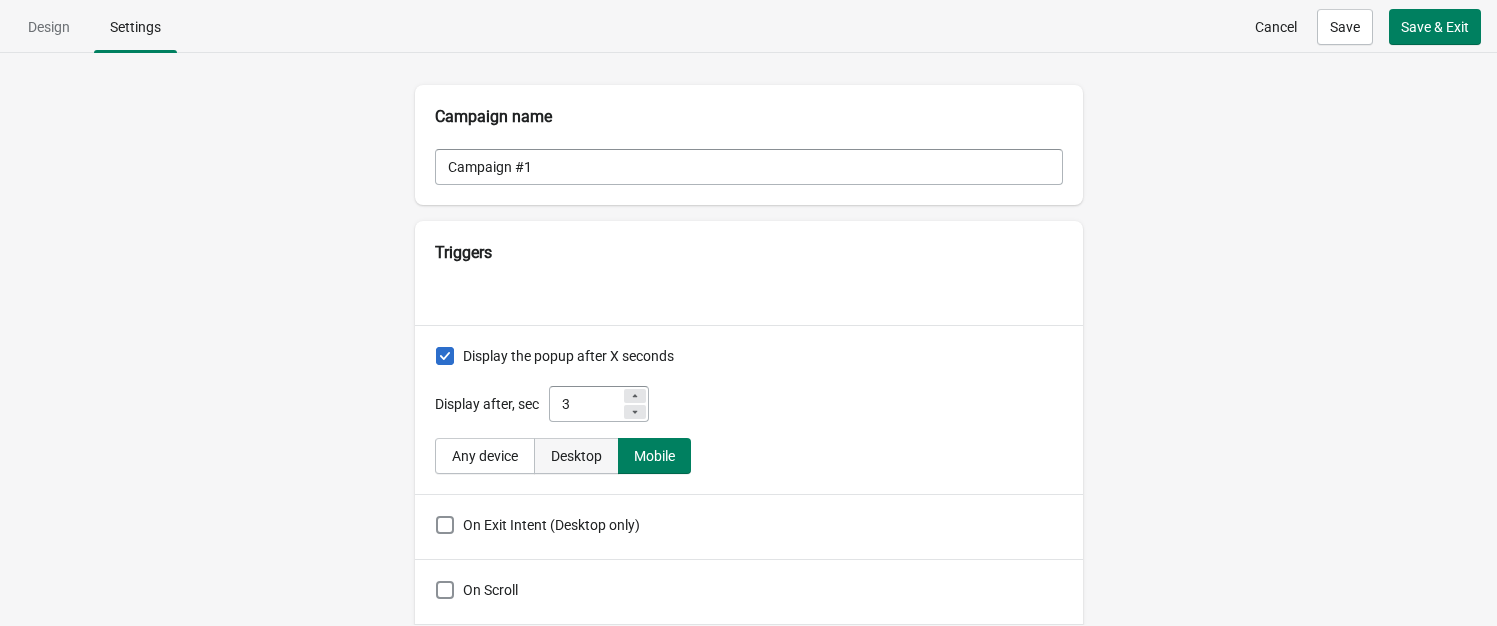 click on "Desktop" at bounding box center [576, 456] 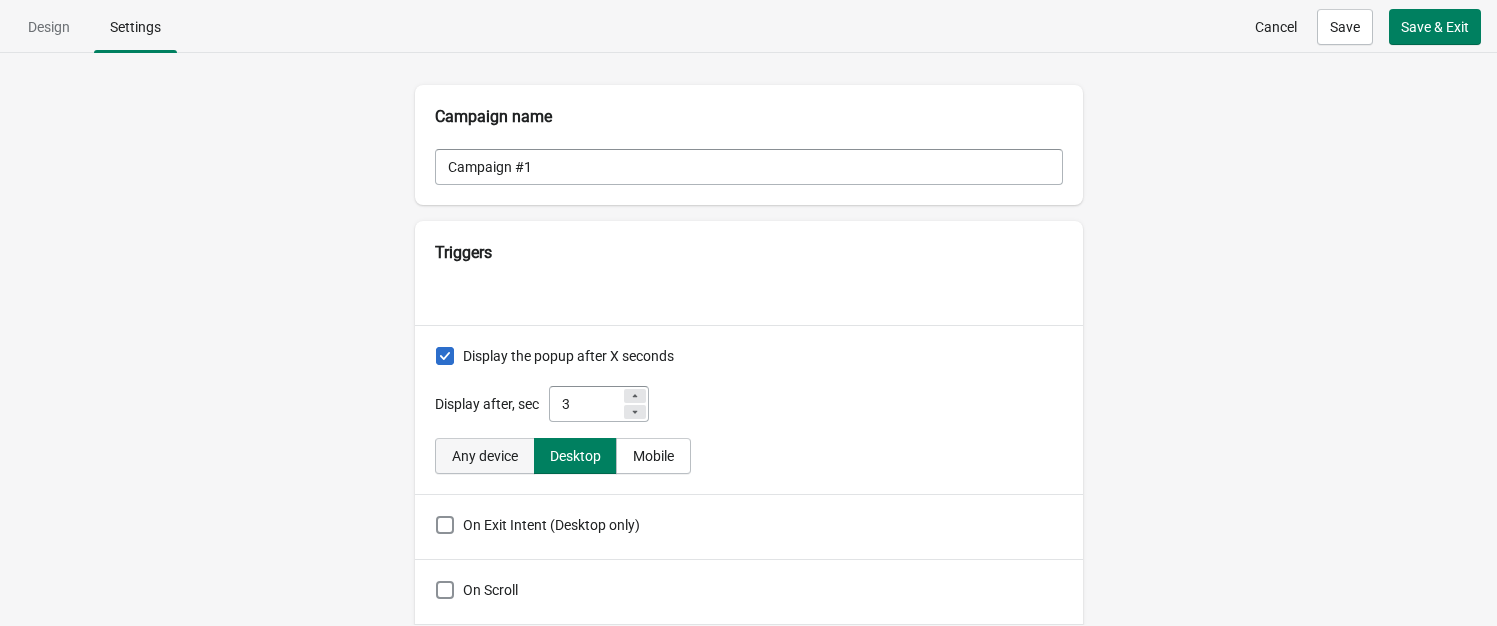 click on "Any device" at bounding box center (485, 456) 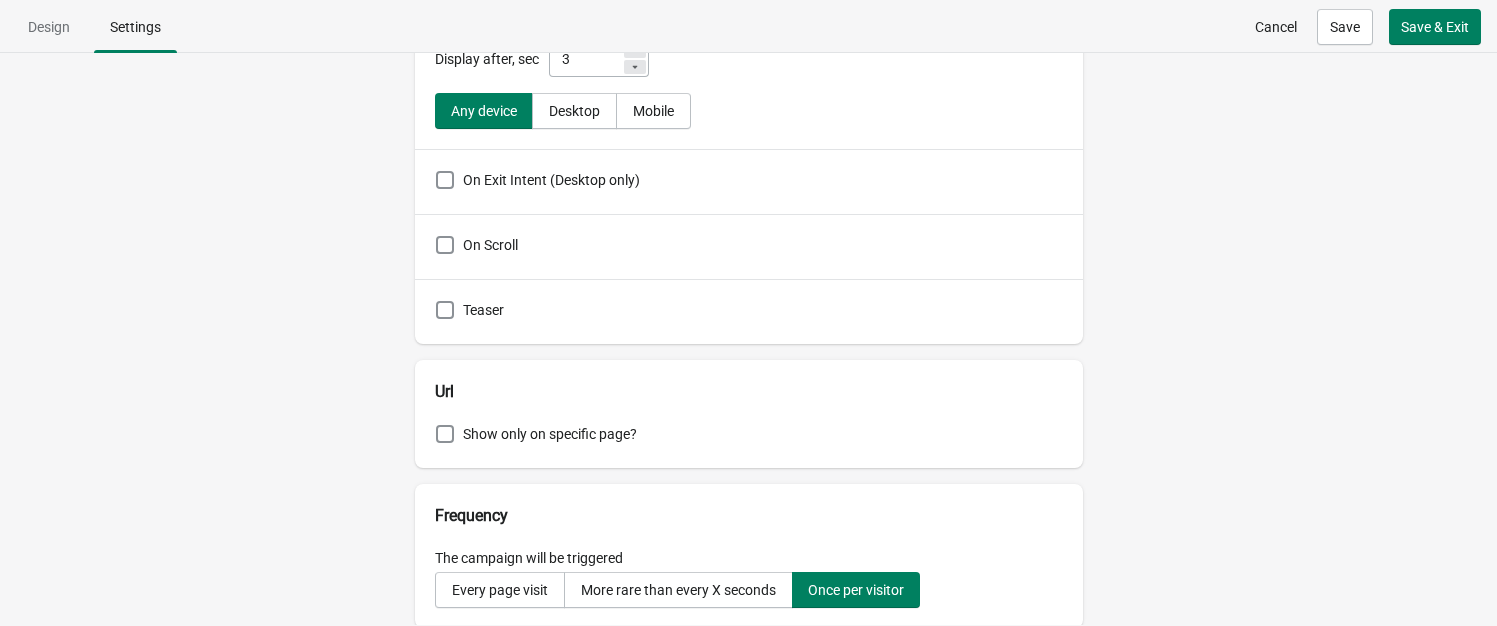 scroll, scrollTop: 500, scrollLeft: 0, axis: vertical 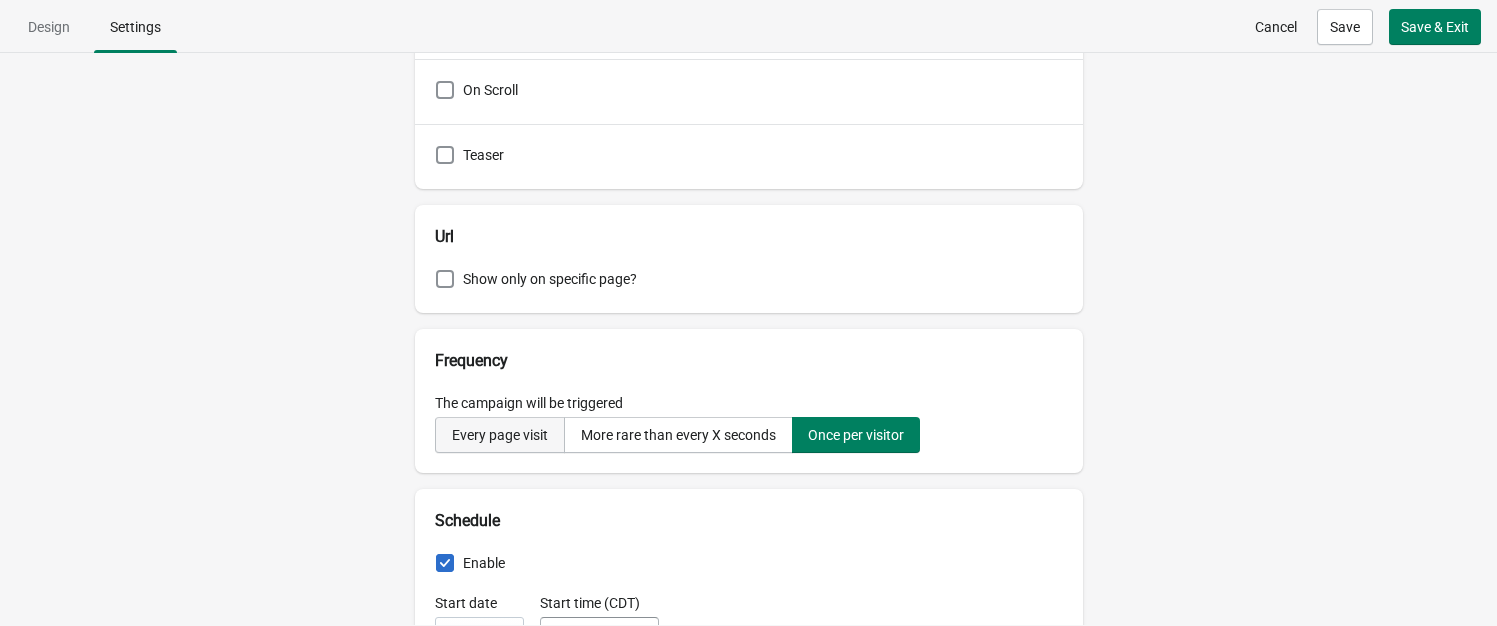 click on "Every page visit" at bounding box center (500, 435) 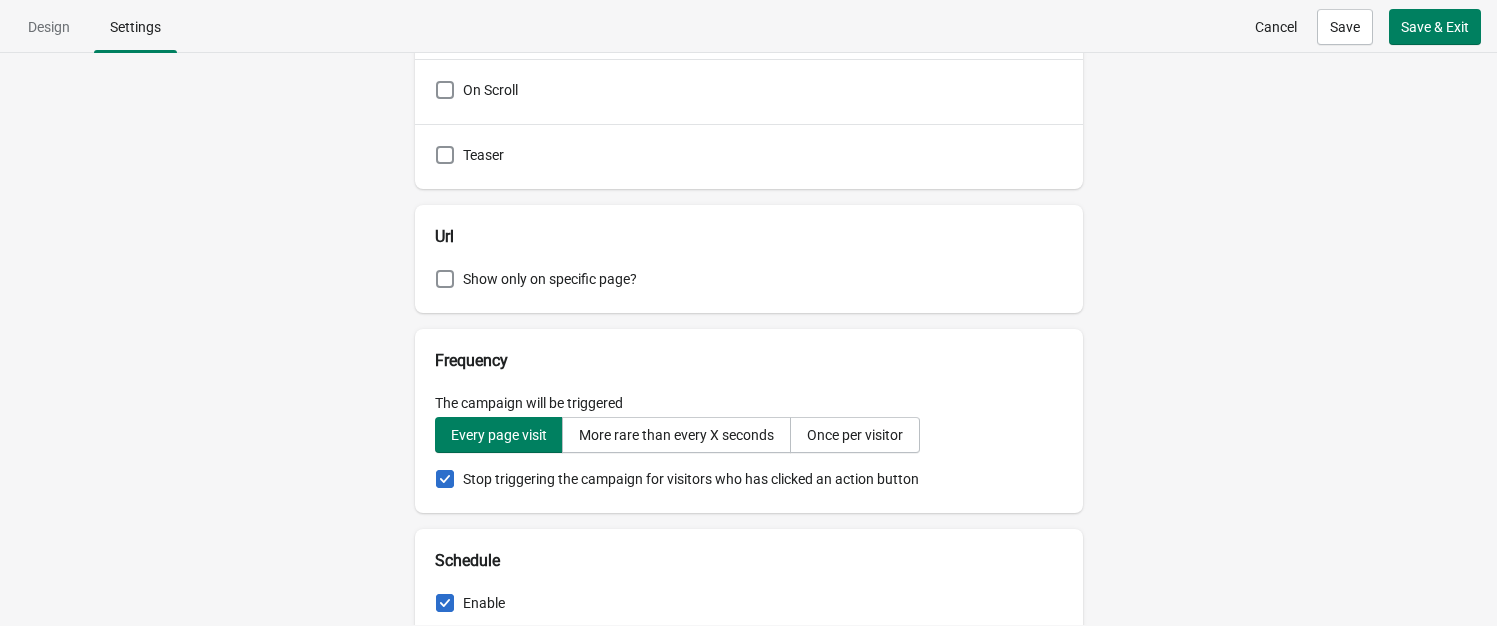 click on "The campaign will be triggered Every page visit More rare than every X seconds Once per visitor Stop triggering the campaign for visitors who has clicked an action button" at bounding box center [749, 443] 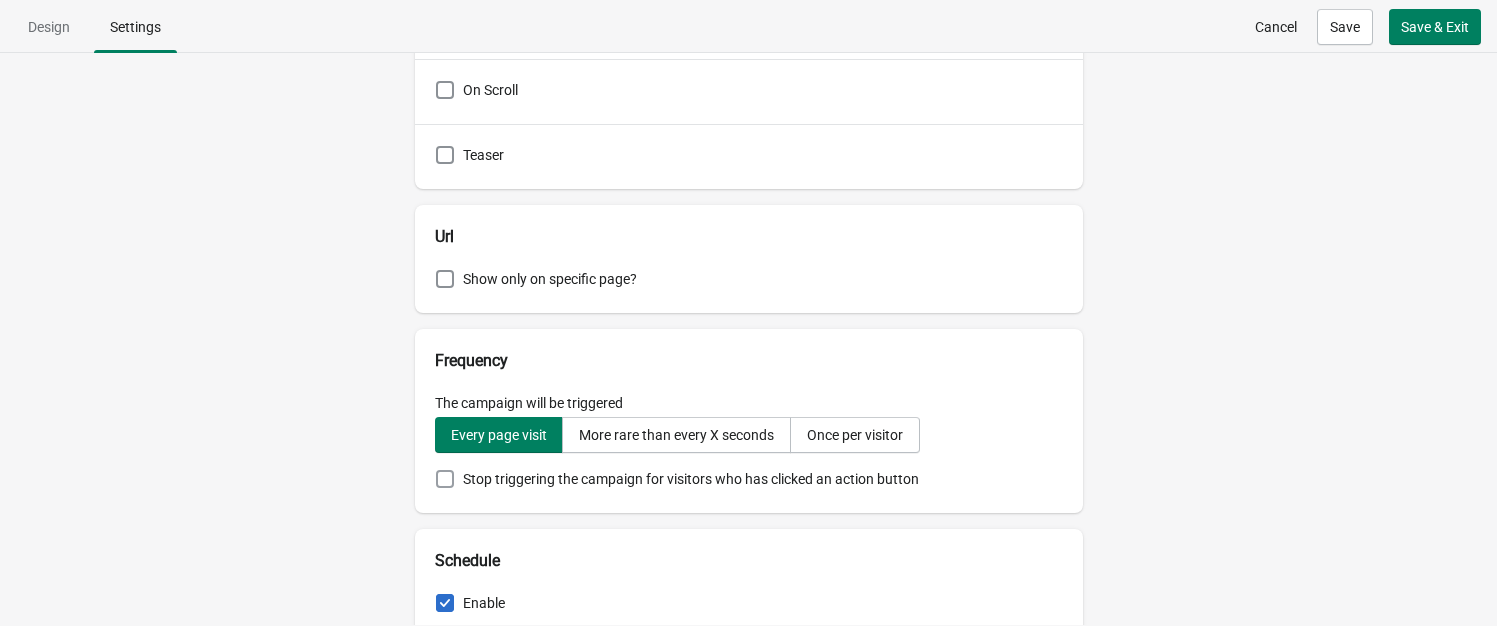 click at bounding box center (445, 479) 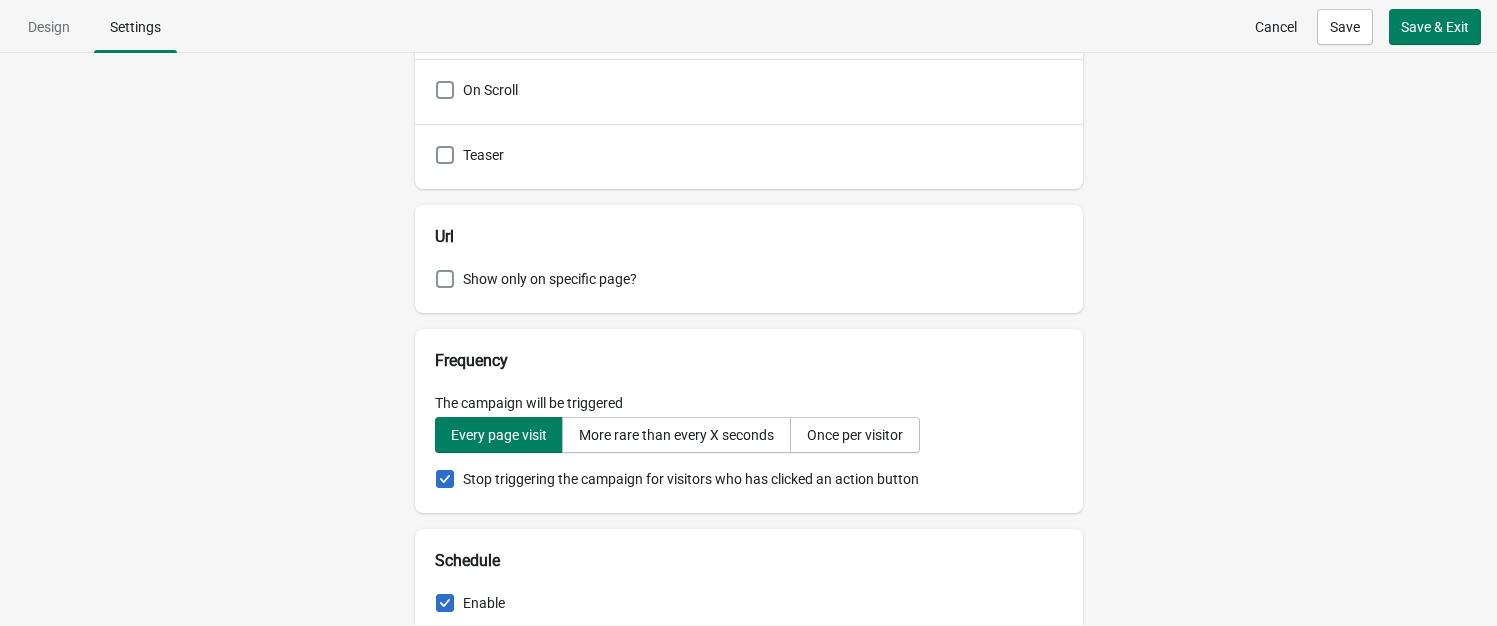 checkbox on "true" 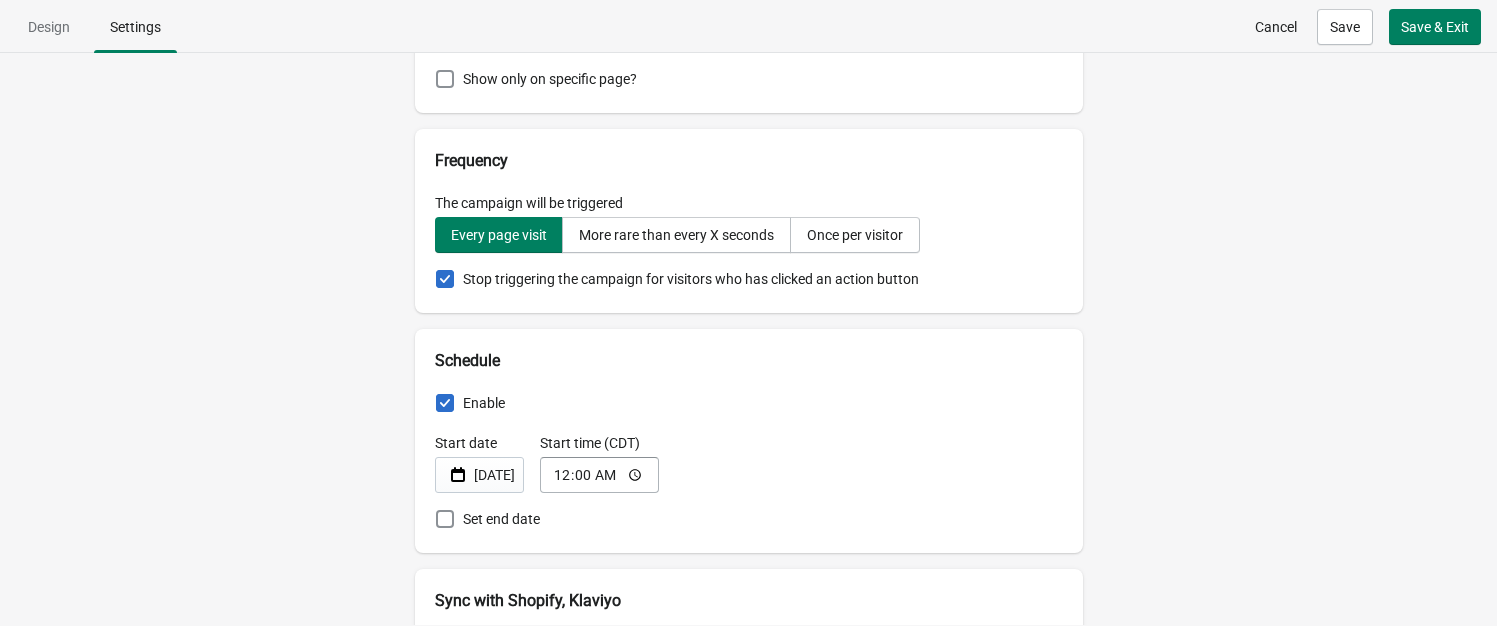 click at bounding box center (445, 403) 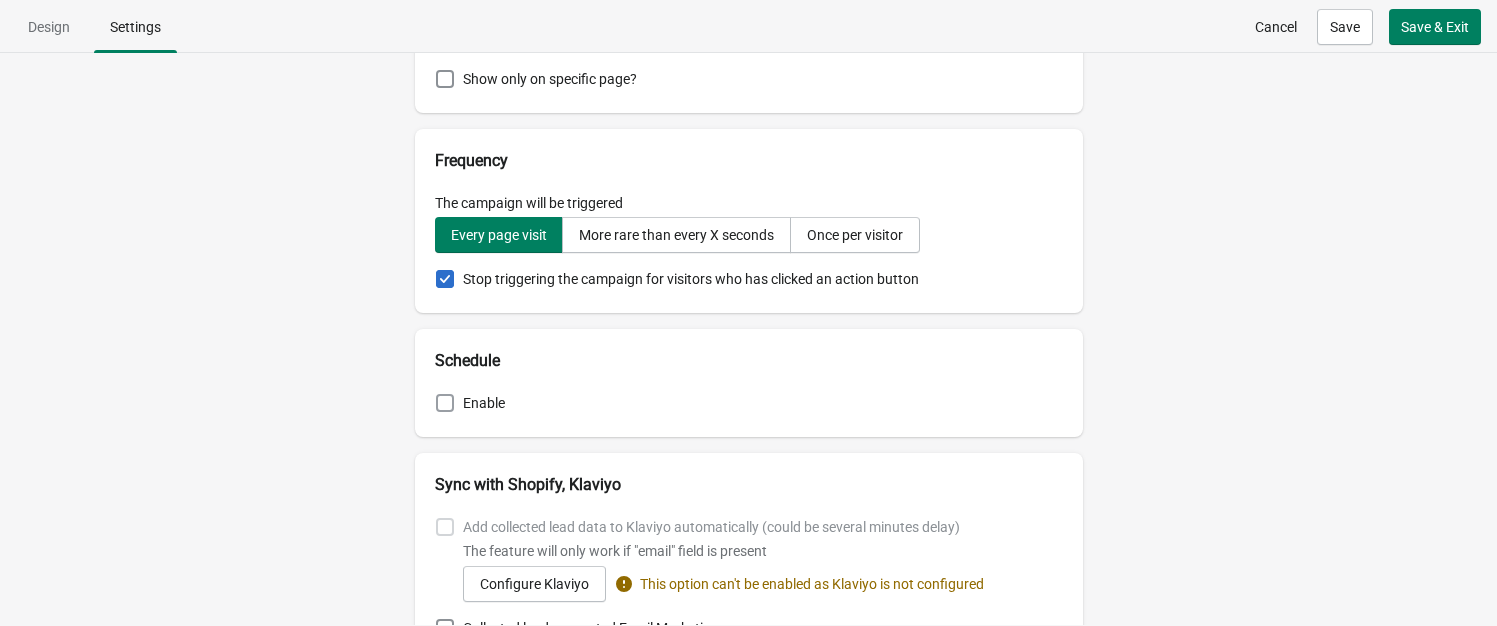 click at bounding box center (445, 403) 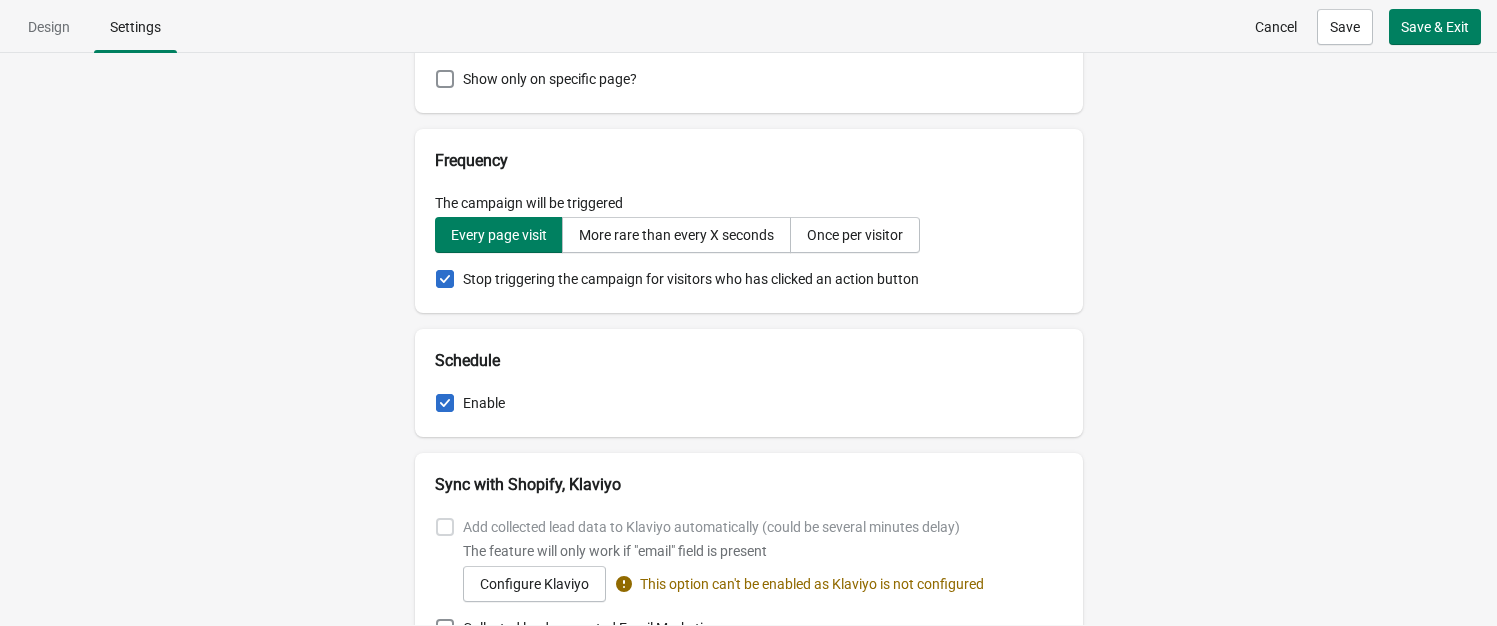 checkbox on "true" 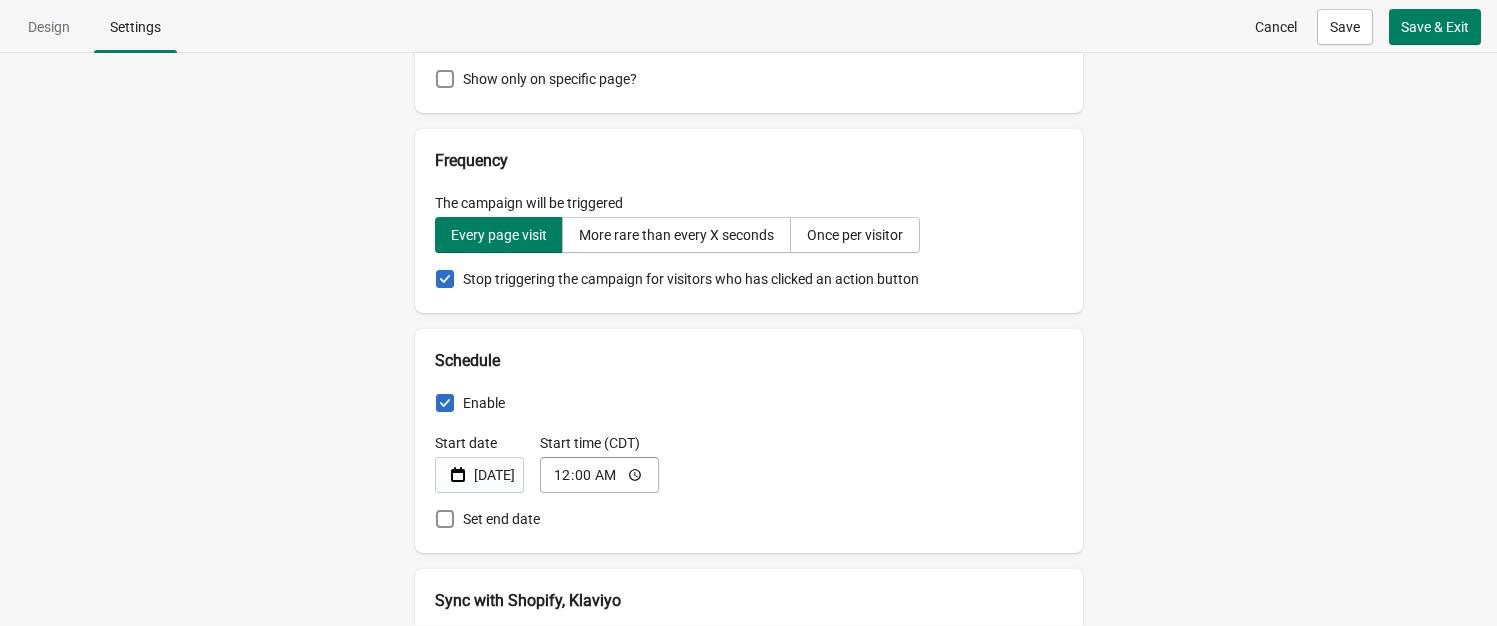 click on "Jul 16, 2025" at bounding box center [494, 475] 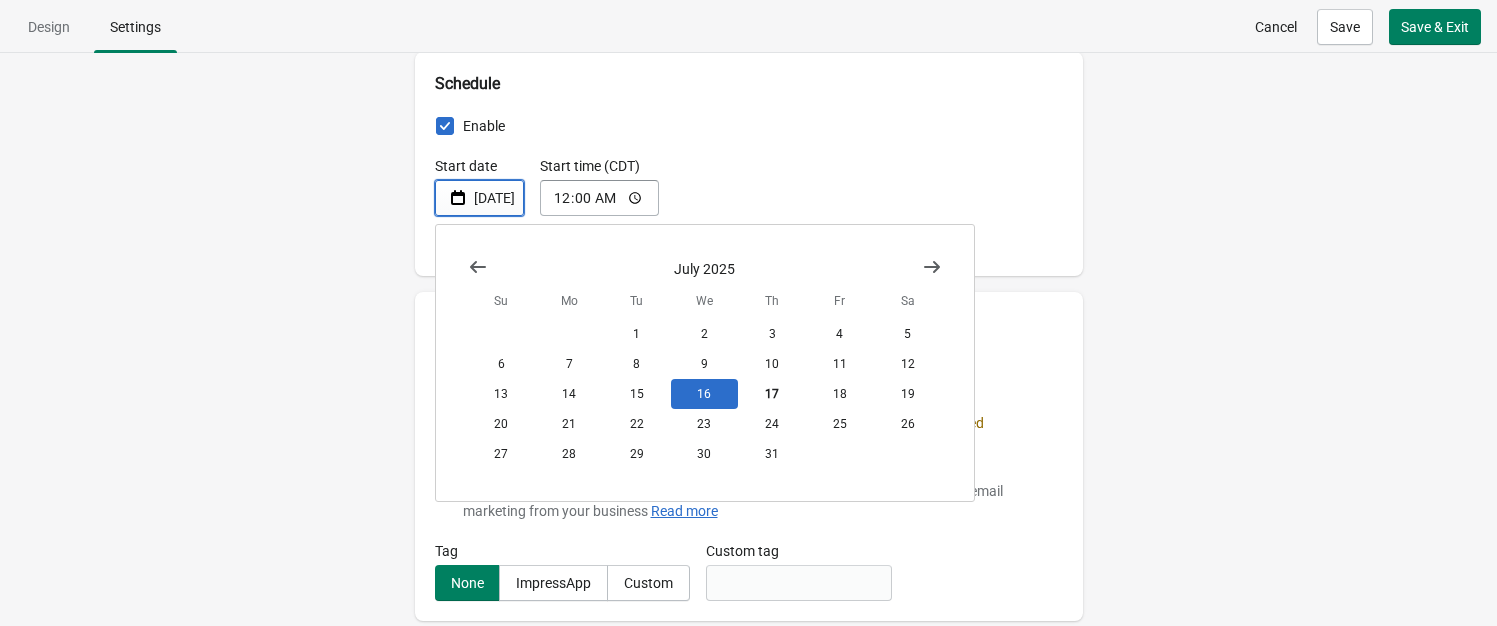 scroll, scrollTop: 993, scrollLeft: 0, axis: vertical 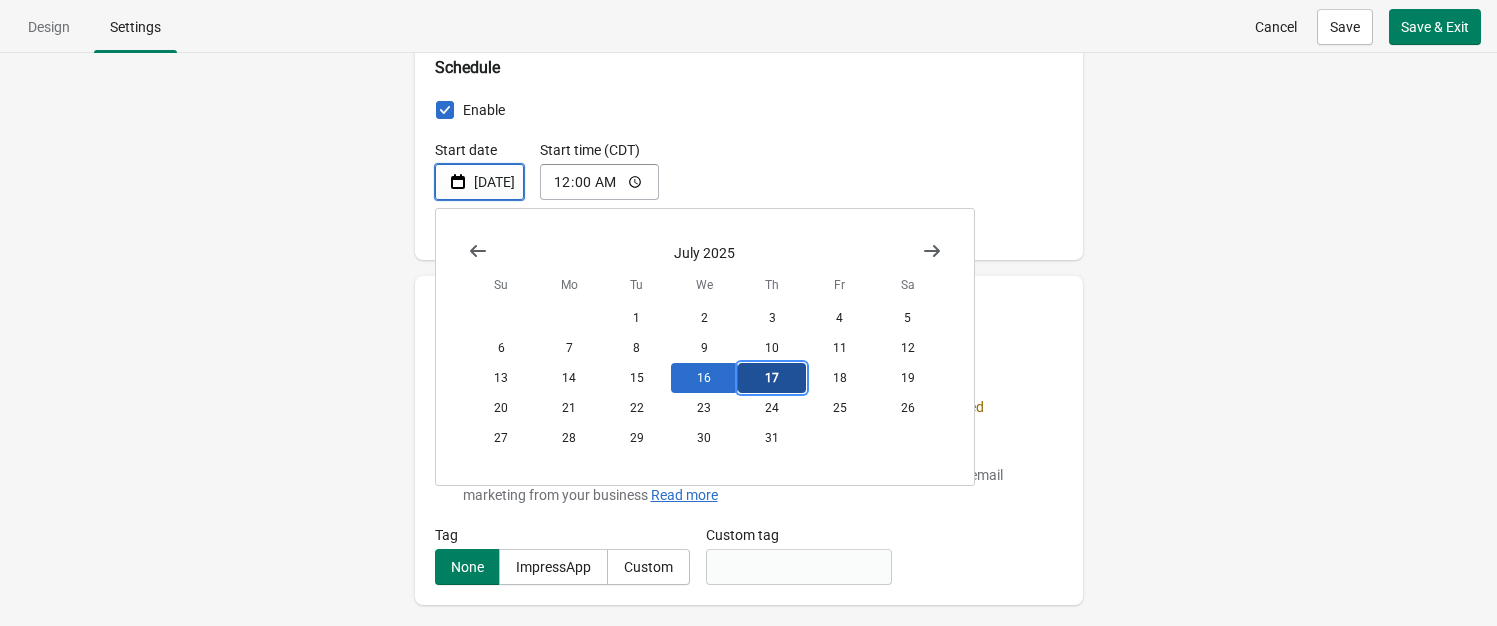 click on "17" at bounding box center (772, 378) 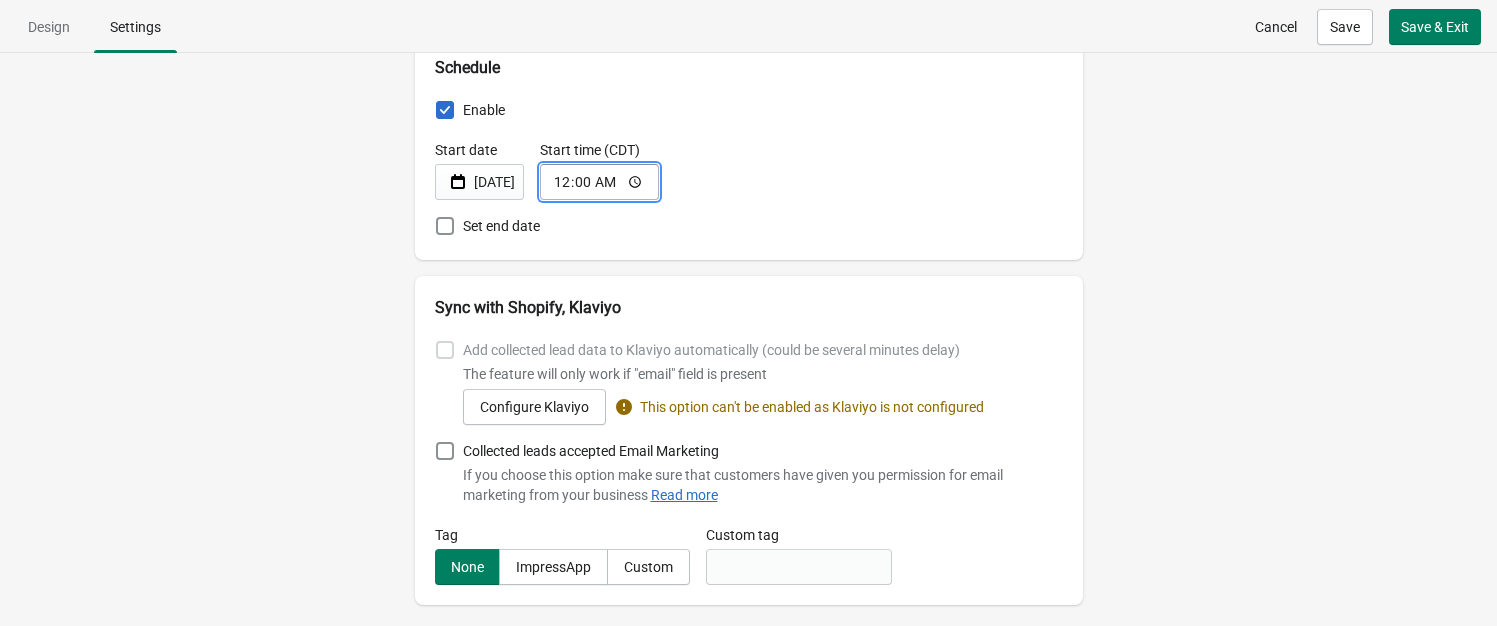 click on "00:00" at bounding box center [599, 182] 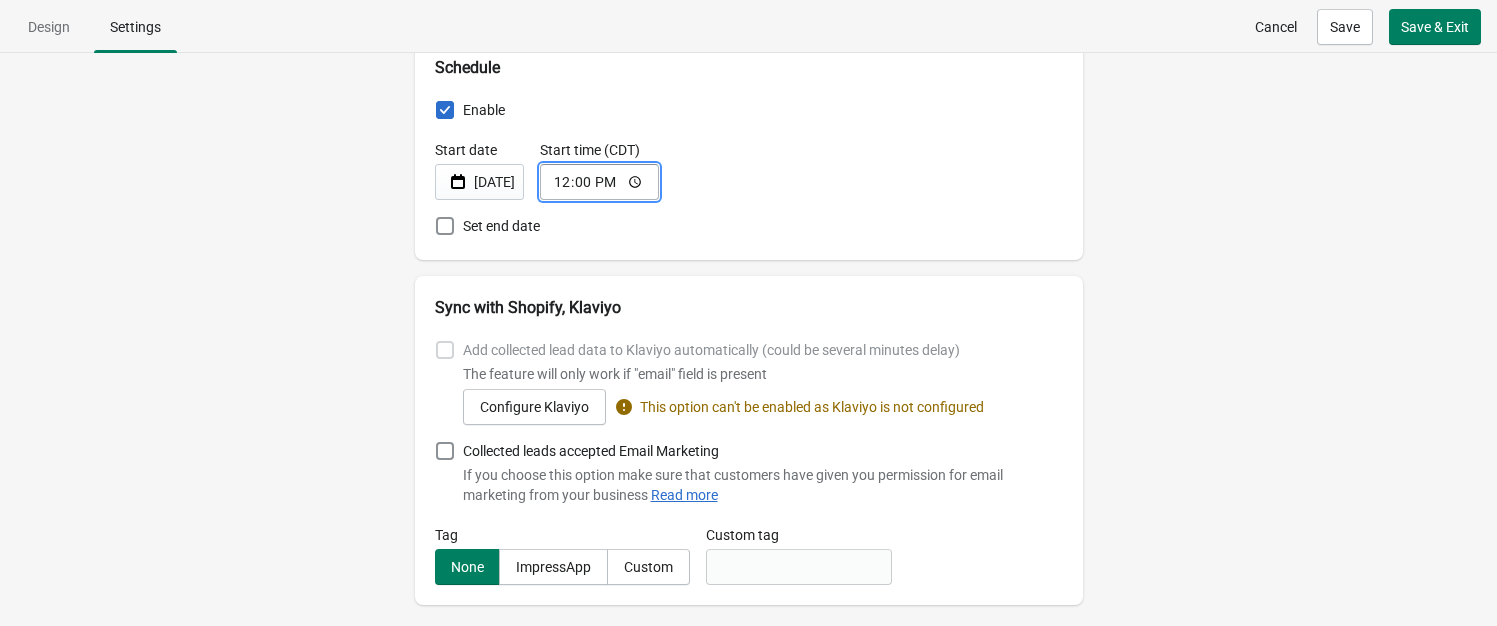 drag, startPoint x: 1068, startPoint y: 221, endPoint x: 1081, endPoint y: 225, distance: 13.601471 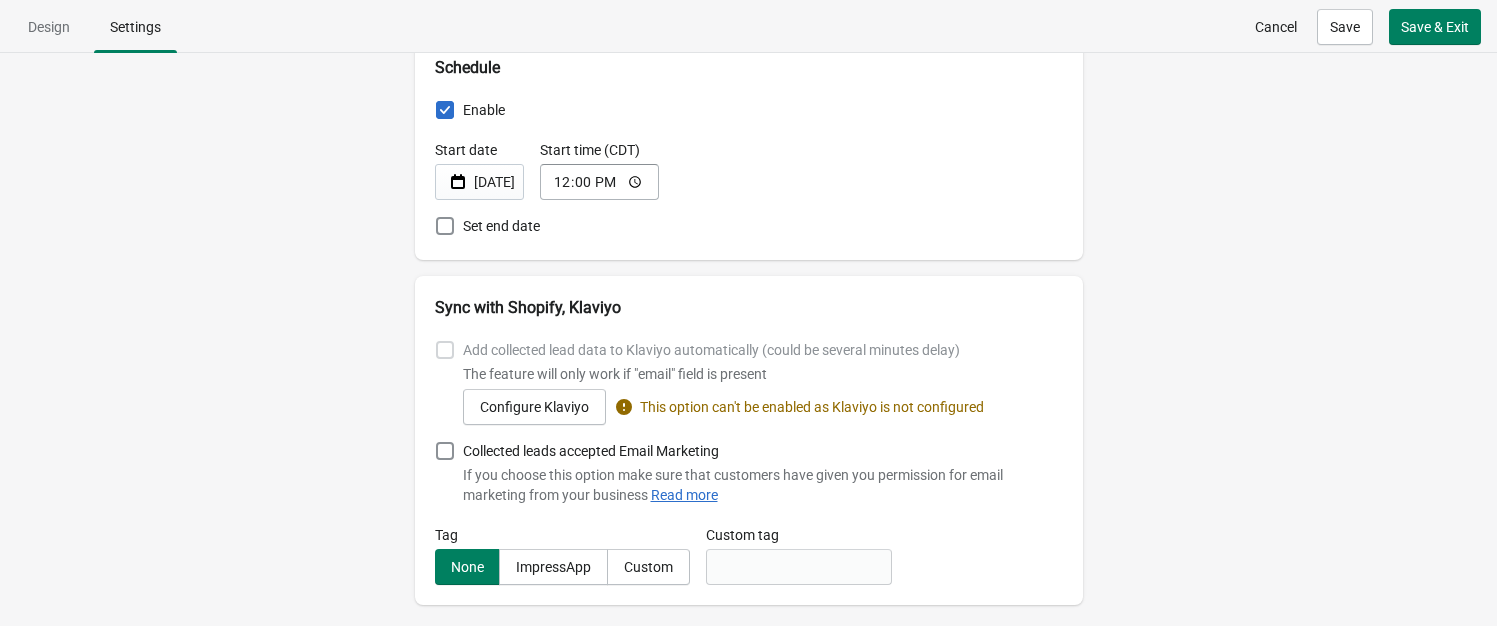 scroll, scrollTop: 86, scrollLeft: 0, axis: vertical 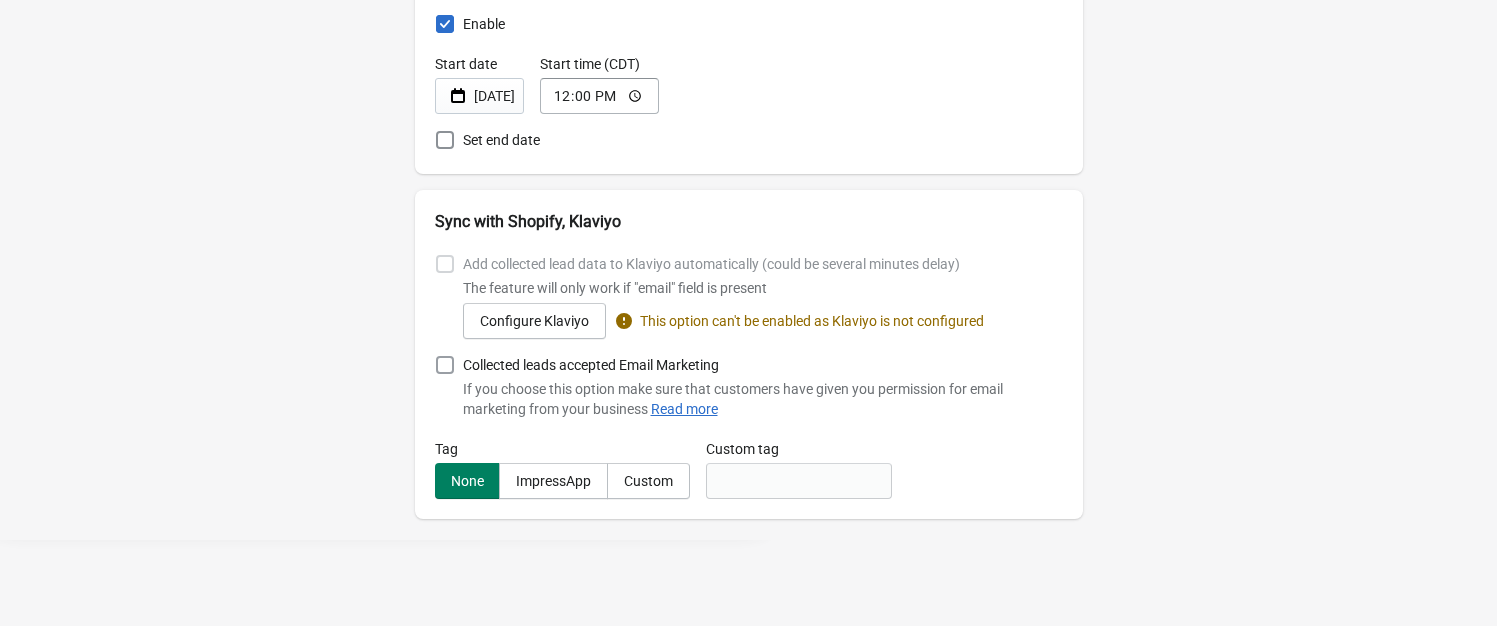 click at bounding box center [445, 365] 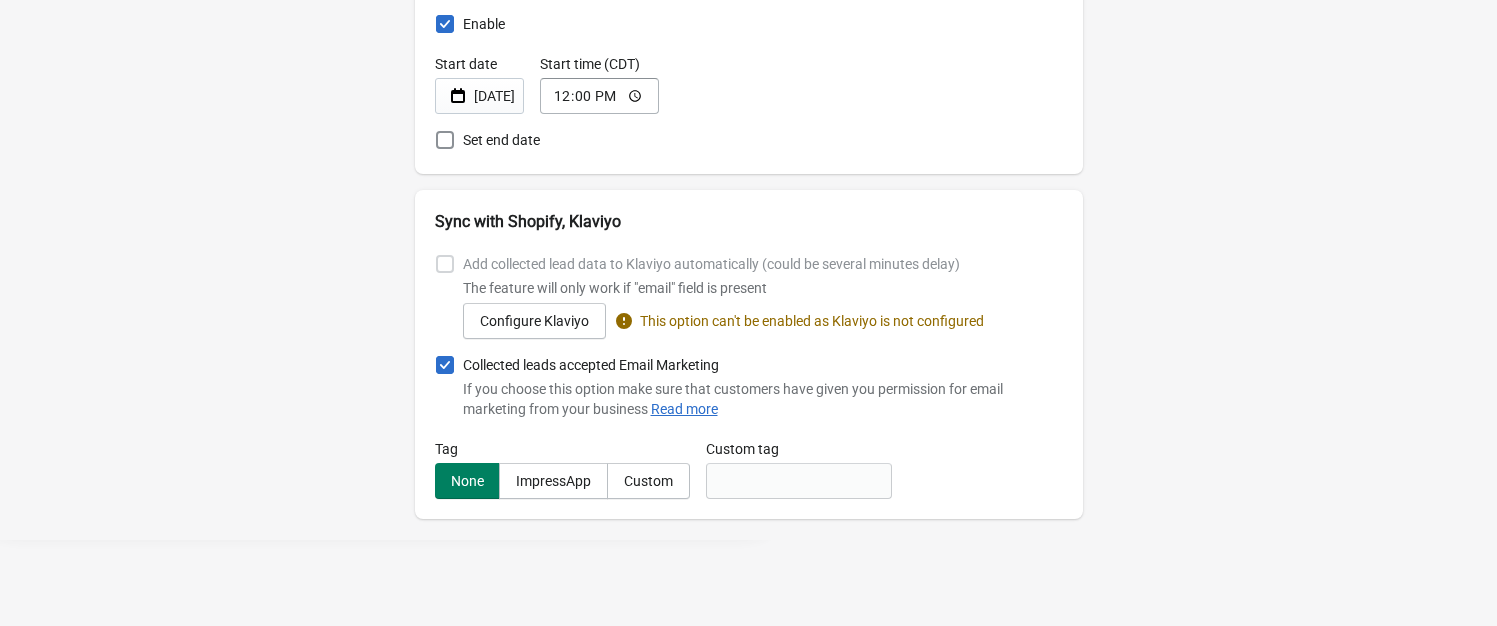 checkbox on "true" 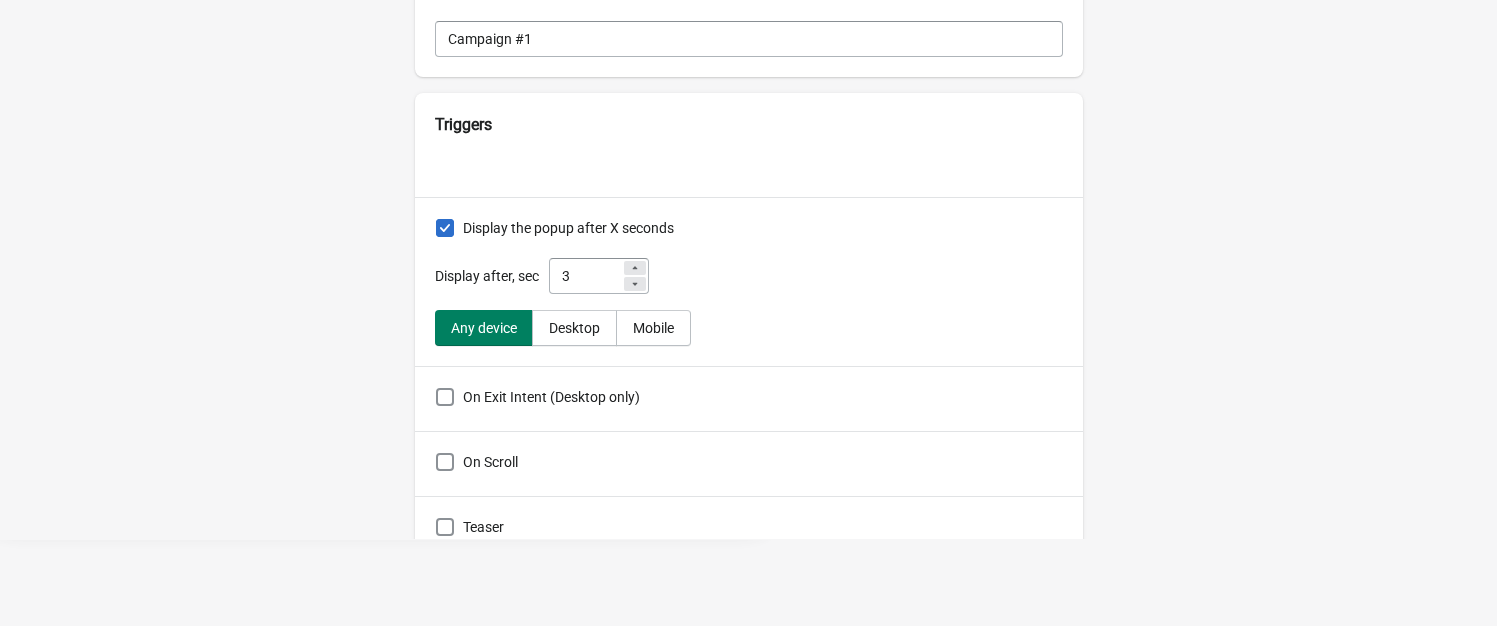scroll, scrollTop: 0, scrollLeft: 0, axis: both 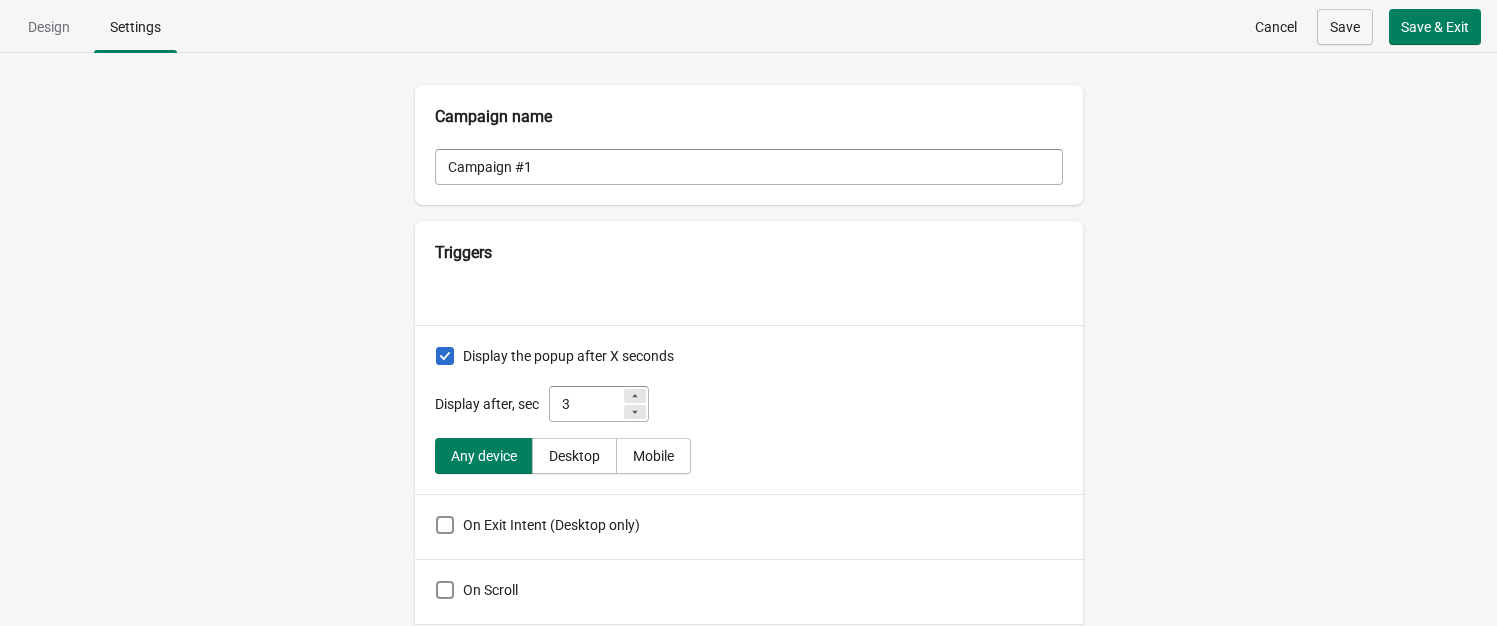 click on "Save" at bounding box center [1345, 27] 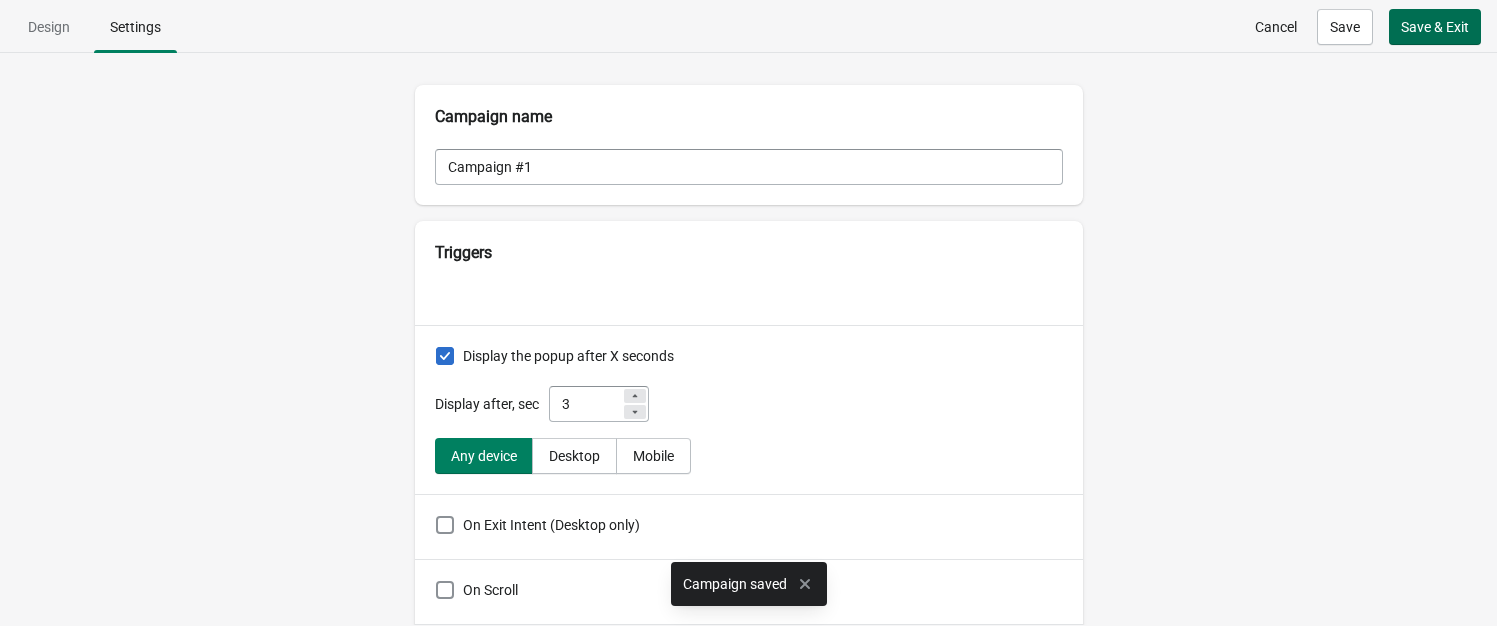 click on "Save & Exit" at bounding box center [1435, 27] 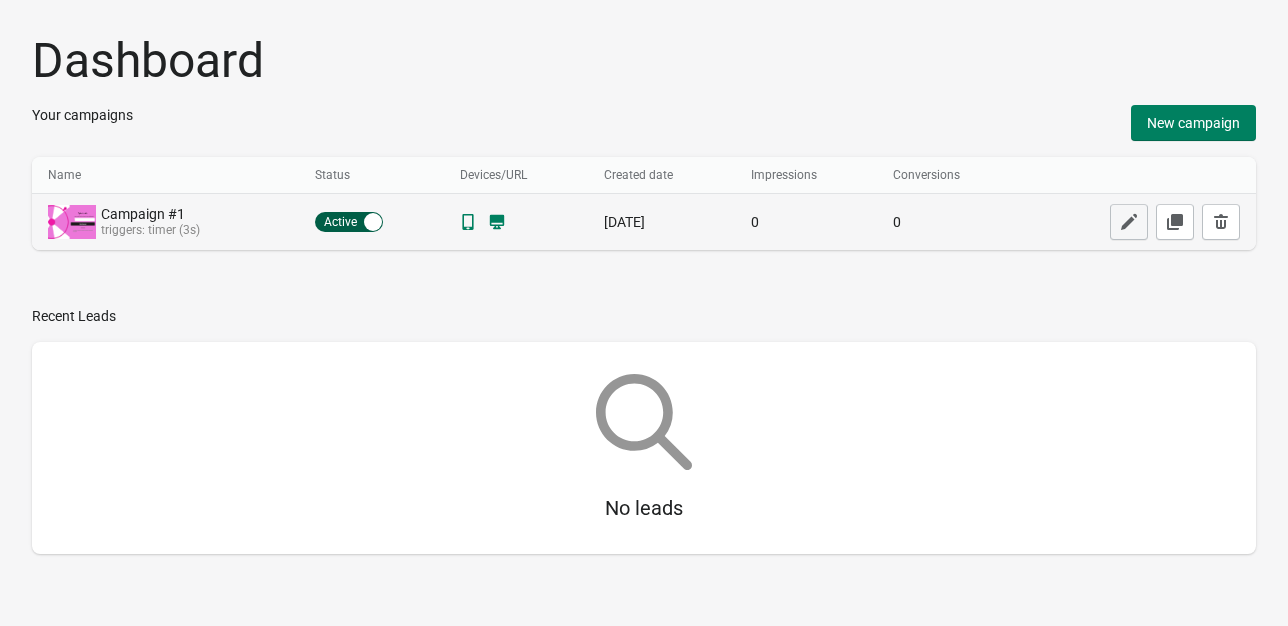 click 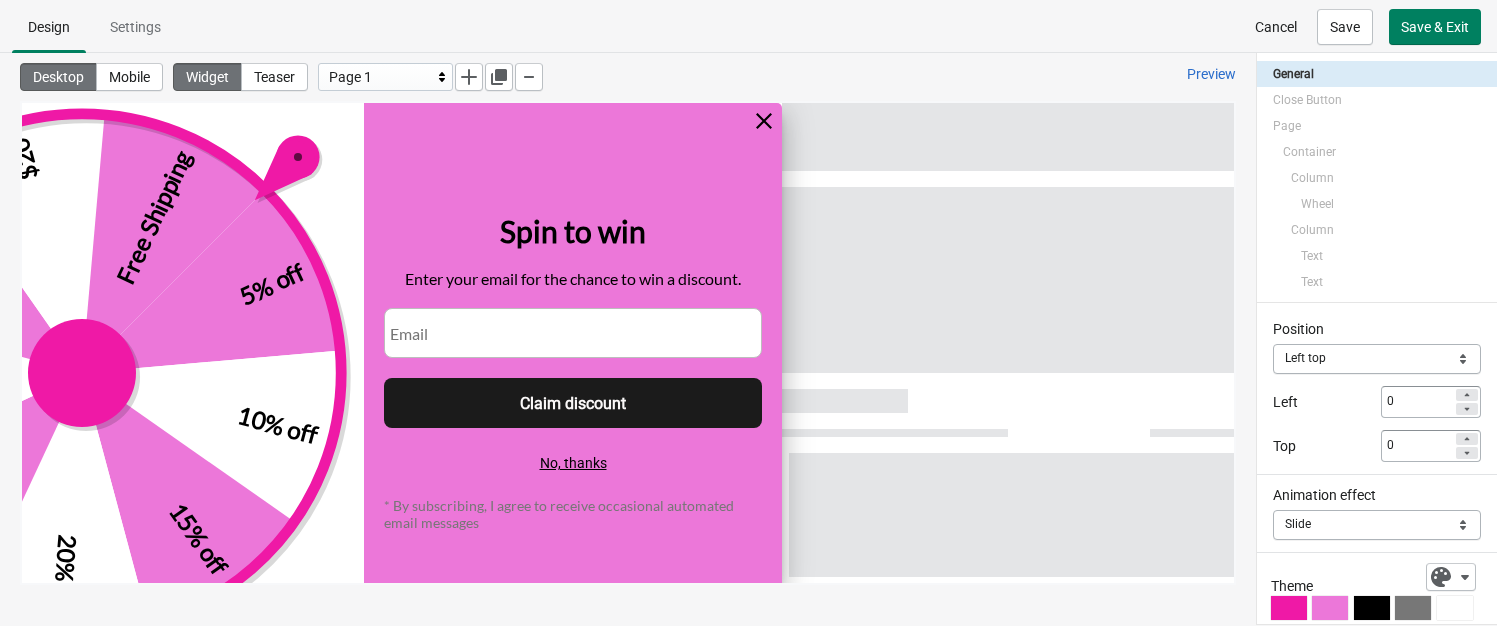 scroll, scrollTop: 0, scrollLeft: 0, axis: both 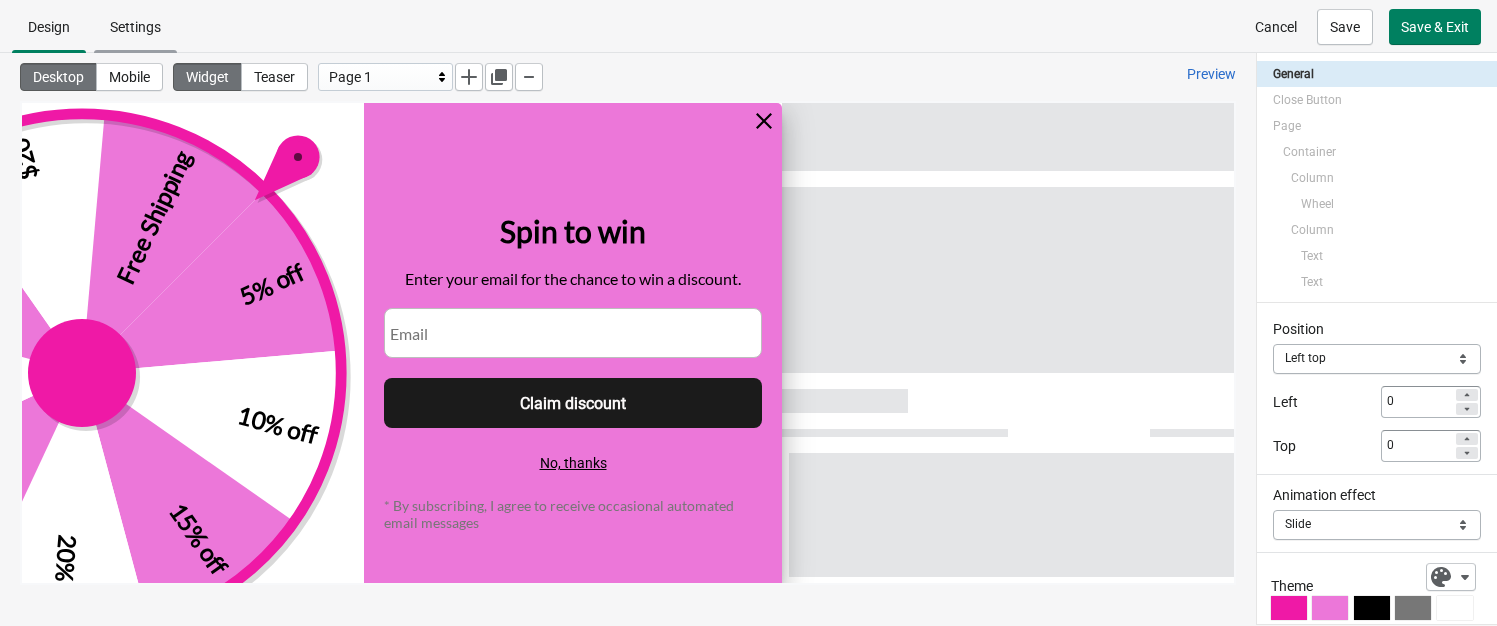 click on "Settings" at bounding box center [135, 27] 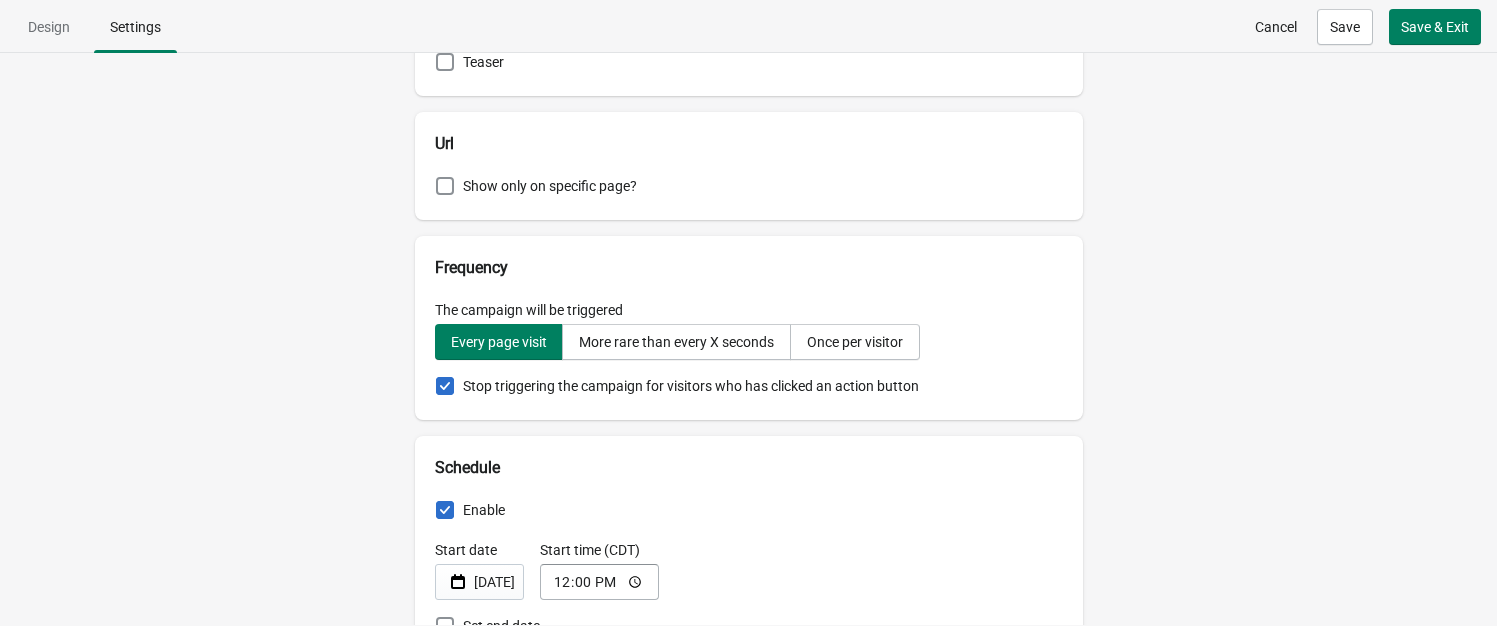 scroll, scrollTop: 600, scrollLeft: 0, axis: vertical 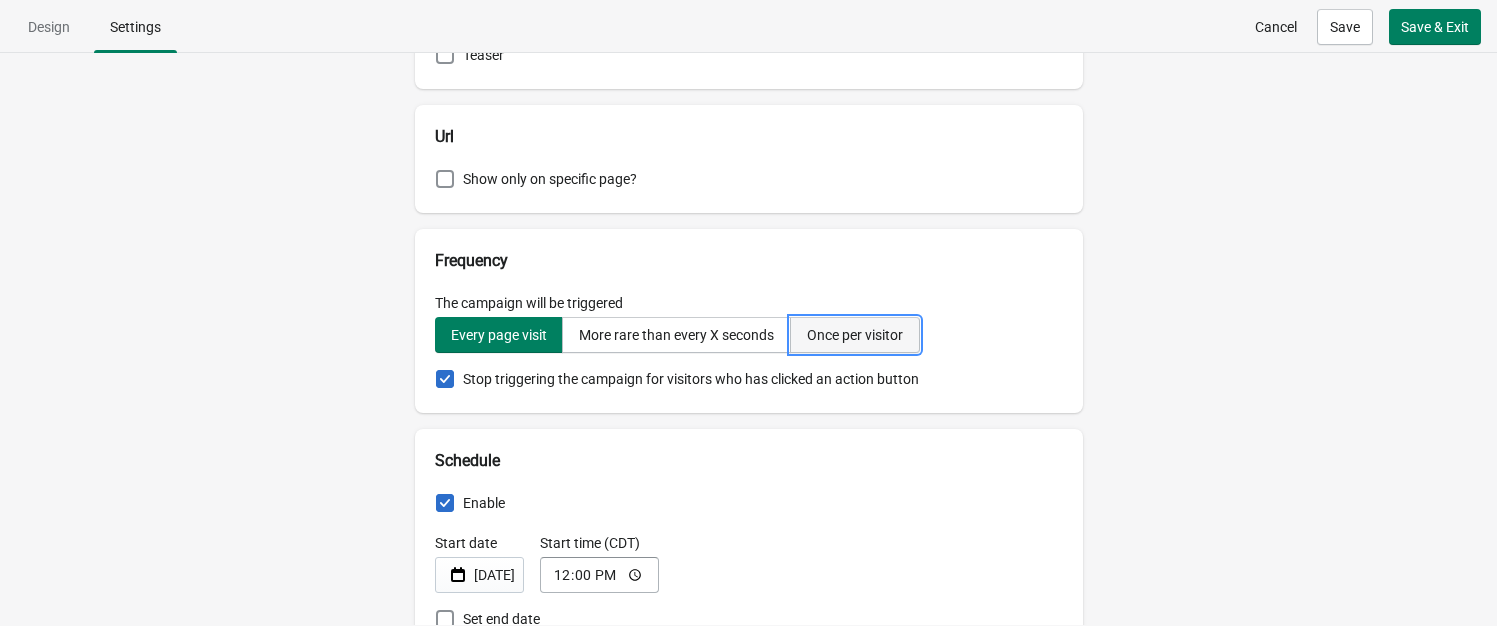 click on "Once per visitor" at bounding box center [855, 335] 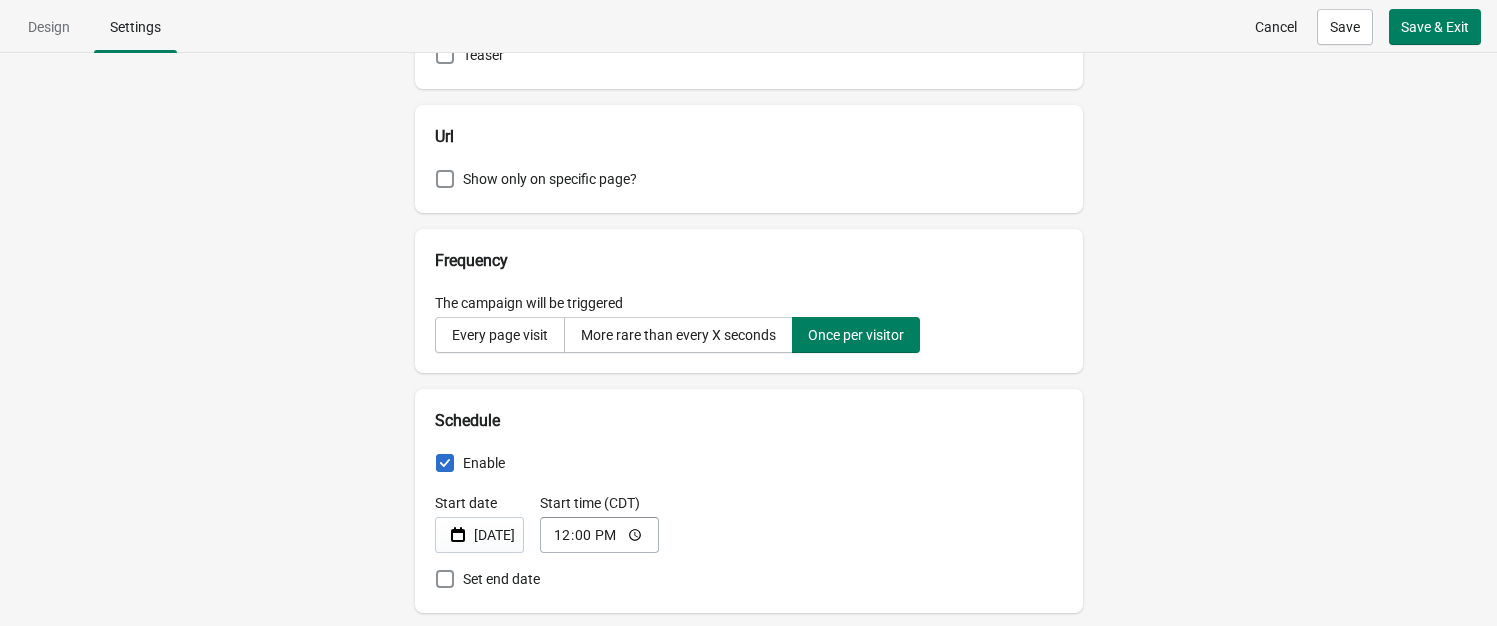 click on "Campaign name Campaign #1 Triggers Display the popup after X seconds Display after, sec 3 Any device Desktop Mobile On Exit Intent (Desktop only) On Scroll Teaser Url Show only on specific page? Frequency The campaign will be triggered Every page visit More rare than every X seconds Once per visitor Schedule Enable Start date Jul 16, 2025 Start time (CDT) 12:00 Set end date Sync with Shopify, Klaviyo Add collected lead data to Klaviyo automatically (could be several minutes delay) The feature will only work if "email" field is present Configure Klaviyo This option can't be enabled as Klaviyo is not configured Collected leads accepted Email Marketing If you choose this option make sure that customers have given you permission   for email marketing from your business   Read more Tag None ImpressApp Custom Custom tag" at bounding box center (748, 339) 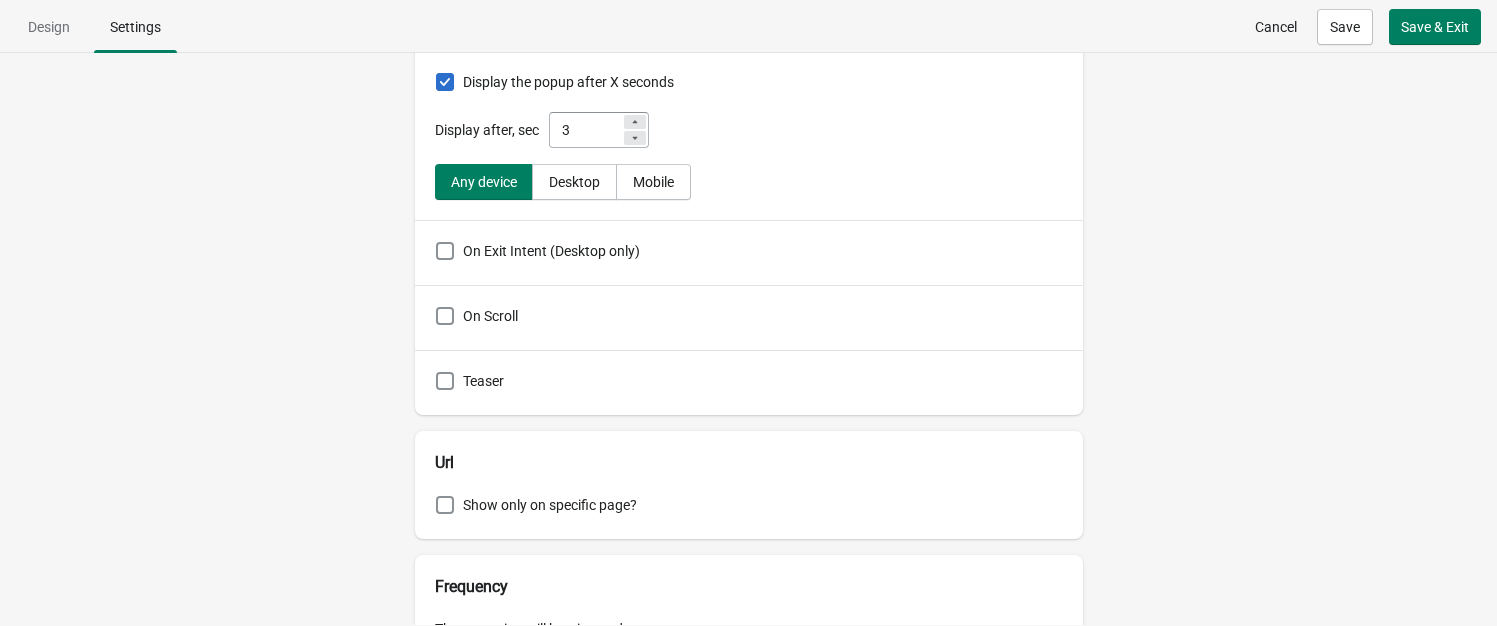 scroll, scrollTop: 100, scrollLeft: 0, axis: vertical 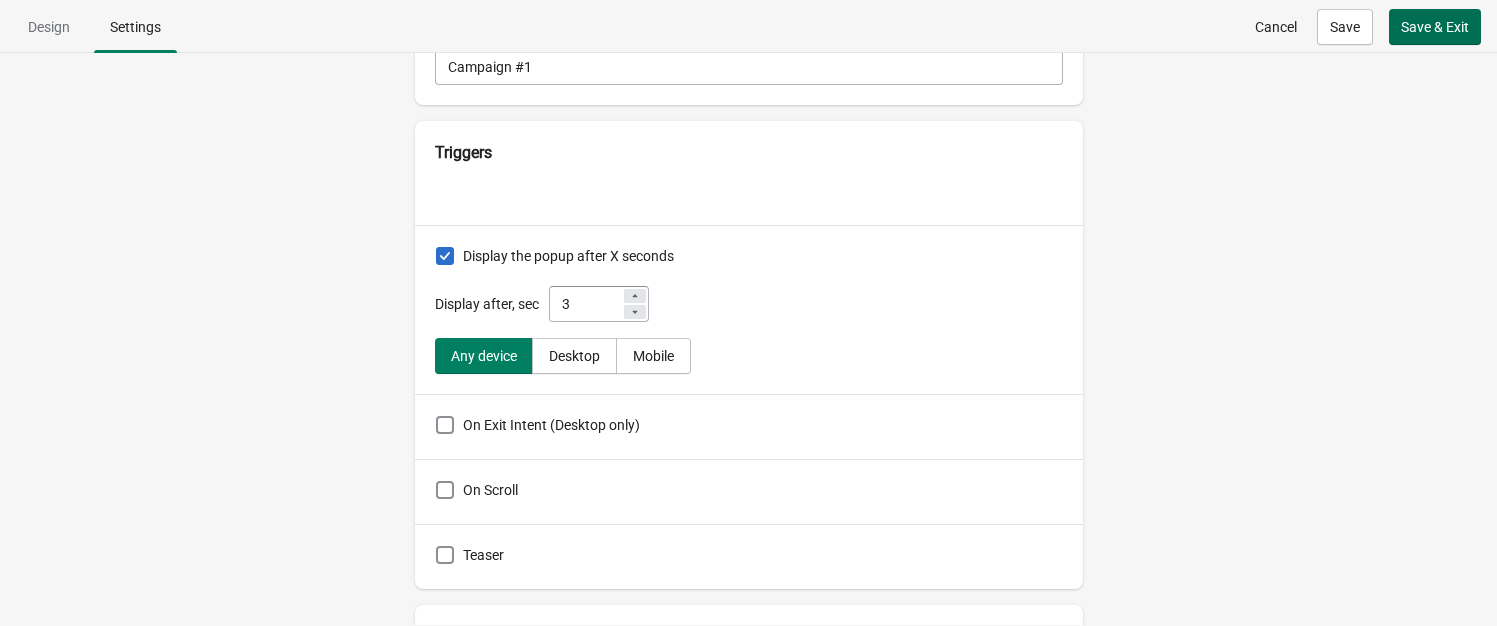 click on "Save & Exit" at bounding box center (1435, 27) 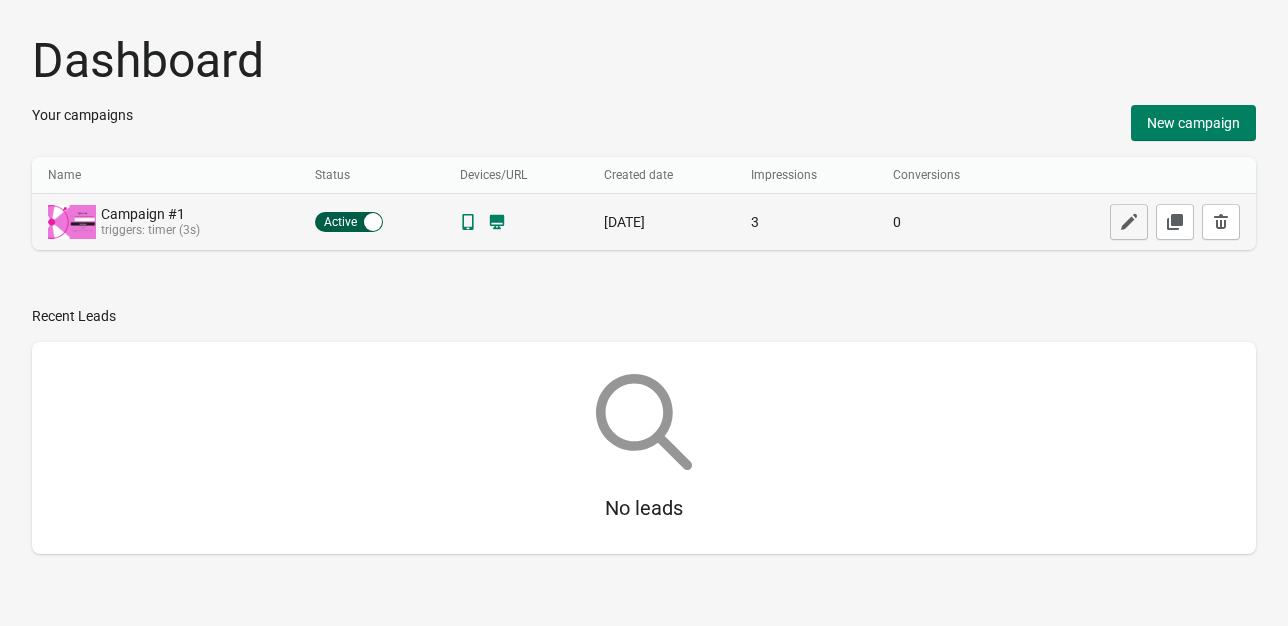 click at bounding box center (1129, 222) 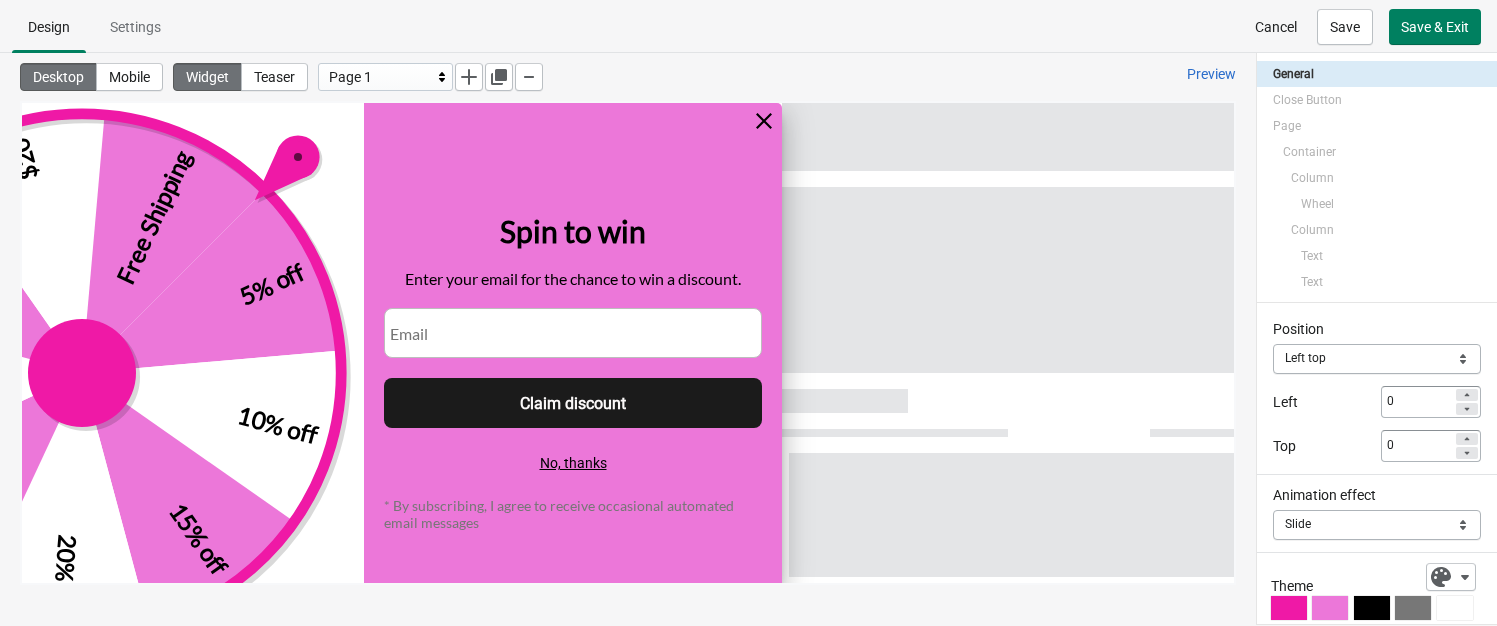 scroll, scrollTop: 0, scrollLeft: 0, axis: both 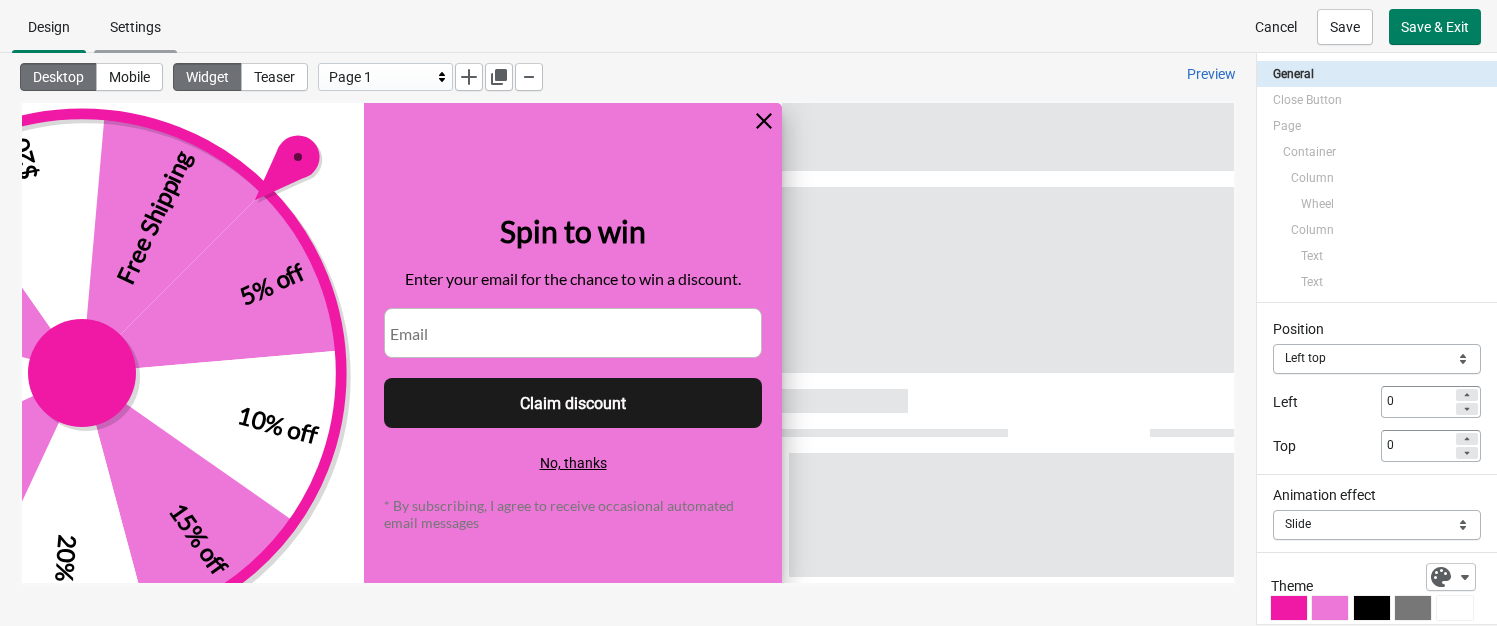 click on "Settings" at bounding box center (135, 27) 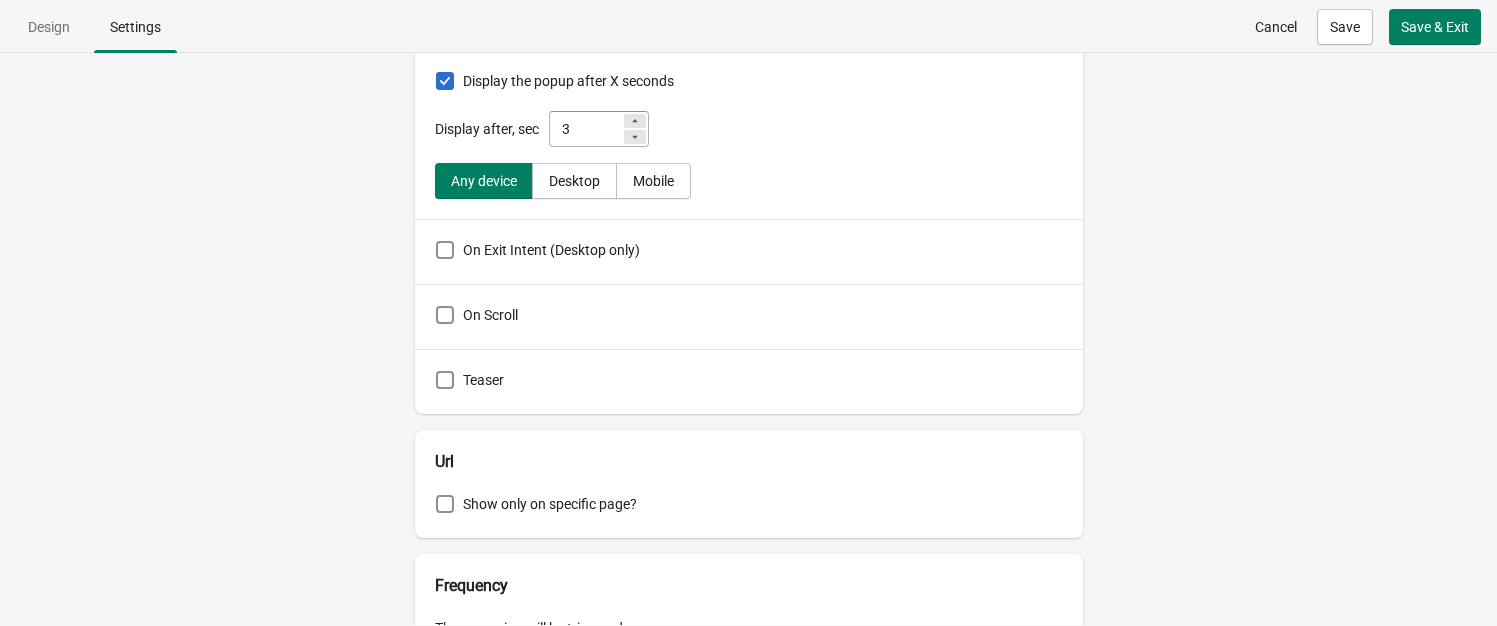 scroll, scrollTop: 200, scrollLeft: 0, axis: vertical 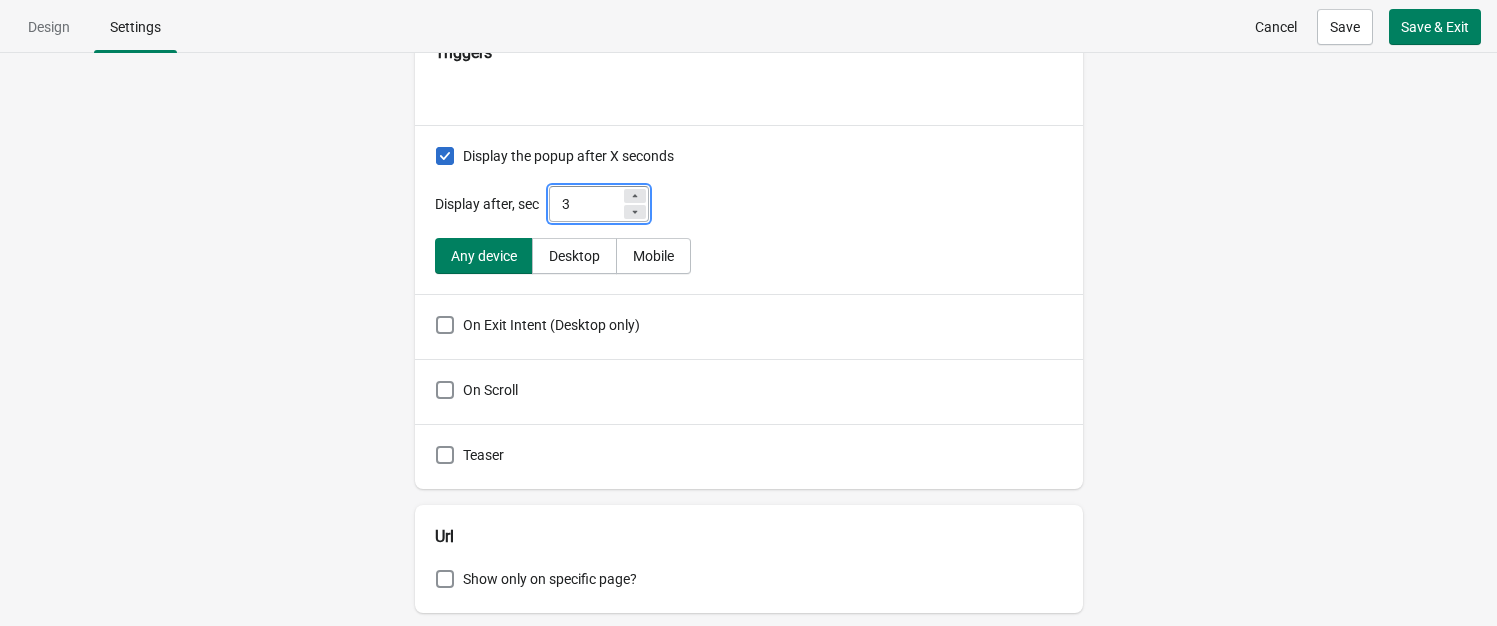 drag, startPoint x: 568, startPoint y: 203, endPoint x: 533, endPoint y: 206, distance: 35.128338 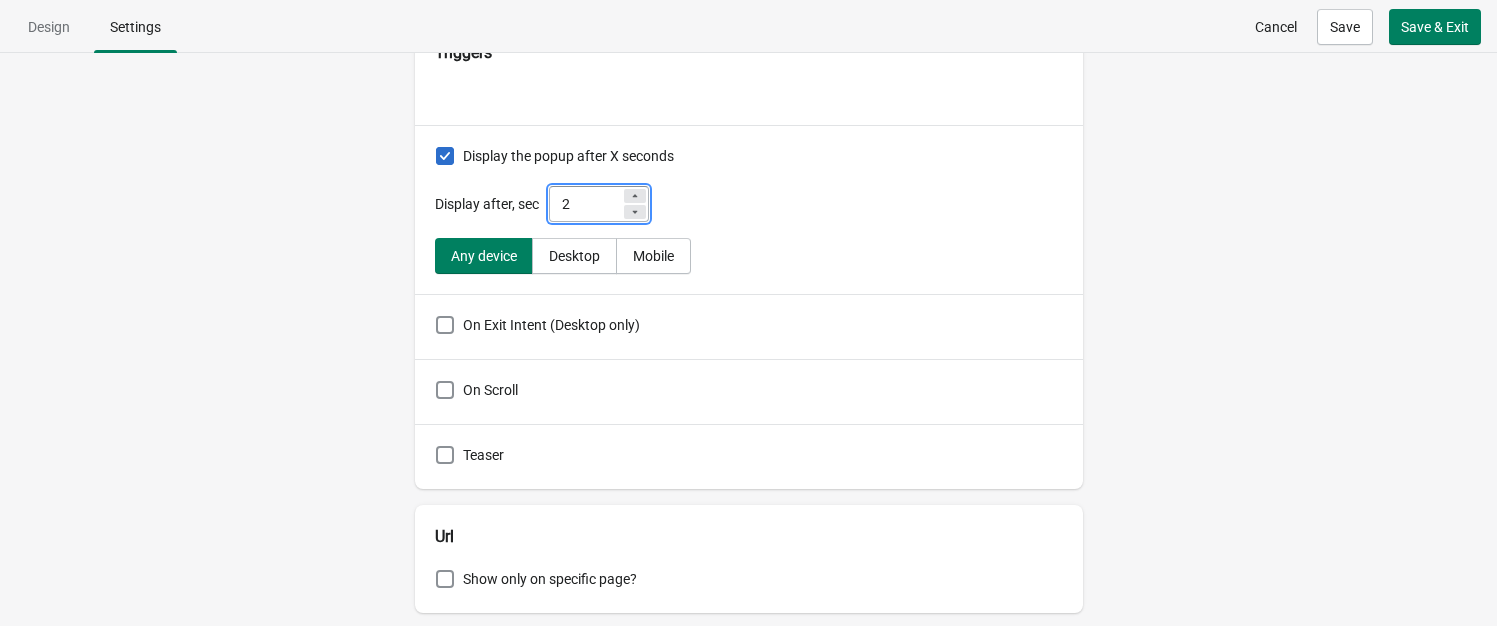 type on "2" 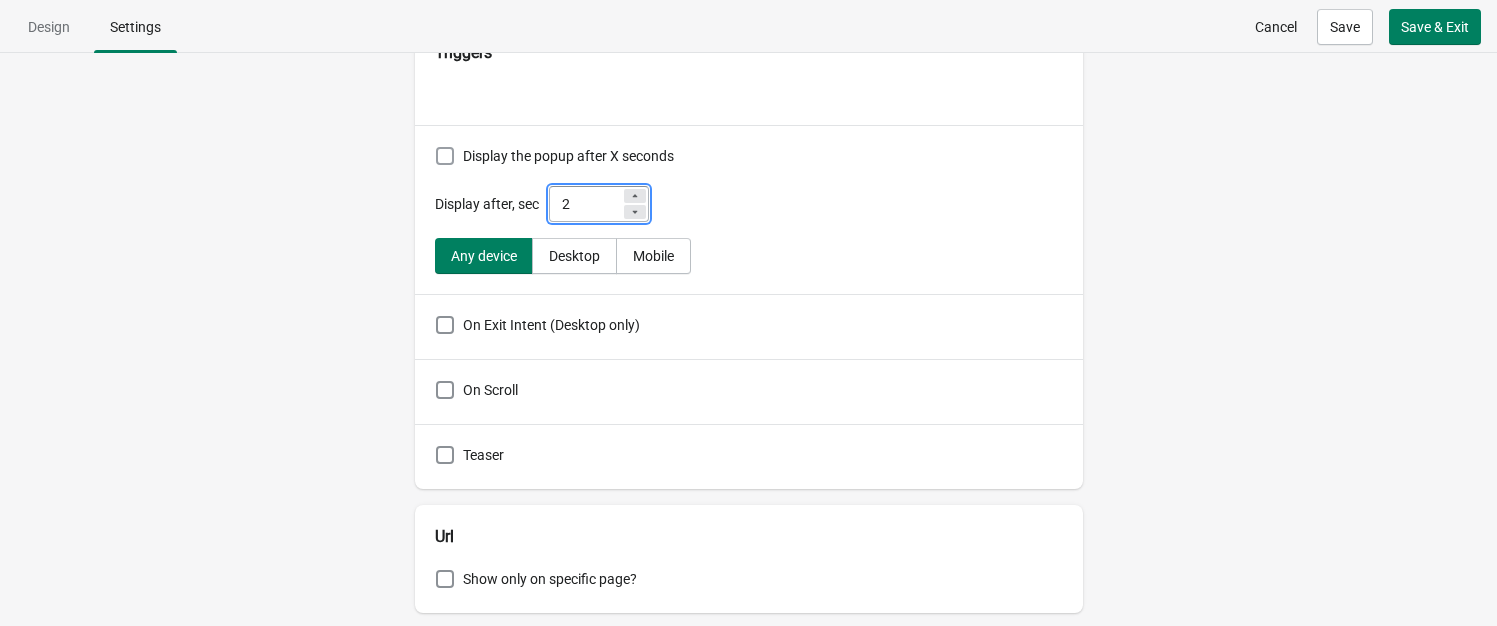 checkbox on "false" 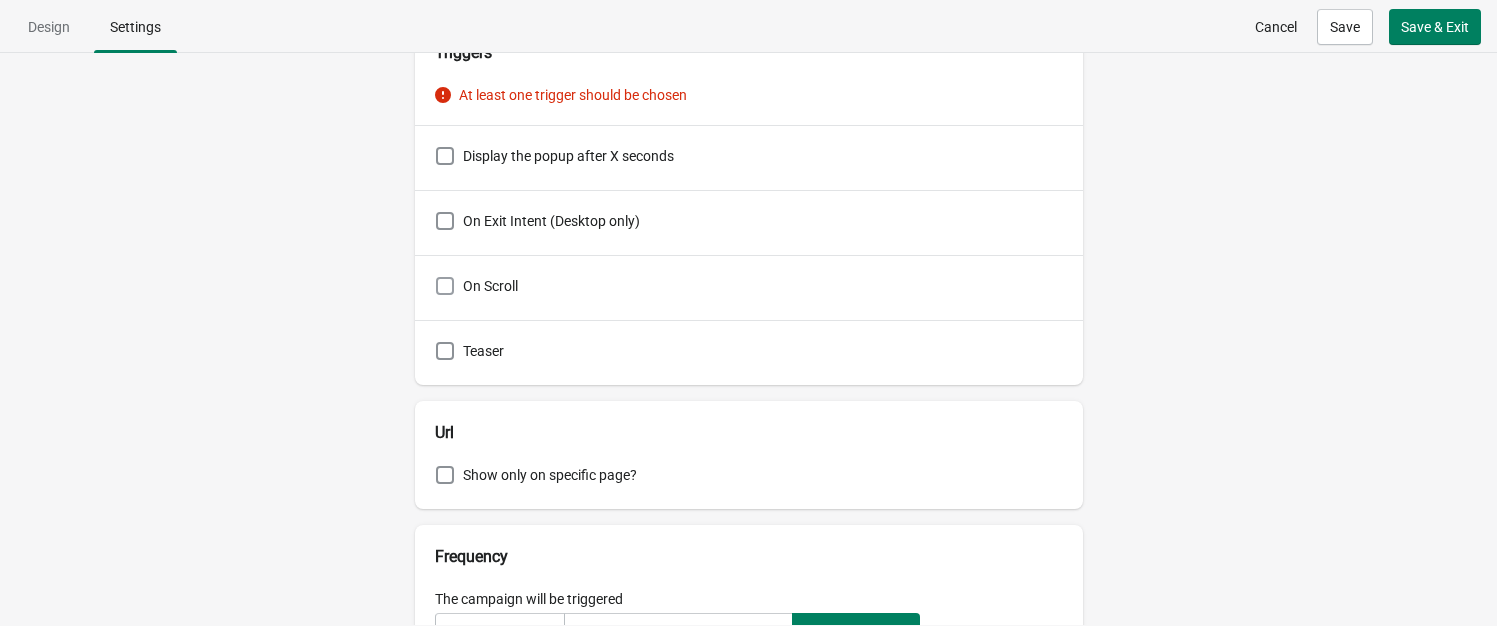 click at bounding box center [445, 286] 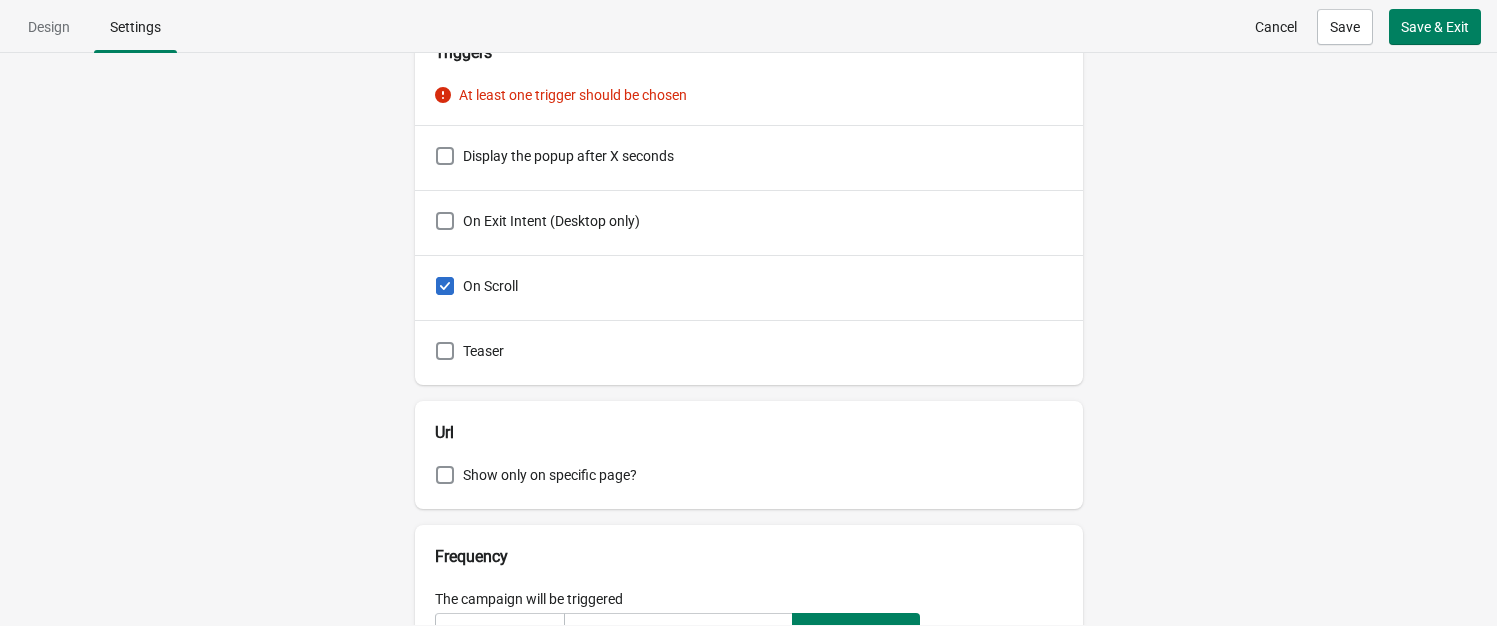 checkbox on "true" 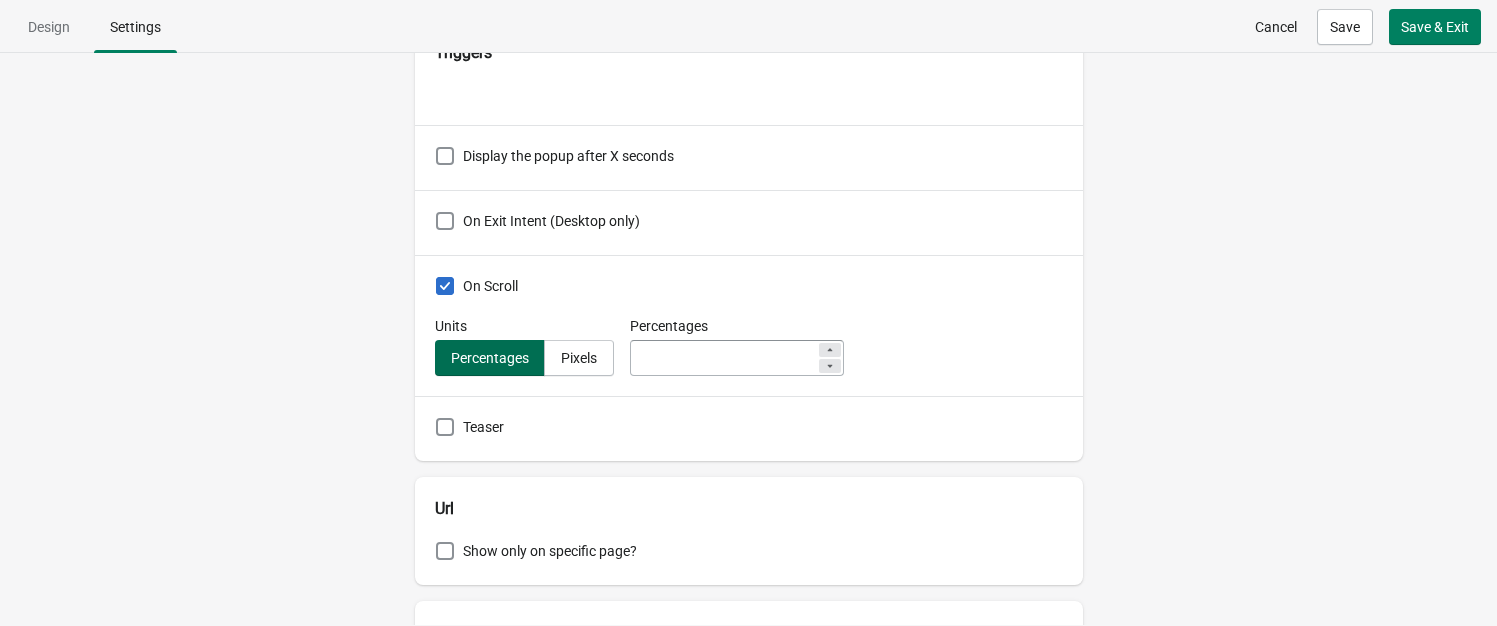 click on "Percentages" at bounding box center (490, 358) 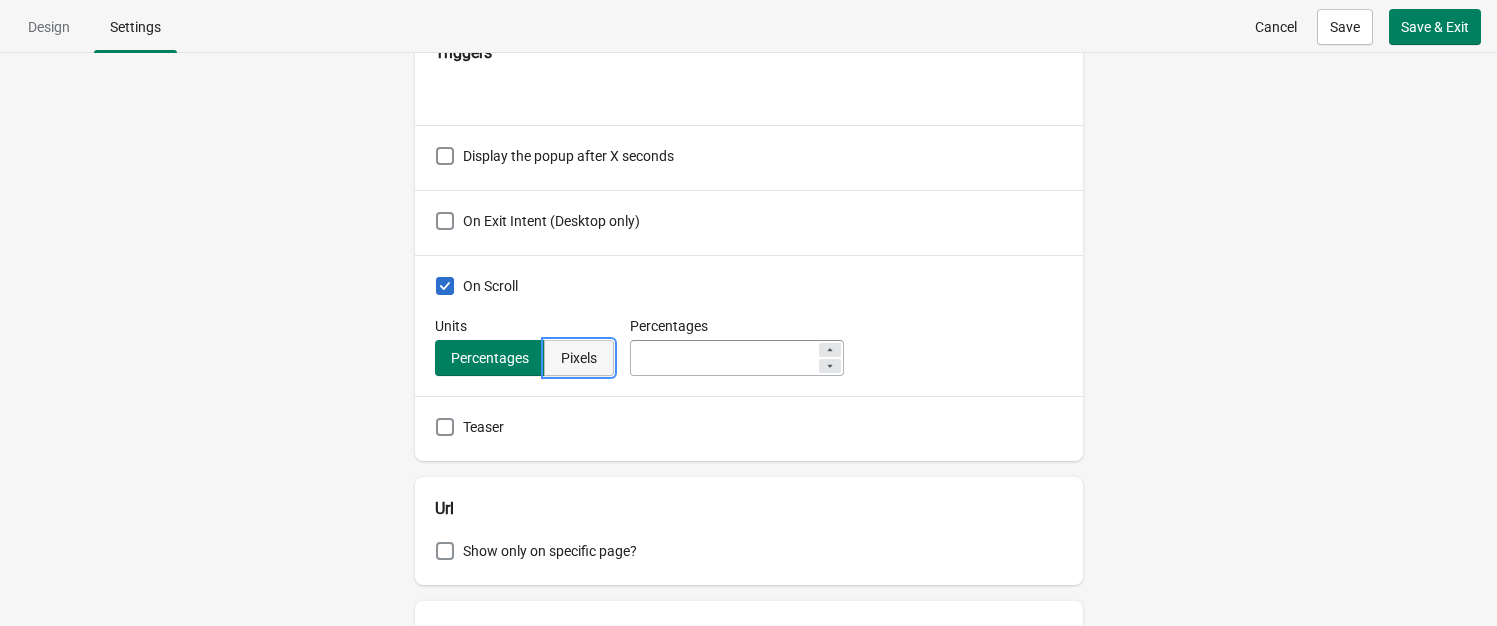 click on "Pixels" at bounding box center (579, 358) 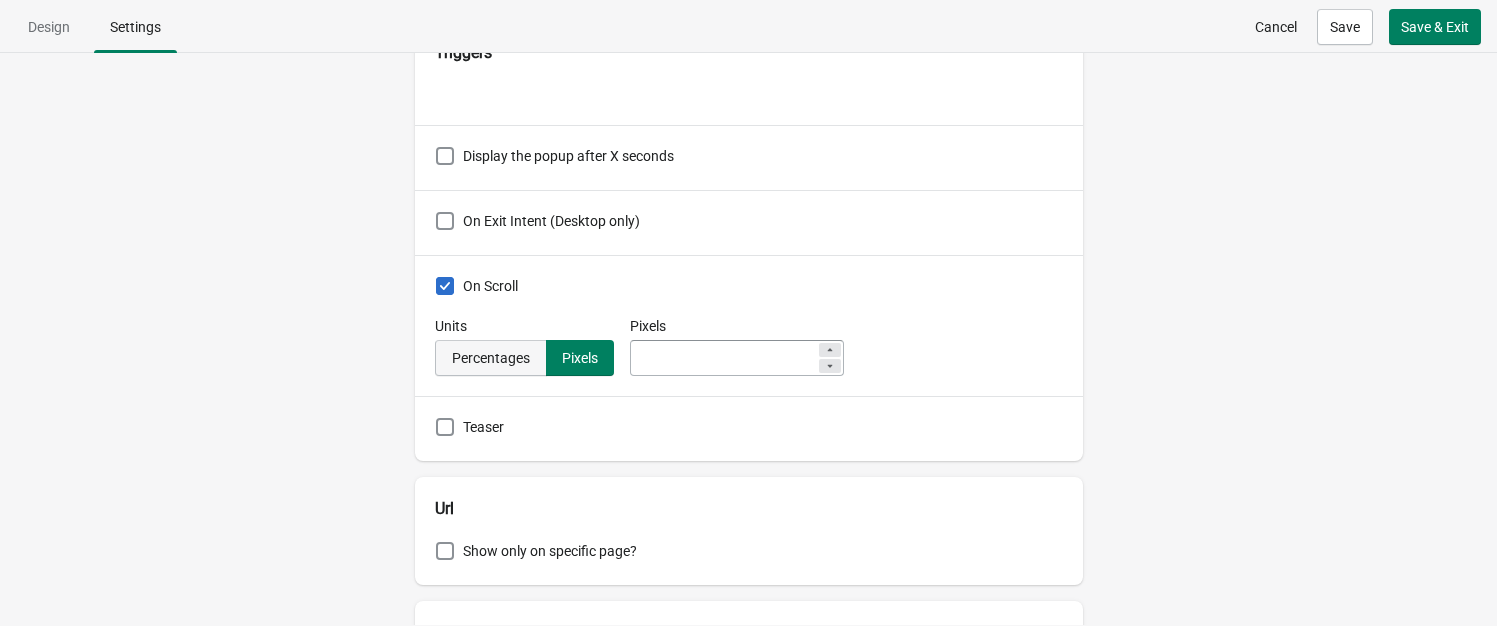 click on "Percentages" at bounding box center (491, 358) 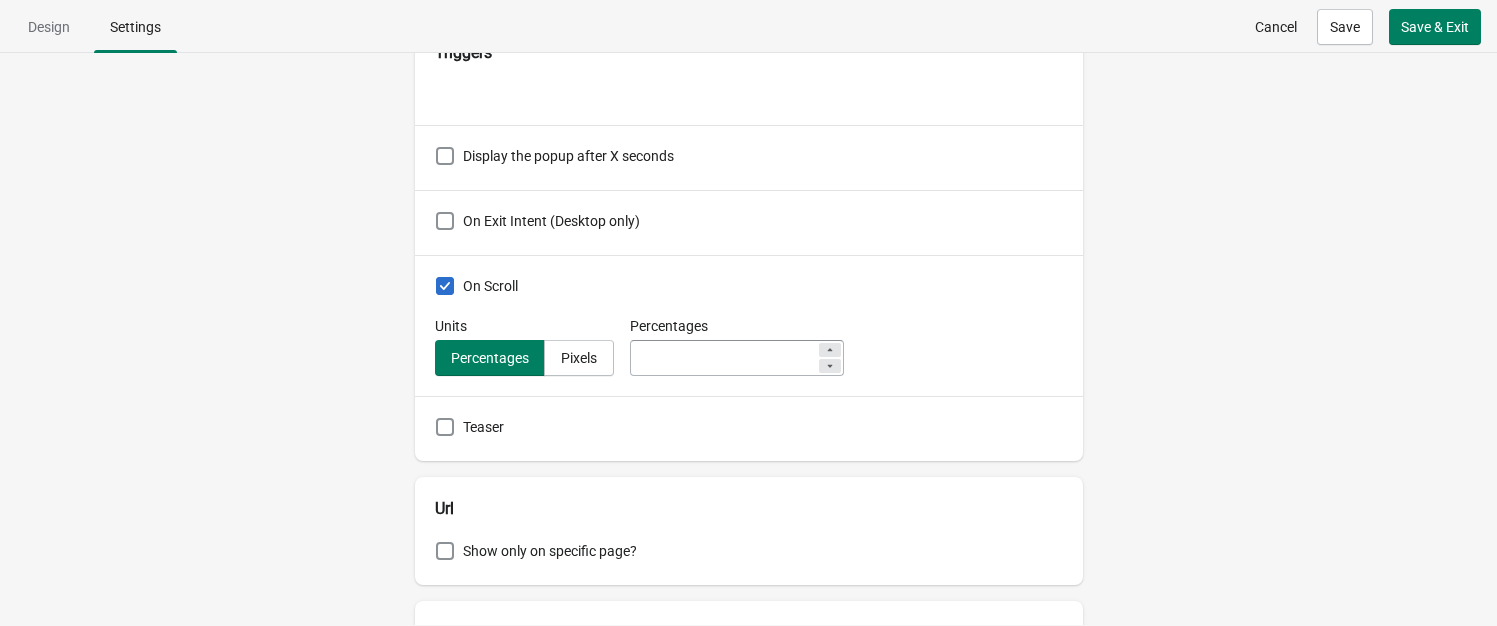 click 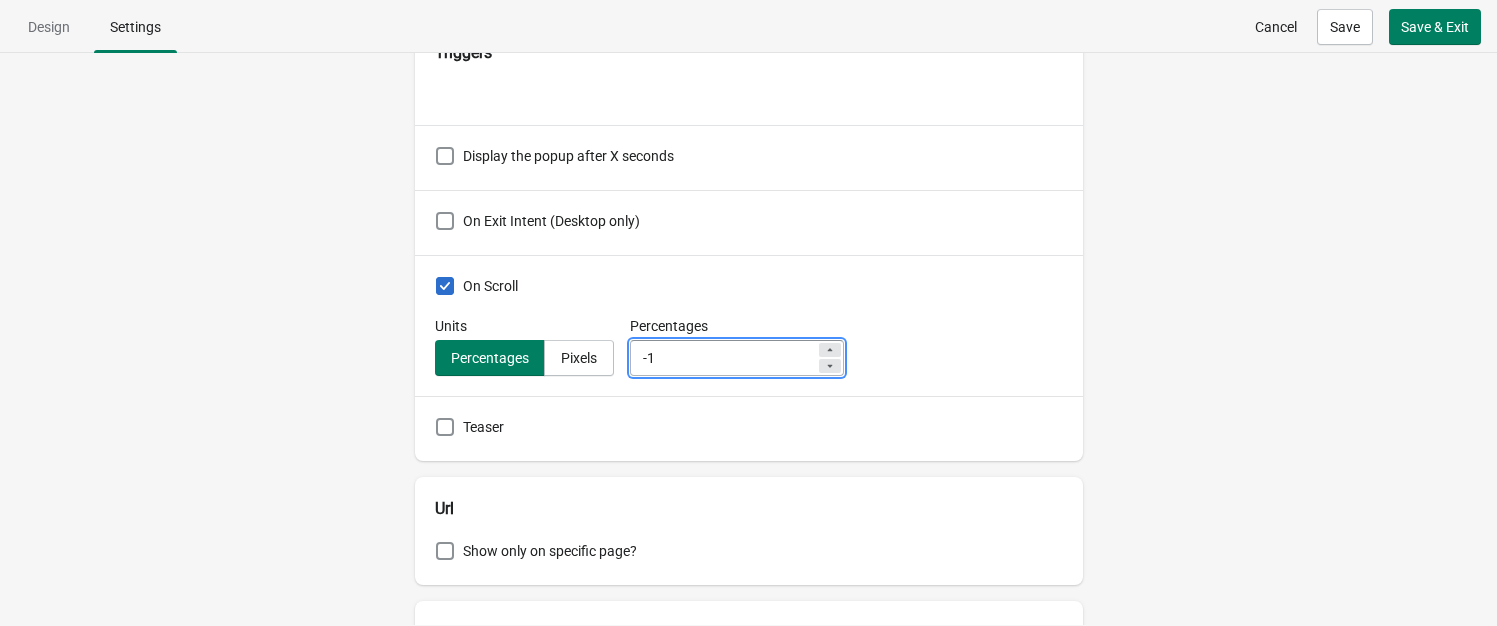 click on "-1" at bounding box center (737, 358) 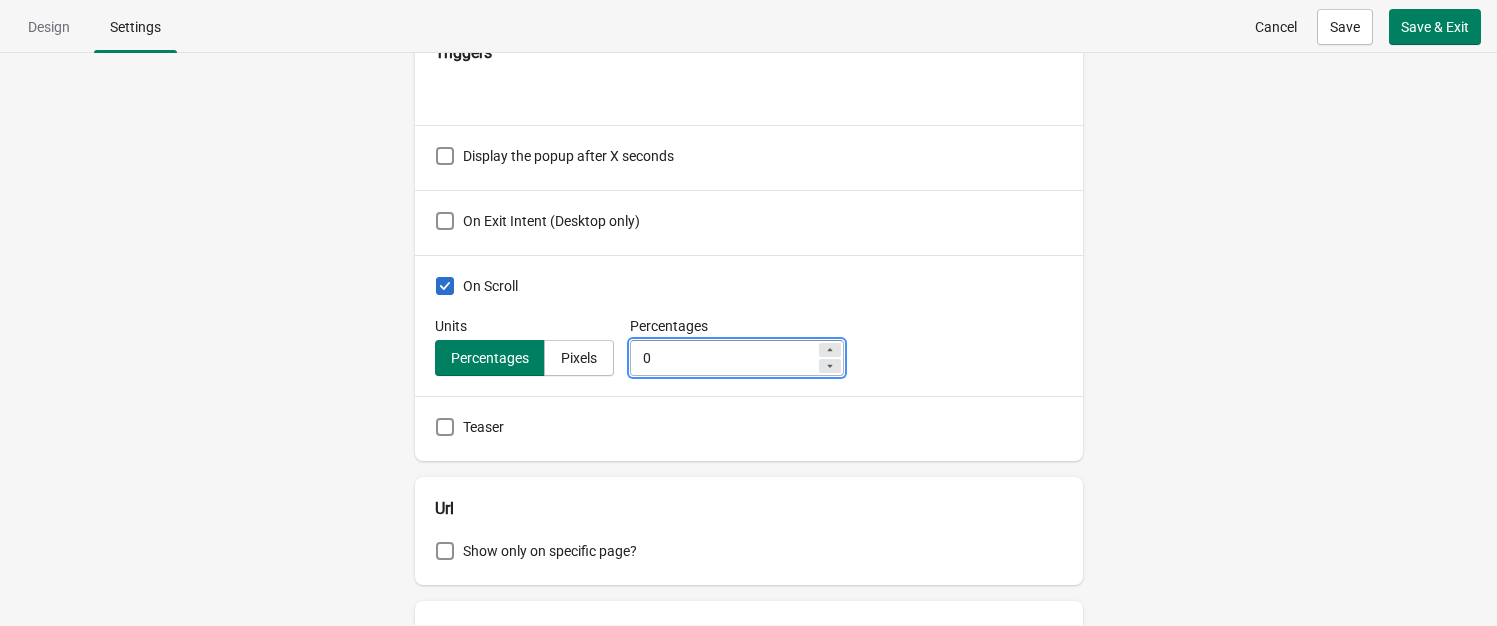 click at bounding box center [830, 350] 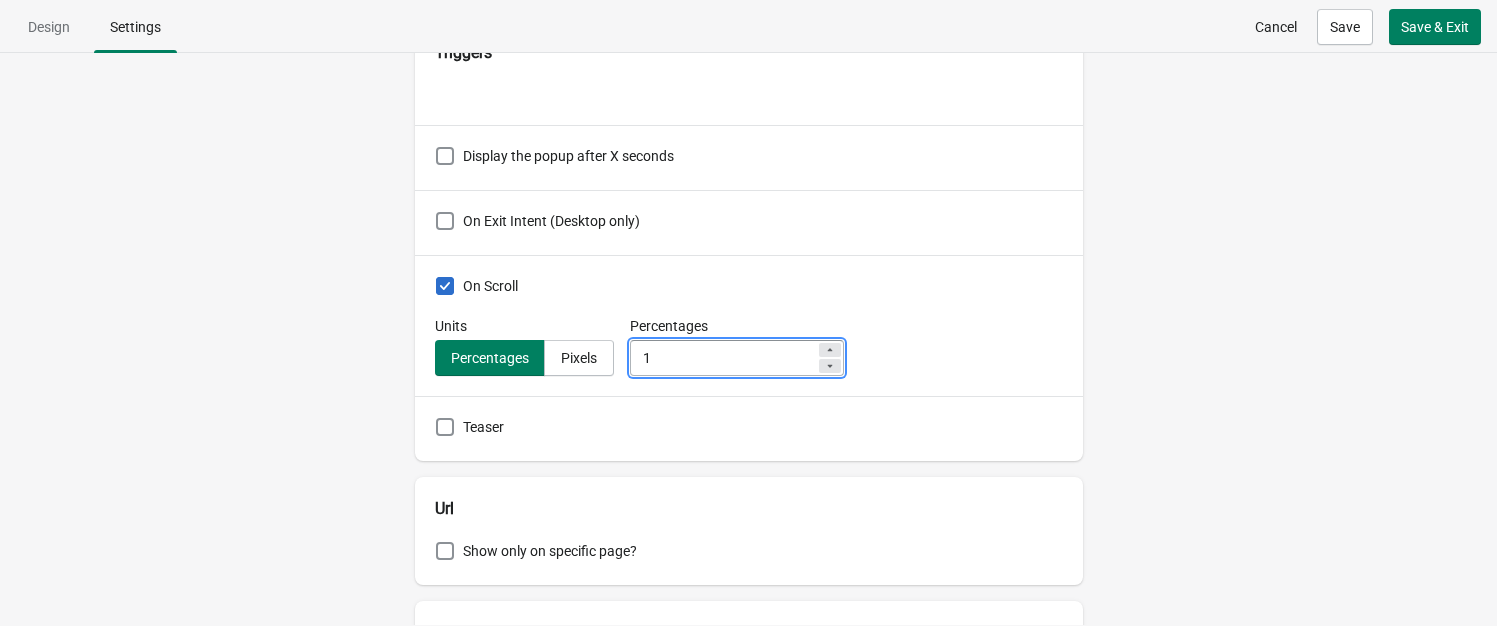 click at bounding box center [830, 350] 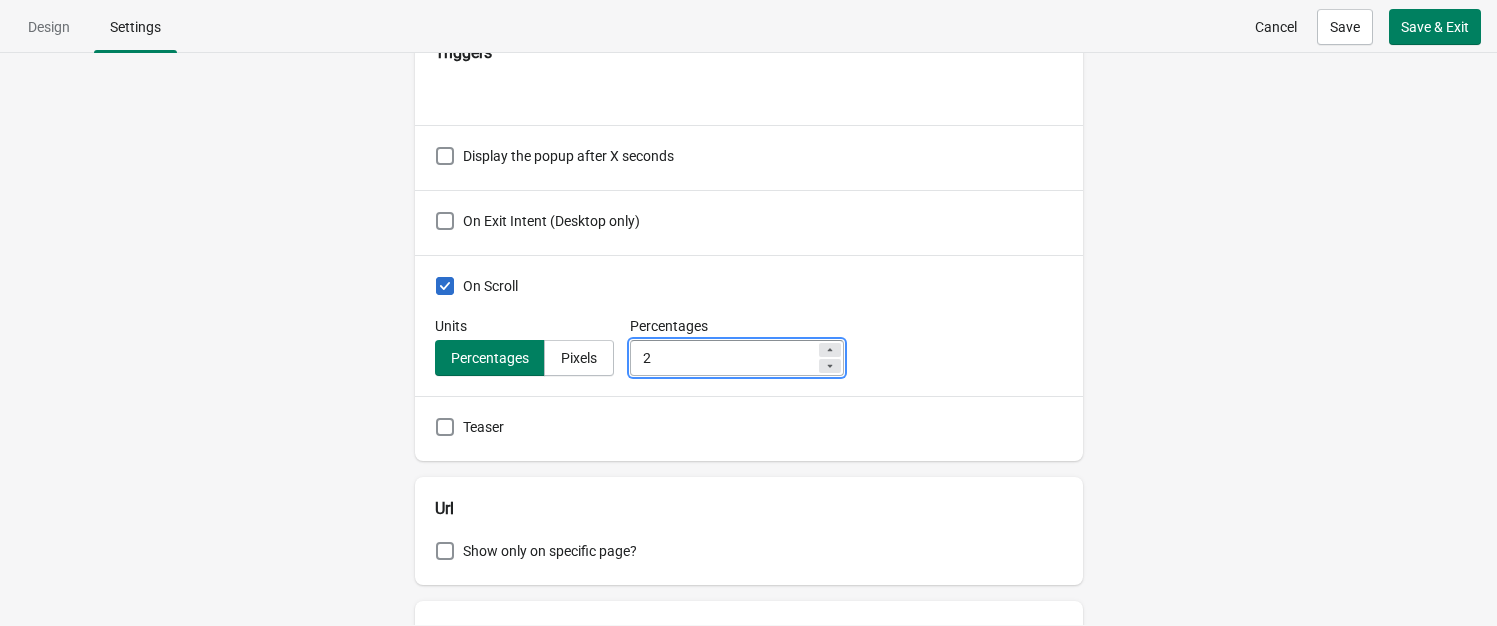 click at bounding box center (830, 350) 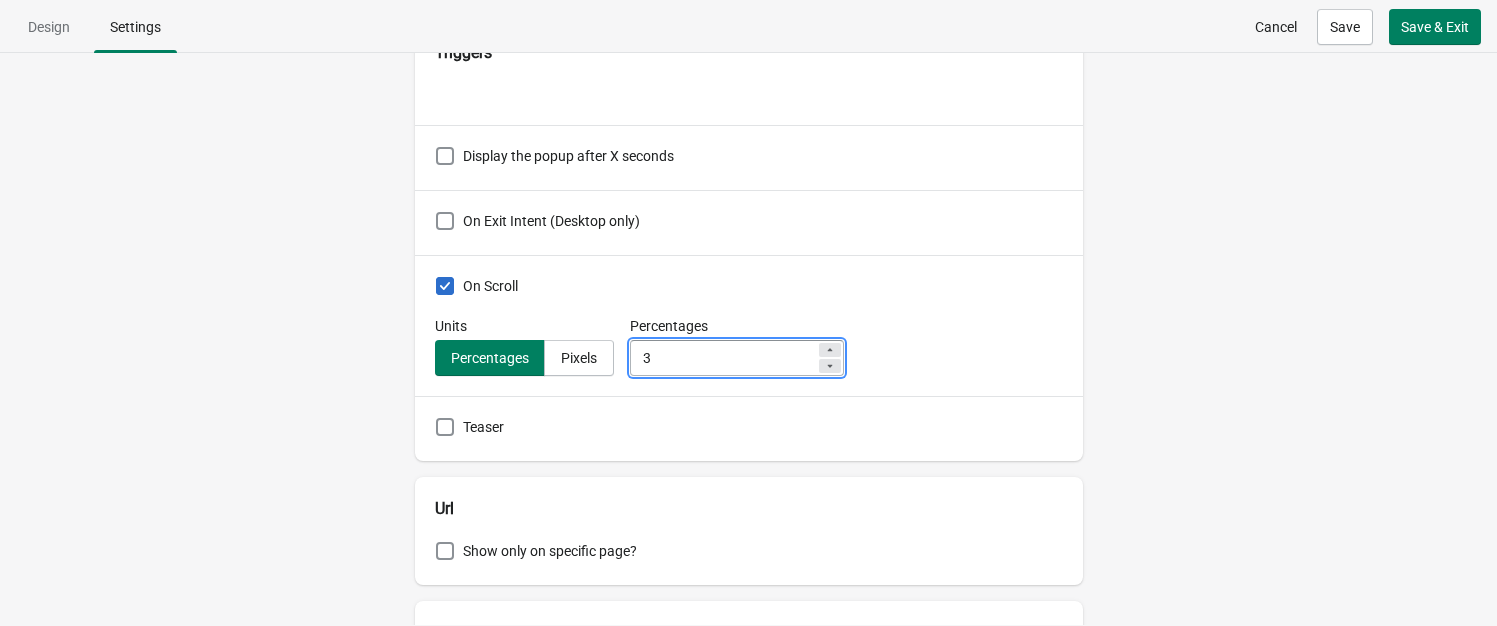 click at bounding box center (830, 350) 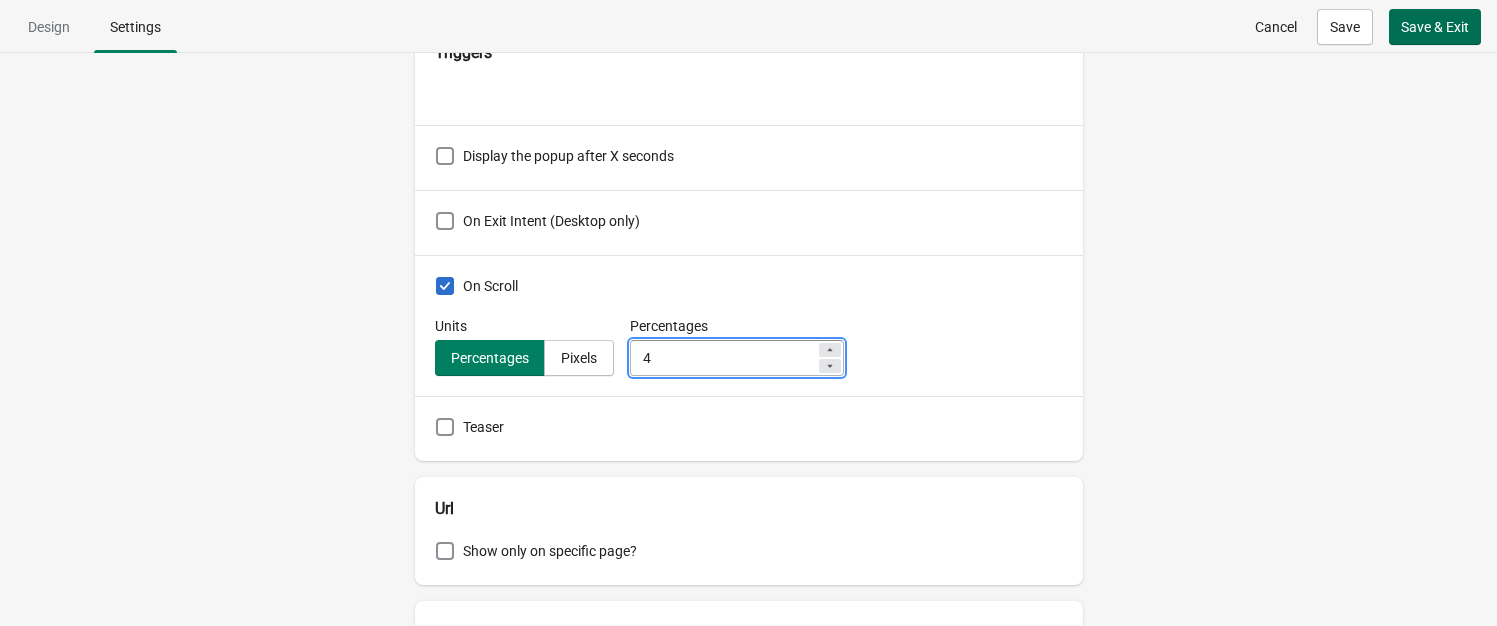 click on "Save & Exit" at bounding box center (1435, 27) 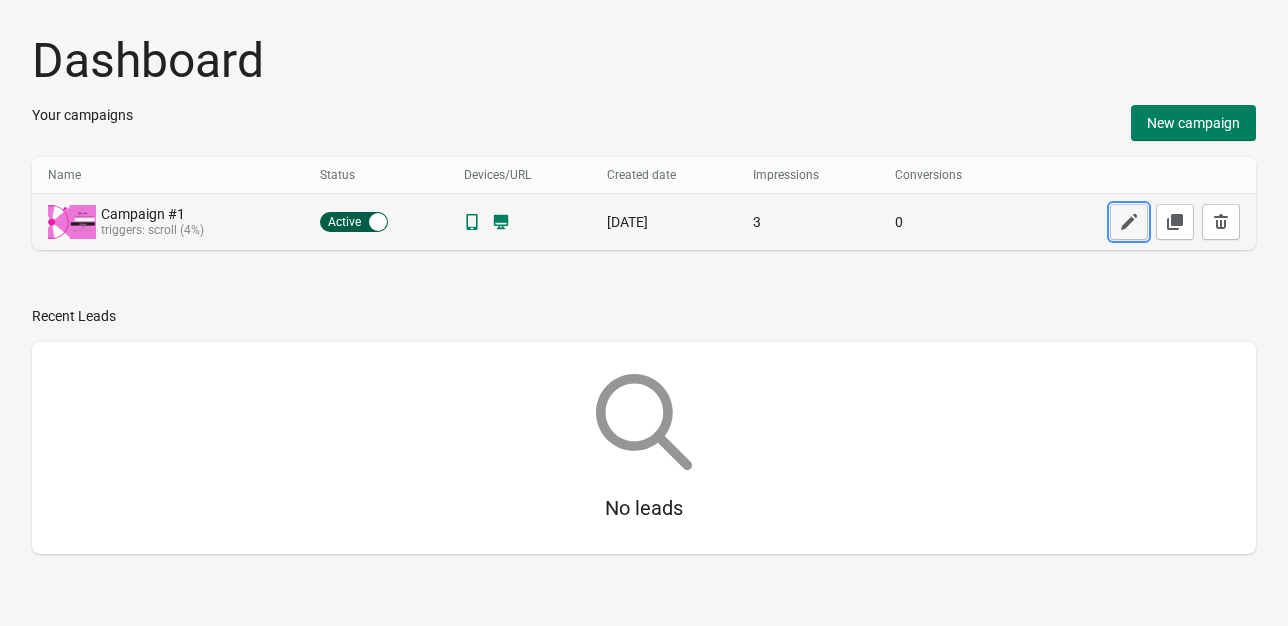 click at bounding box center [1129, 222] 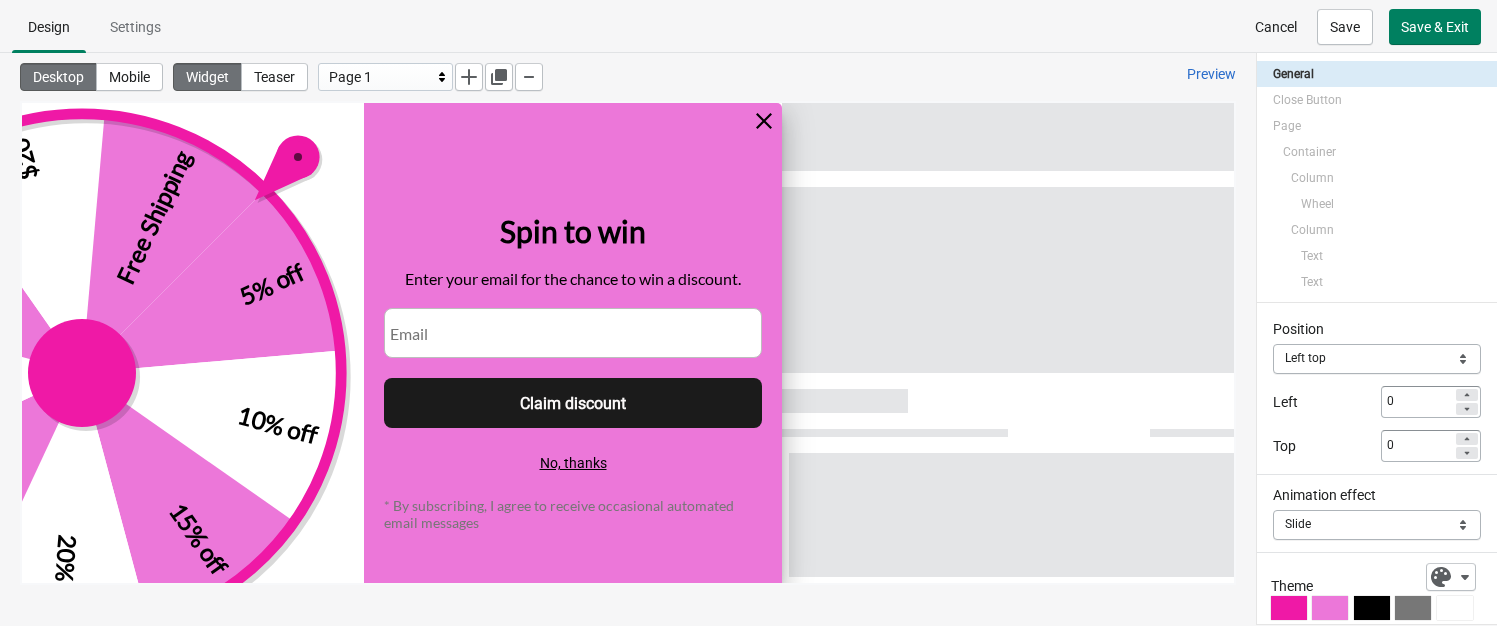 scroll, scrollTop: 0, scrollLeft: 0, axis: both 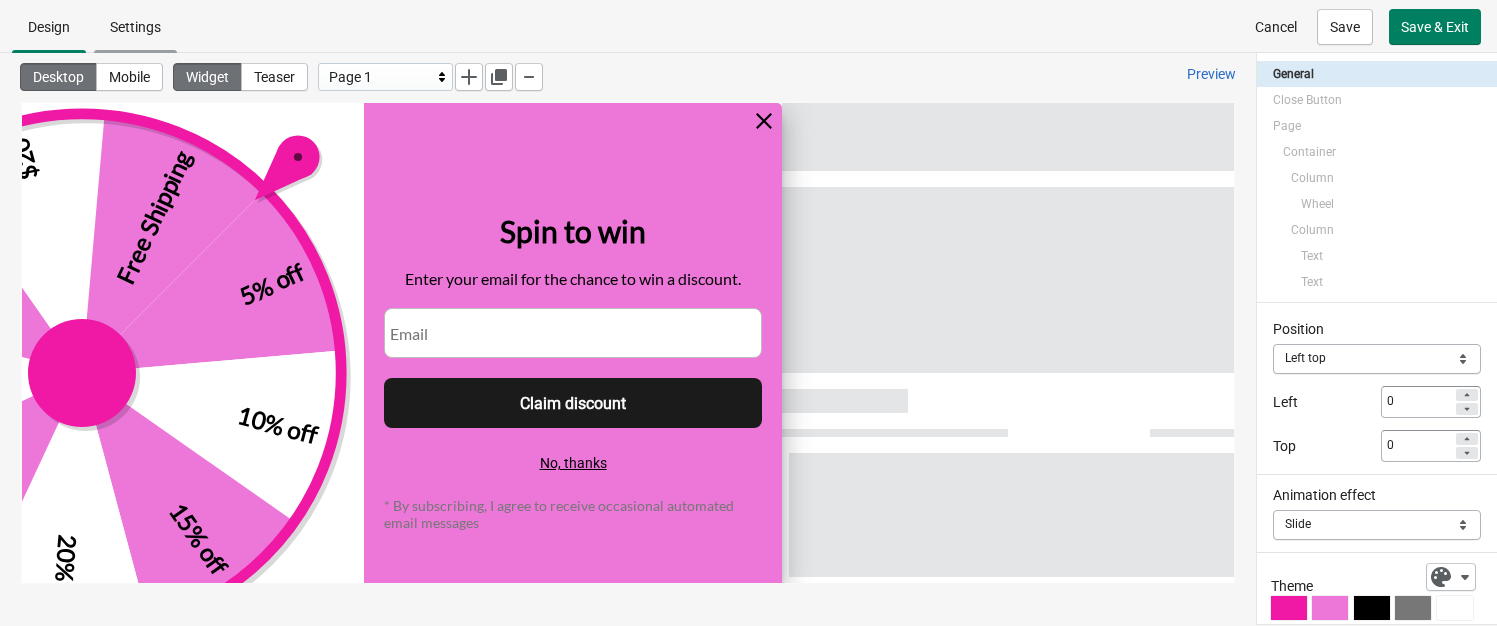 click on "Settings" at bounding box center [135, 27] 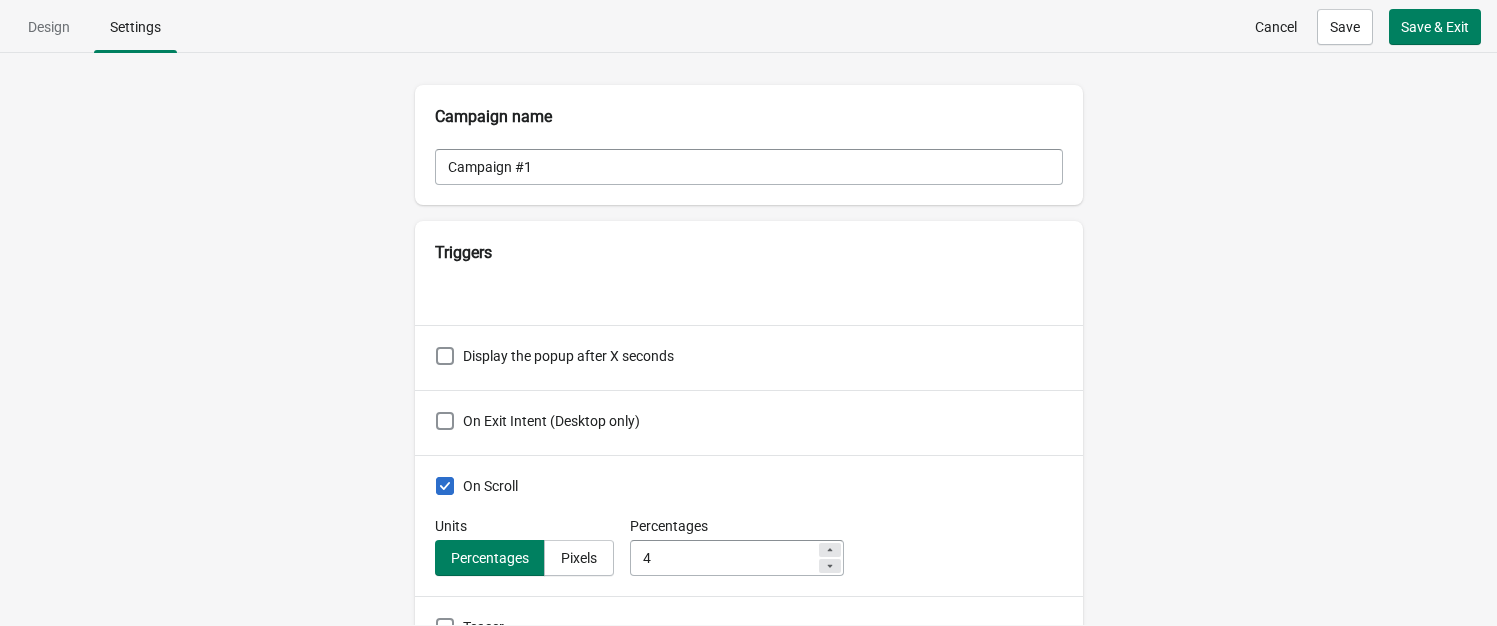 scroll, scrollTop: 400, scrollLeft: 0, axis: vertical 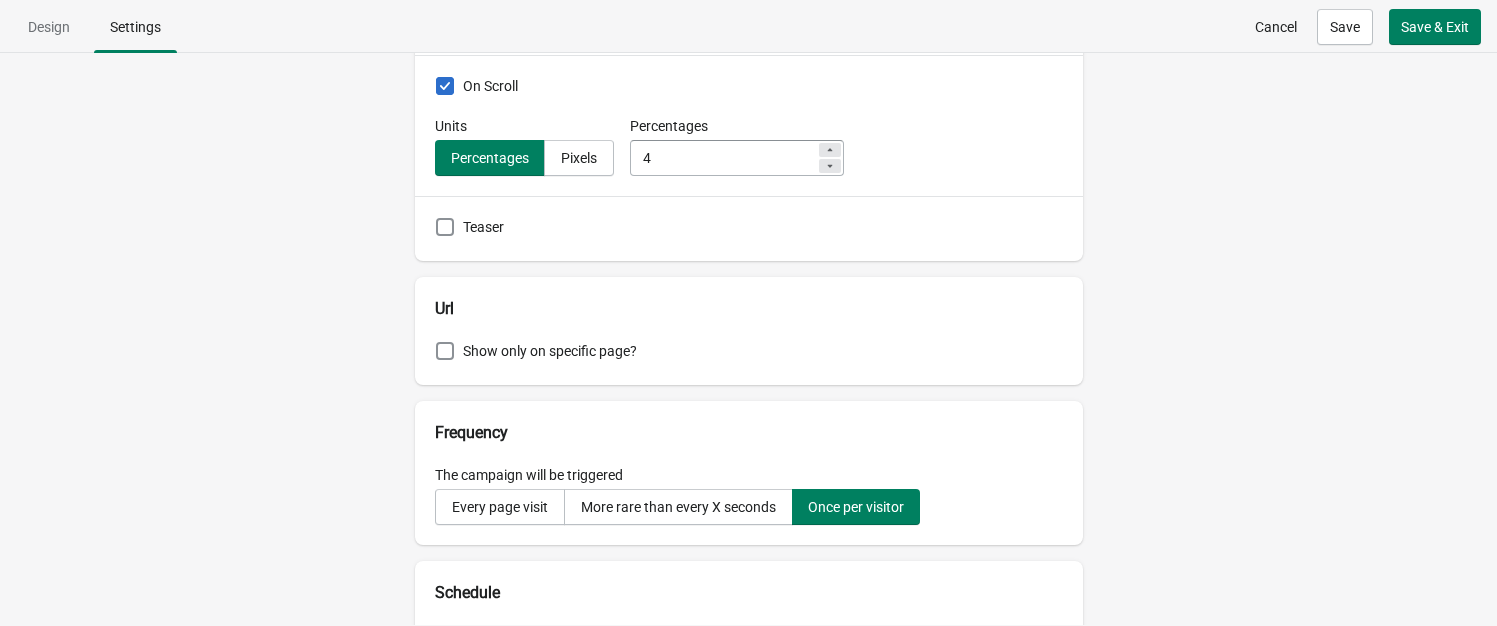 click at bounding box center (445, 86) 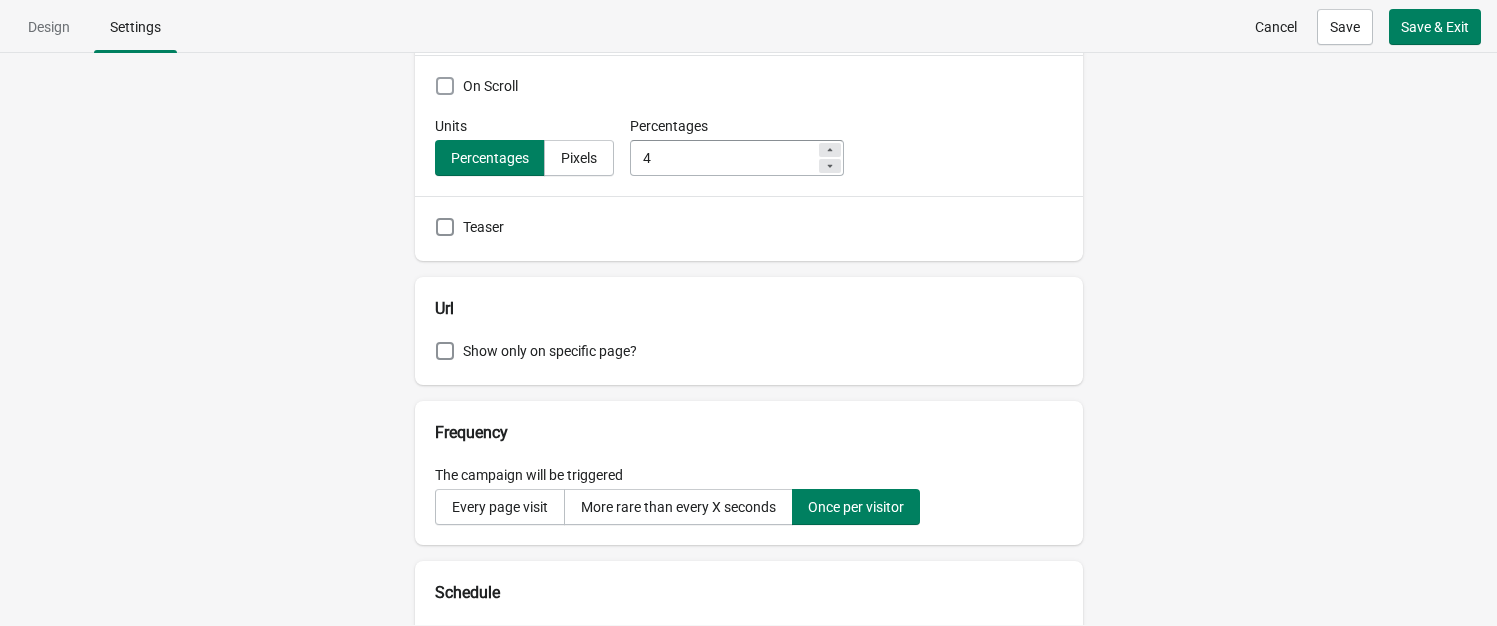checkbox on "false" 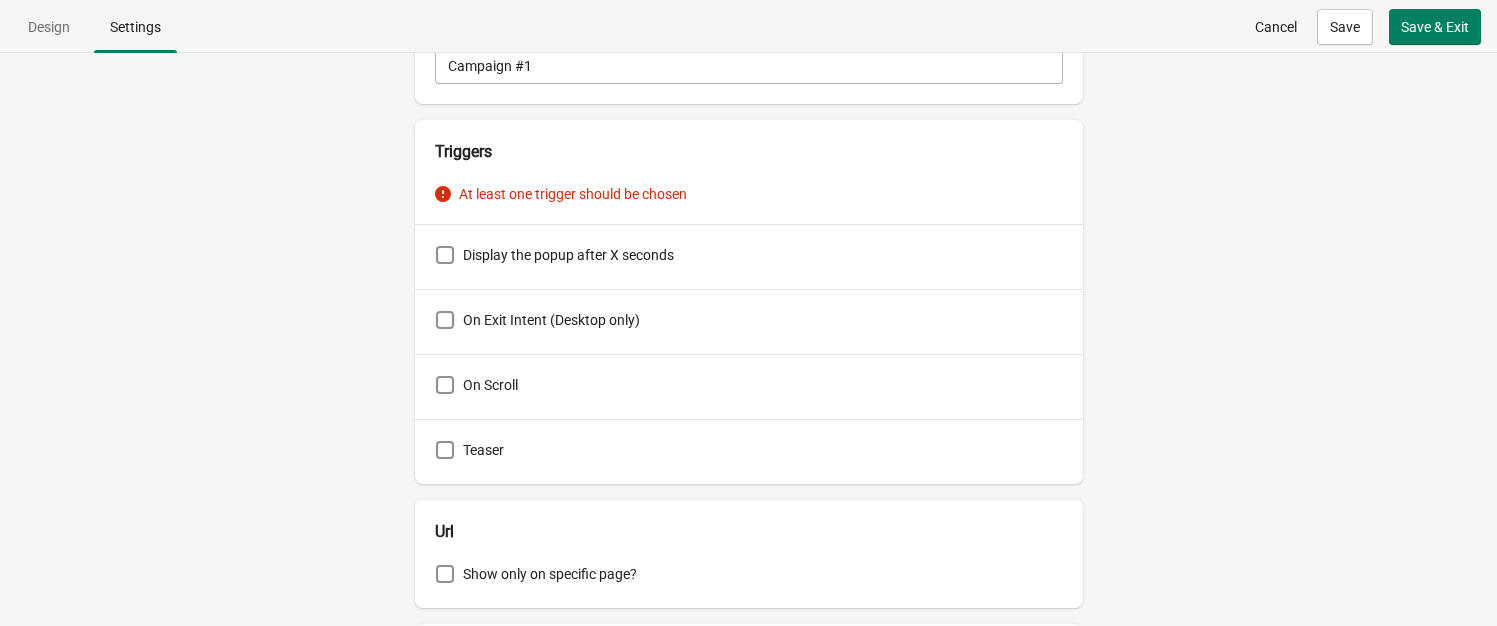 scroll, scrollTop: 100, scrollLeft: 0, axis: vertical 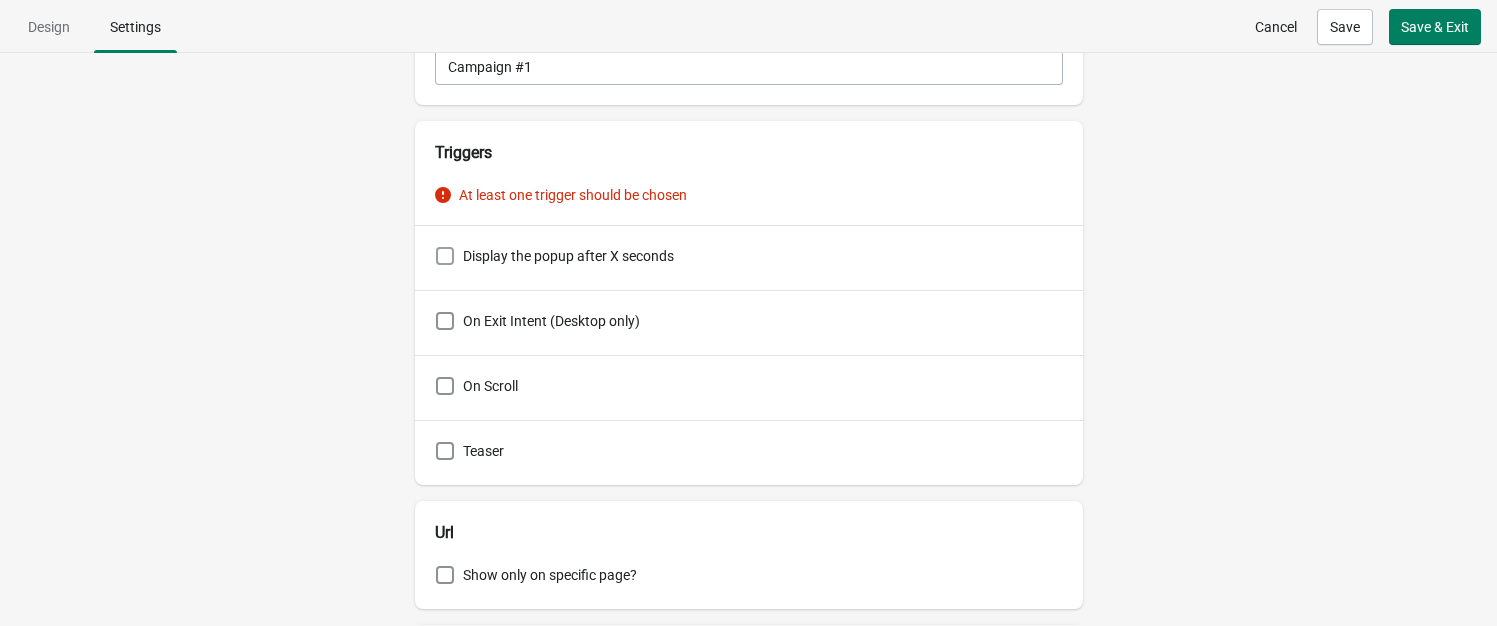 click at bounding box center [445, 256] 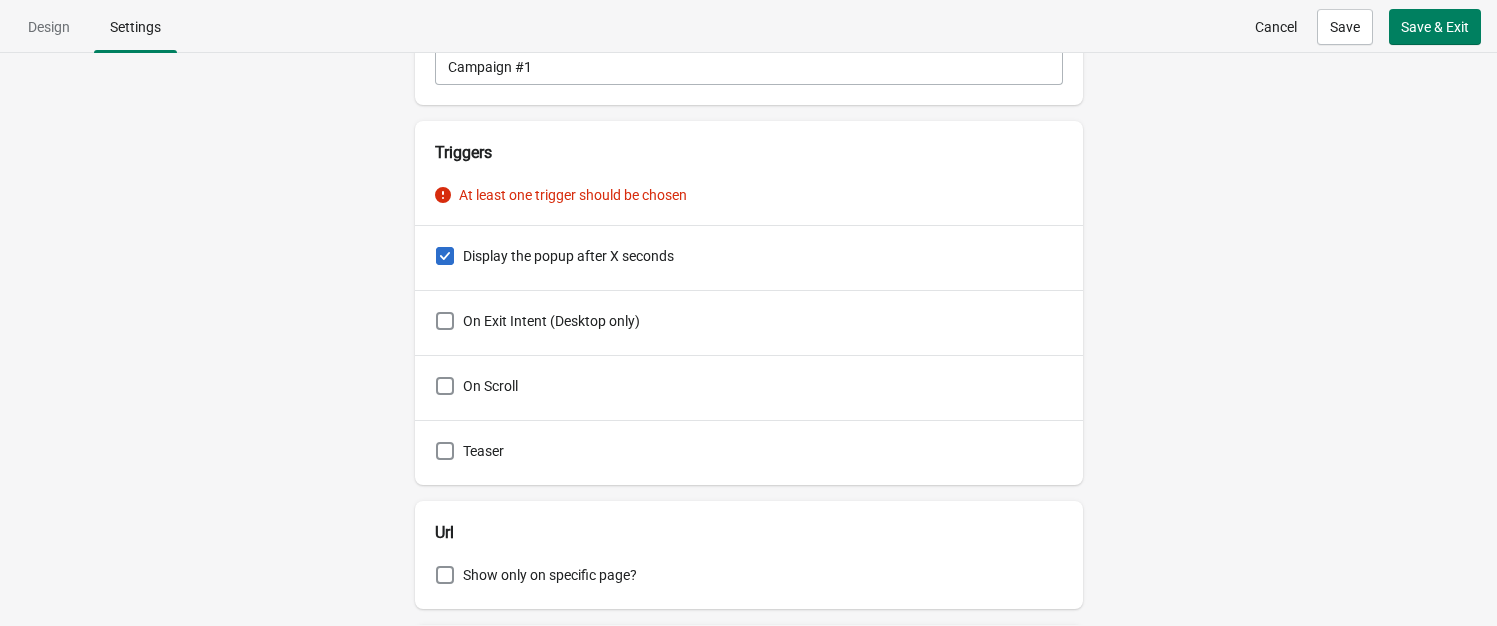 checkbox on "true" 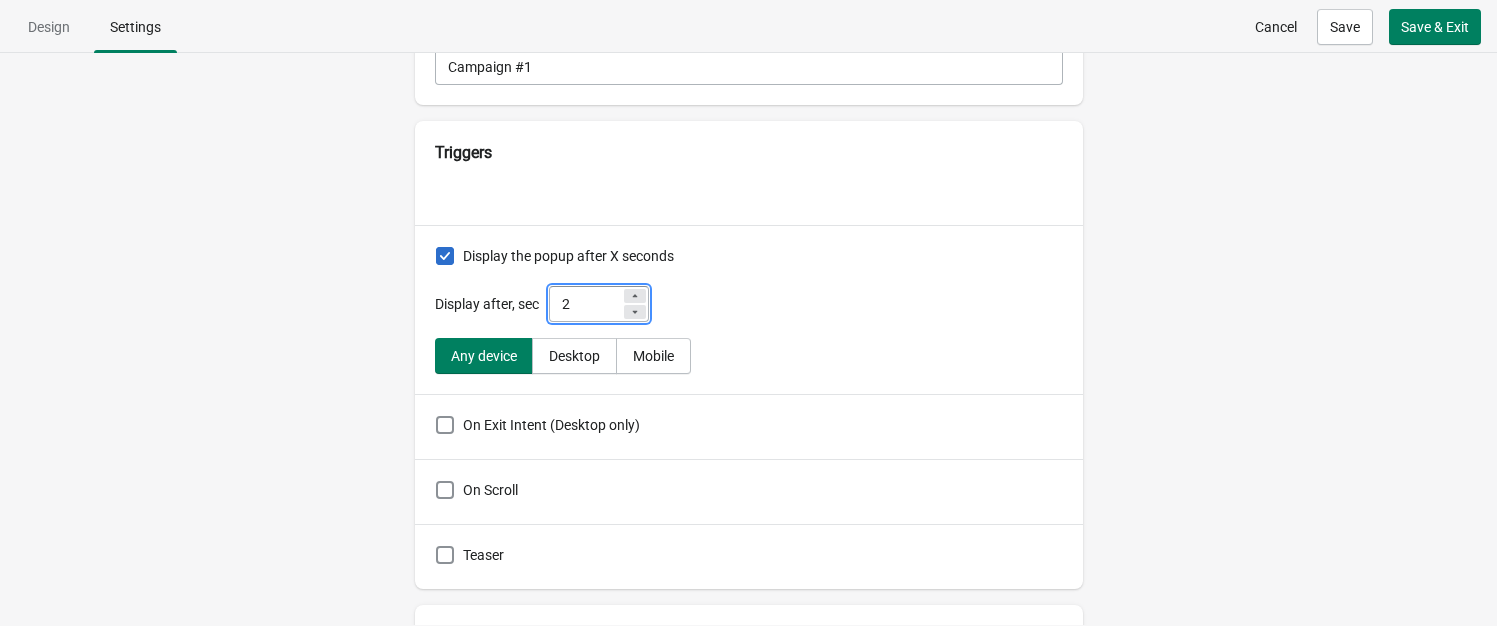 drag, startPoint x: 577, startPoint y: 303, endPoint x: 524, endPoint y: 297, distance: 53.338543 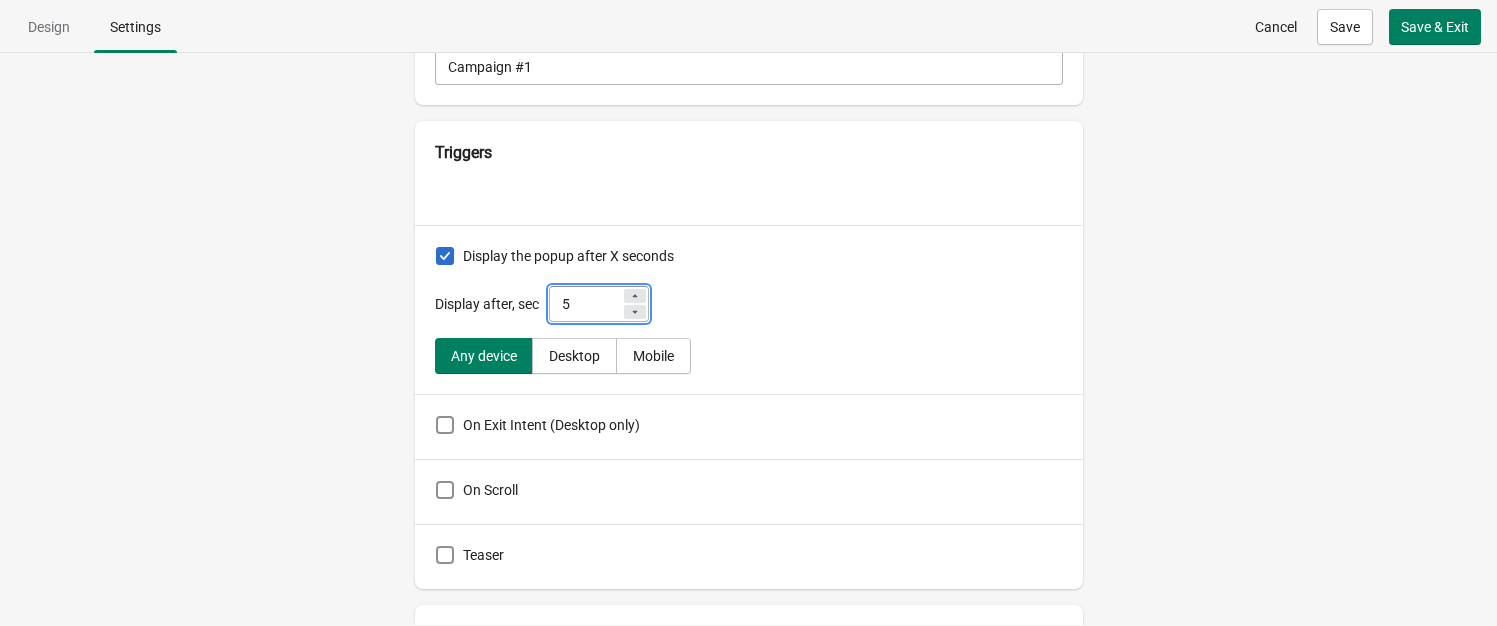 type on "5" 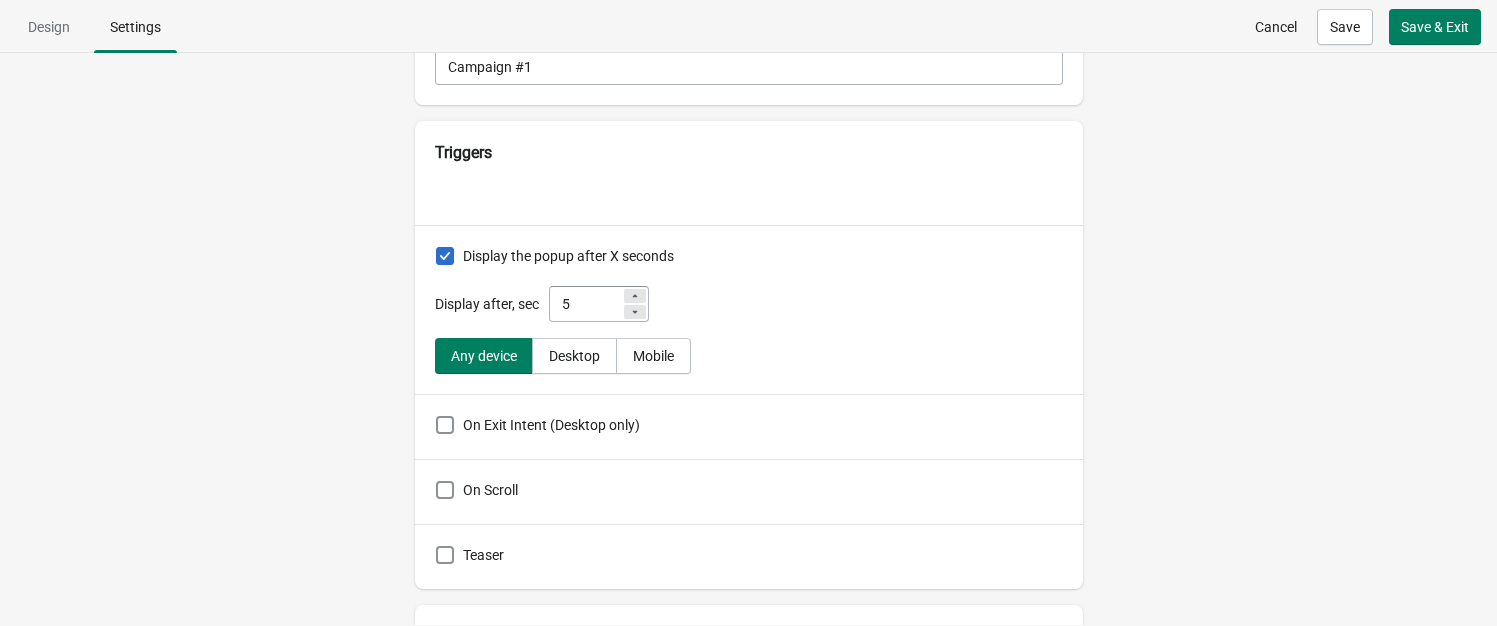 click on "Display after, sec 5" at bounding box center (749, 304) 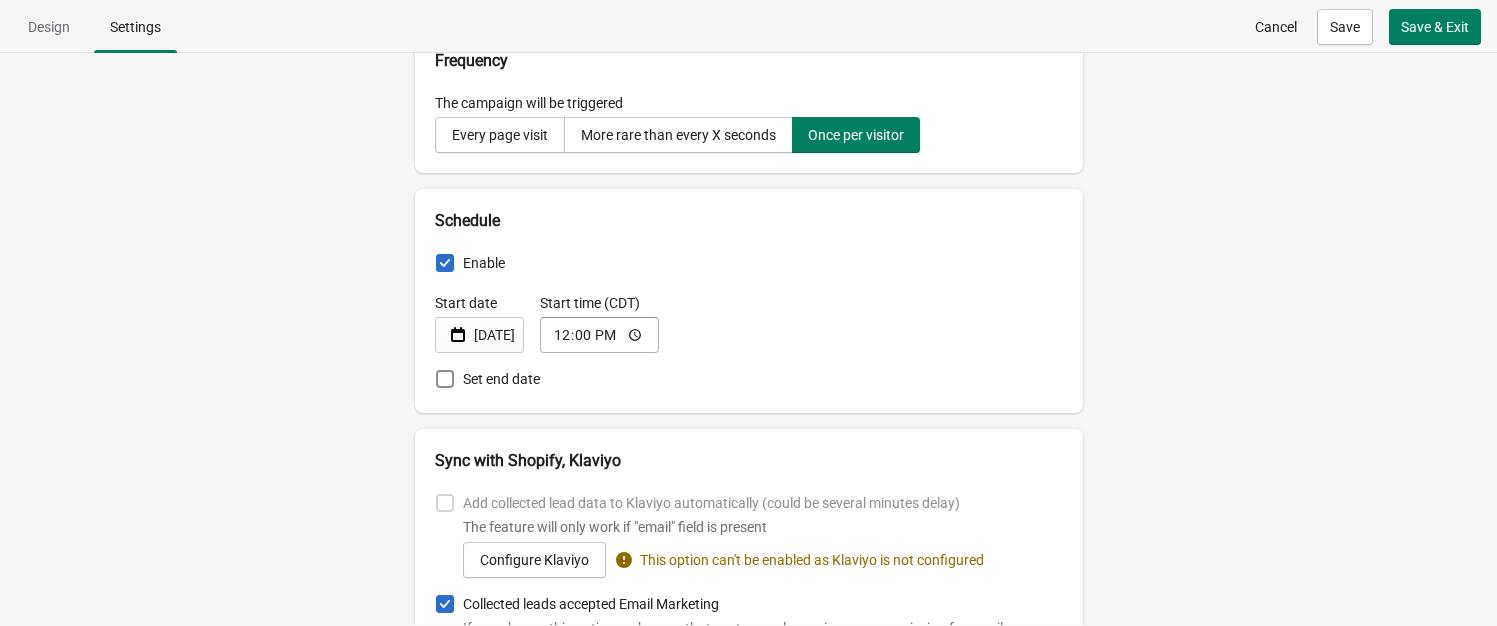 scroll, scrollTop: 954, scrollLeft: 0, axis: vertical 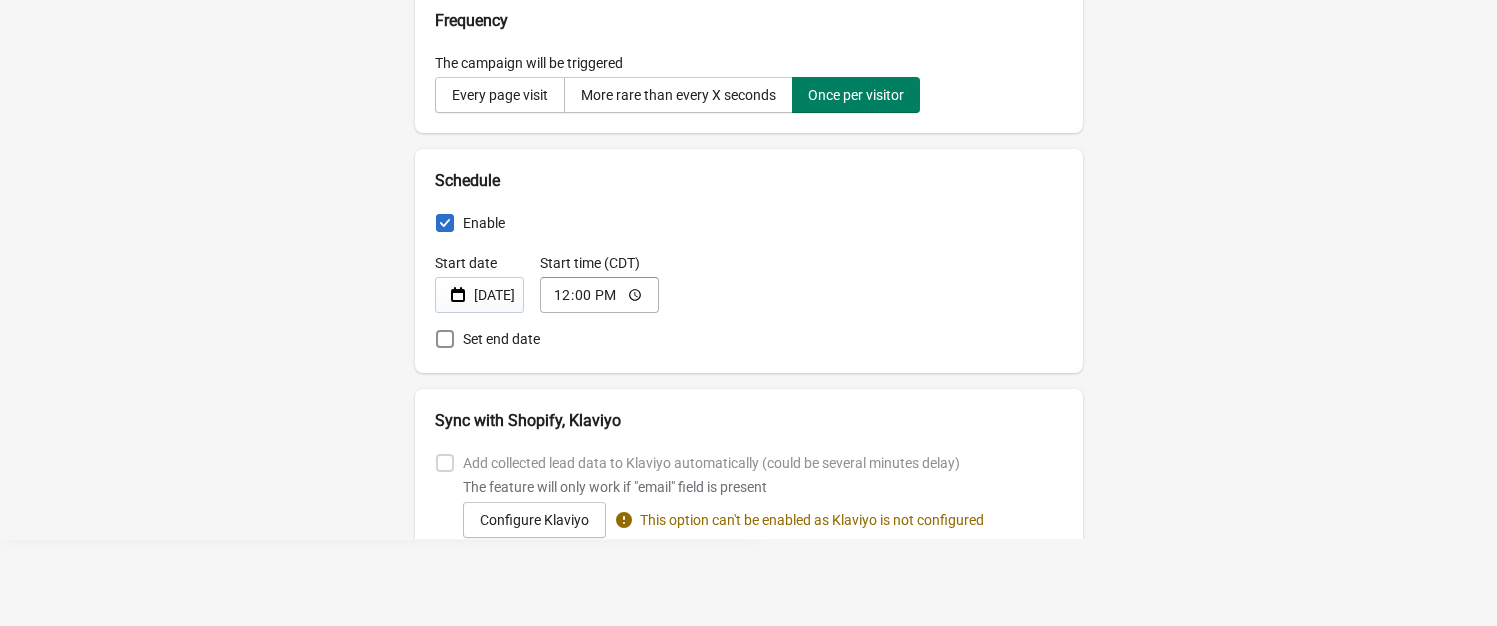 click on "Jul 16, 2025" at bounding box center (494, 295) 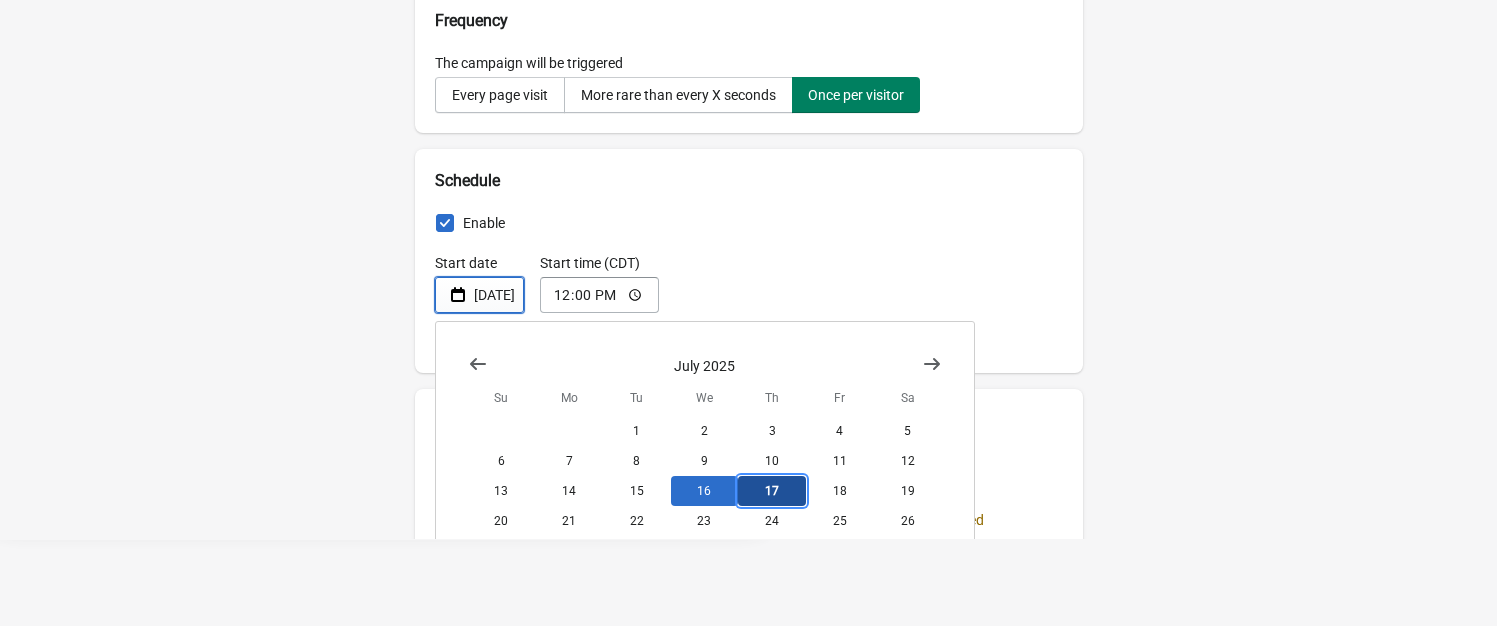 click on "17" at bounding box center [772, 491] 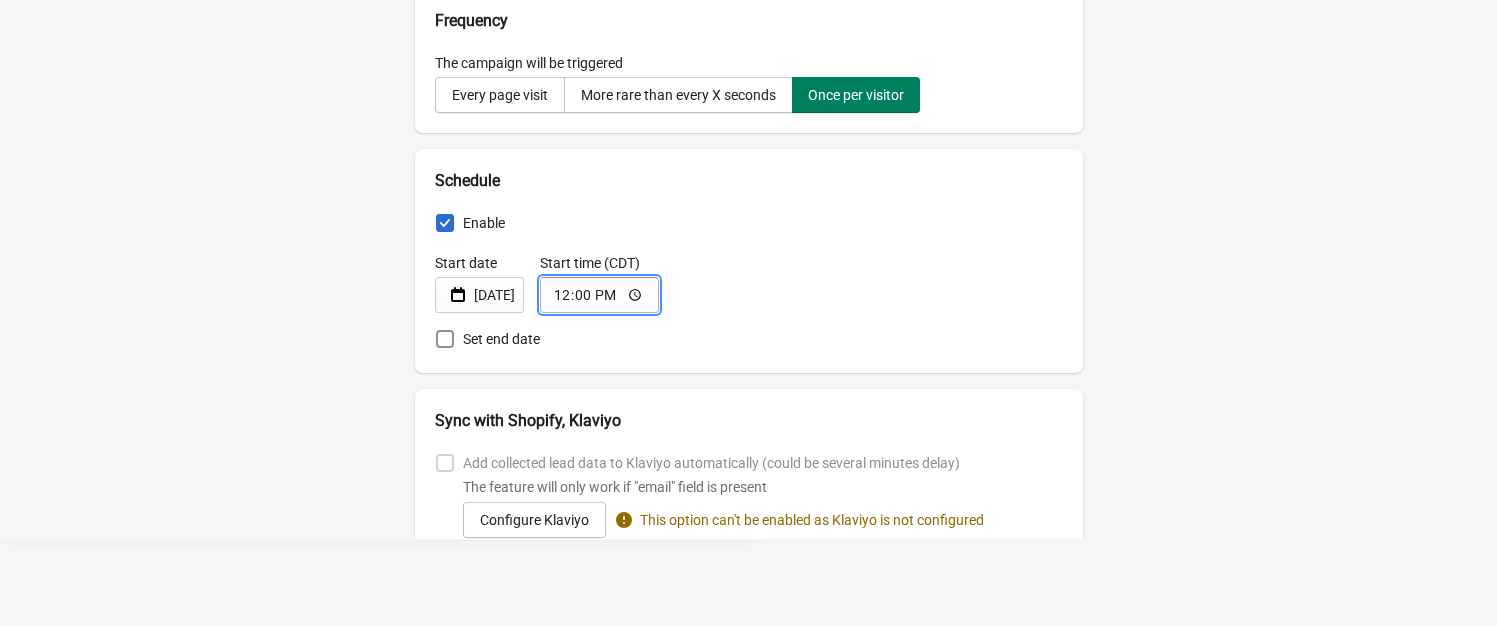 click on "12:00" at bounding box center (599, 295) 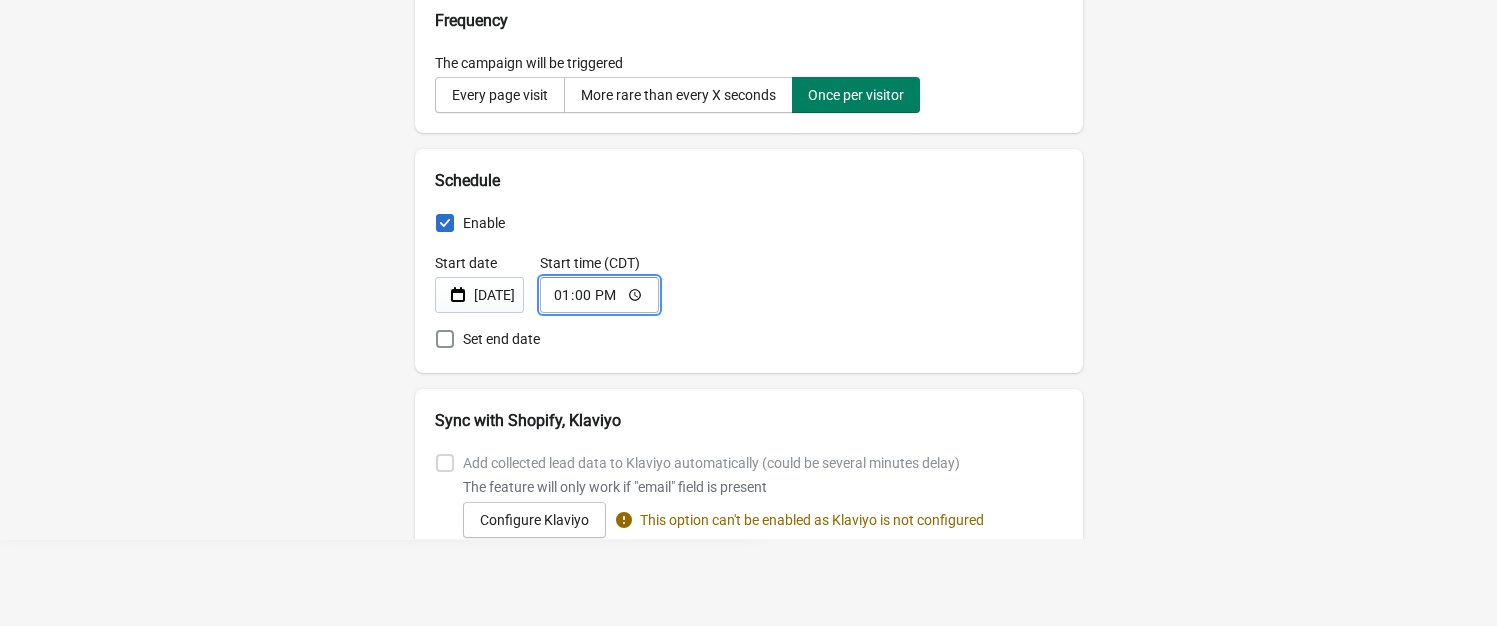 type on "12:00" 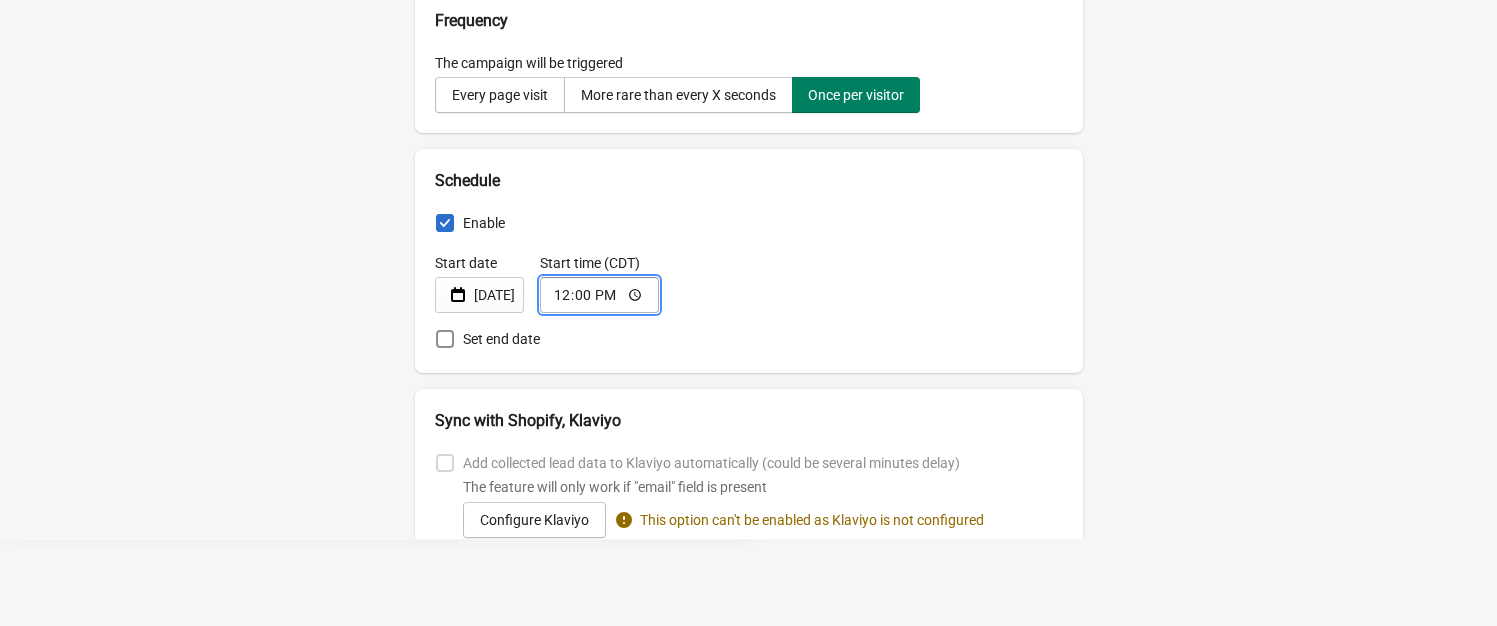 click on "Campaign name Campaign #1 Triggers Display the popup after X seconds Display after, sec 5 Any device Desktop Mobile On Exit Intent (Desktop only) On Scroll Teaser Url Show only on specific page? Frequency The campaign will be triggered Every page visit More rare than every X seconds Once per visitor Schedule Enable Start date Jul 17, 2025 Start time (CDT) 12:00 Set end date Sync with Shopify, Klaviyo Add collected lead data to Klaviyo automatically (could be several minutes delay) The feature will only work if "email" field is present Configure Klaviyo This option can't be enabled as Klaviyo is not configured Collected leads accepted Email Marketing If you choose this option make sure that customers have given you permission   for email marketing from your business   Read more Tag None ImpressApp Custom Custom tag" at bounding box center [748, 253] 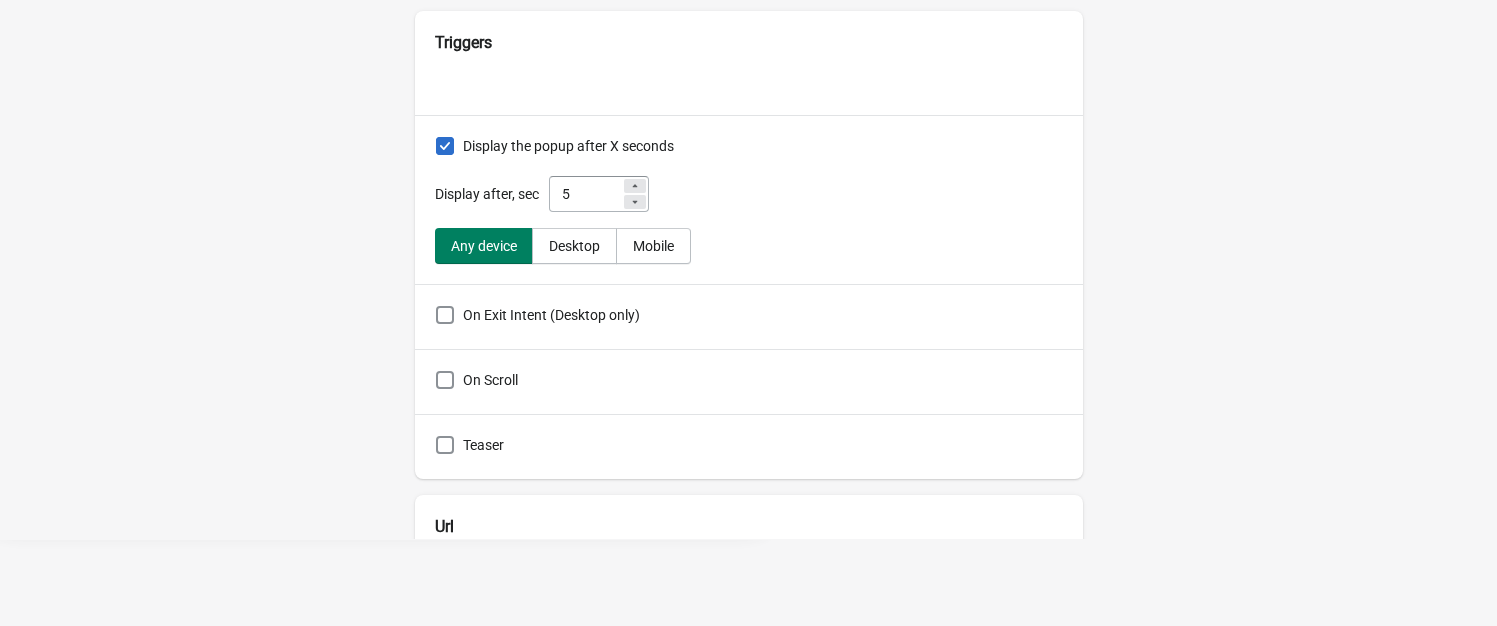 scroll, scrollTop: 0, scrollLeft: 0, axis: both 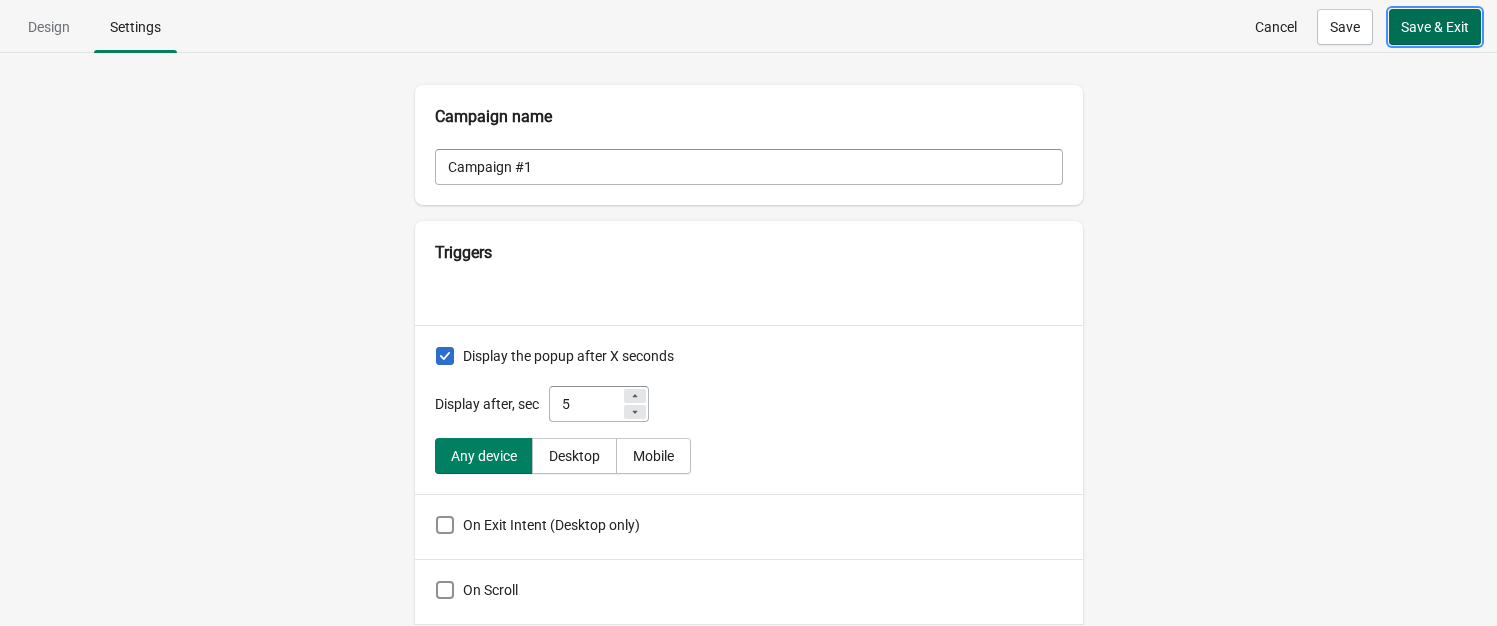 click on "Save & Exit" at bounding box center [1435, 27] 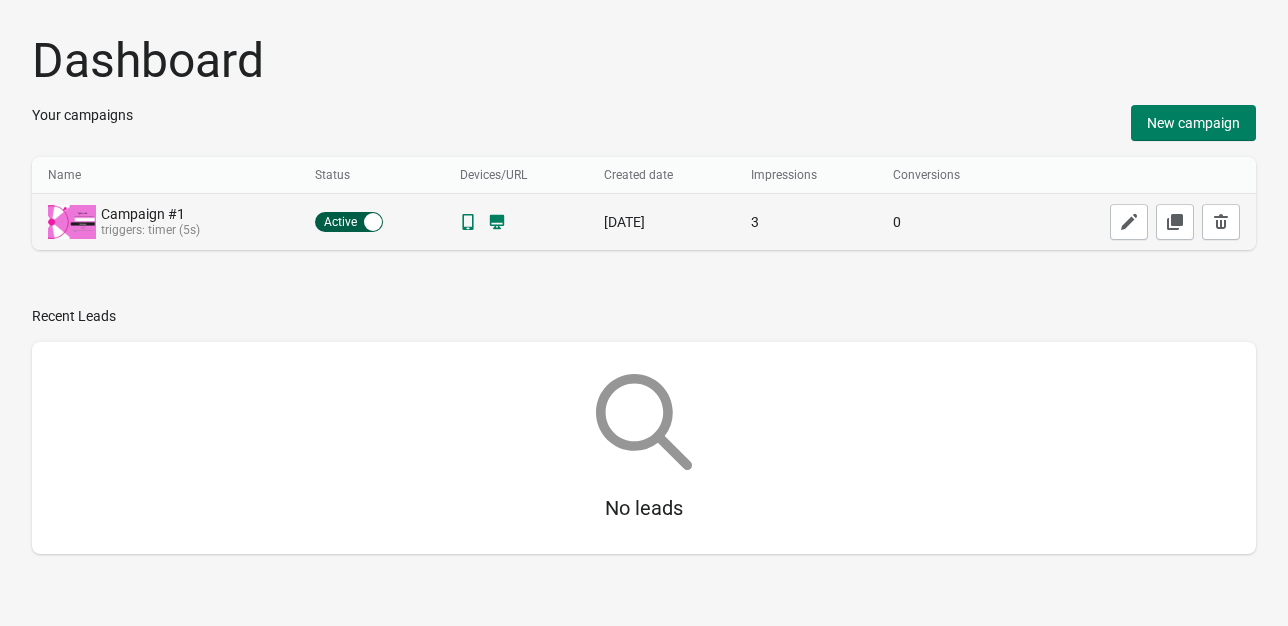 click on "3" at bounding box center (806, 222) 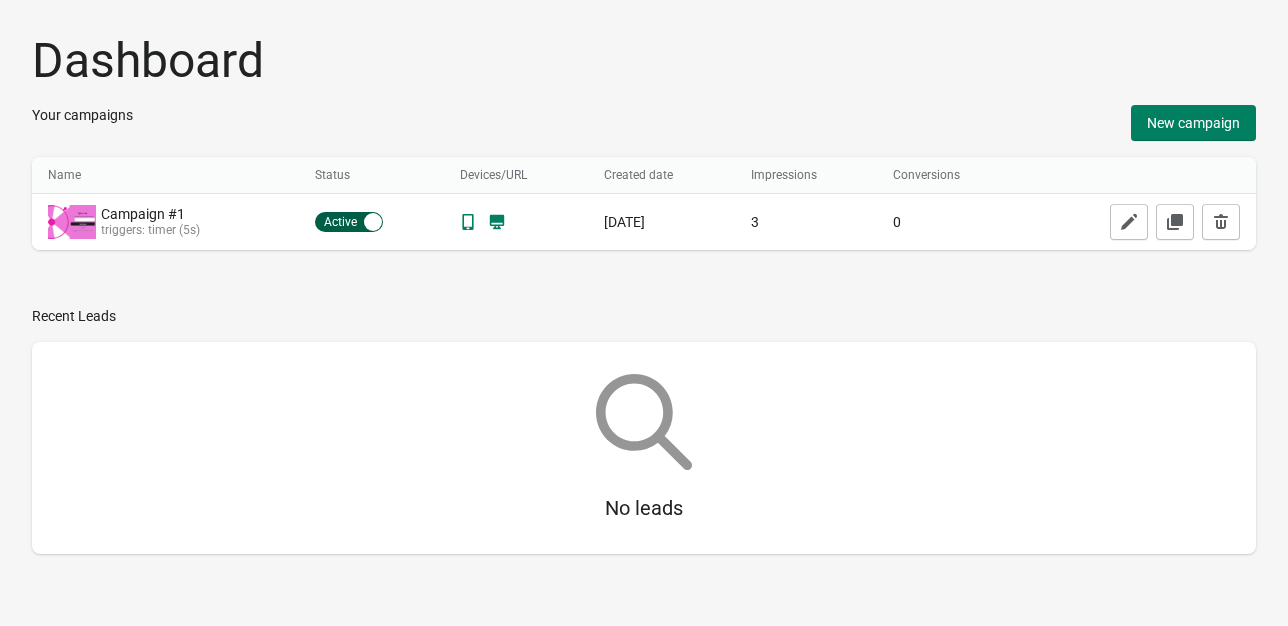 click on "Dashboard Your campaigns New campaign Name Name Status Devices/URL Created date Impressions Conversions Name Status Devices/URL Created date Impressions Conversions Campaign #1 triggers: timer (5s) Active Inactive Jul 17, 2025 3 0 Recent Leads No leads" at bounding box center [644, 301] 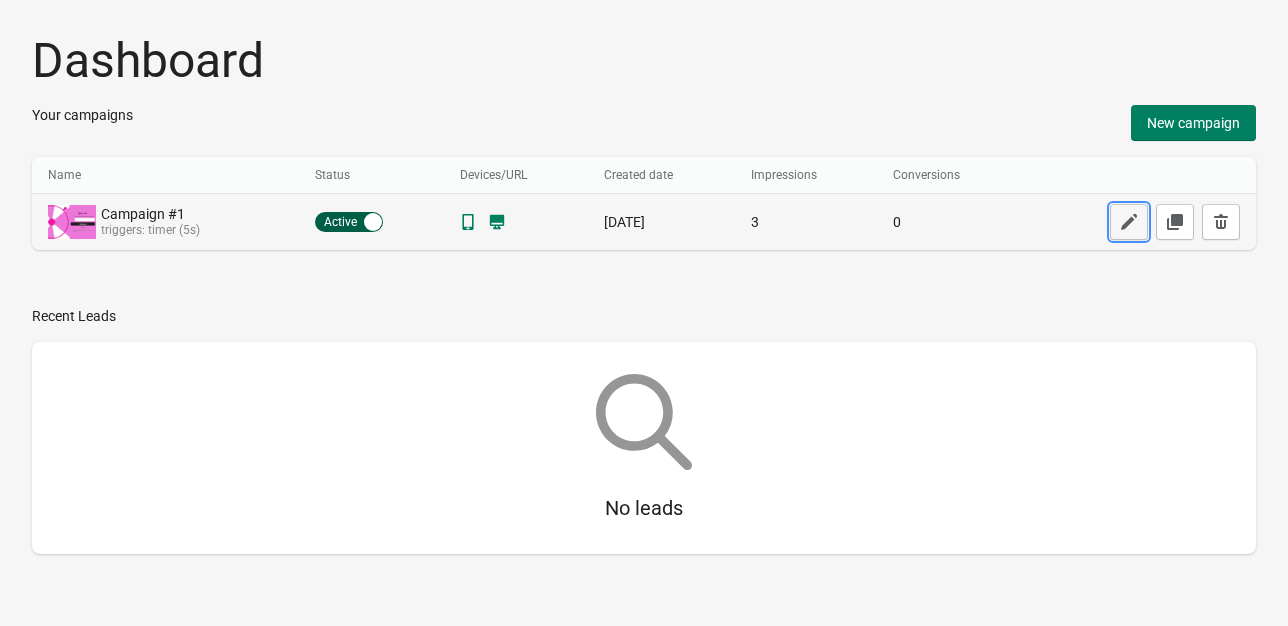 click at bounding box center [1129, 222] 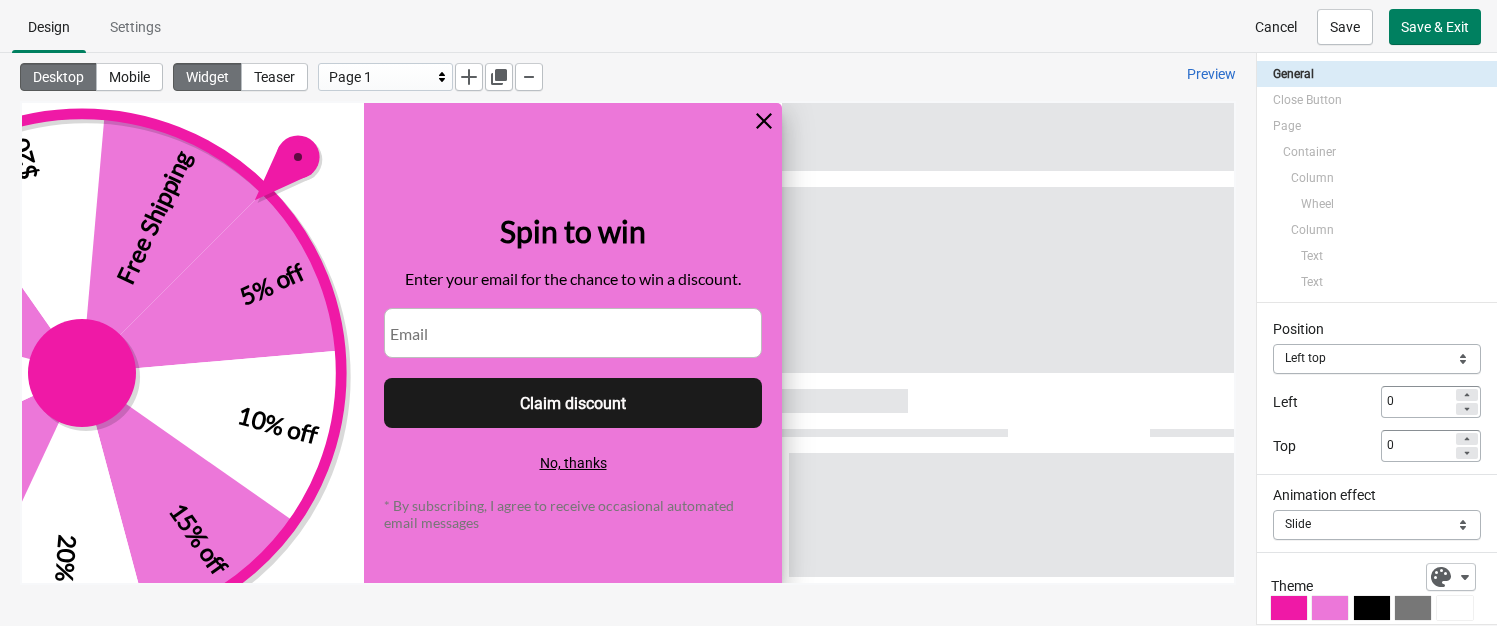 scroll, scrollTop: 0, scrollLeft: 0, axis: both 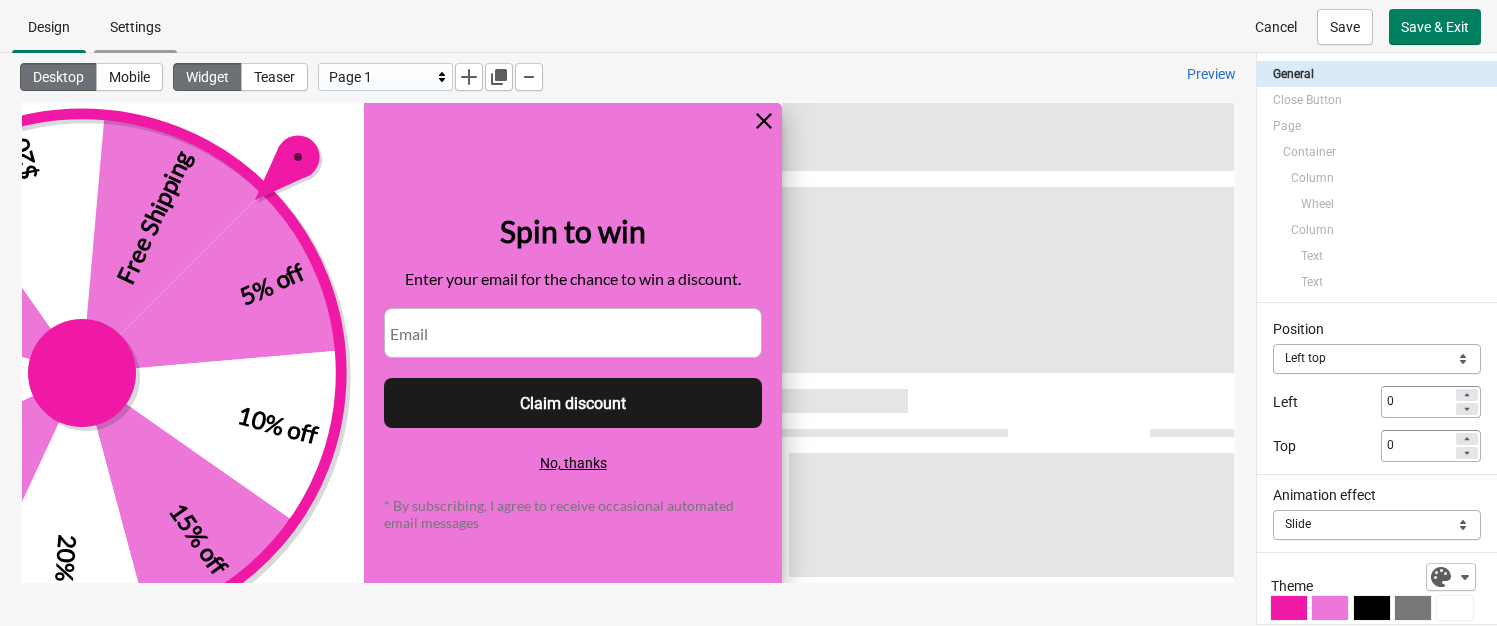 click on "Settings" at bounding box center [135, 27] 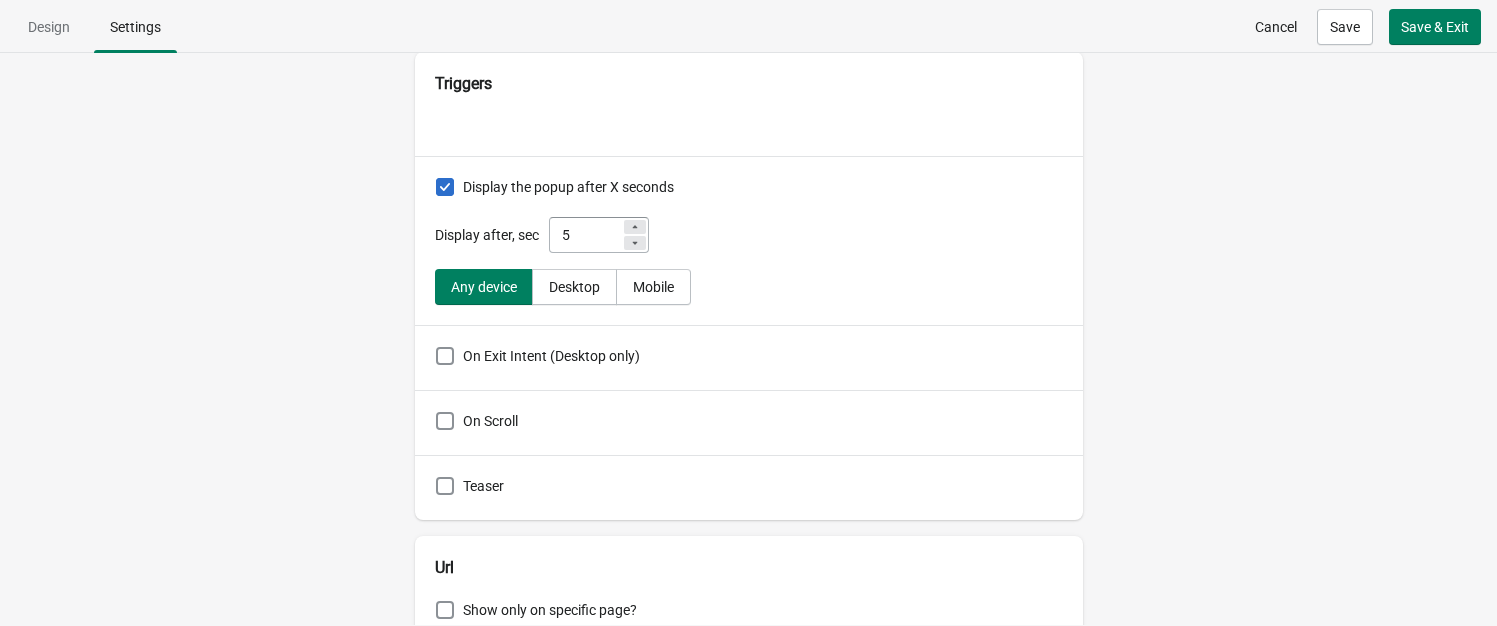 scroll, scrollTop: 200, scrollLeft: 0, axis: vertical 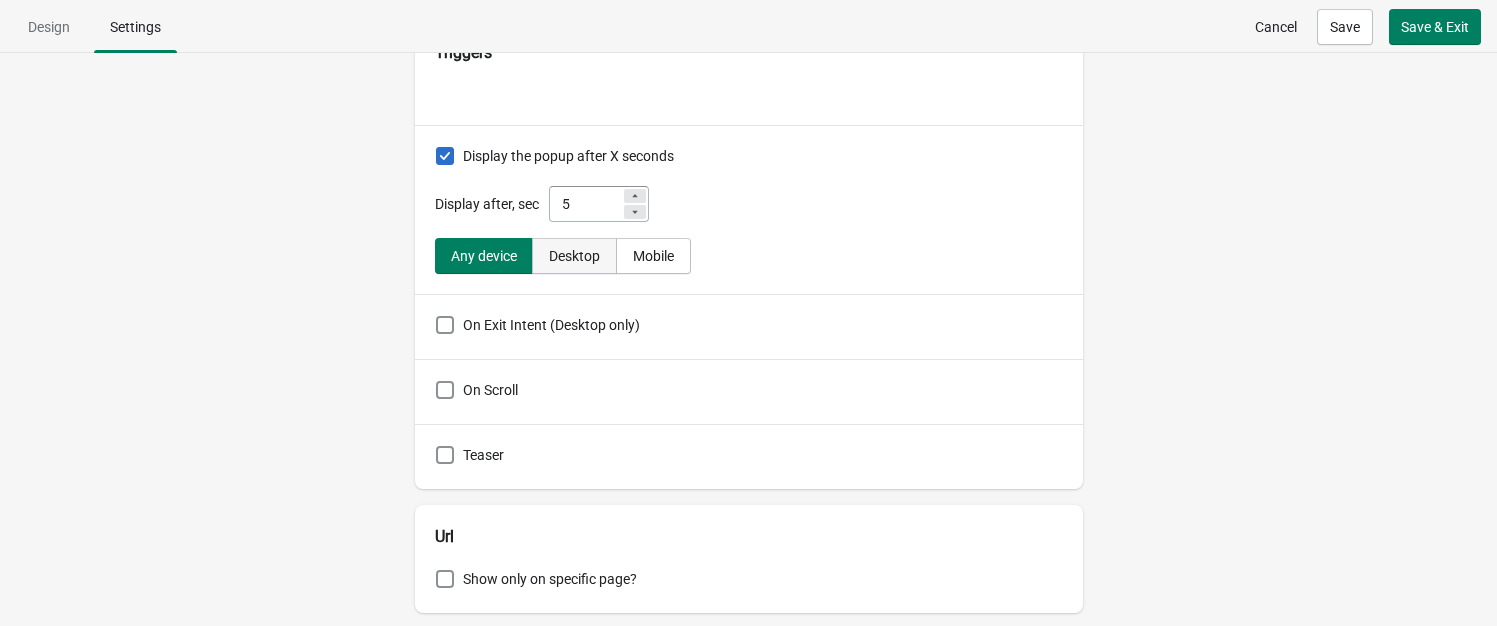 click on "Desktop" at bounding box center [574, 256] 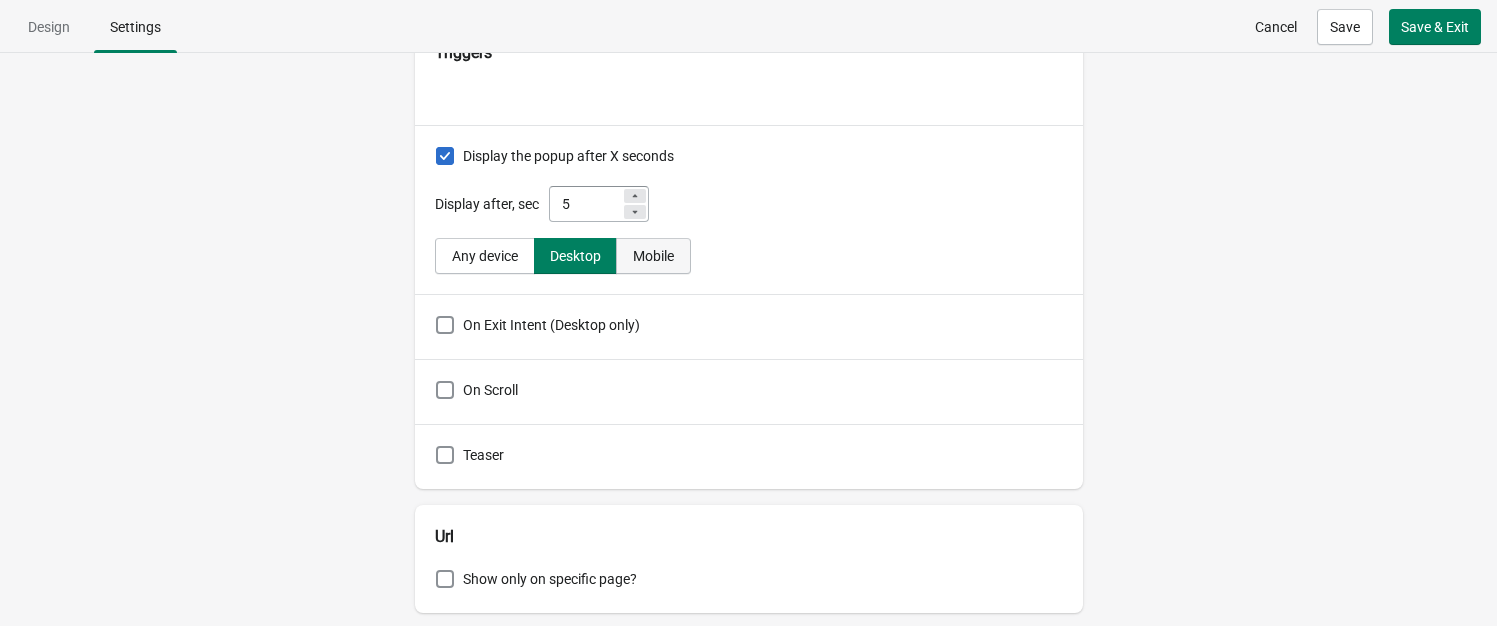 click on "Mobile" at bounding box center (653, 256) 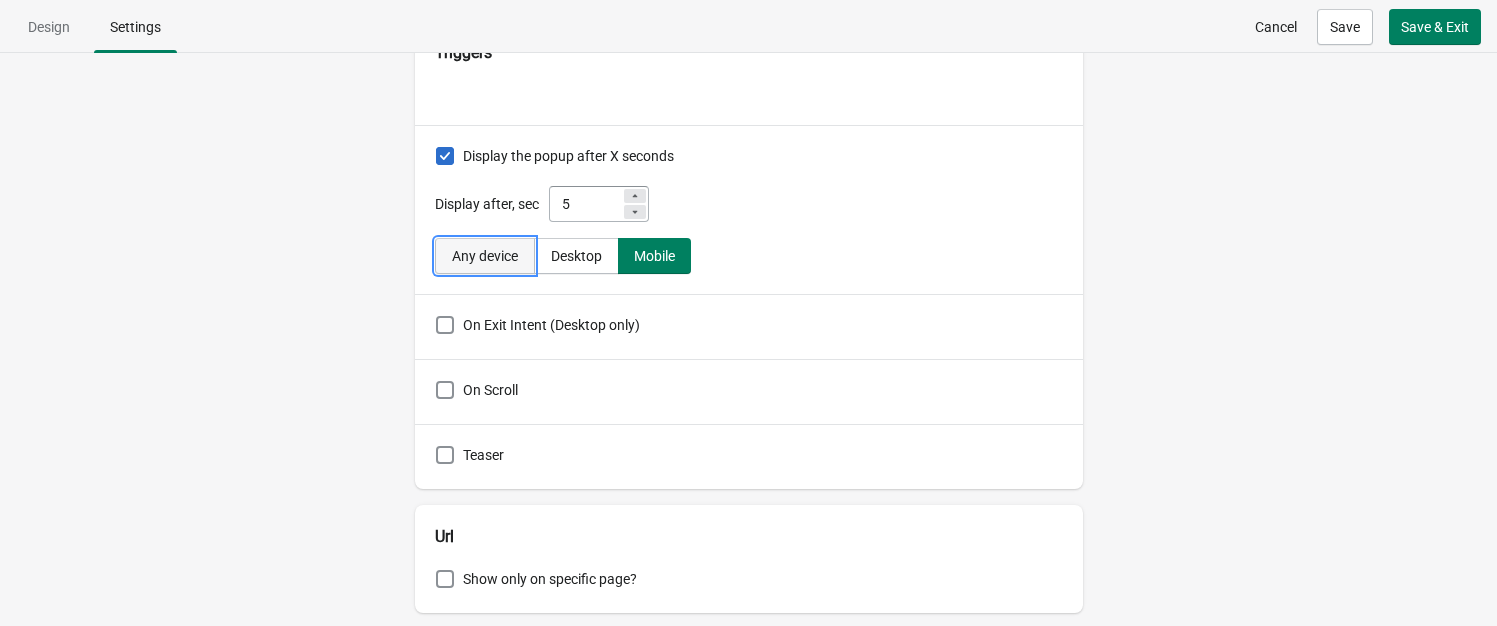 click on "Any device" at bounding box center (485, 256) 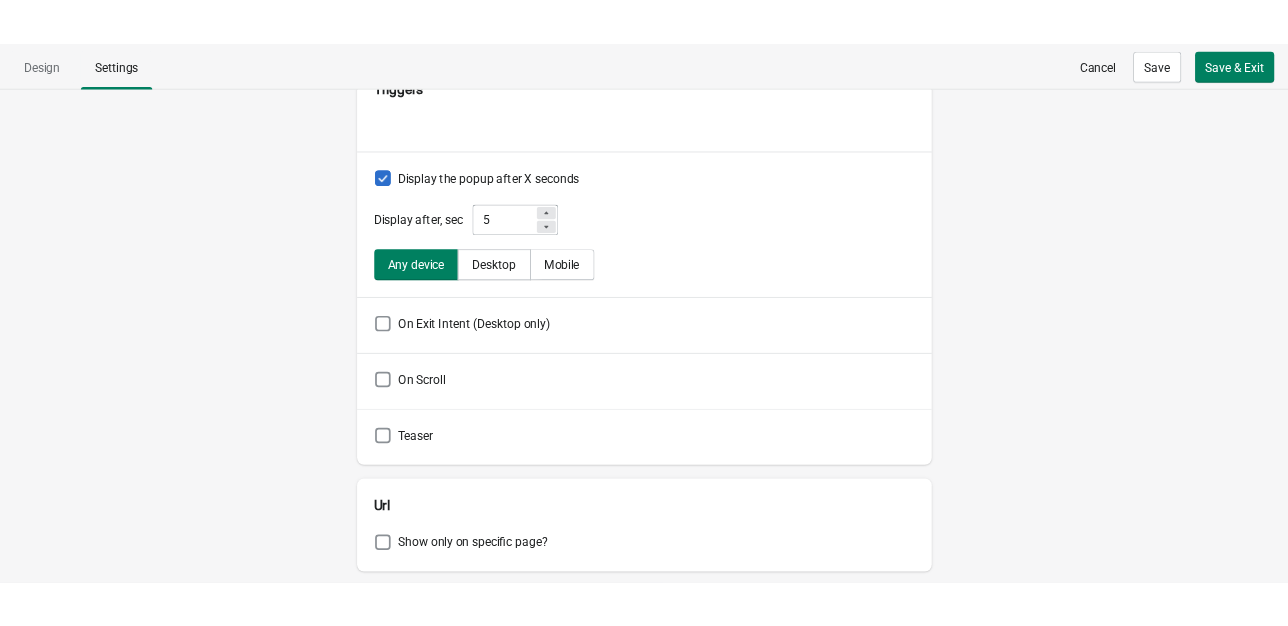 scroll, scrollTop: 800, scrollLeft: 0, axis: vertical 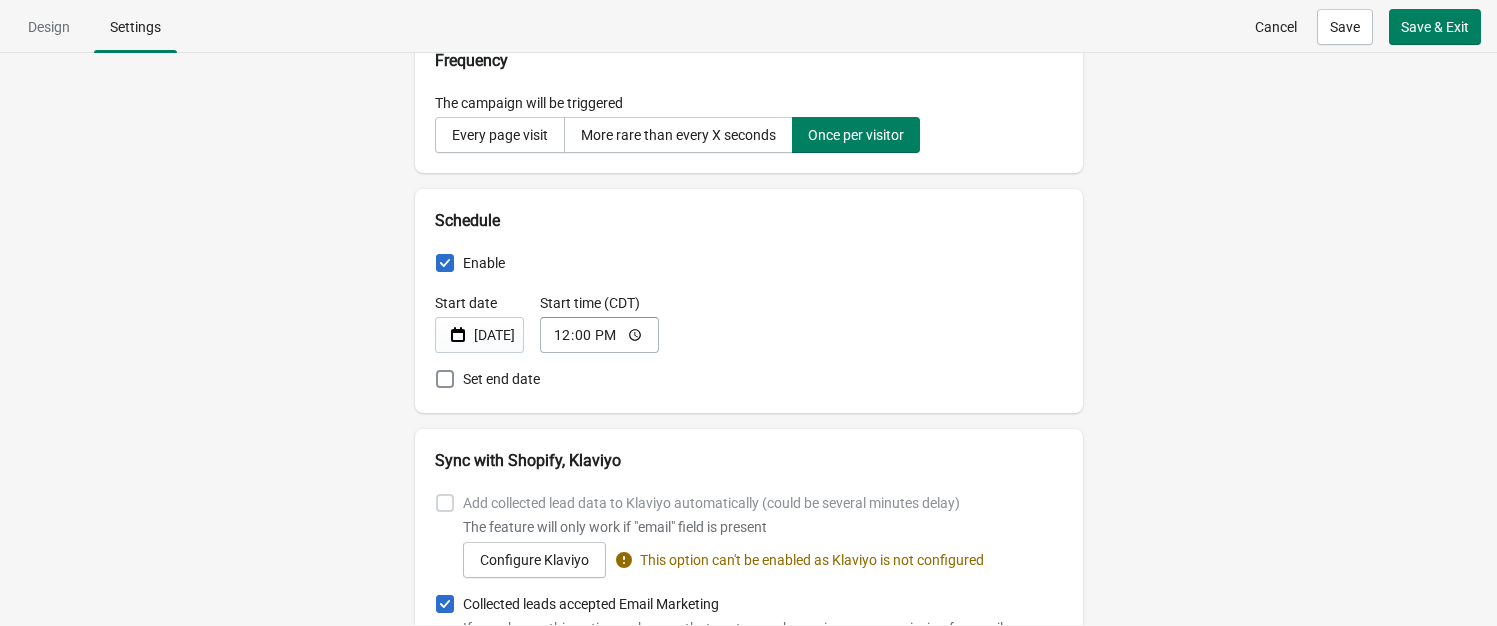 click on "Jul 16, 2025" at bounding box center (494, 335) 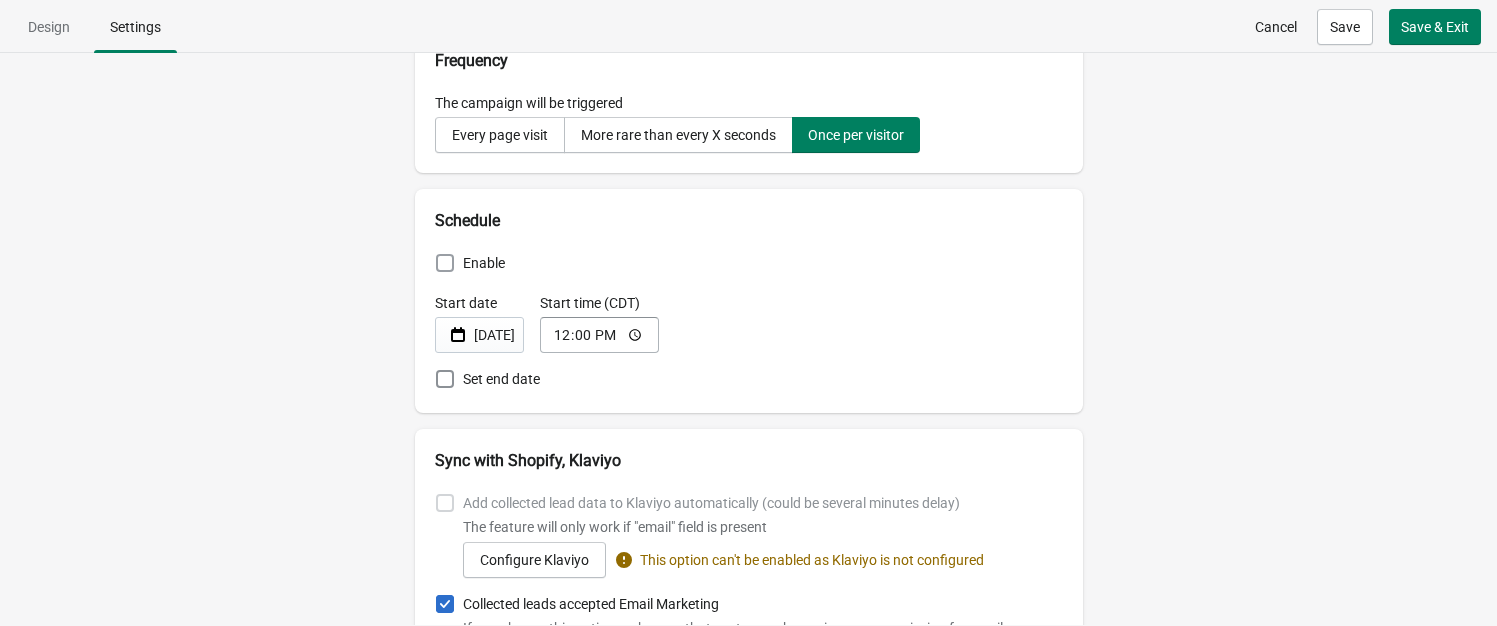 checkbox on "false" 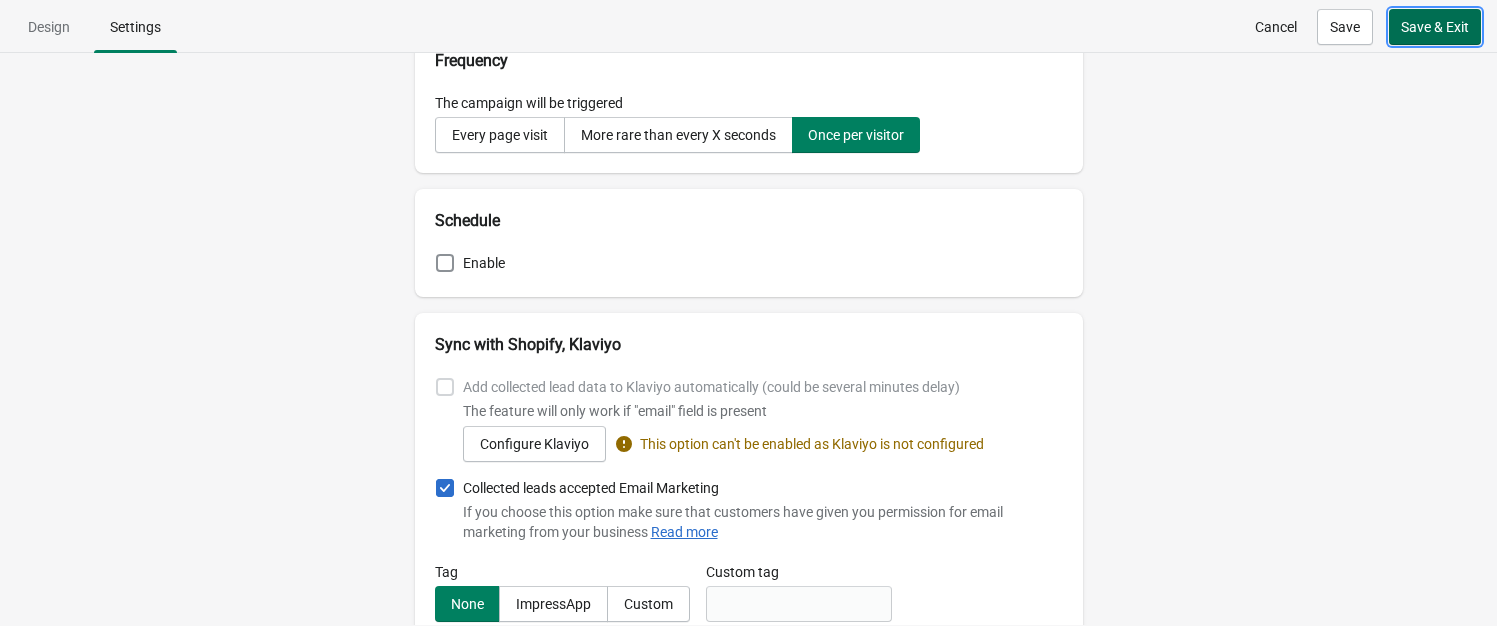 click on "Save & Exit" at bounding box center (1435, 27) 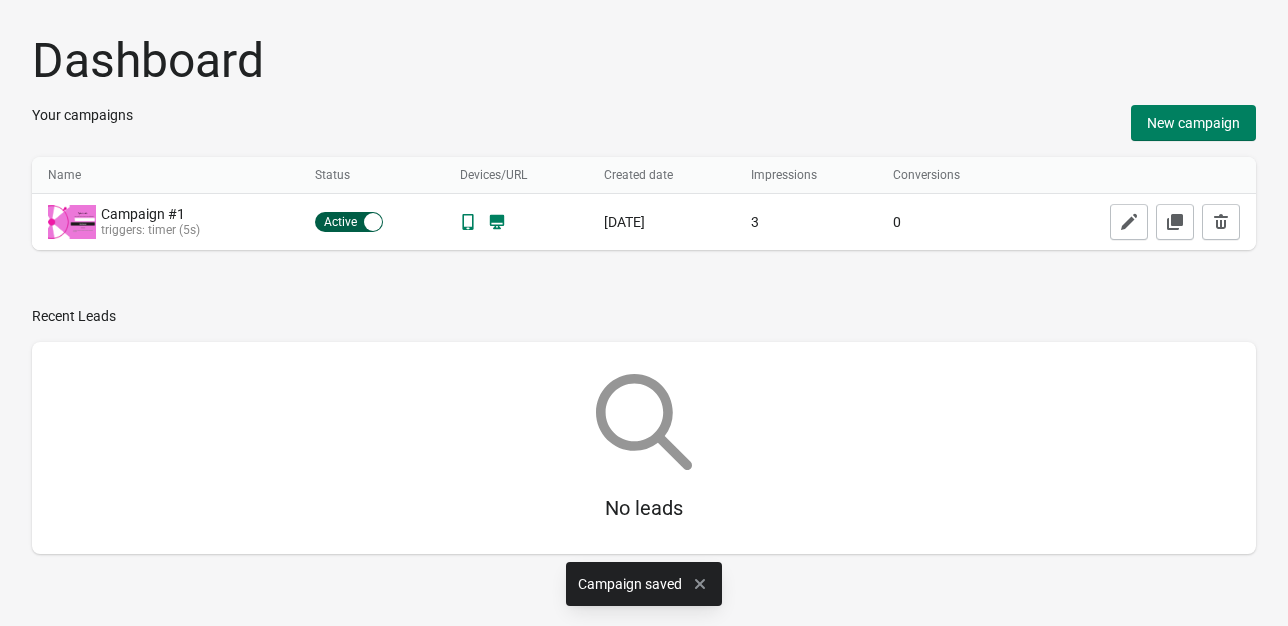 click on "Dashboard Your campaigns New campaign Name Name Status Devices/URL Created date Impressions Conversions Name Status Devices/URL Created date Impressions Conversions Campaign #1 triggers: timer (5s) Active Inactive Jul 17, 2025 3 0 Recent Leads No leads" at bounding box center [644, 301] 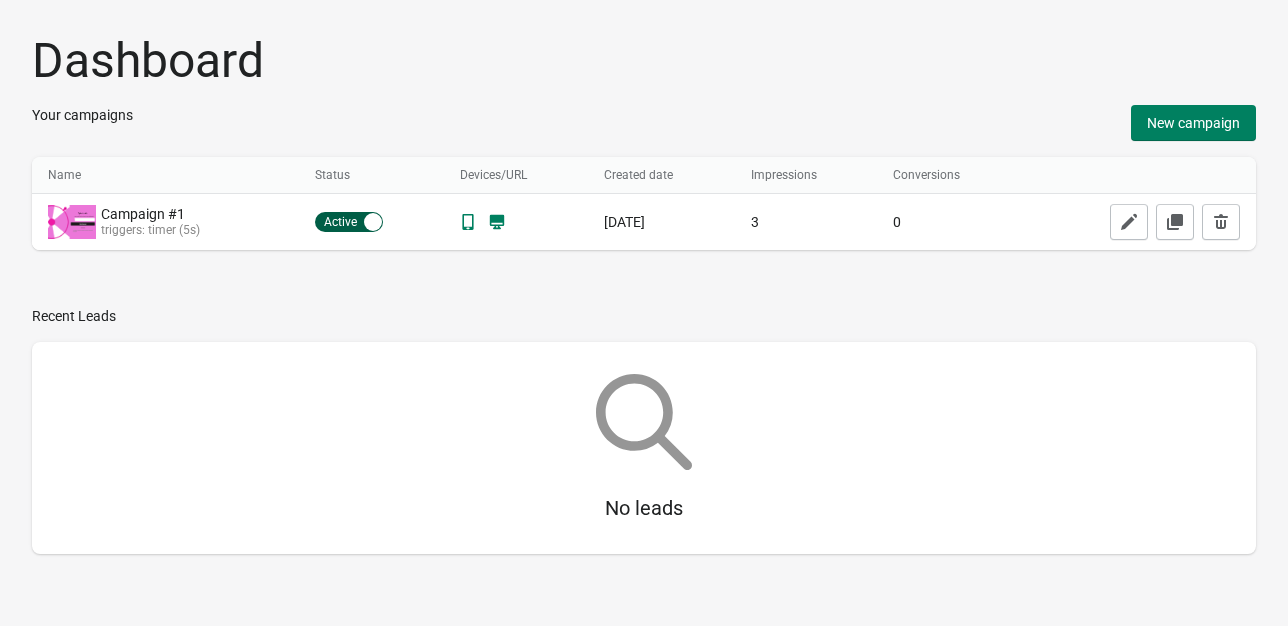 click on "Dashboard Your campaigns New campaign Name Name Status Devices/URL Created date Impressions Conversions Name Status Devices/URL Created date Impressions Conversions Campaign #1 triggers: timer (5s) Active Inactive Jul 17, 2025 3 0 Recent Leads No leads" at bounding box center [644, 301] 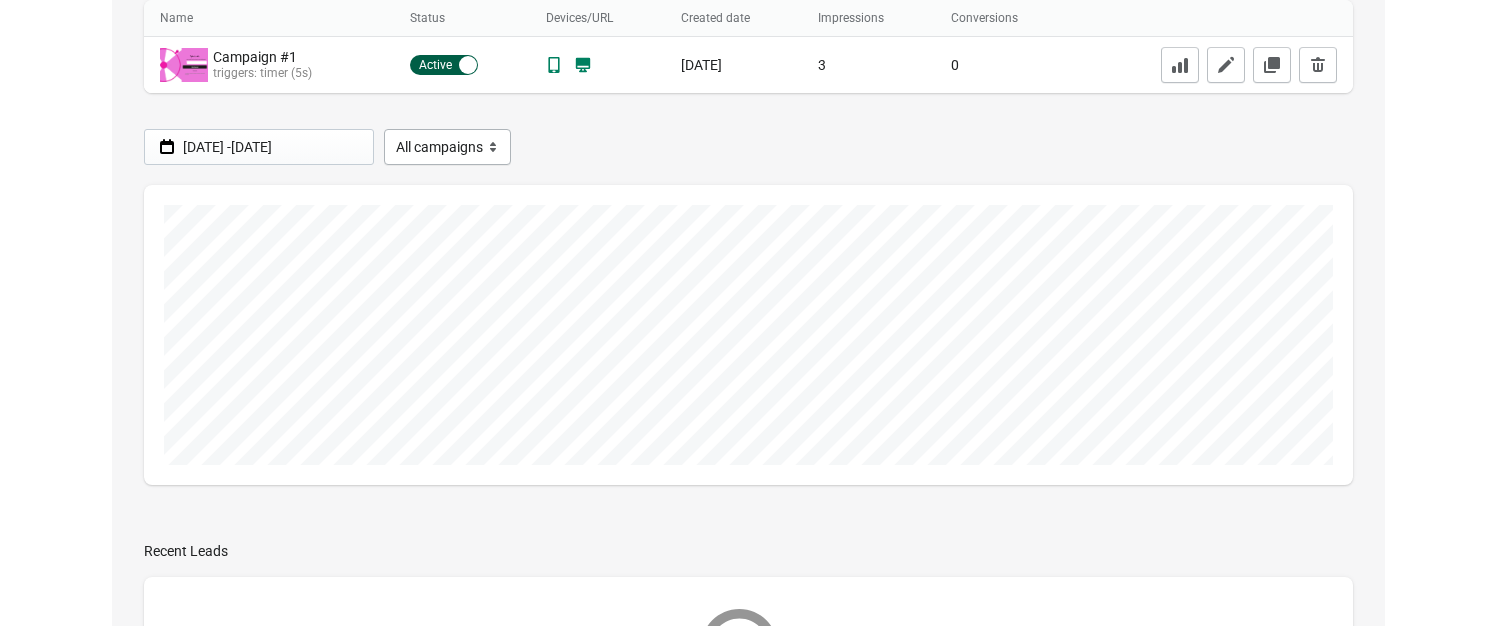 scroll, scrollTop: 0, scrollLeft: 0, axis: both 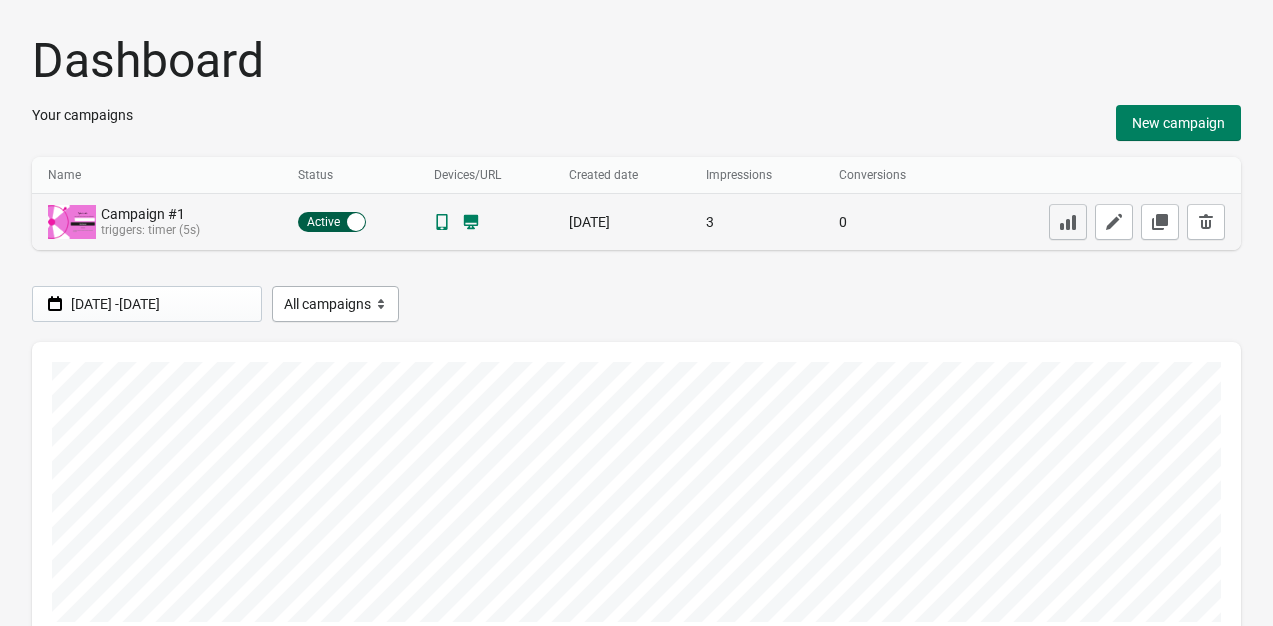 click 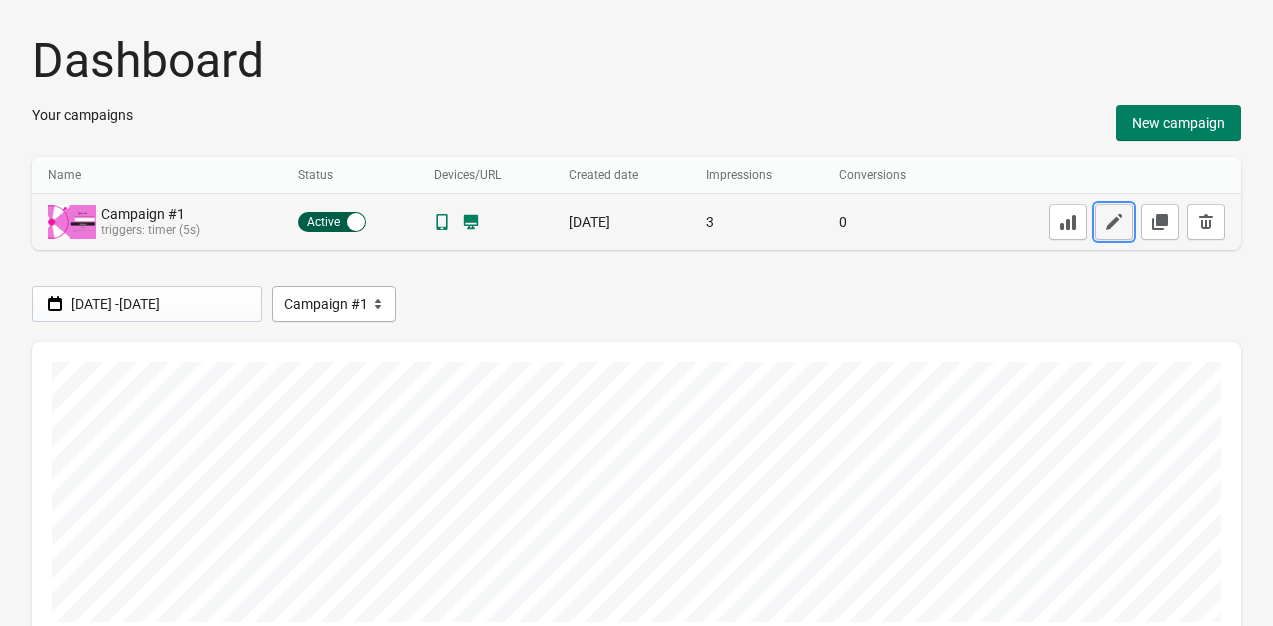 click at bounding box center (1114, 222) 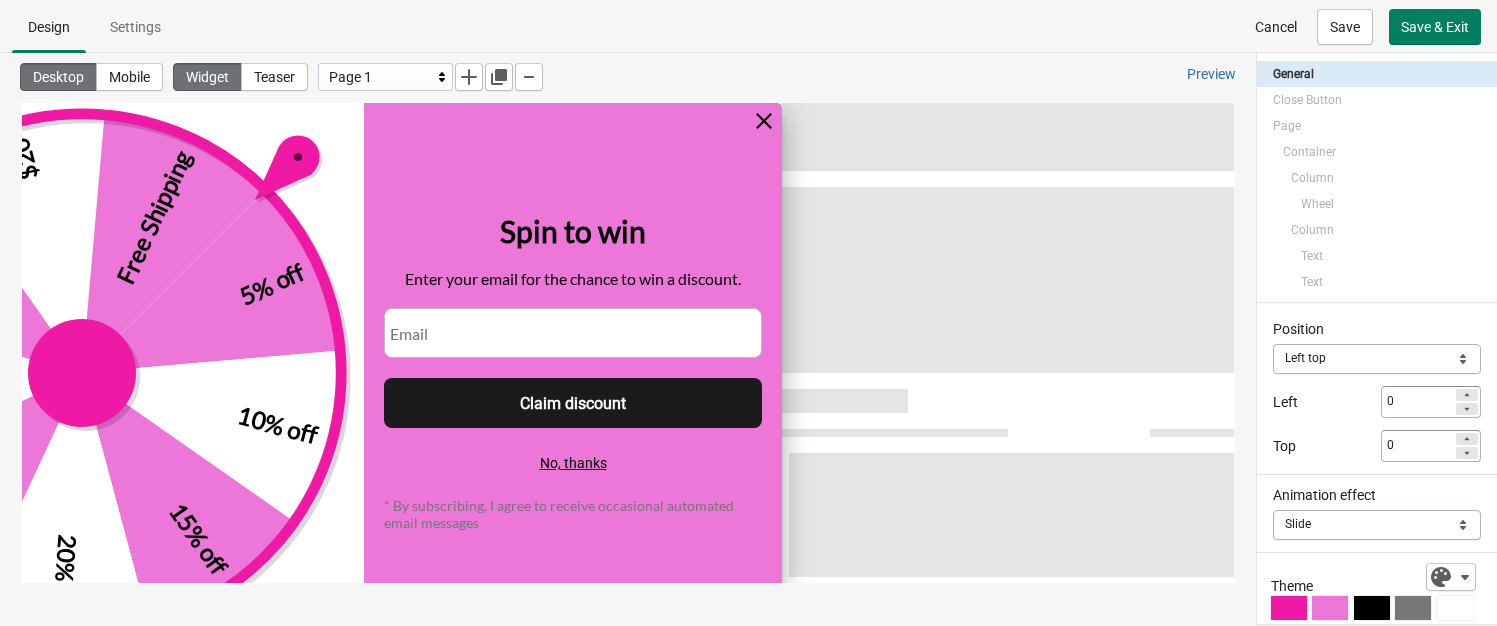 scroll, scrollTop: 0, scrollLeft: 0, axis: both 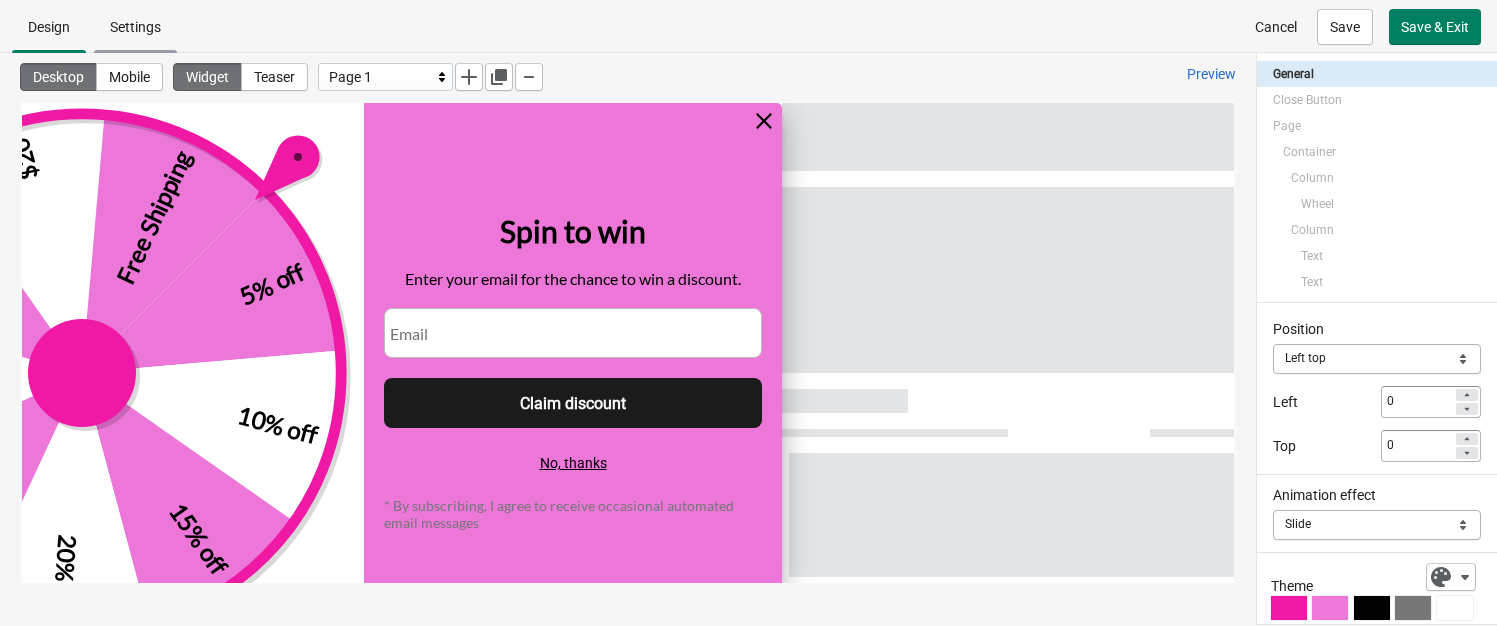 click on "Settings" at bounding box center (135, 27) 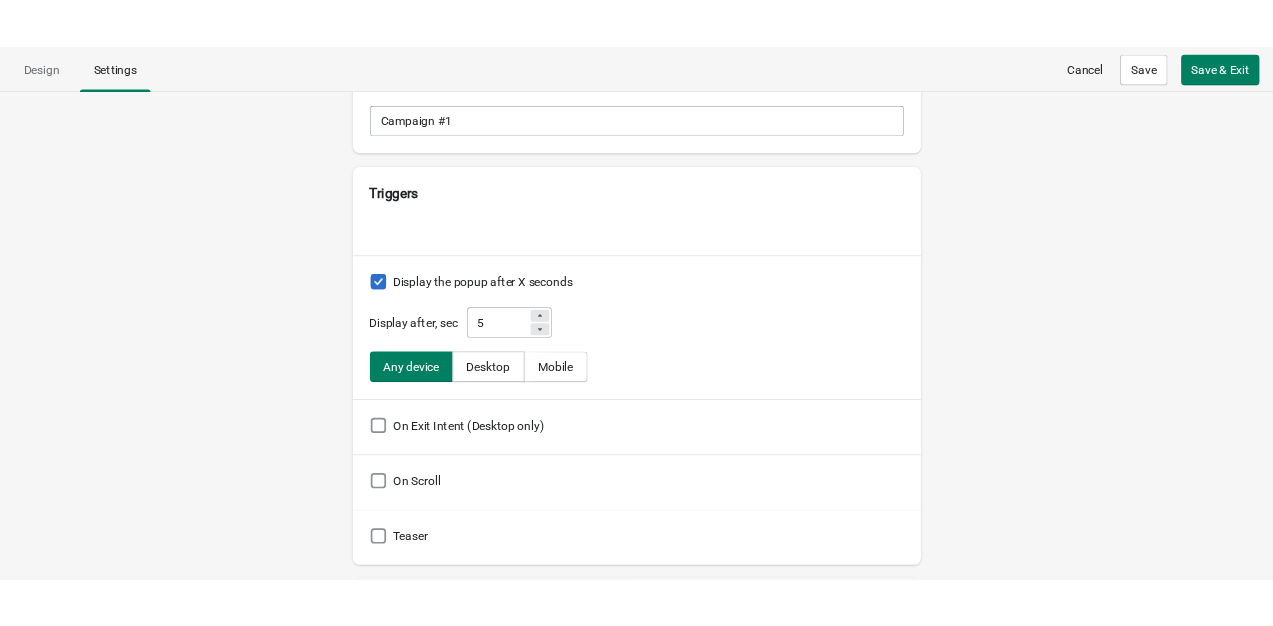 scroll, scrollTop: 100, scrollLeft: 0, axis: vertical 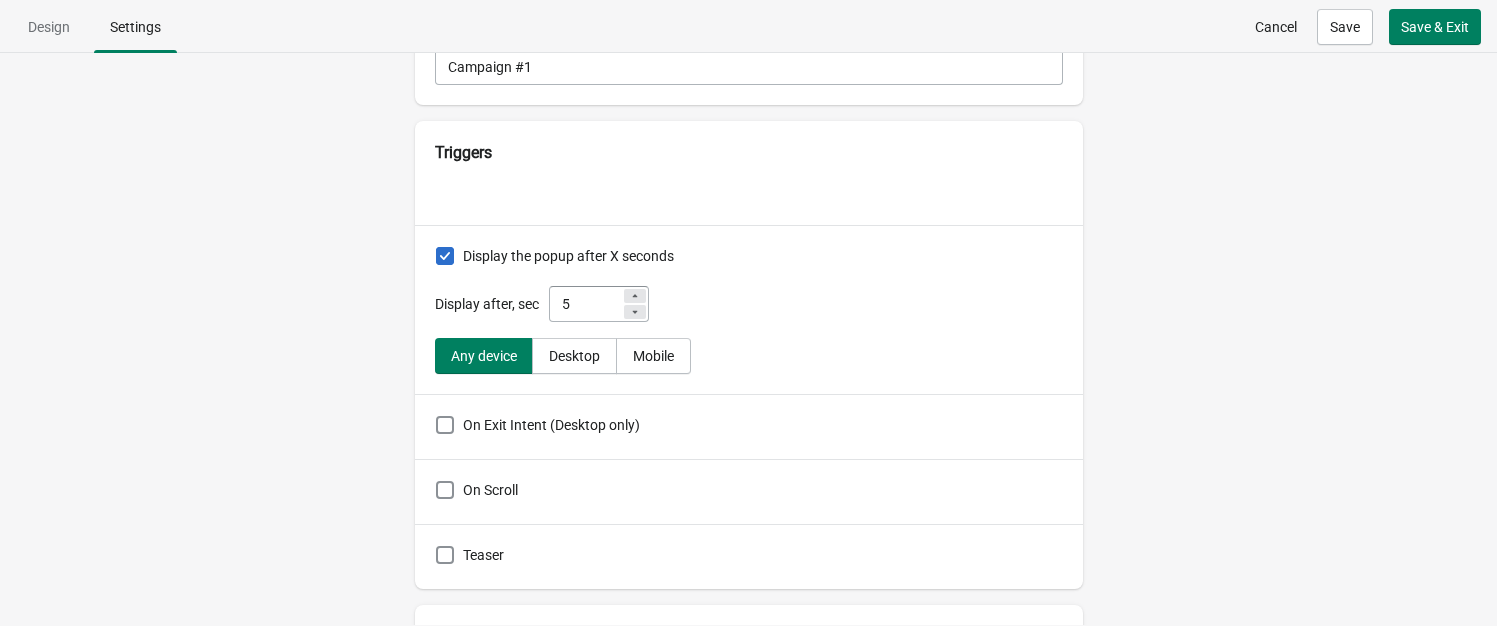 click 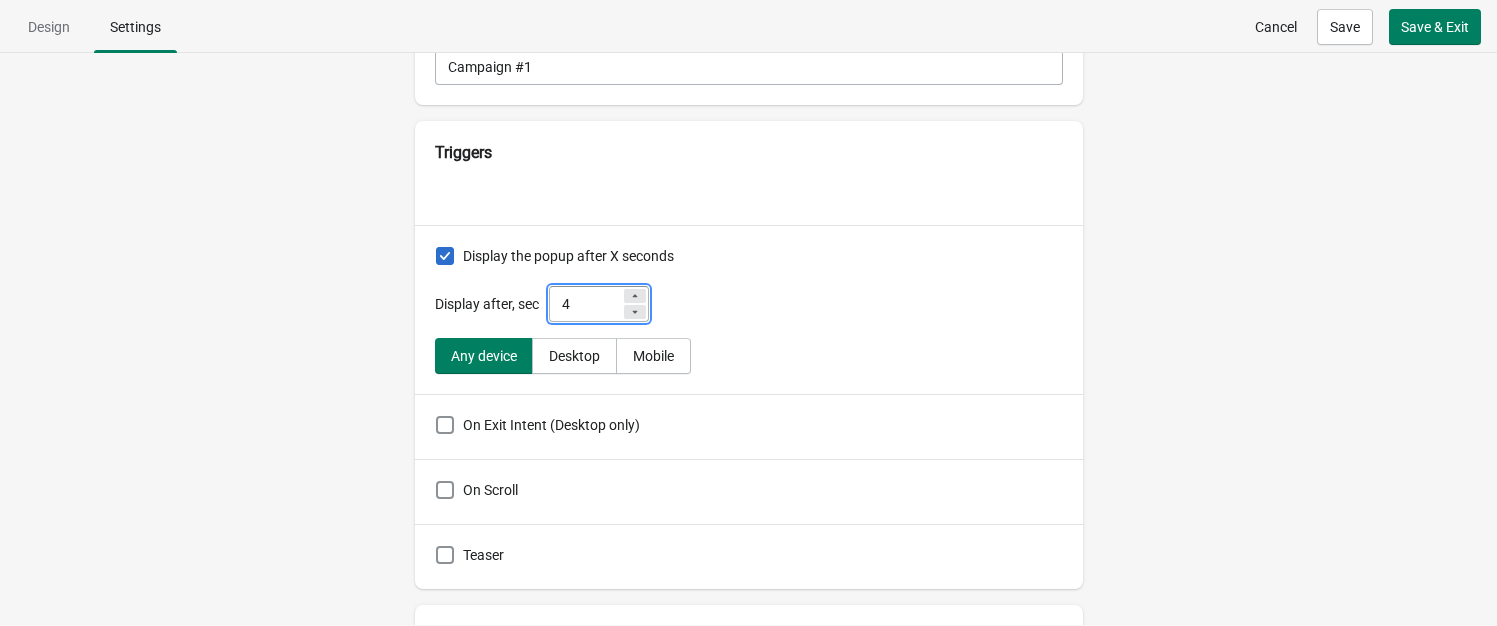 click 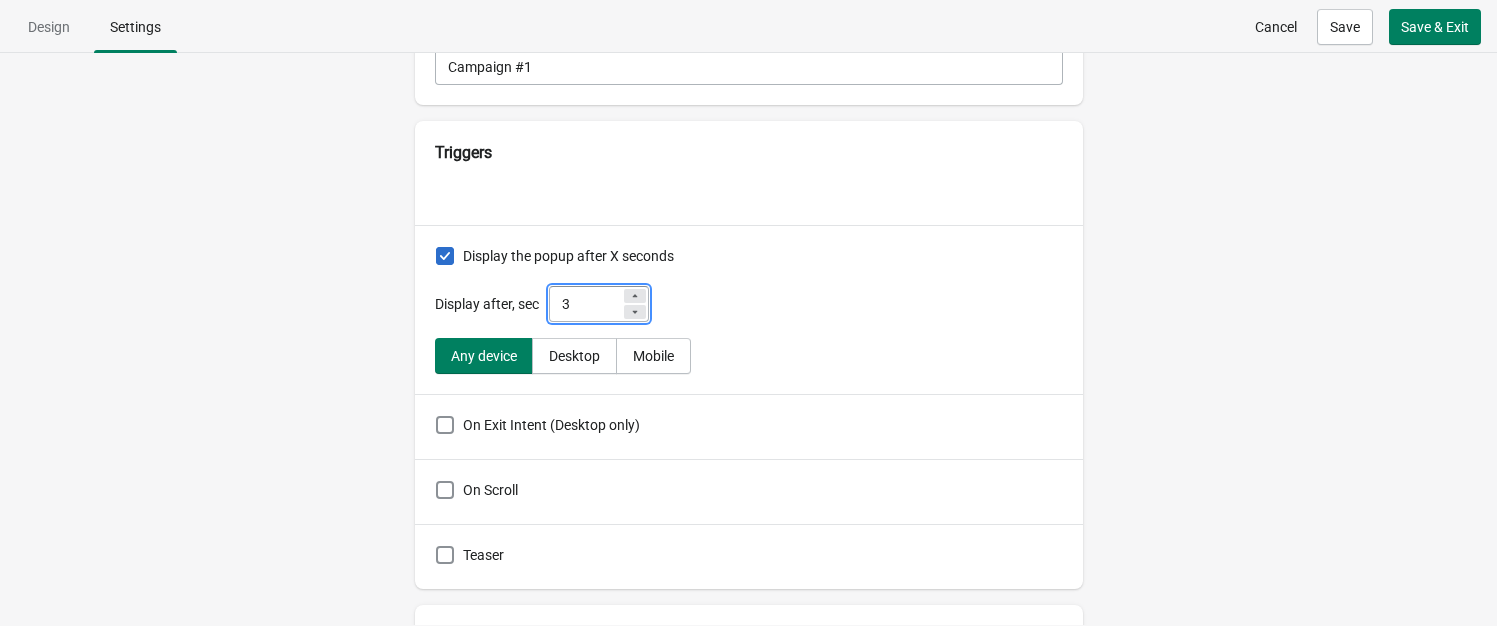 click on "Display after, sec 3" at bounding box center (749, 304) 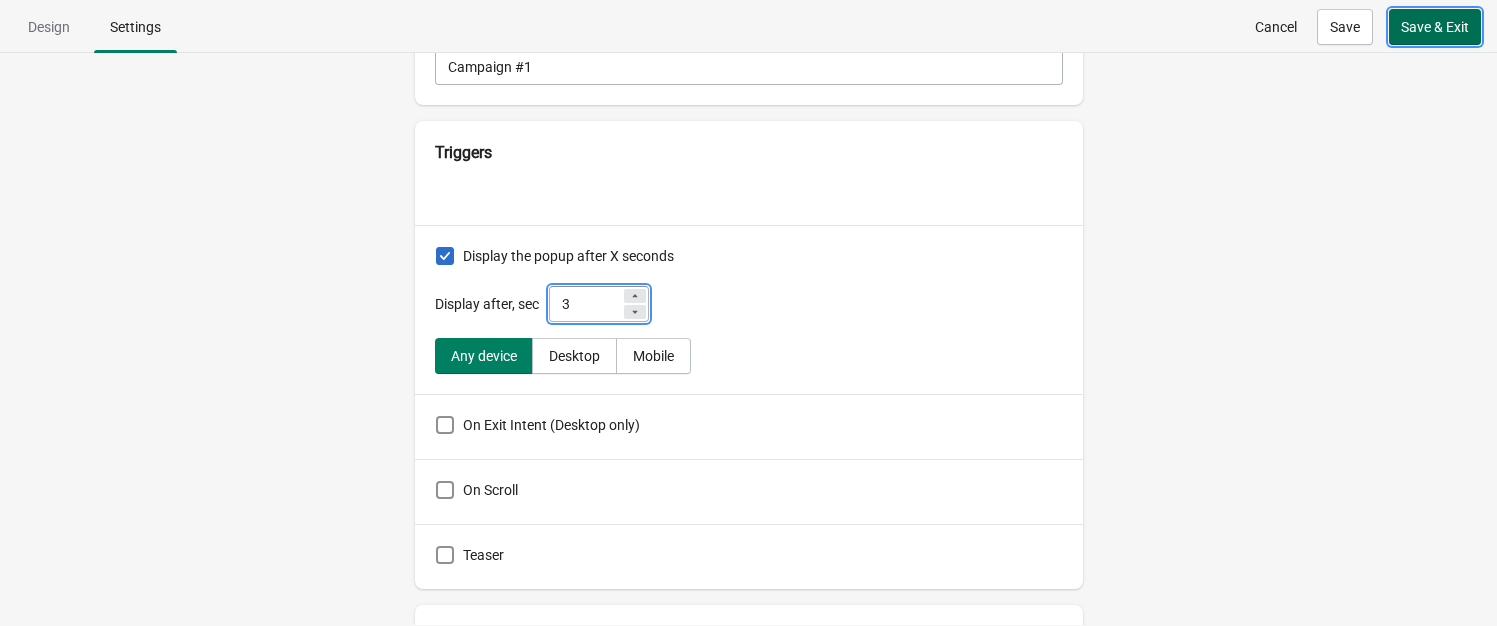 click on "Save & Exit" at bounding box center (1435, 27) 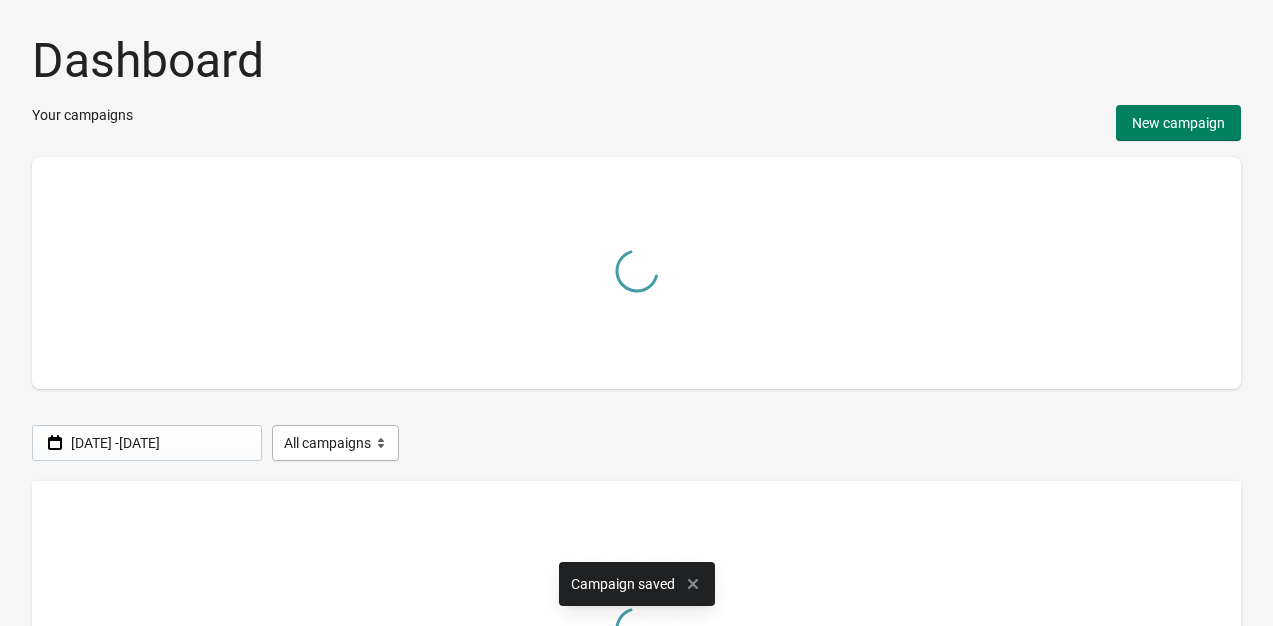 select on "68792afffd146707a63fd19c" 